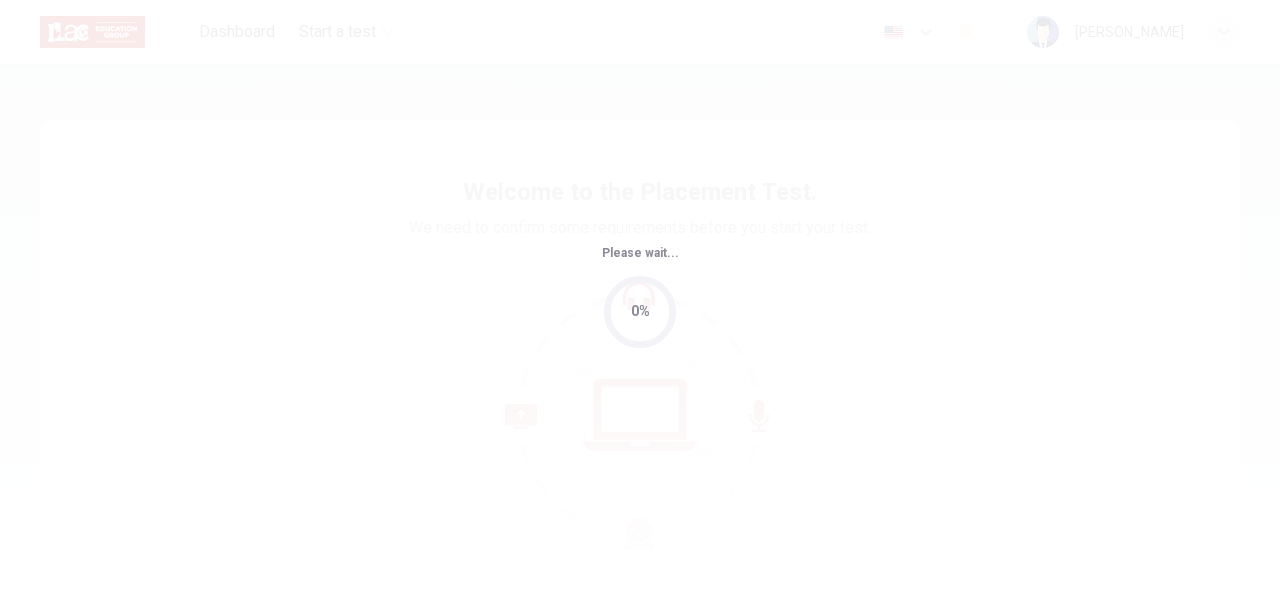 scroll, scrollTop: 0, scrollLeft: 0, axis: both 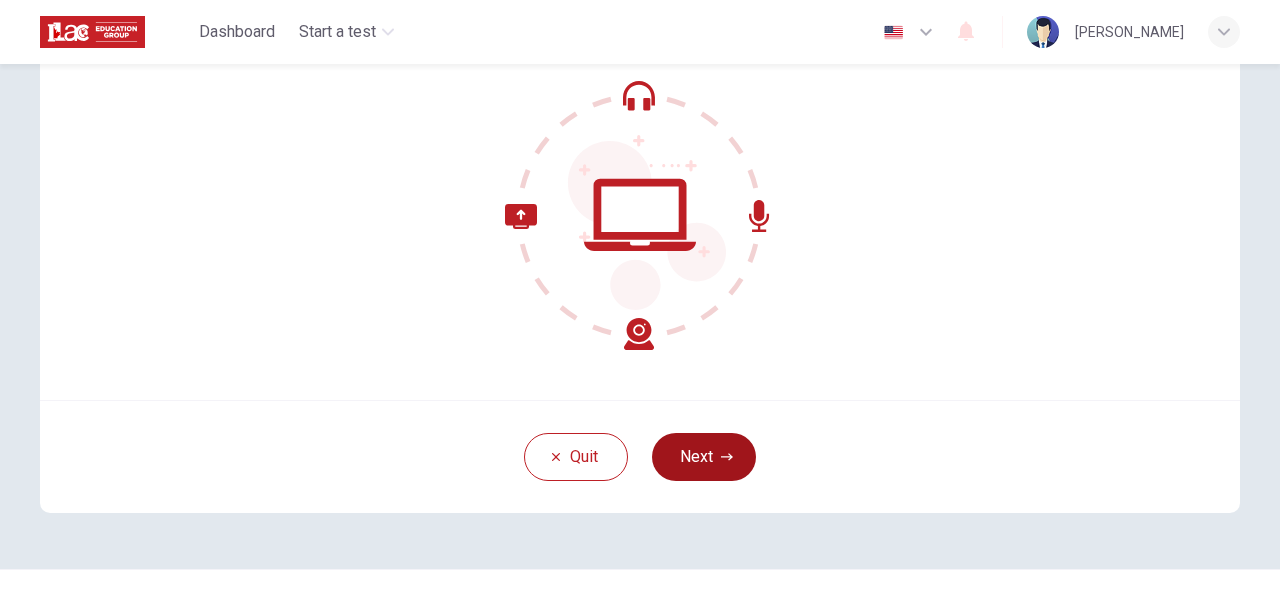 click on "Next" at bounding box center (704, 457) 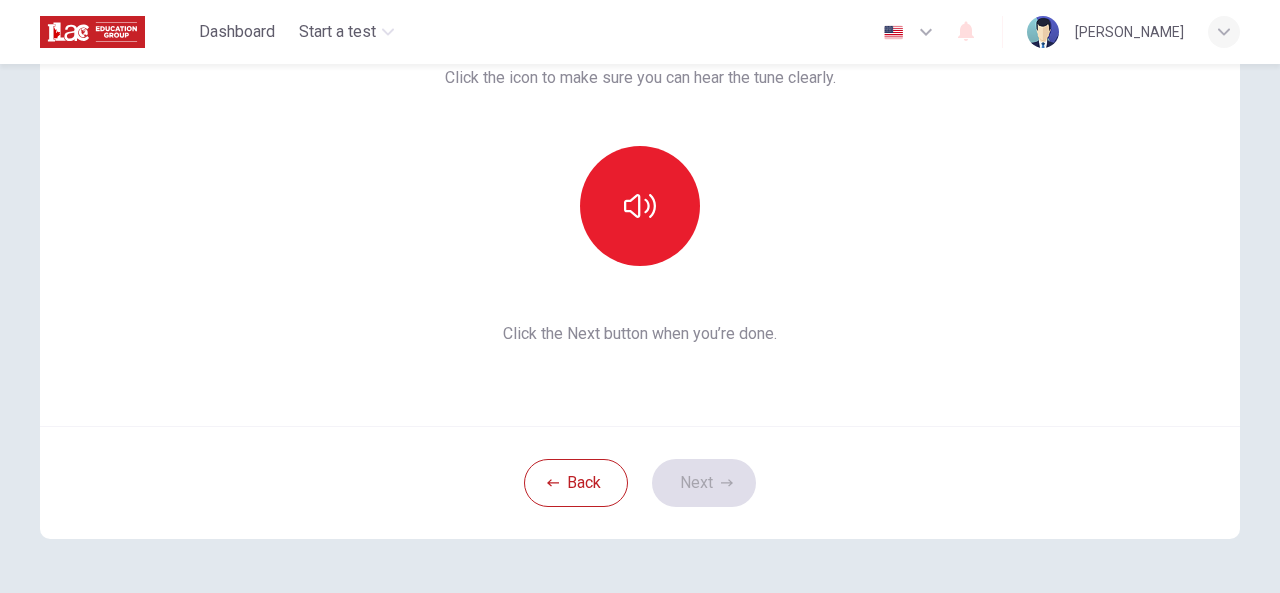 scroll, scrollTop: 133, scrollLeft: 0, axis: vertical 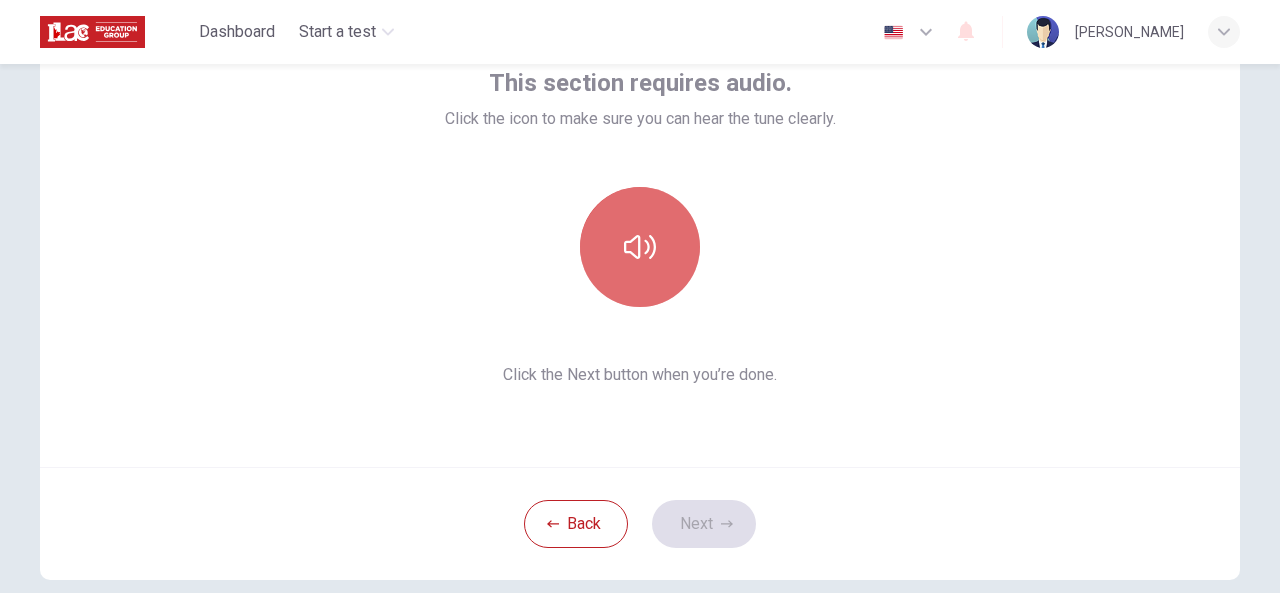 click 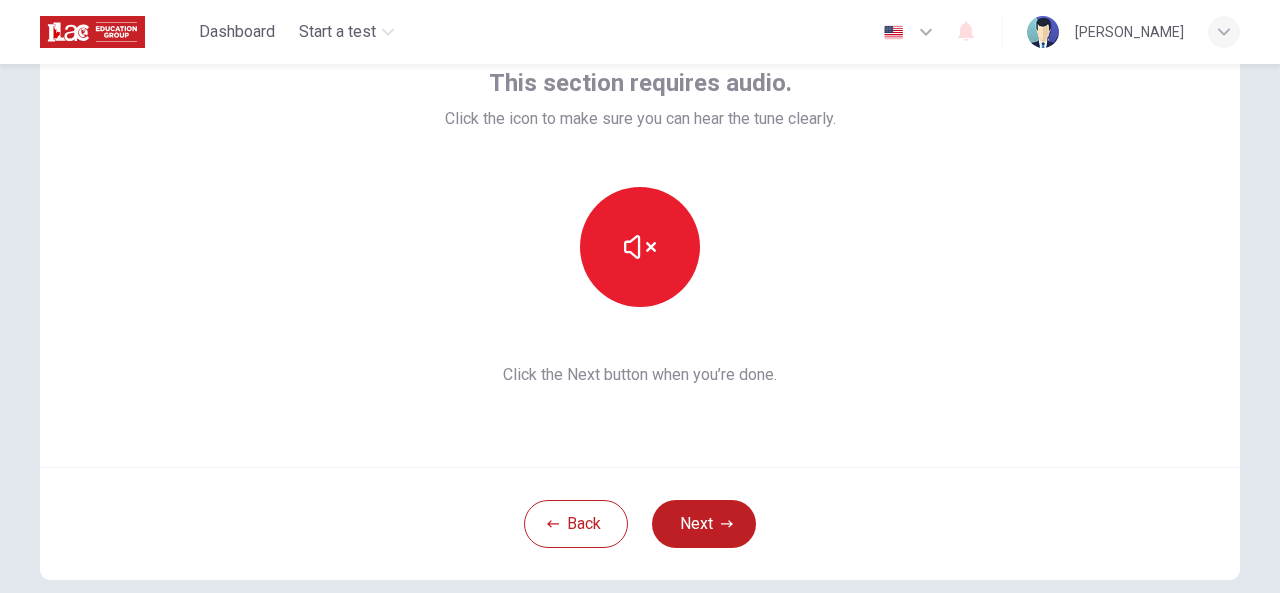 click on "Next" at bounding box center [704, 524] 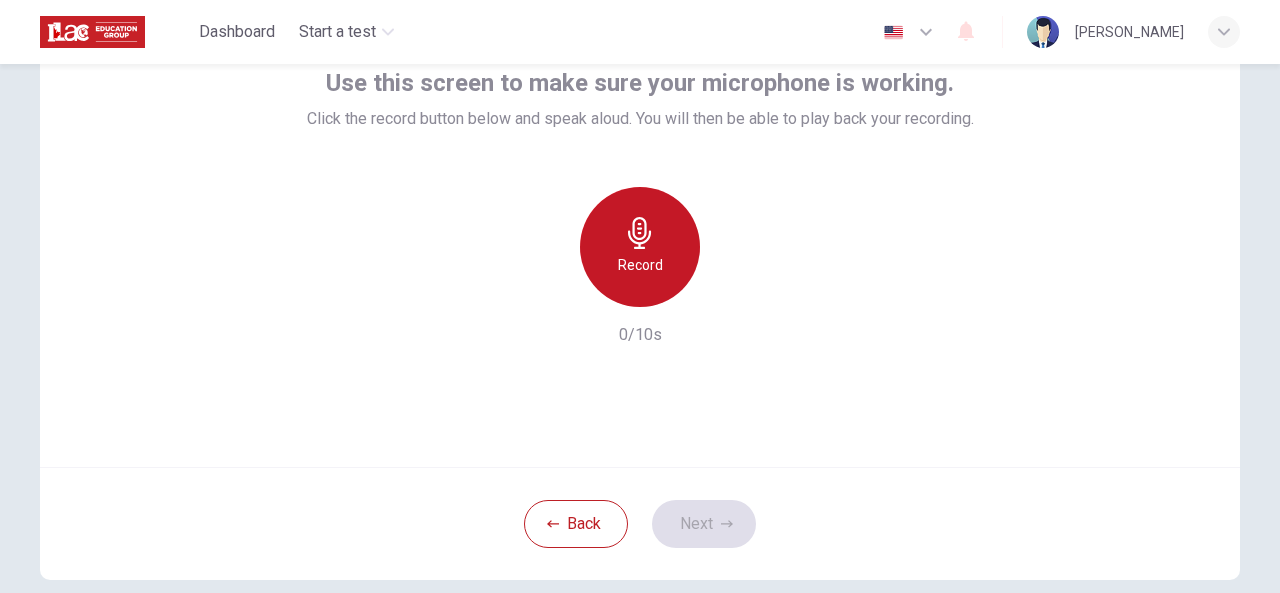 click 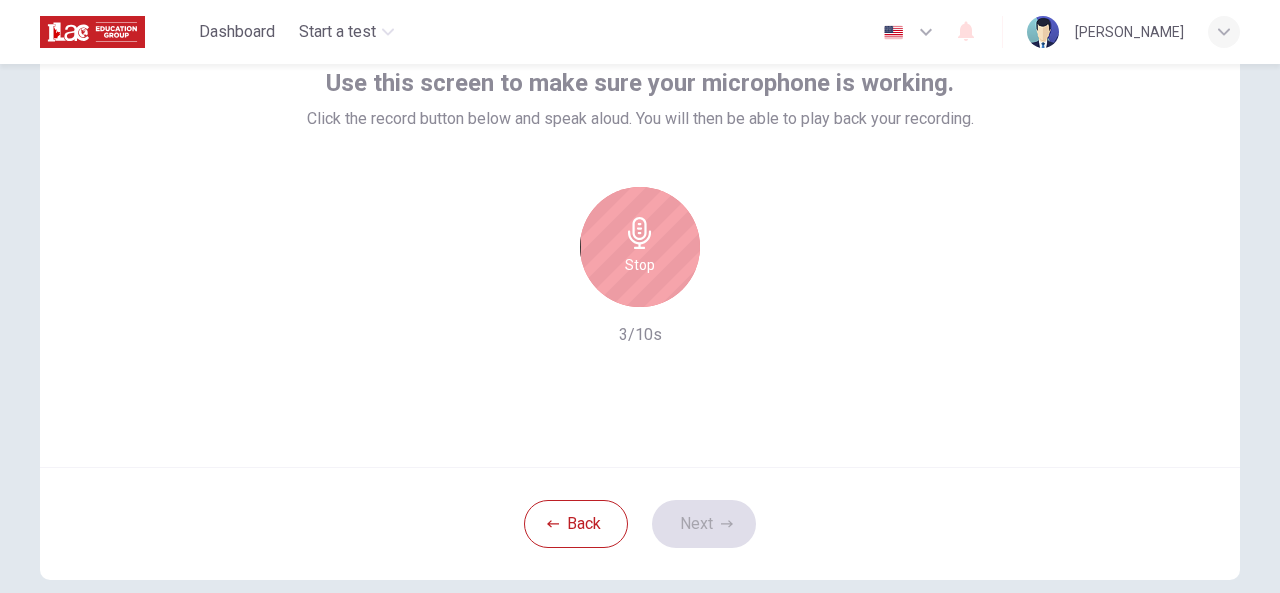 click 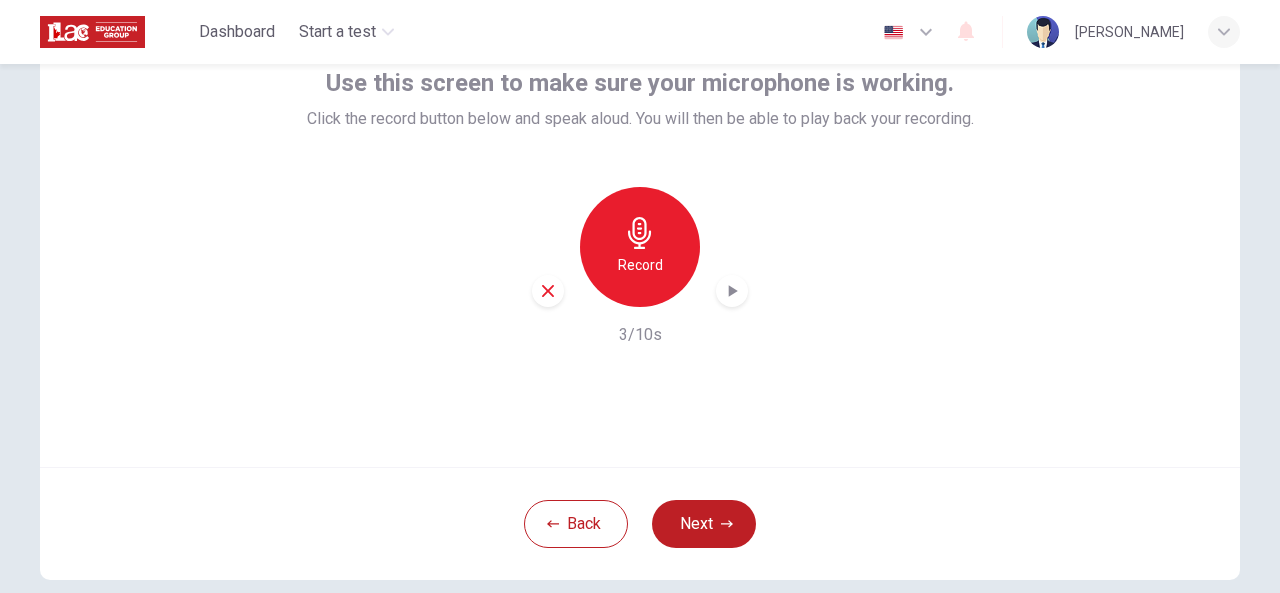 drag, startPoint x: 643, startPoint y: 237, endPoint x: 393, endPoint y: 229, distance: 250.12796 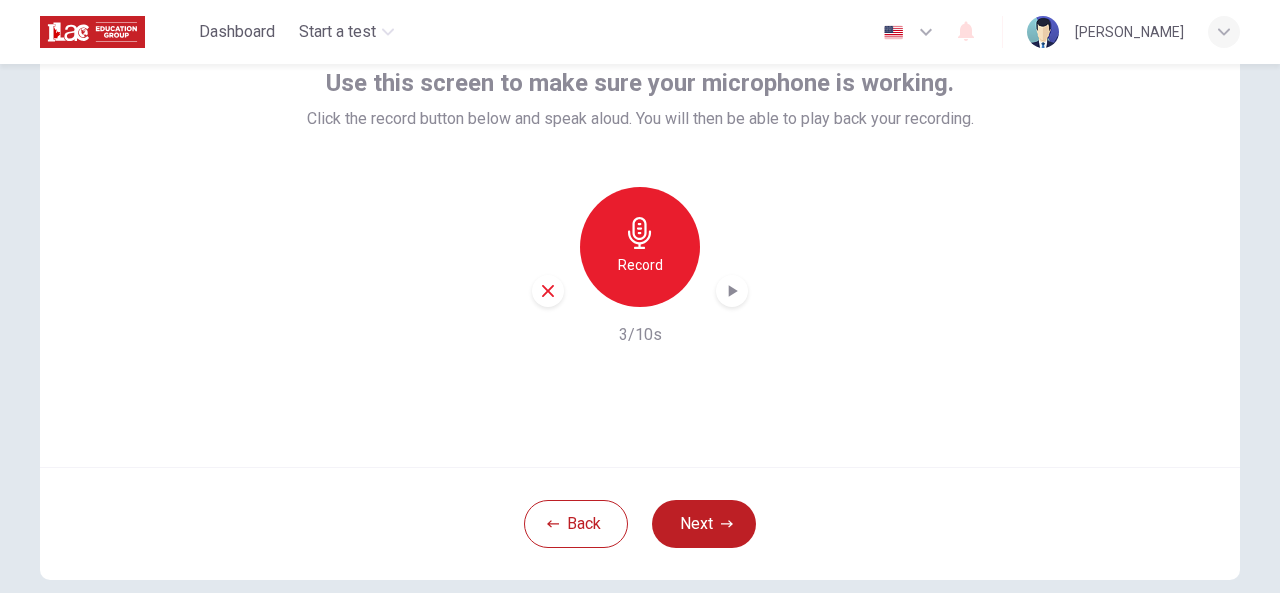 click on "Record" at bounding box center [640, 247] 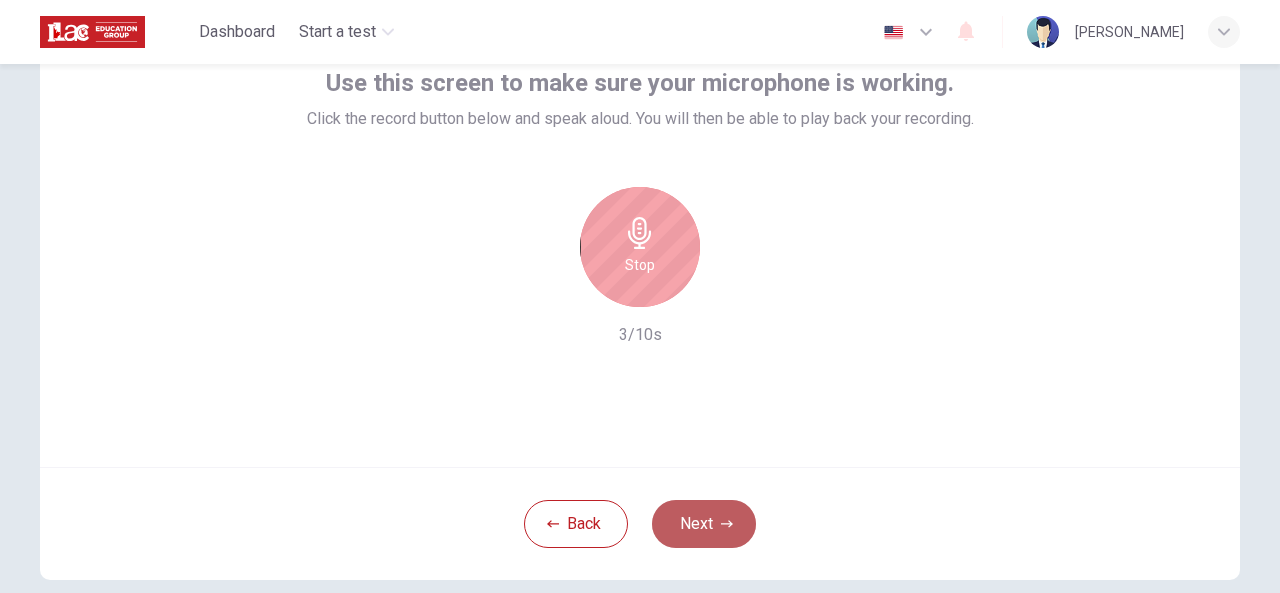 click 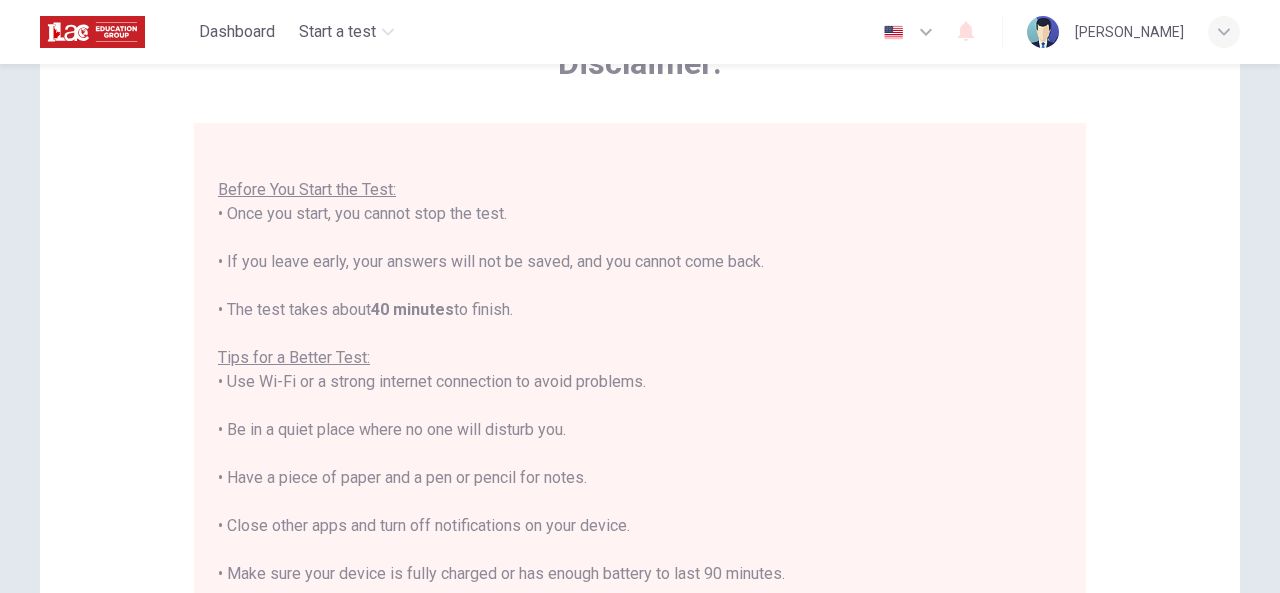 scroll, scrollTop: 22, scrollLeft: 0, axis: vertical 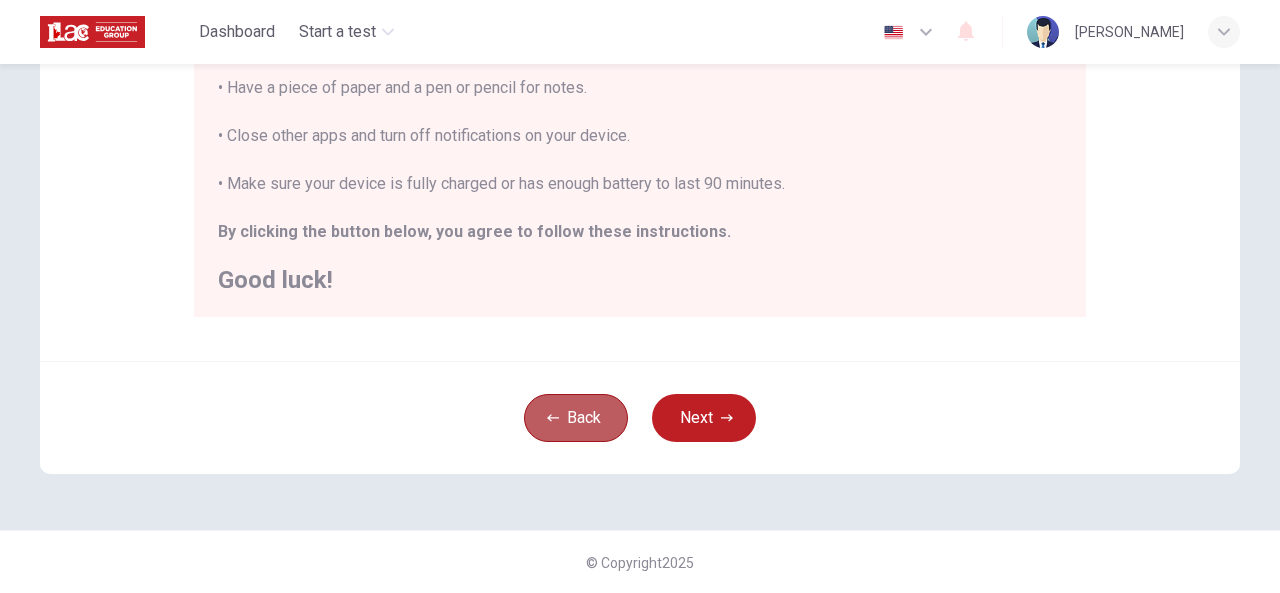 click on "Back" at bounding box center [576, 418] 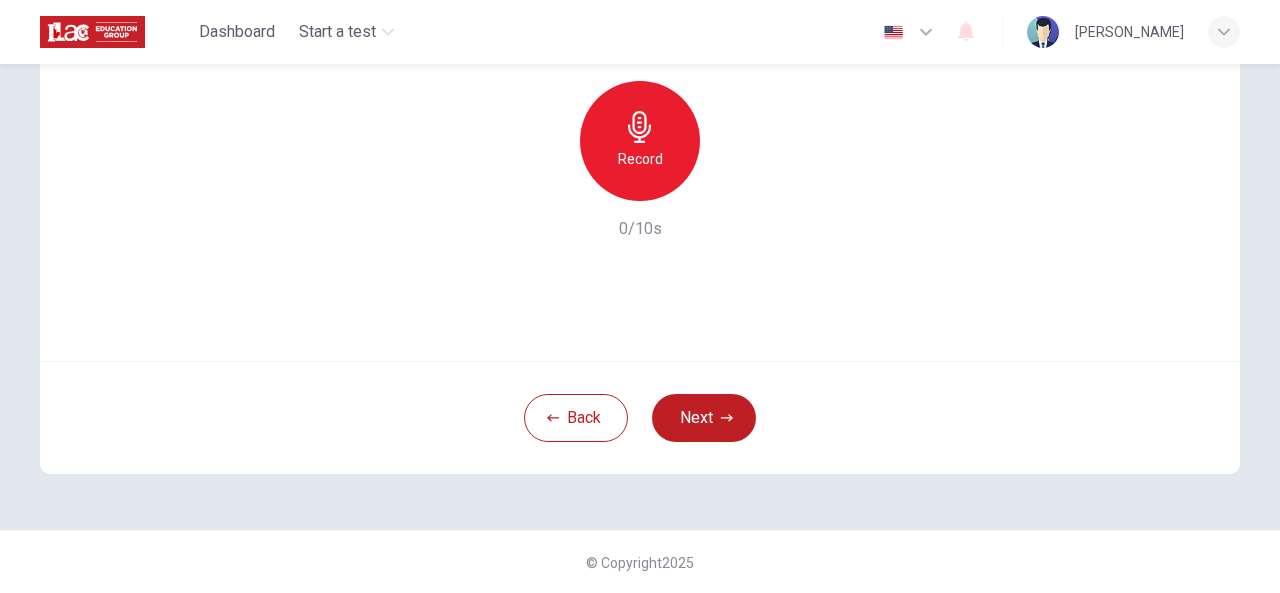 scroll, scrollTop: 0, scrollLeft: 0, axis: both 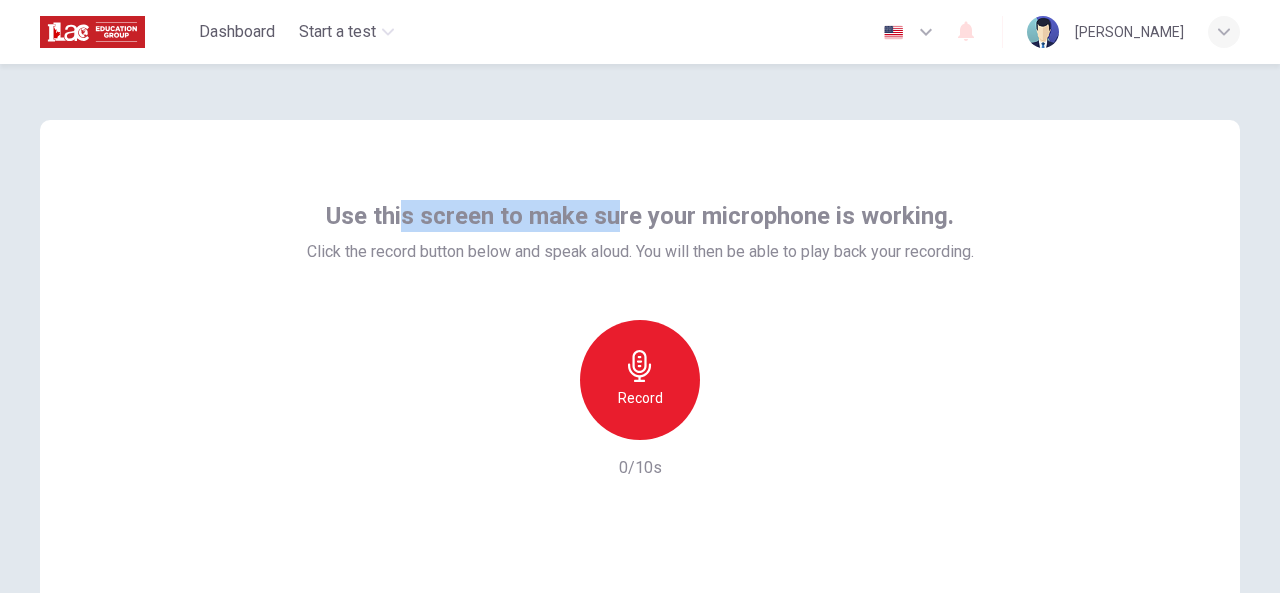 drag, startPoint x: 398, startPoint y: 215, endPoint x: 608, endPoint y: 209, distance: 210.0857 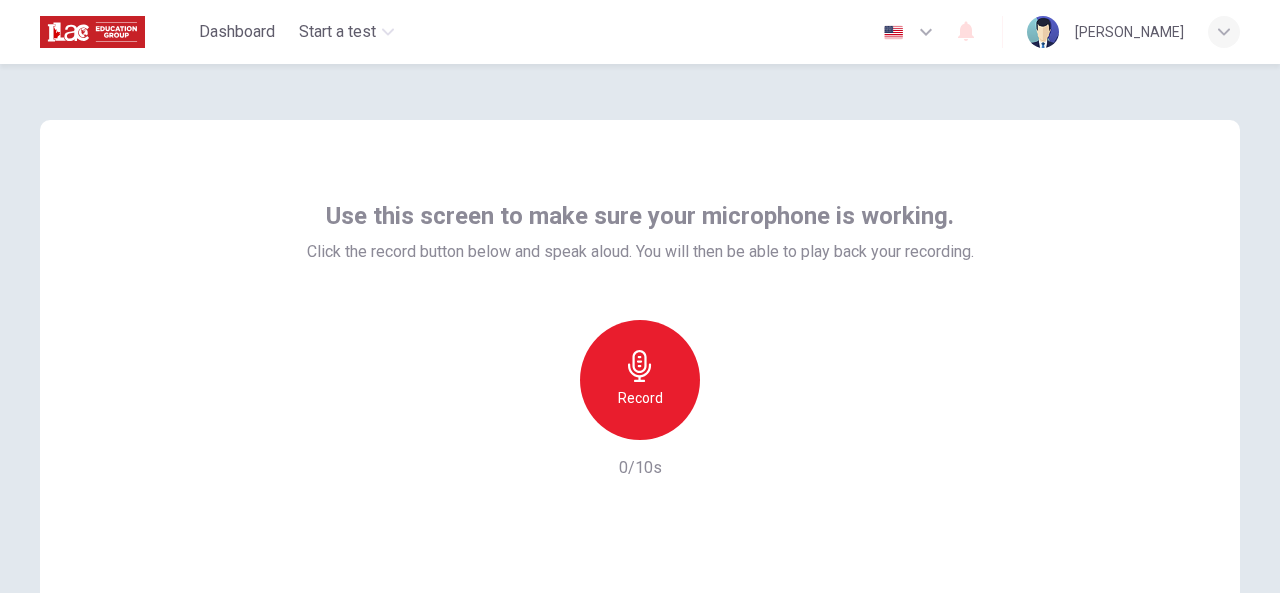 click on "Use this screen to make sure your microphone is working." at bounding box center [640, 216] 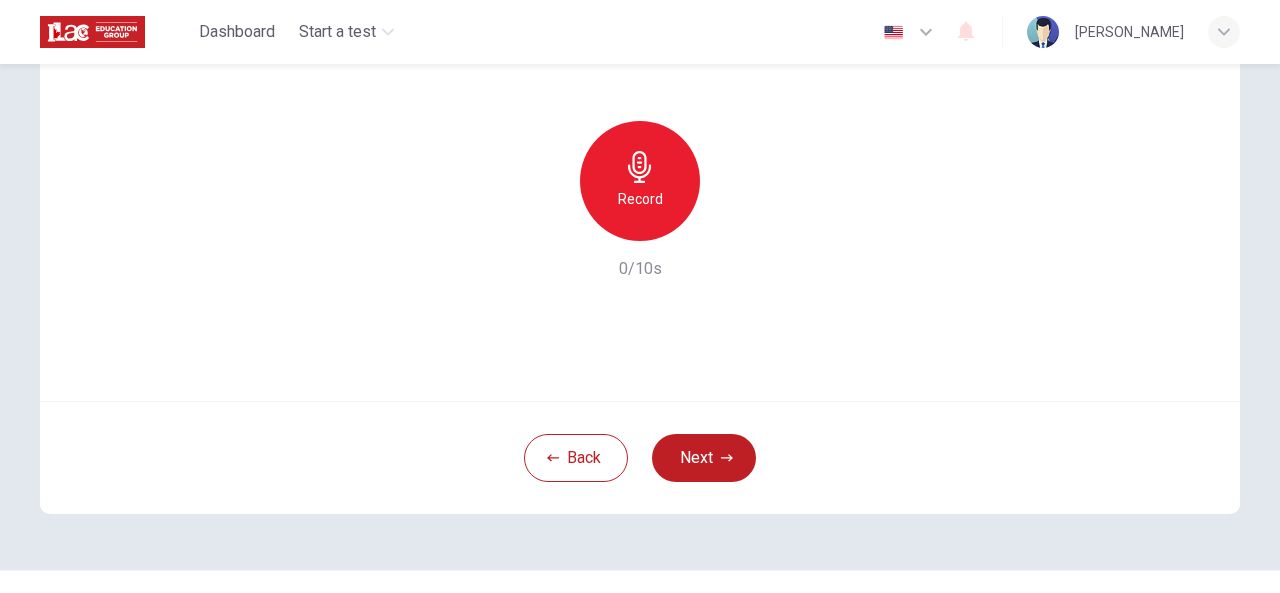 scroll, scrollTop: 200, scrollLeft: 0, axis: vertical 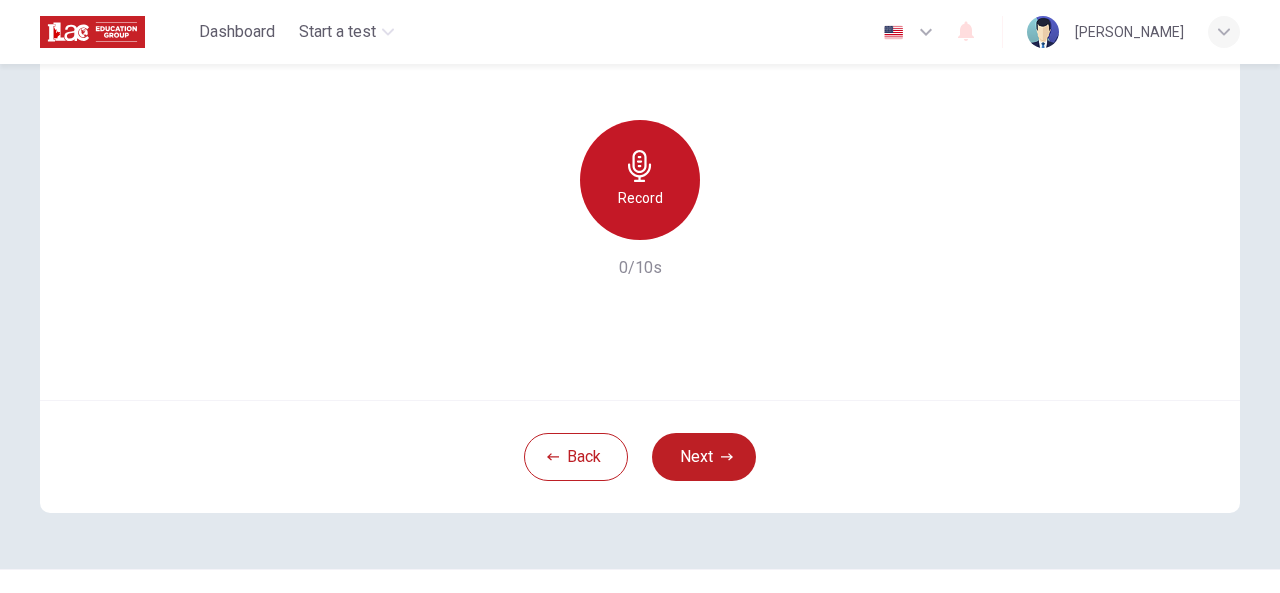 click on "Record" at bounding box center [640, 180] 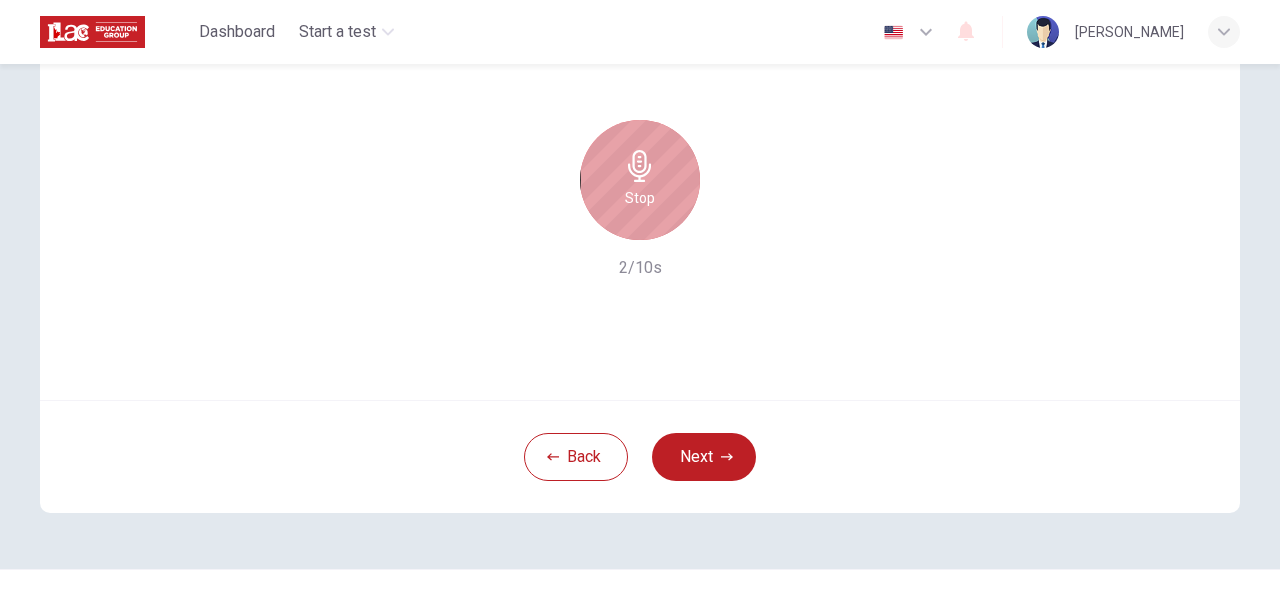 click on "Stop" at bounding box center (640, 180) 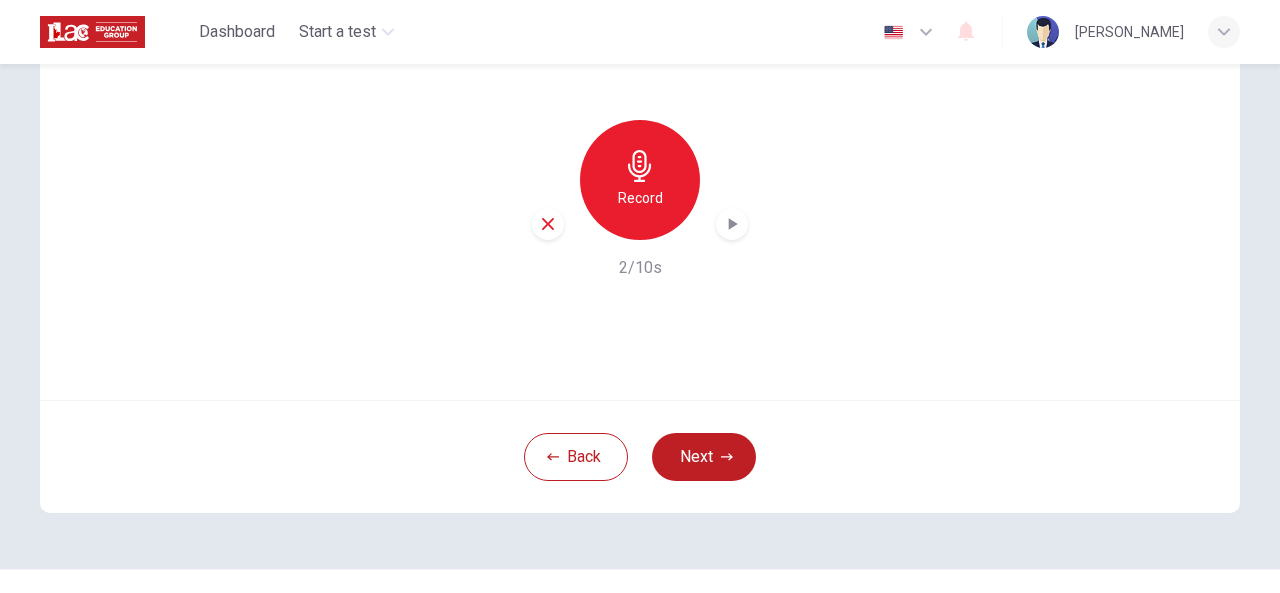 click on "Record" at bounding box center (640, 198) 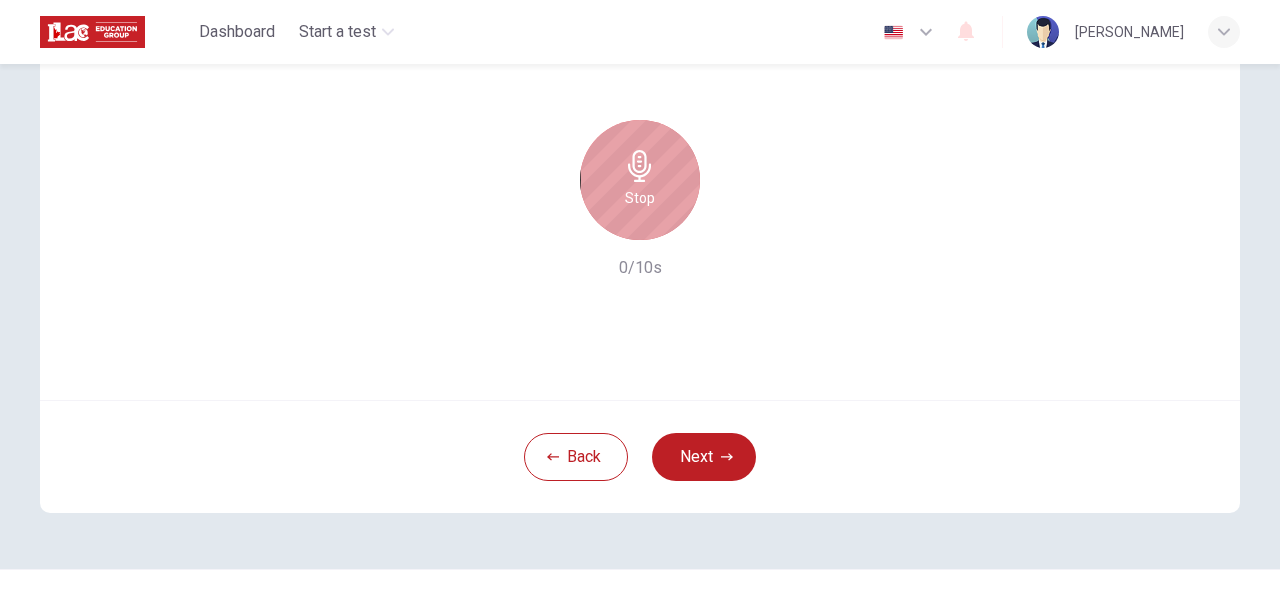 click on "Stop" at bounding box center [640, 198] 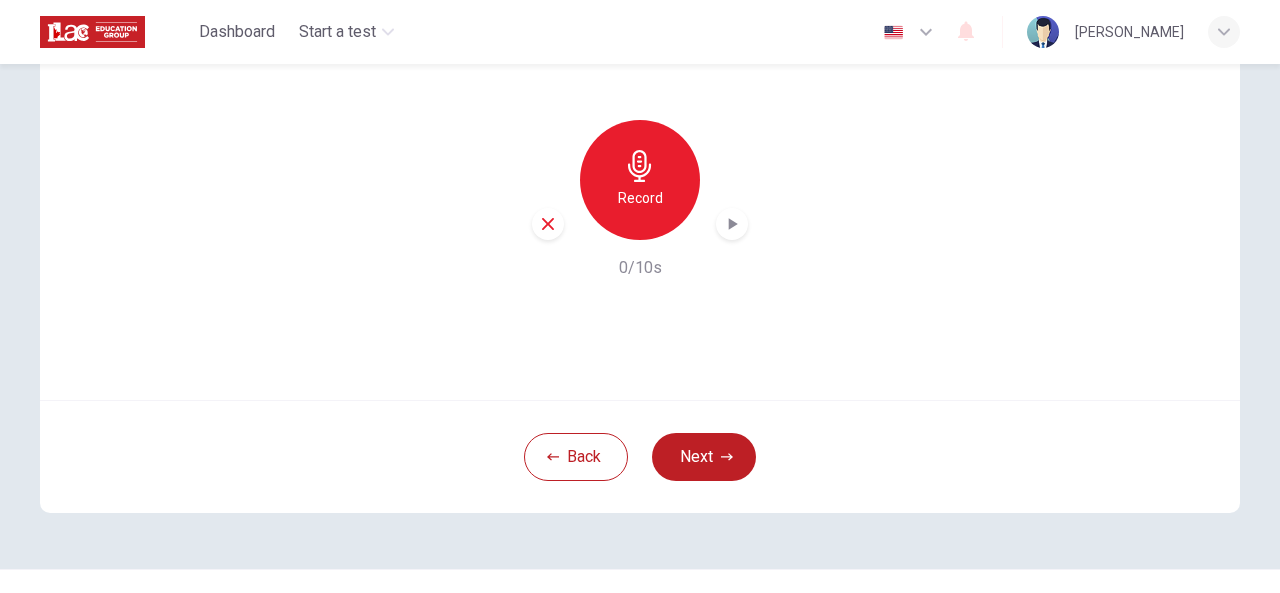 click on "Record" at bounding box center [640, 198] 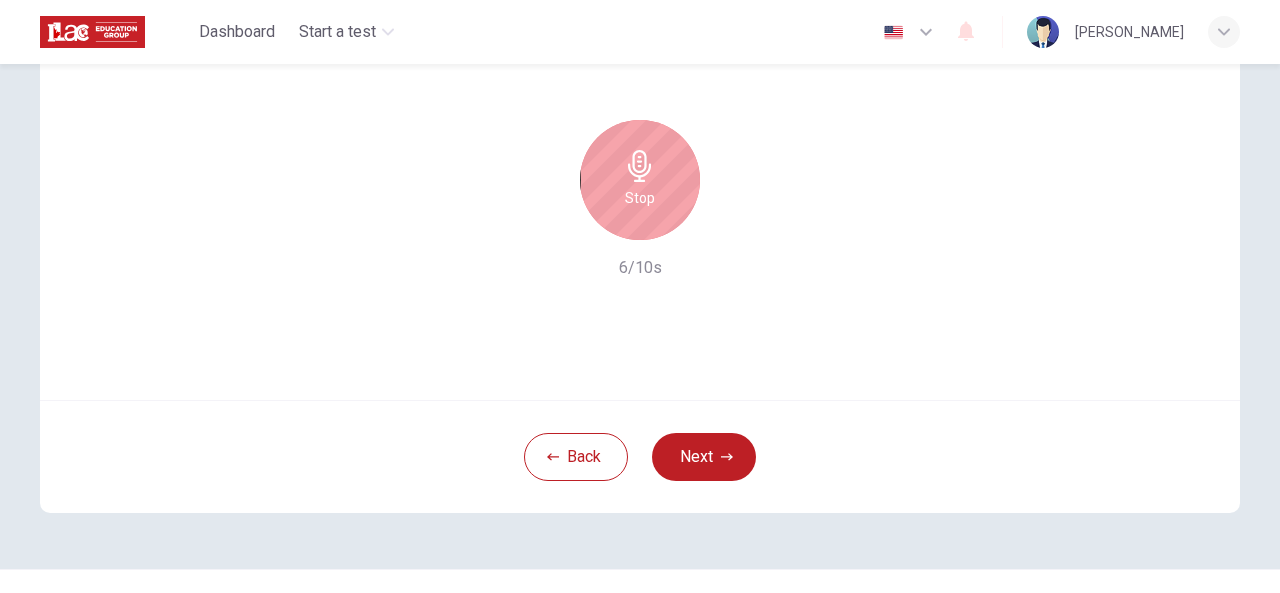 click on "Stop" at bounding box center (640, 180) 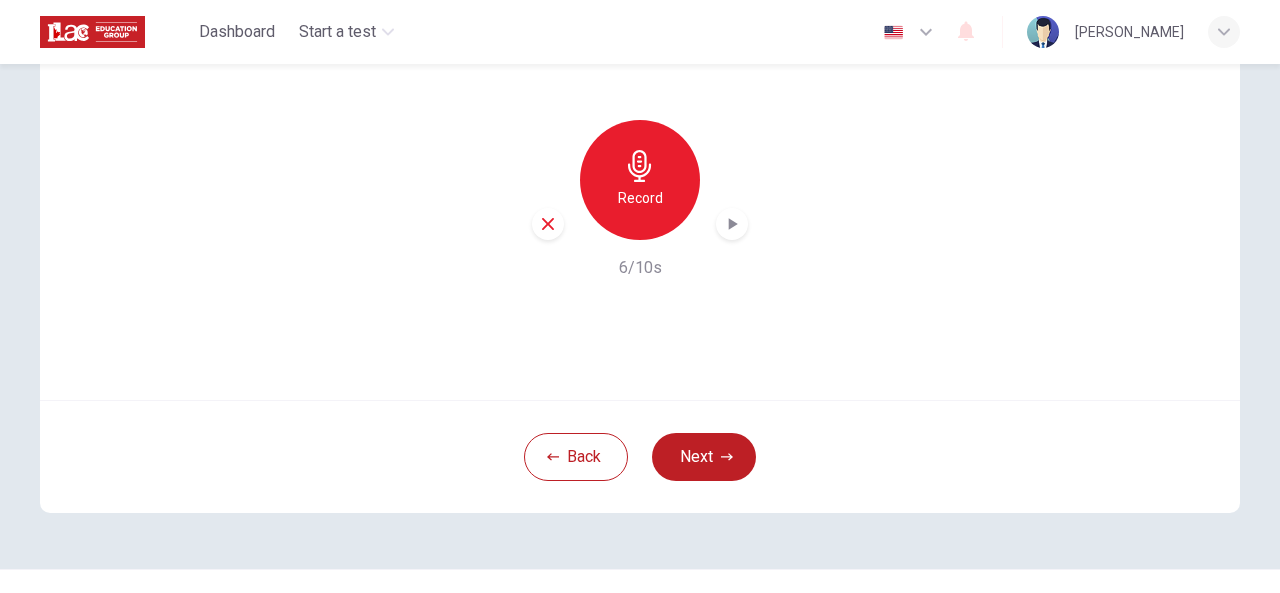 click 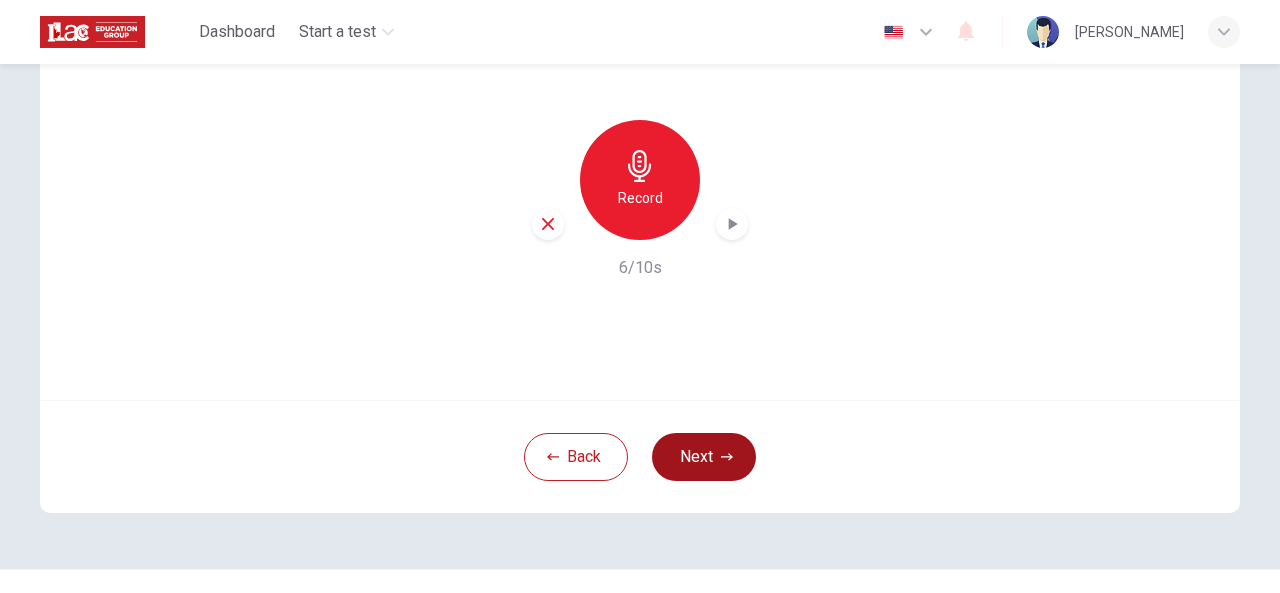 click on "Next" at bounding box center [704, 457] 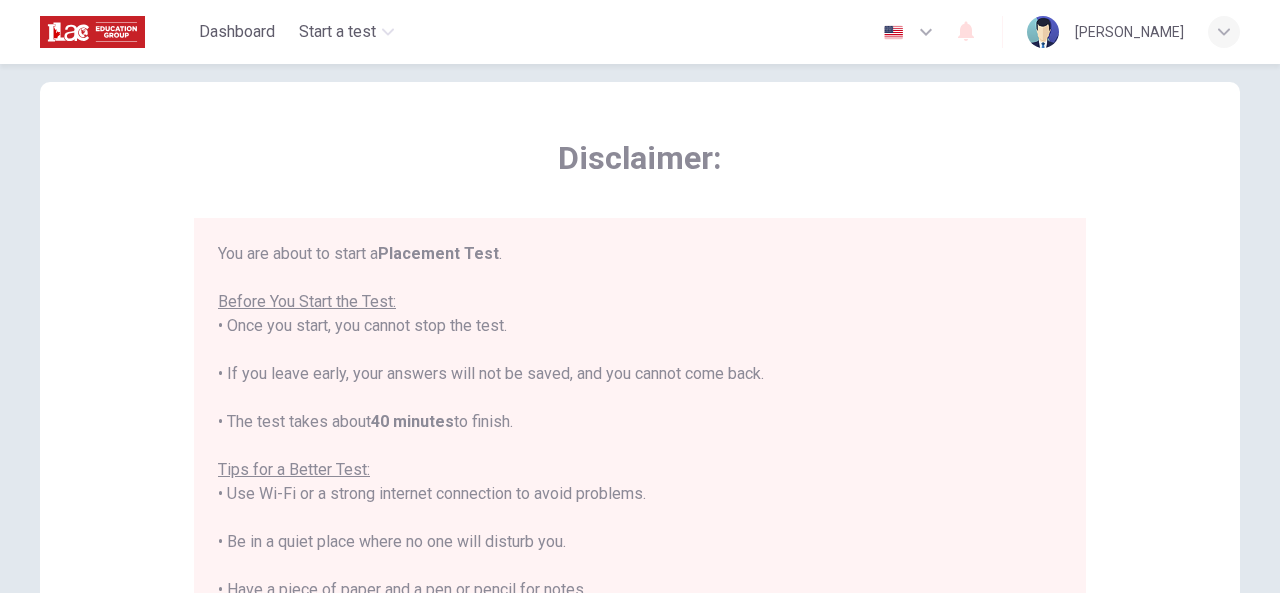 scroll, scrollTop: 0, scrollLeft: 0, axis: both 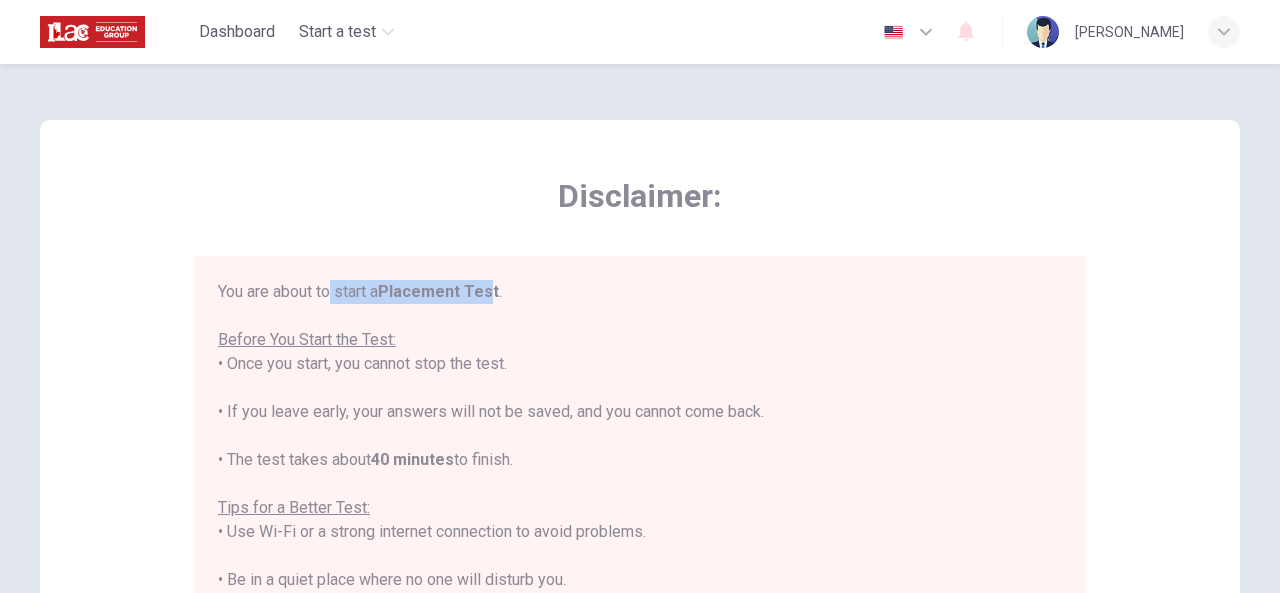 drag, startPoint x: 331, startPoint y: 295, endPoint x: 470, endPoint y: 291, distance: 139.05754 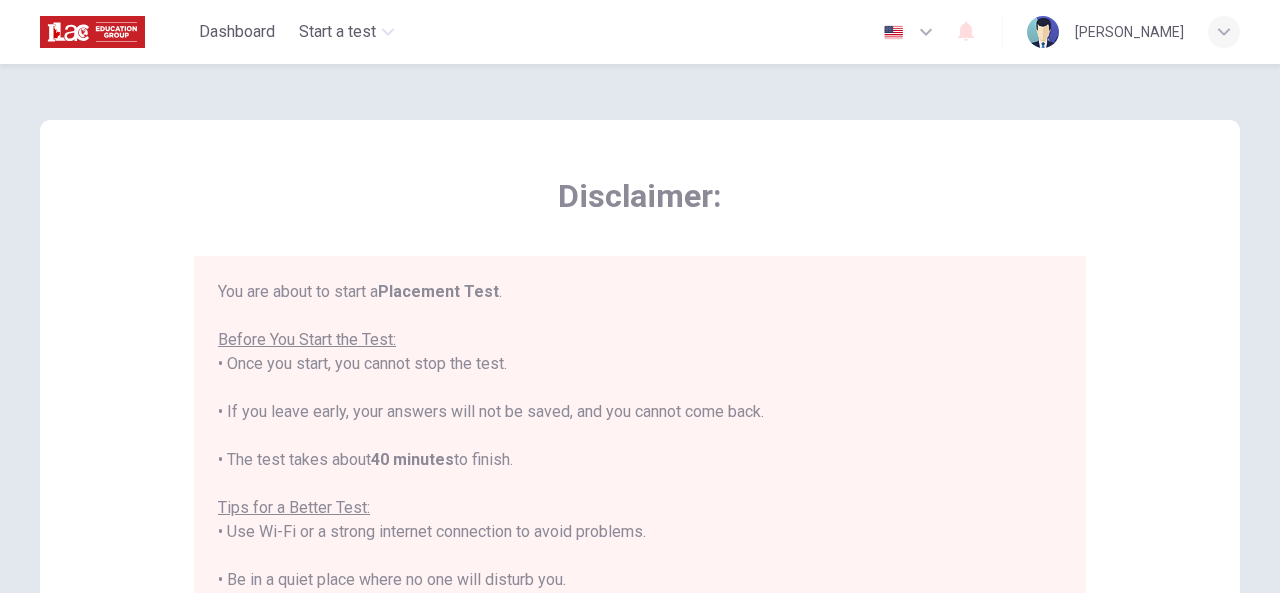 click on "Before You Start the Test:" at bounding box center (307, 339) 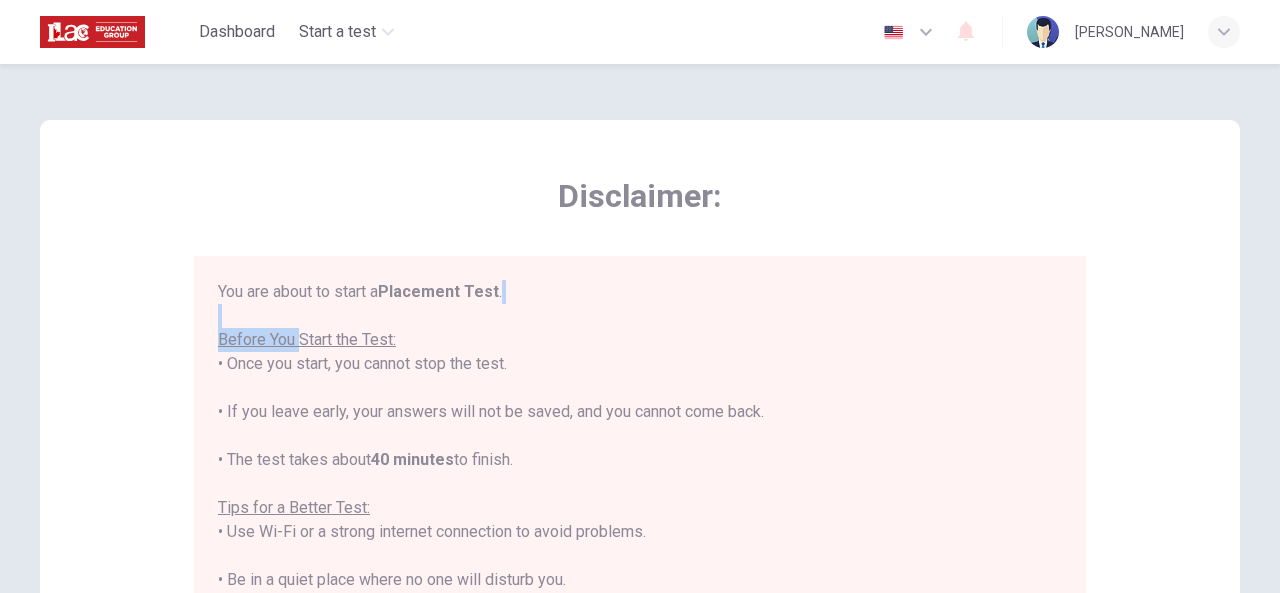 drag, startPoint x: 299, startPoint y: 340, endPoint x: 448, endPoint y: 321, distance: 150.20653 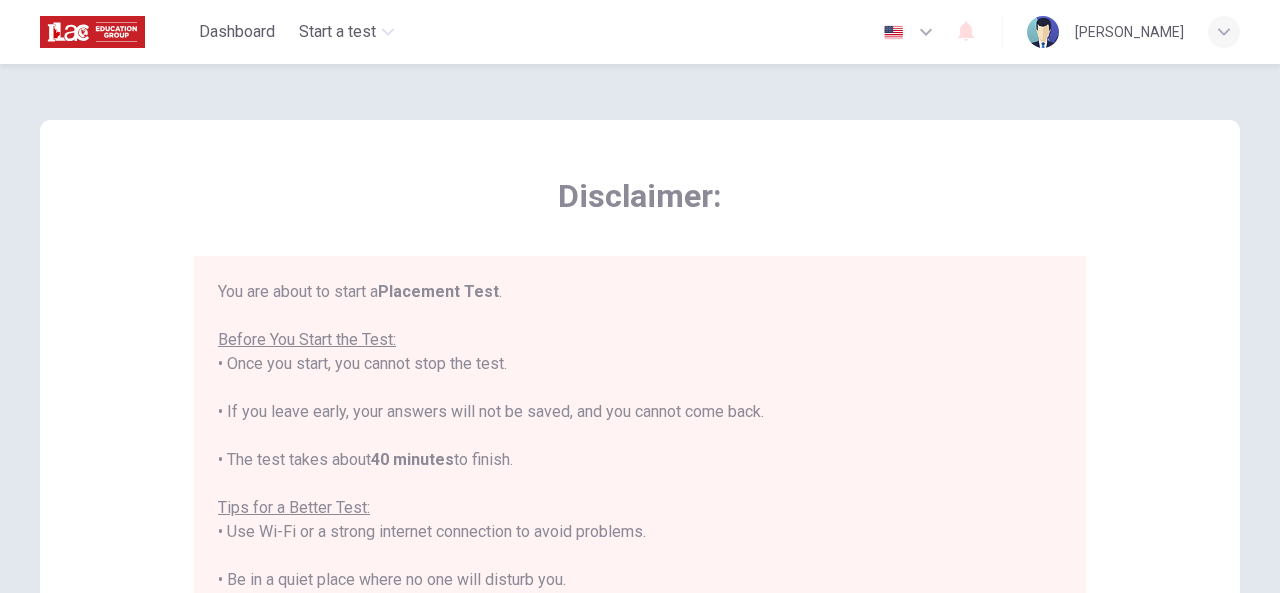 click on "Before You Start the Test:" at bounding box center (307, 339) 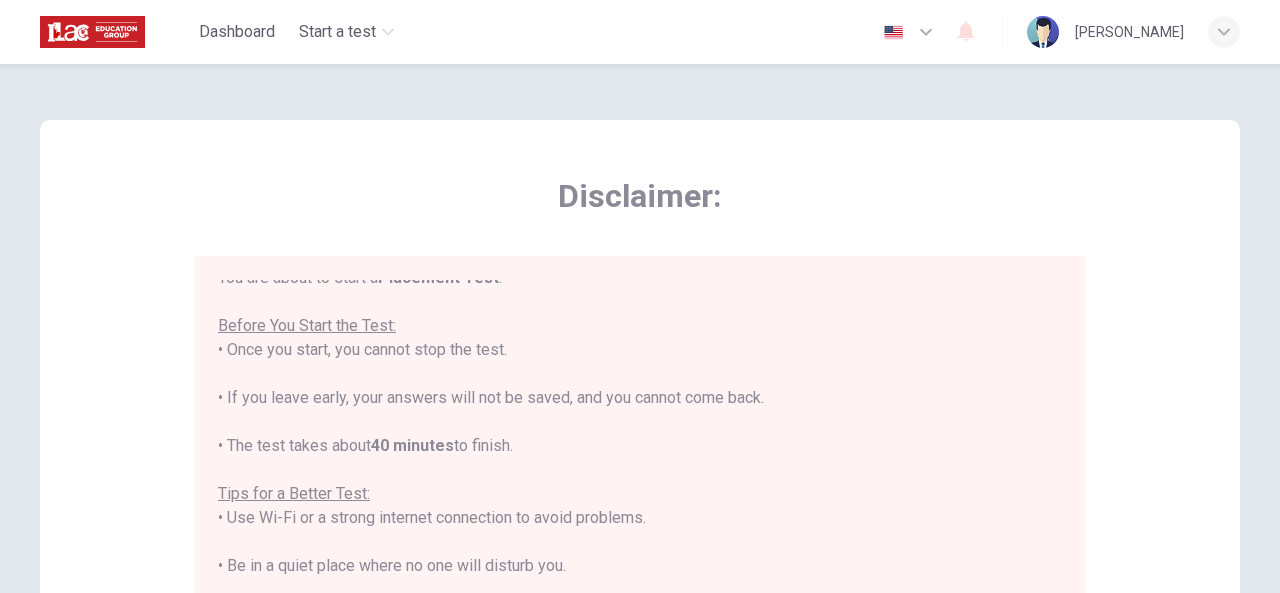 scroll, scrollTop: 22, scrollLeft: 0, axis: vertical 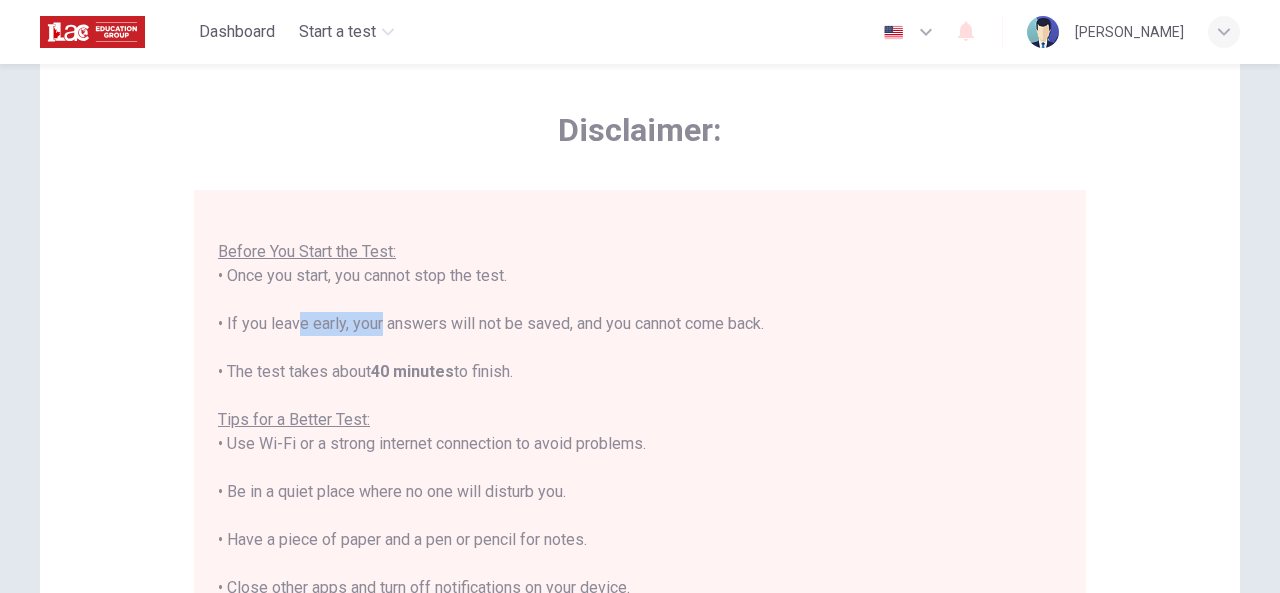 drag, startPoint x: 306, startPoint y: 319, endPoint x: 341, endPoint y: 339, distance: 40.311287 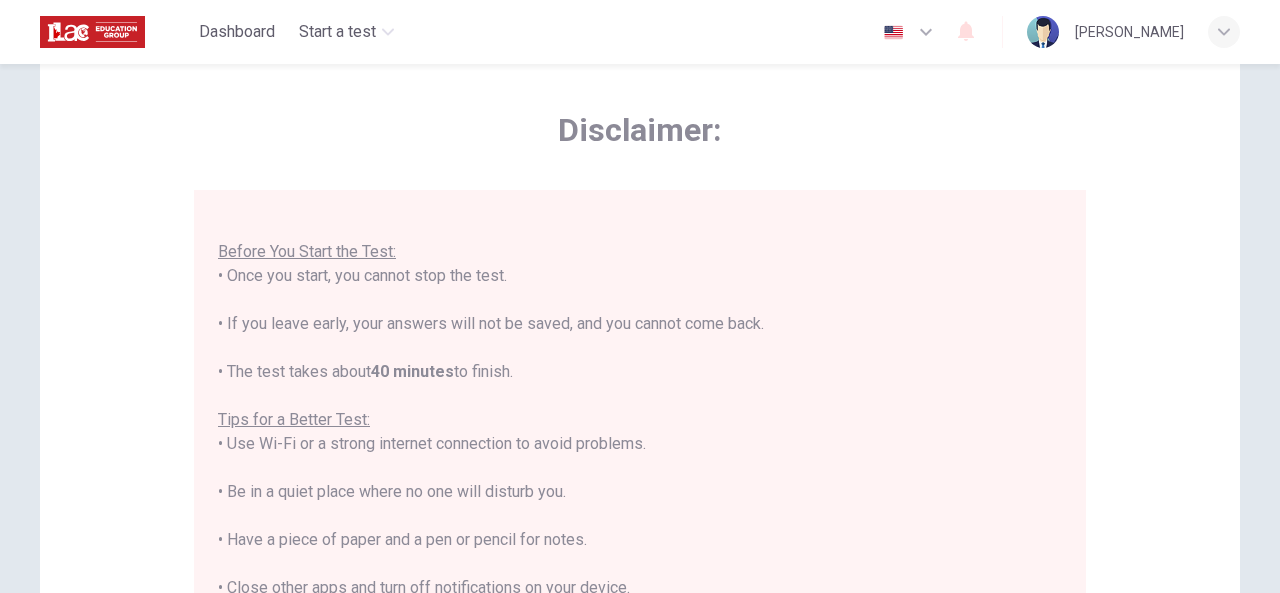 click on "You are about to start a  Placement Test .
Before You Start the Test:
• Once you start, you cannot stop the test.
• If you leave early, your answers will not be saved, and you cannot come back.
• The test takes about  40 minutes  to finish.
Tips for a Better Test:
• Use Wi-Fi or a strong internet connection to avoid problems.
• Be in a quiet place where no one will disturb you.
• Have a piece of paper and a pen or pencil for notes.
• Close other apps and turn off notifications on your device.
• Make sure your device is fully charged or has enough battery to last 90 minutes.
By clicking the button below, you agree to follow these instructions.
Good luck!" at bounding box center [640, 468] 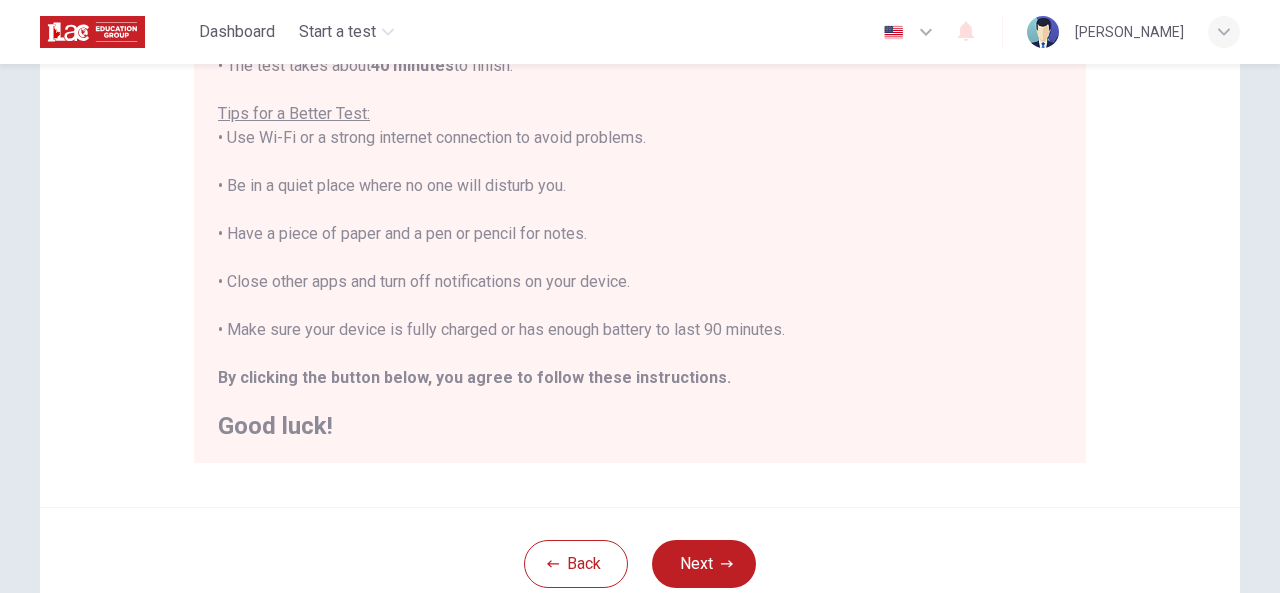 scroll, scrollTop: 318, scrollLeft: 0, axis: vertical 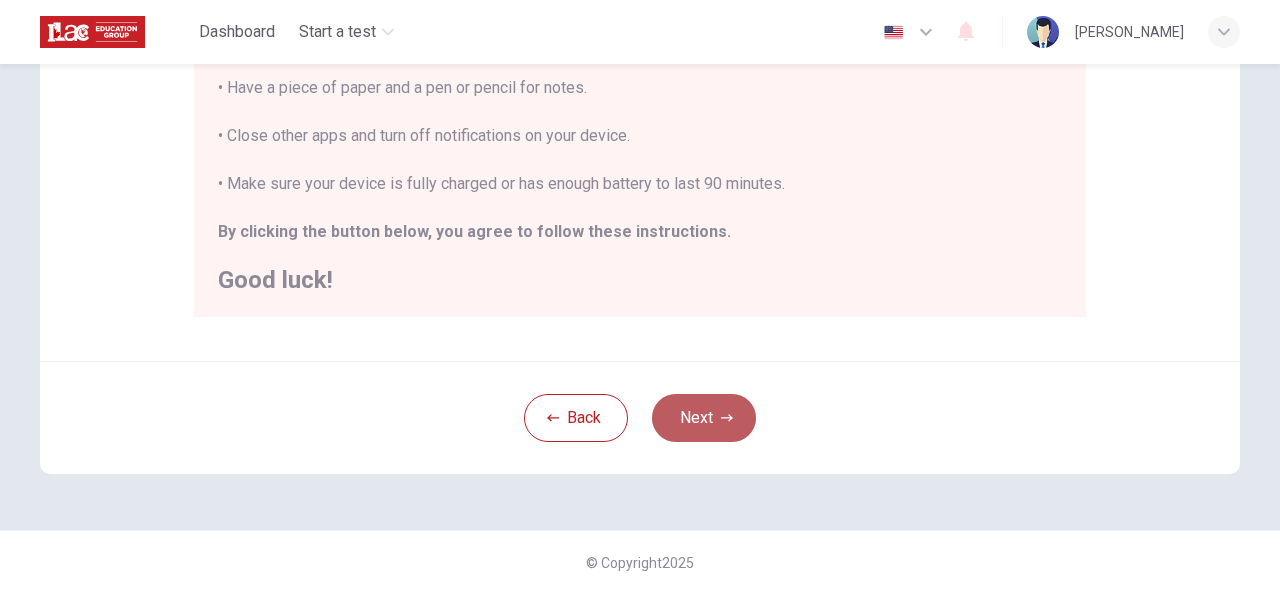 click on "Next" at bounding box center (704, 418) 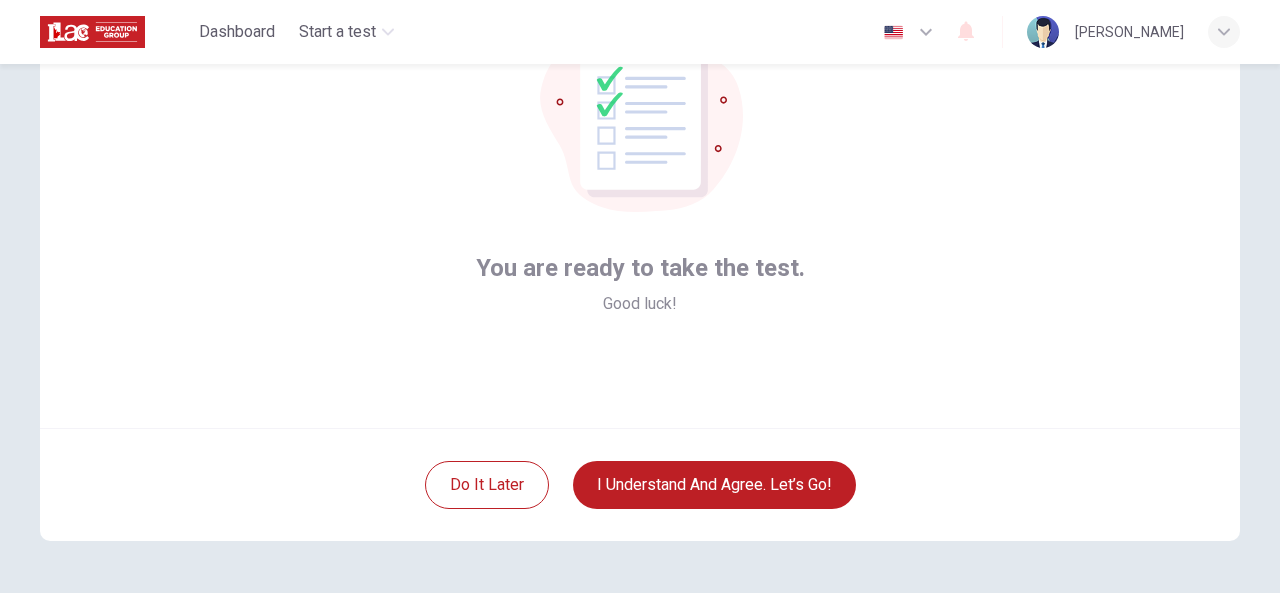 scroll, scrollTop: 172, scrollLeft: 0, axis: vertical 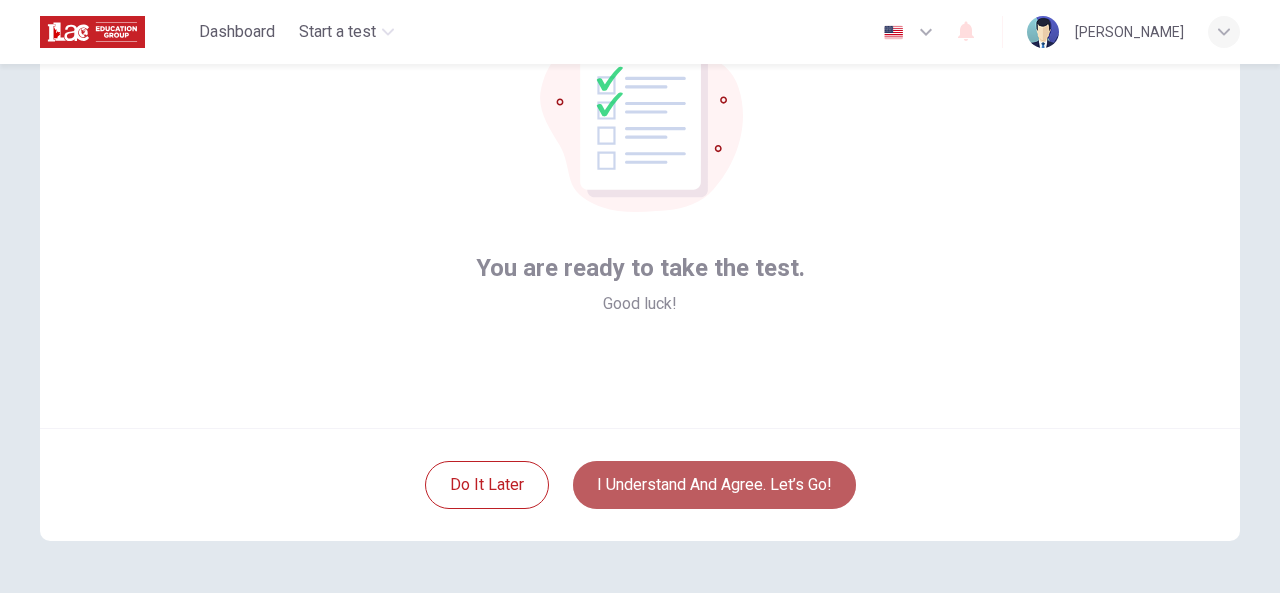click on "I understand and agree. Let’s go!" at bounding box center (714, 485) 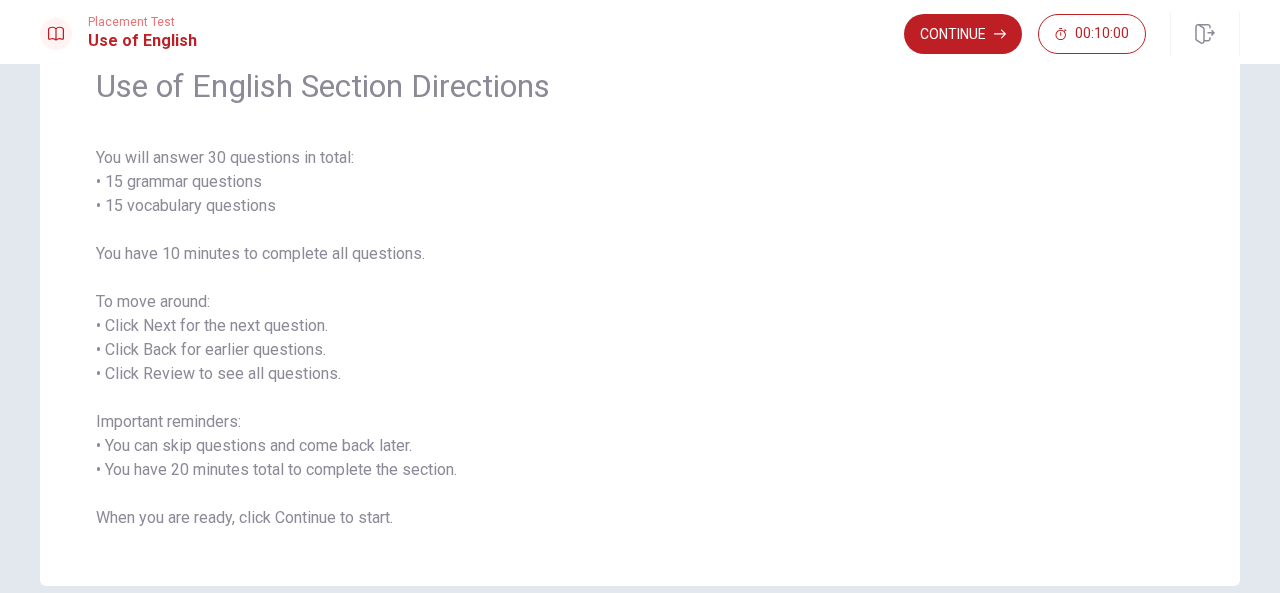 scroll, scrollTop: 57, scrollLeft: 0, axis: vertical 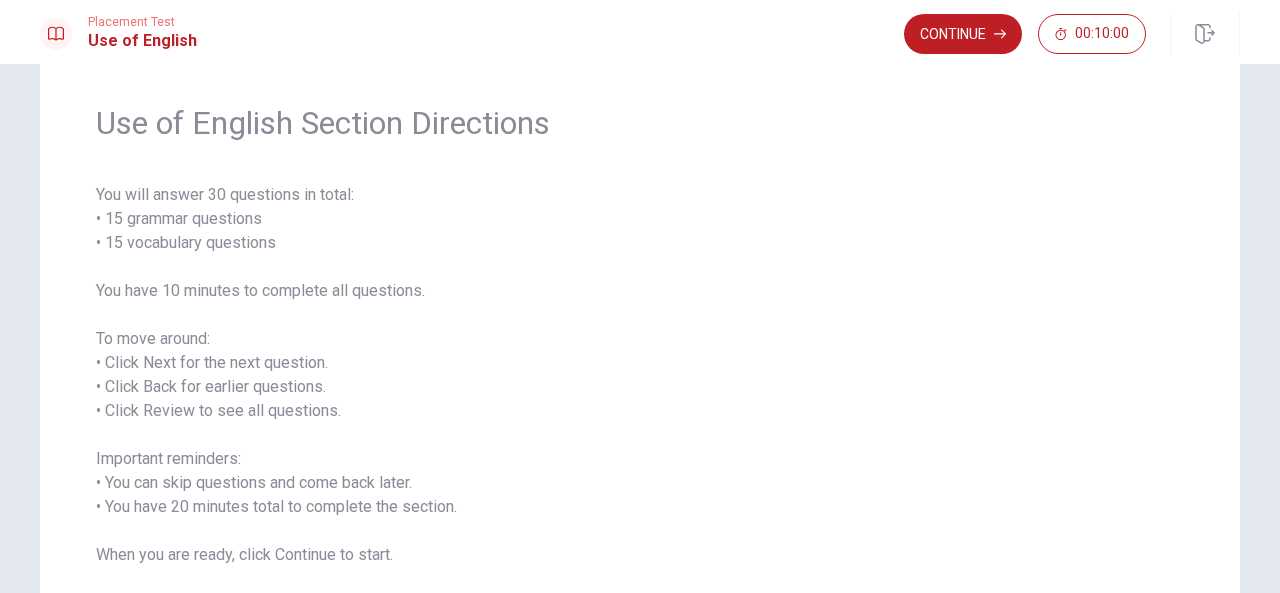 drag, startPoint x: 133, startPoint y: 215, endPoint x: 254, endPoint y: 220, distance: 121.103264 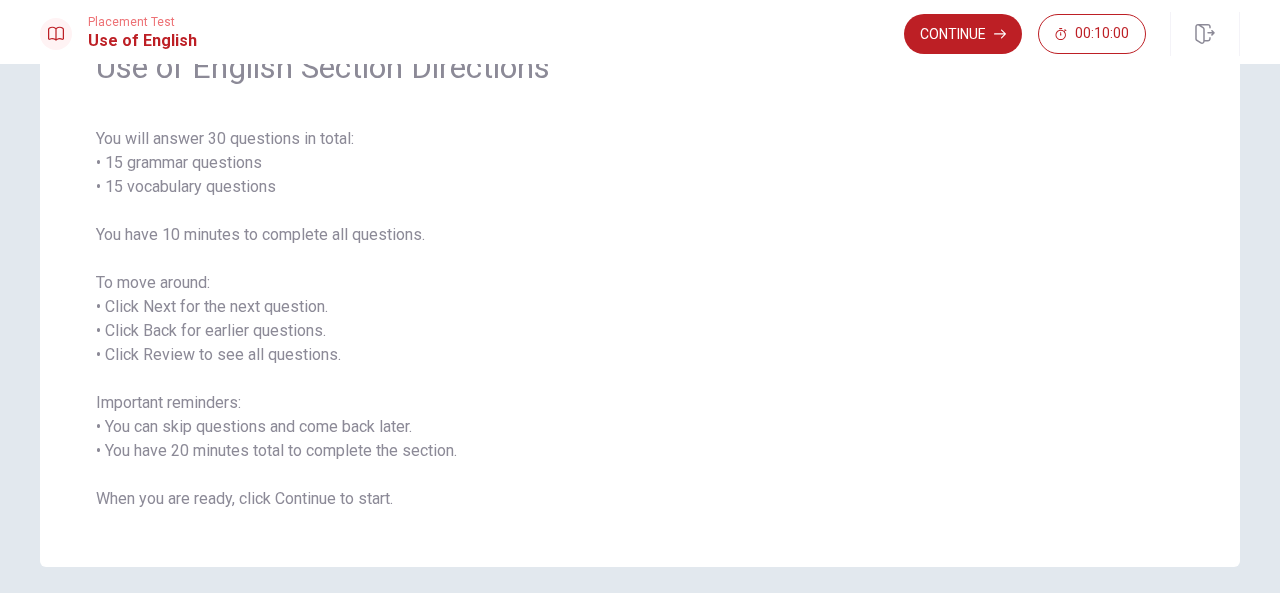 scroll, scrollTop: 190, scrollLeft: 0, axis: vertical 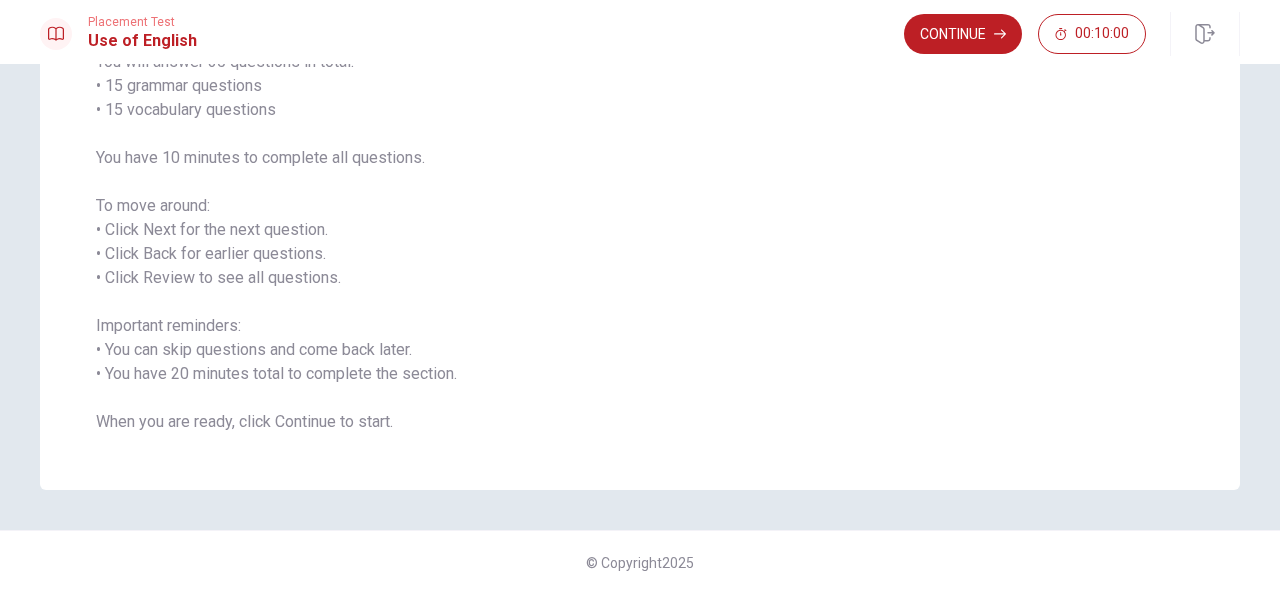 drag, startPoint x: 971, startPoint y: 600, endPoint x: 965, endPoint y: 609, distance: 10.816654 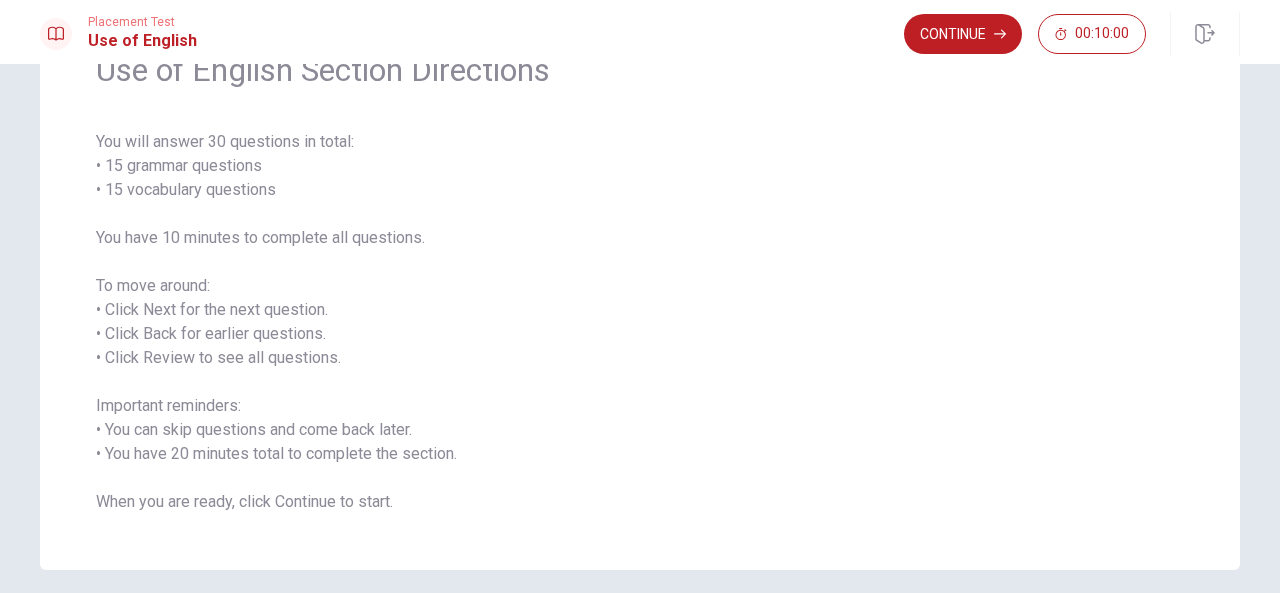 scroll, scrollTop: 0, scrollLeft: 0, axis: both 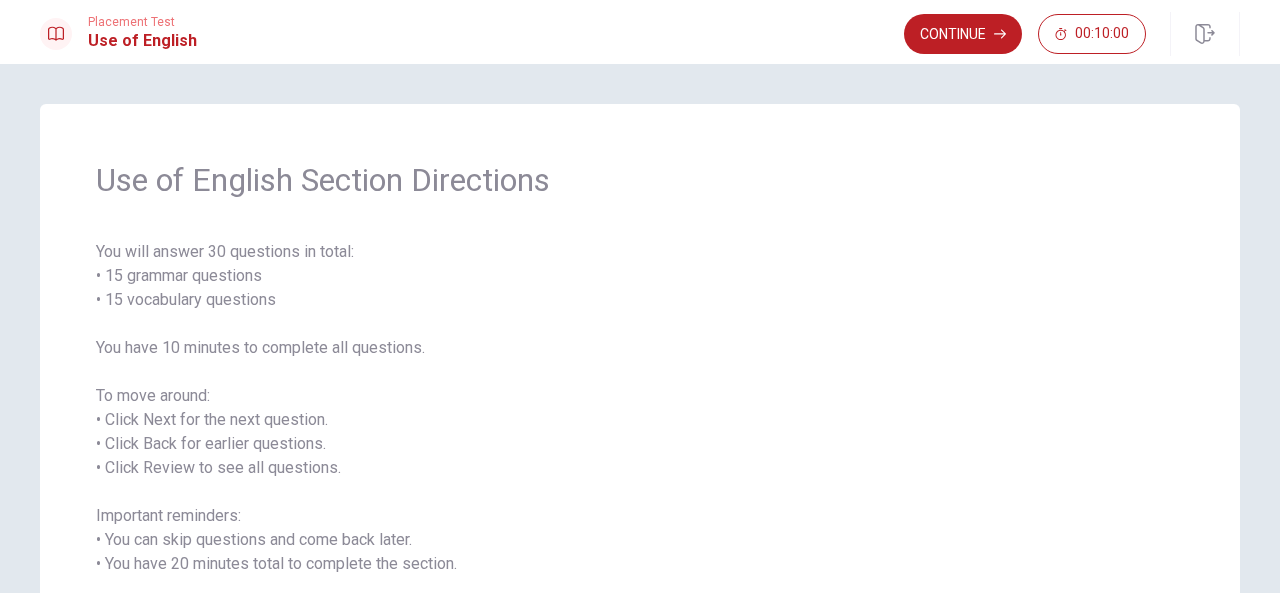 click on "Placement Test   Use of English Continue 00:10:00" at bounding box center [640, 32] 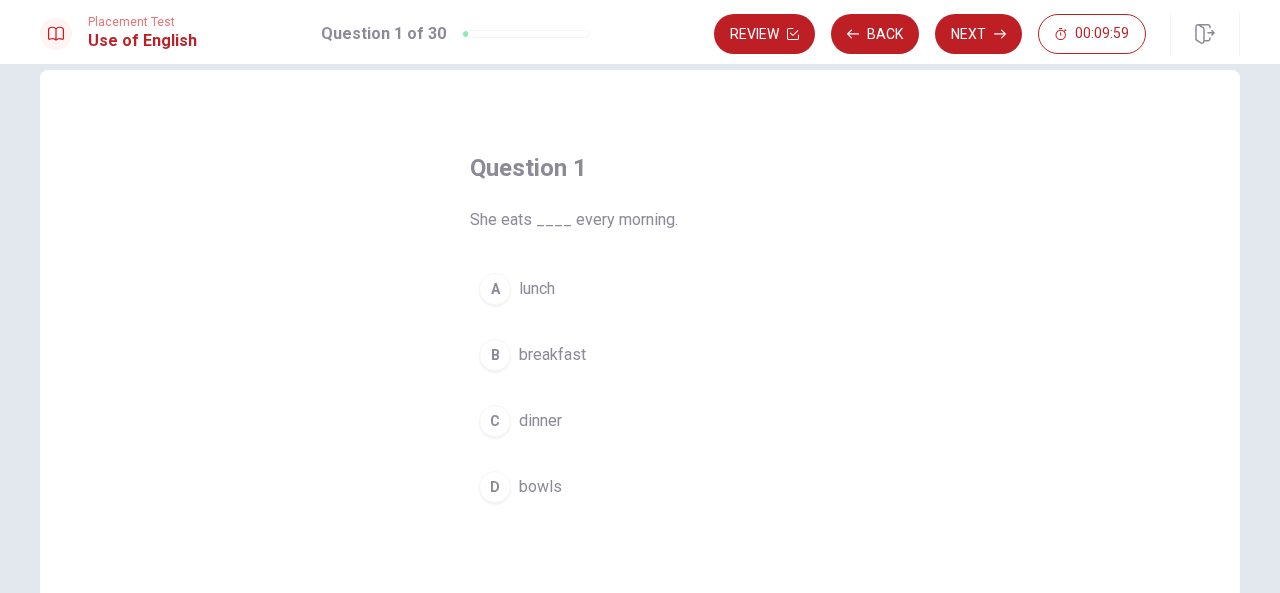scroll, scrollTop: 66, scrollLeft: 0, axis: vertical 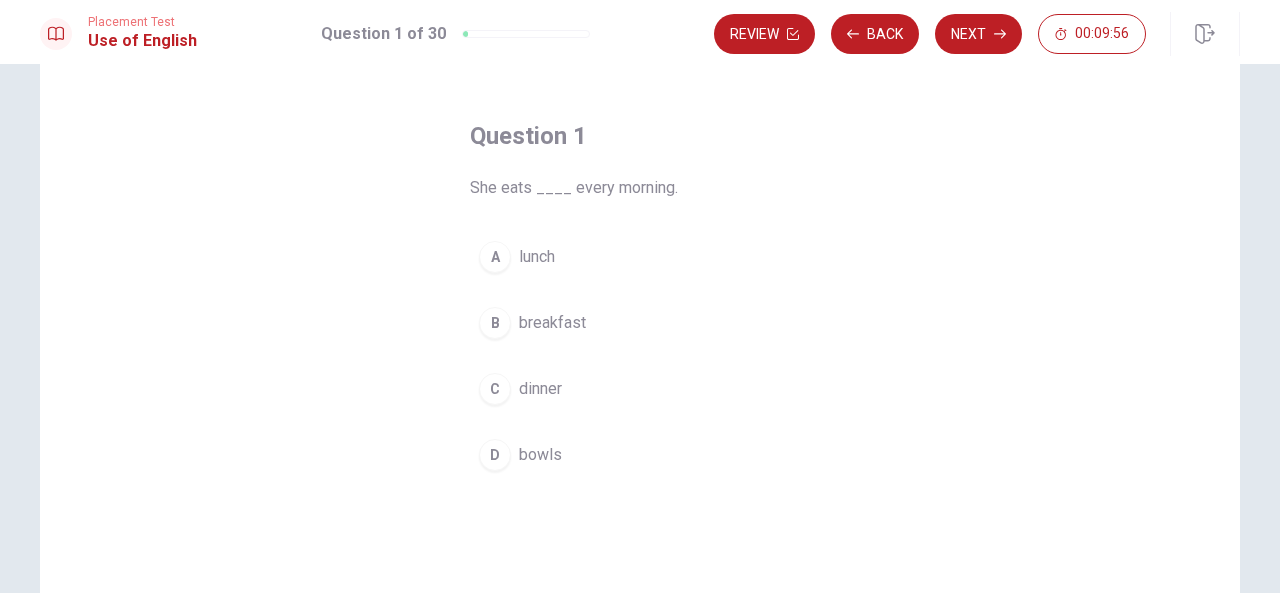click on "B" at bounding box center (495, 323) 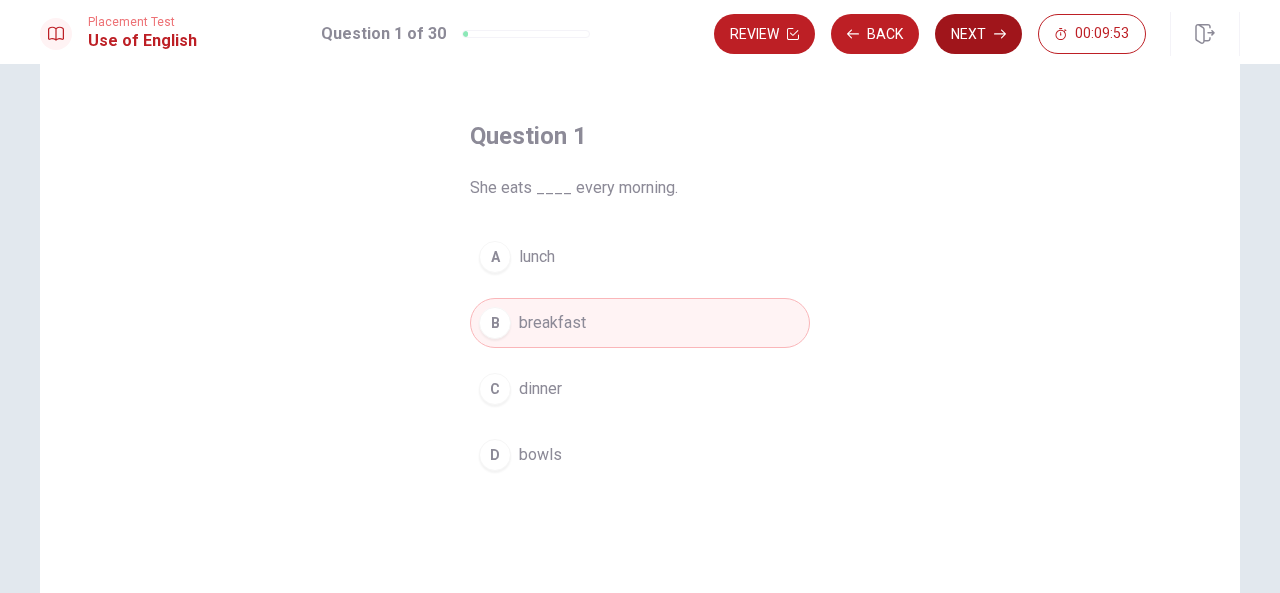 click on "Next" at bounding box center (978, 34) 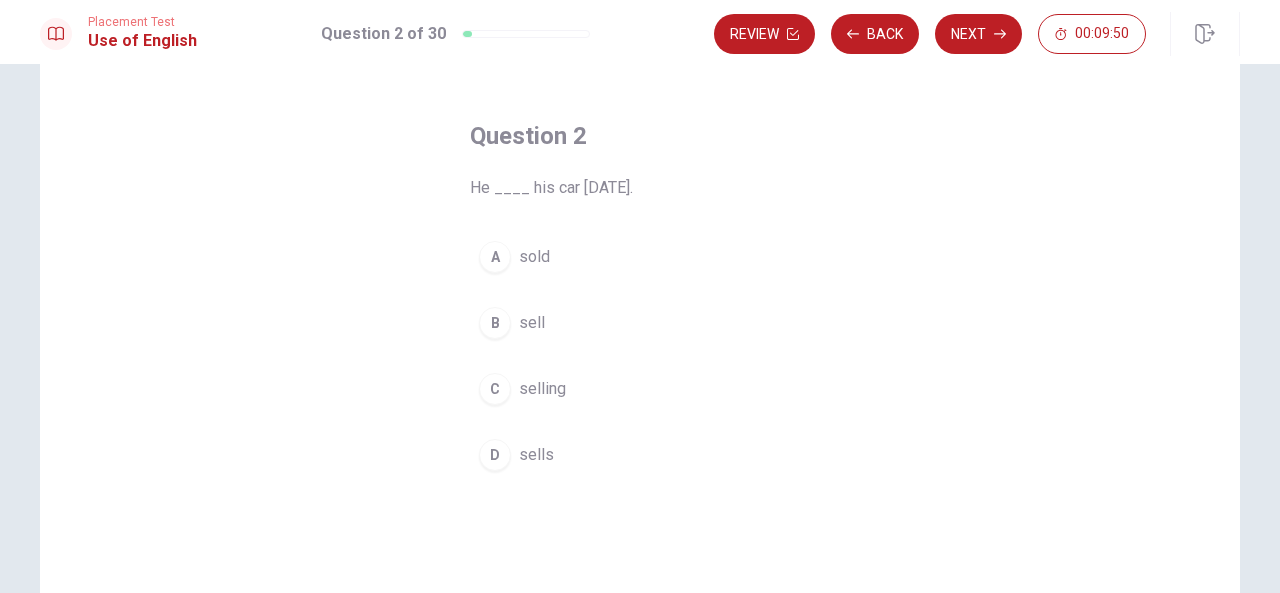 click on "sold" at bounding box center (534, 257) 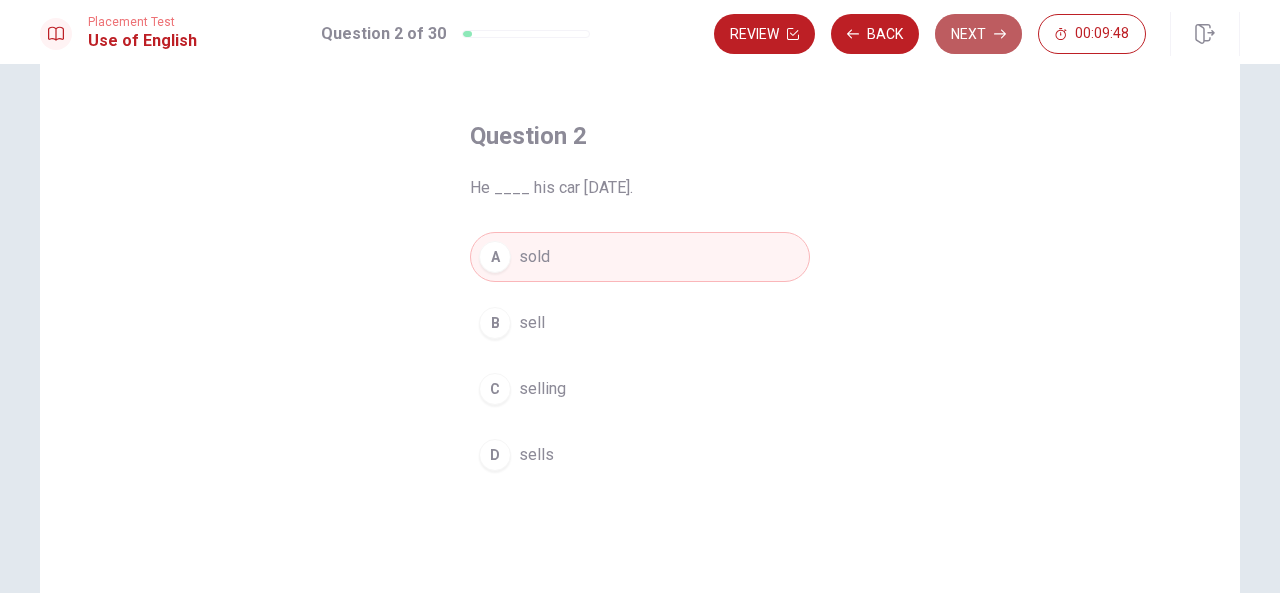 click on "Next" at bounding box center (978, 34) 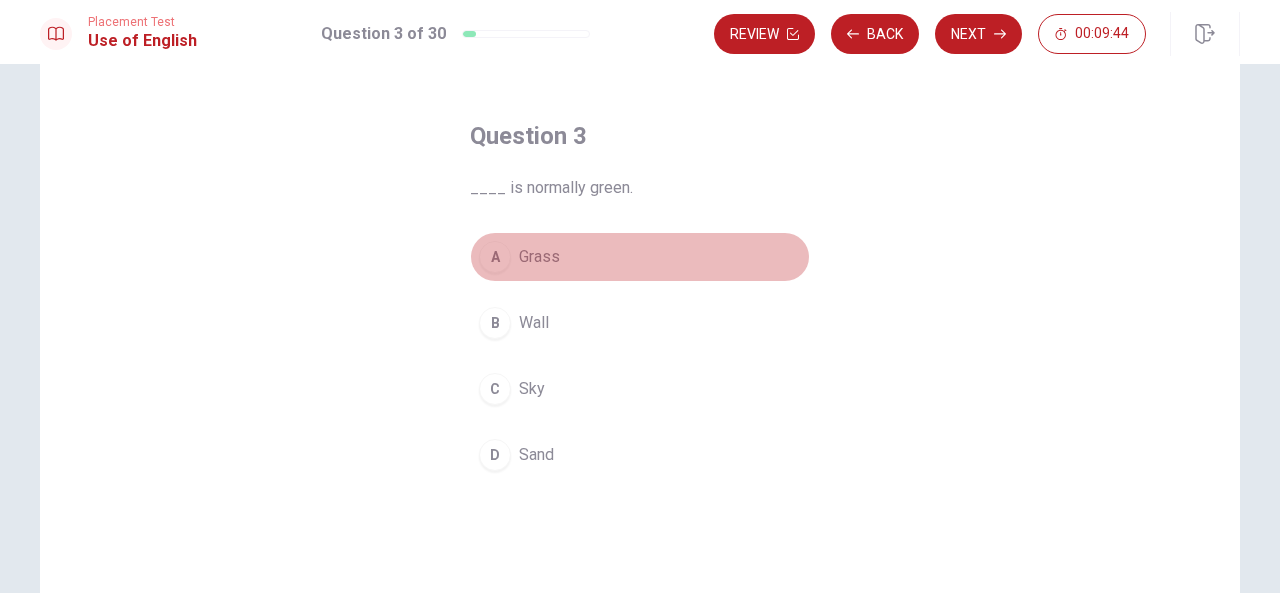click on "Grass" at bounding box center [539, 257] 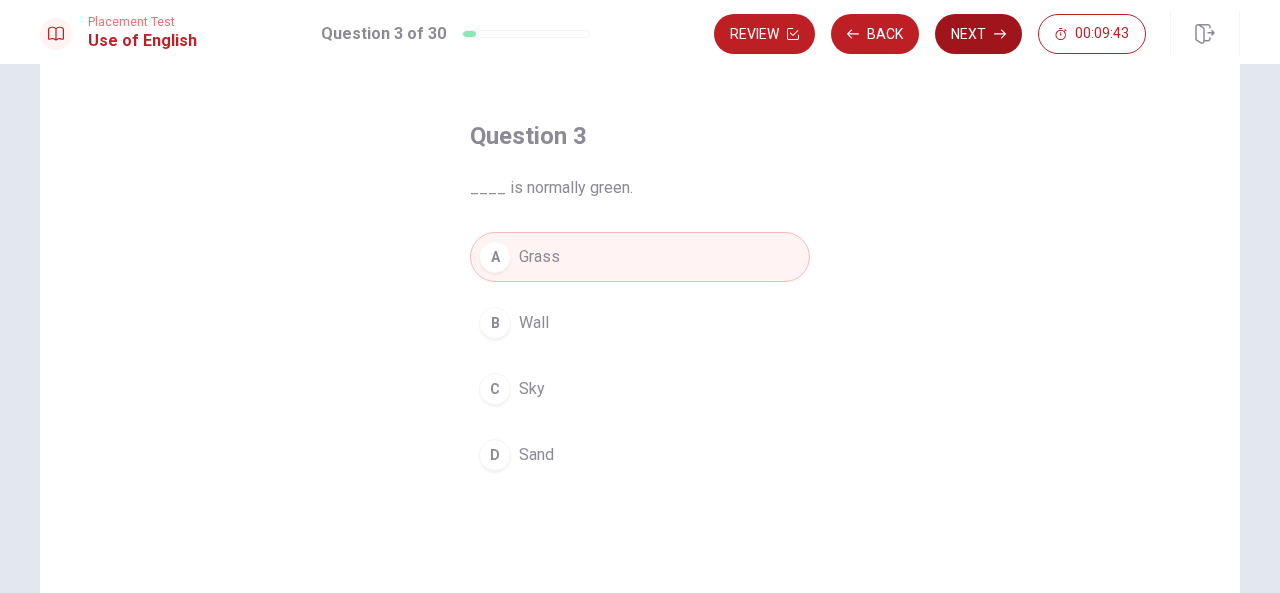 click on "Next" at bounding box center (978, 34) 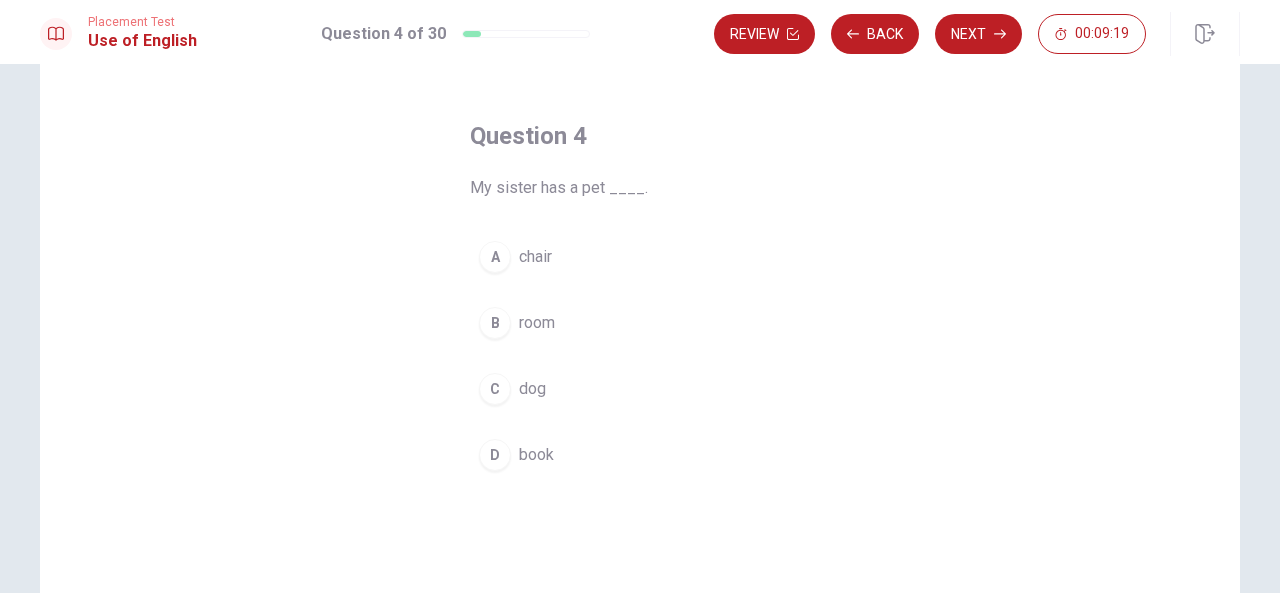 click on "book" at bounding box center [536, 455] 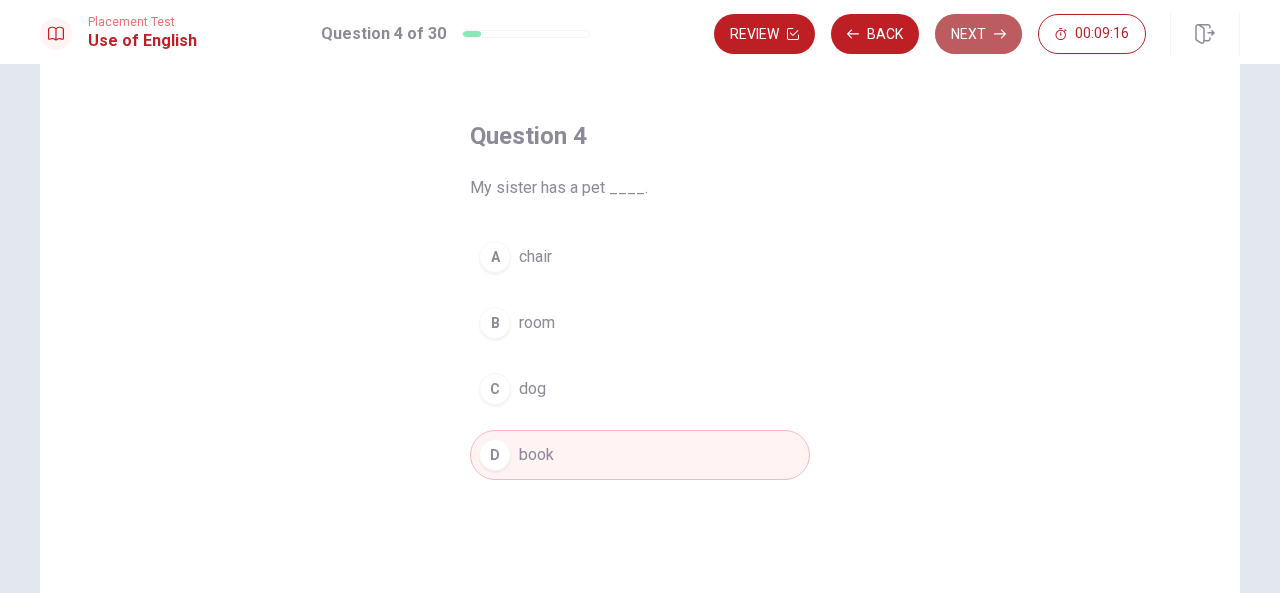 click on "Next" at bounding box center (978, 34) 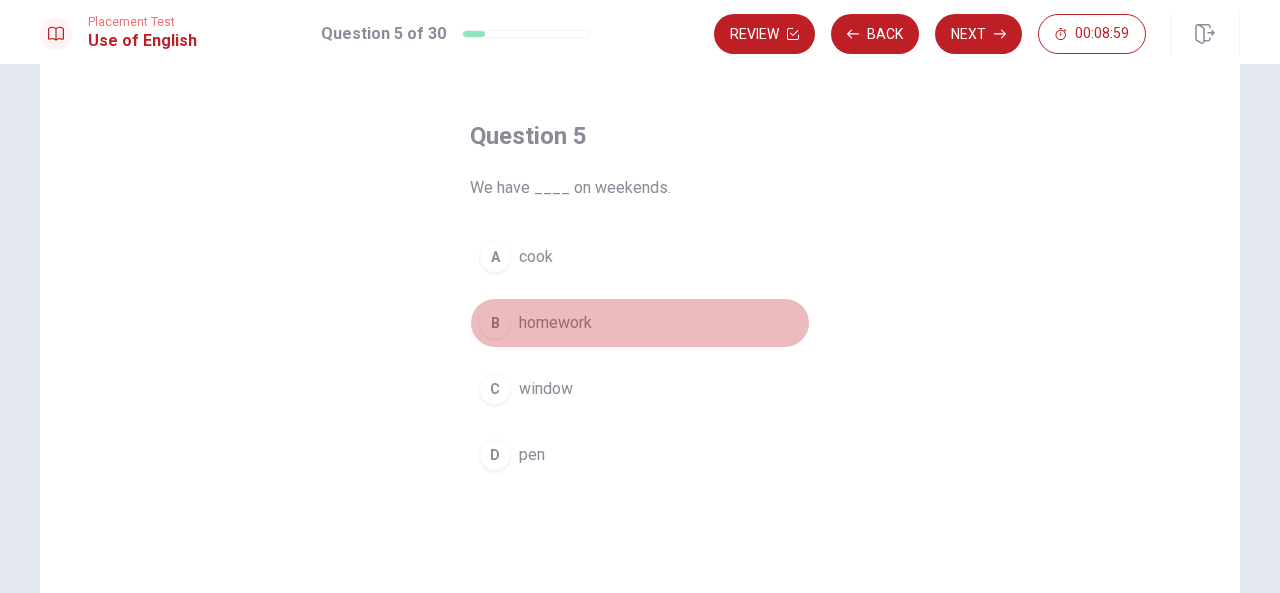 click on "homework" at bounding box center (555, 323) 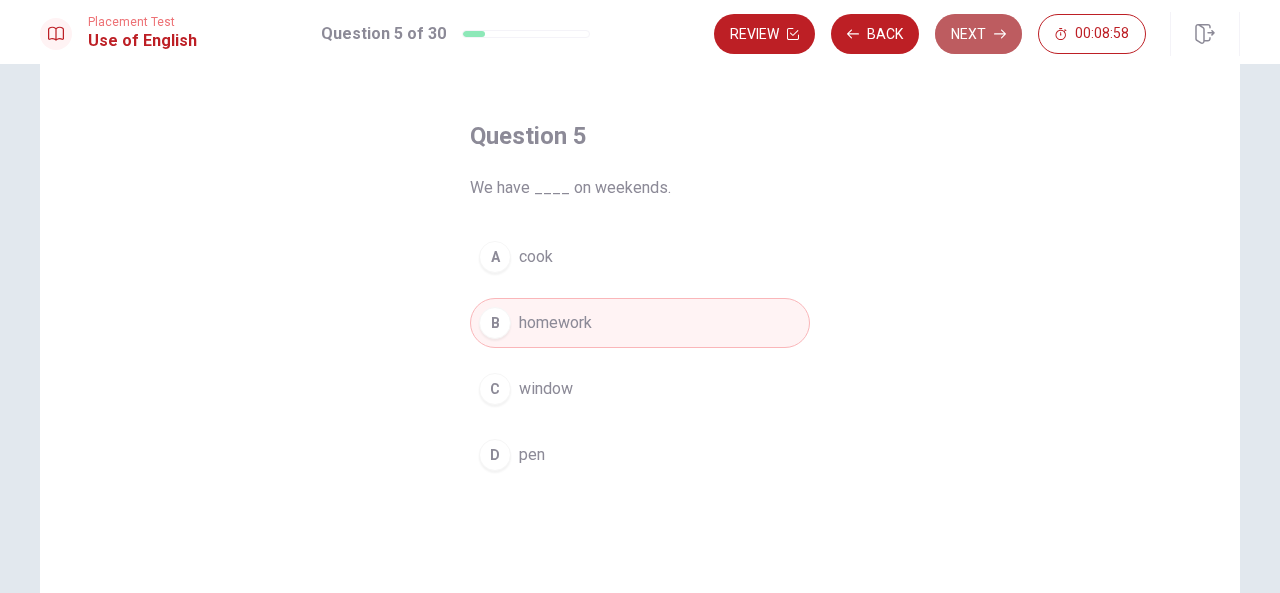 click on "Next" at bounding box center [978, 34] 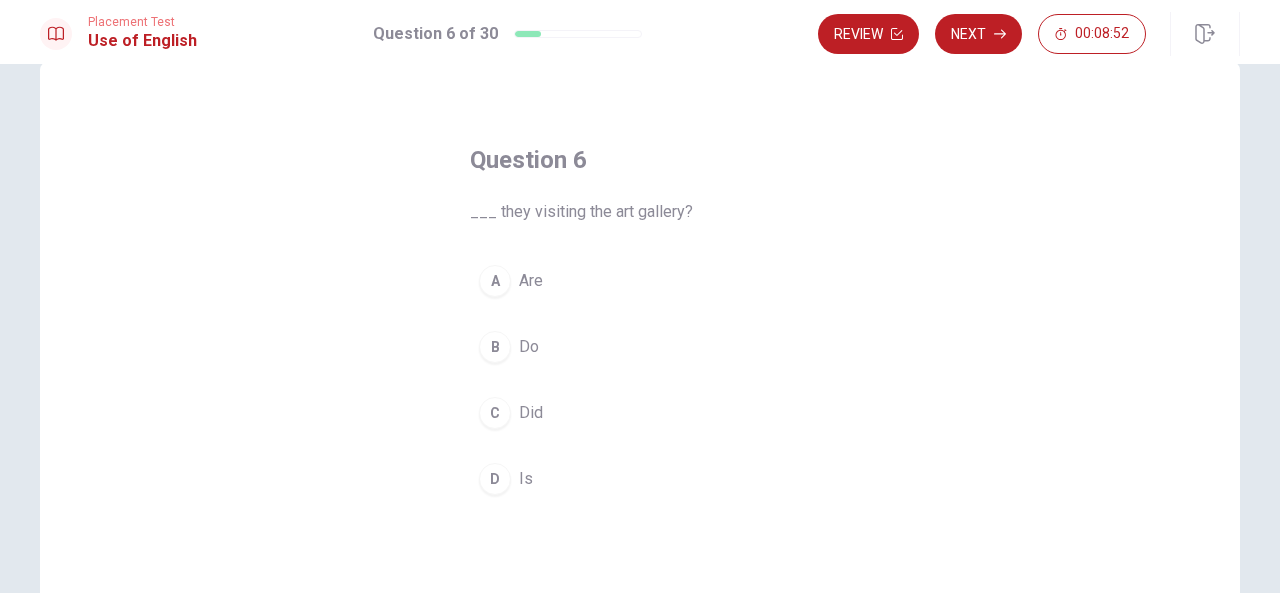 scroll, scrollTop: 66, scrollLeft: 0, axis: vertical 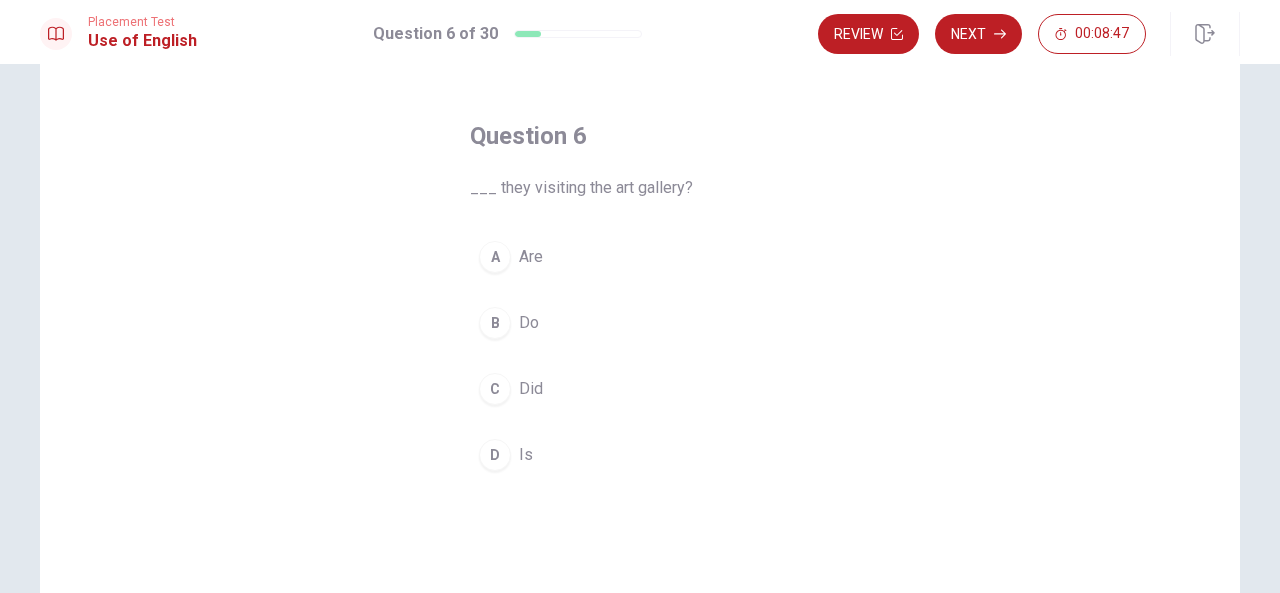 click on "A Are" at bounding box center (640, 257) 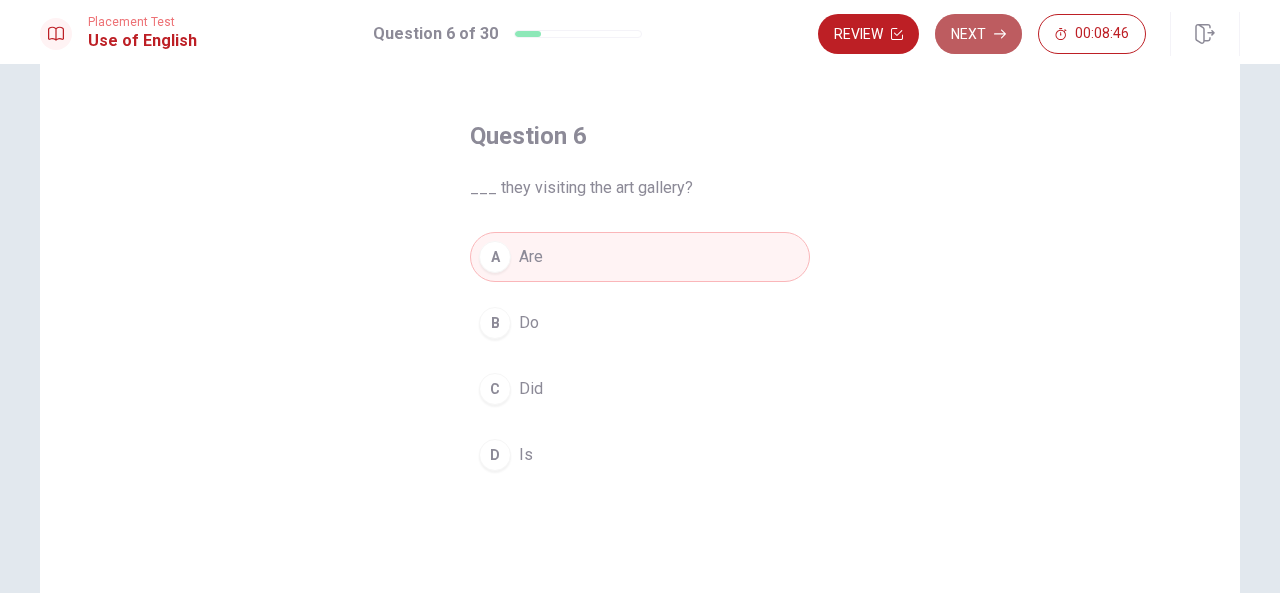 click 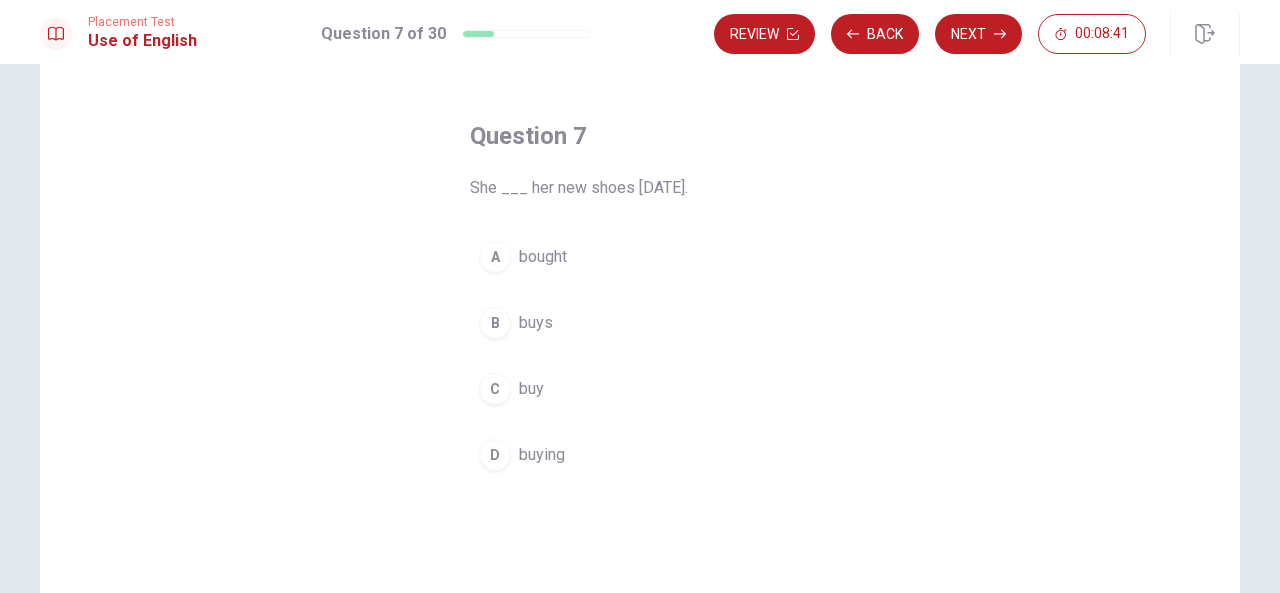 click on "A bought" at bounding box center (640, 257) 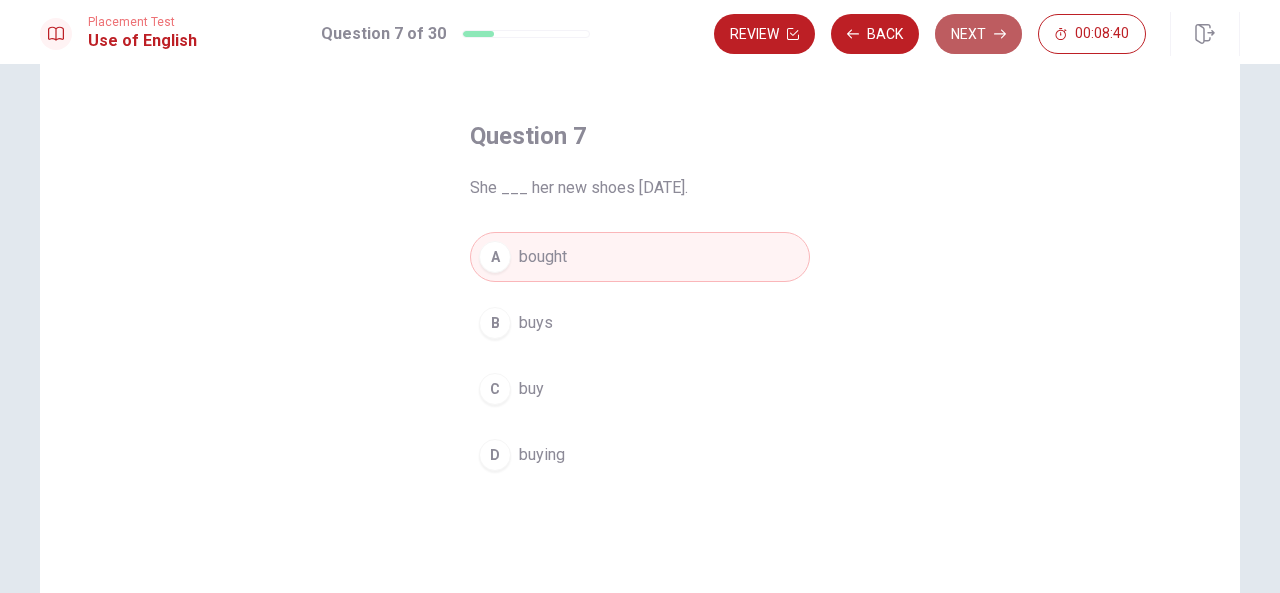 click on "Next" at bounding box center [978, 34] 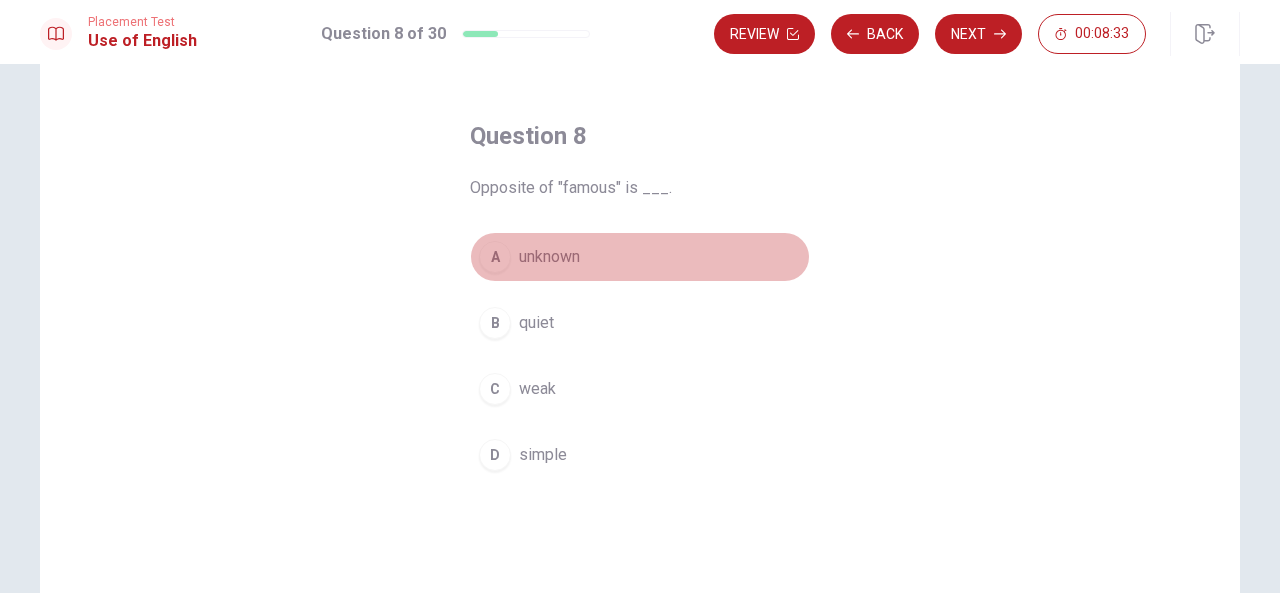 click on "unknown" at bounding box center (549, 257) 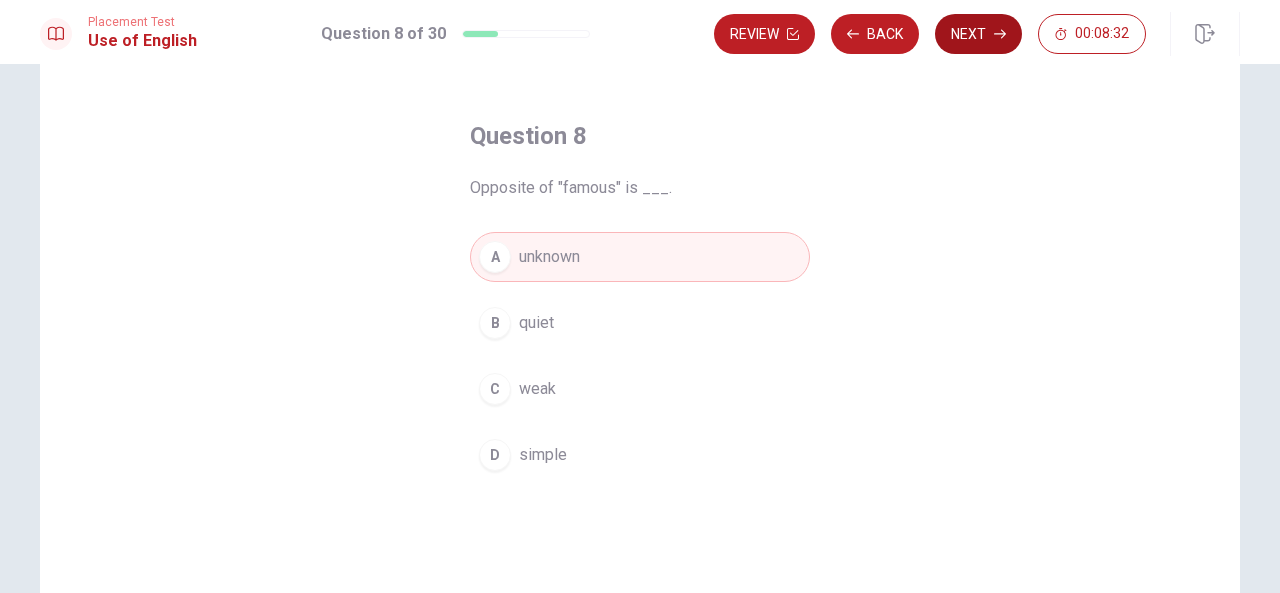 click on "Next" at bounding box center [978, 34] 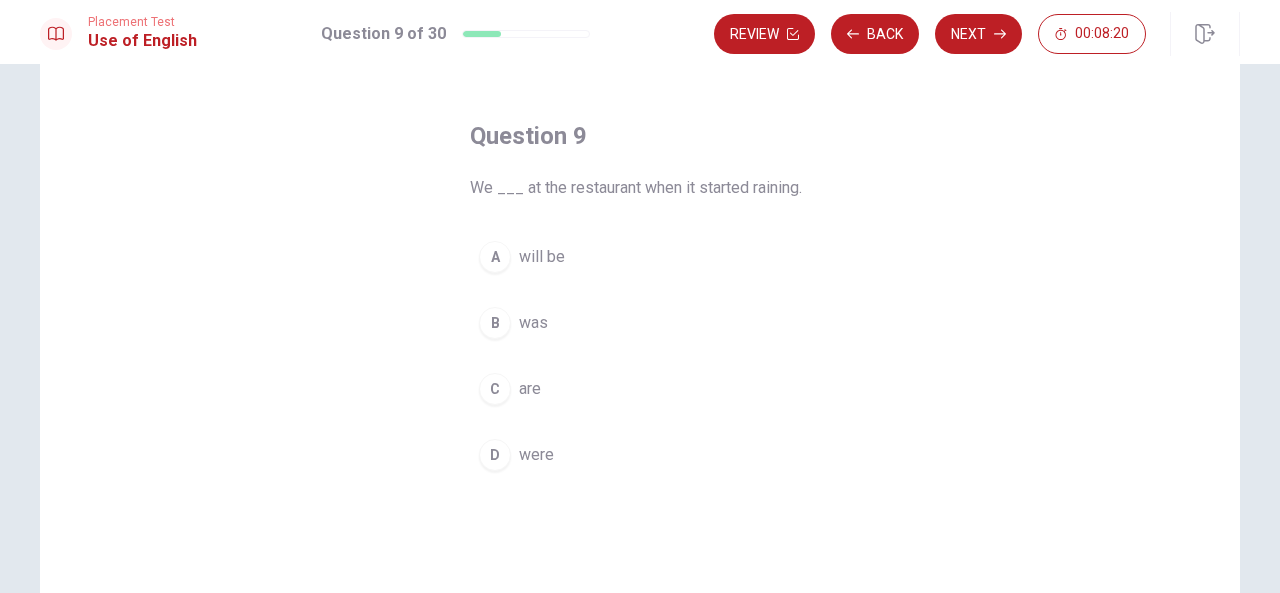 click on "C are" at bounding box center (640, 389) 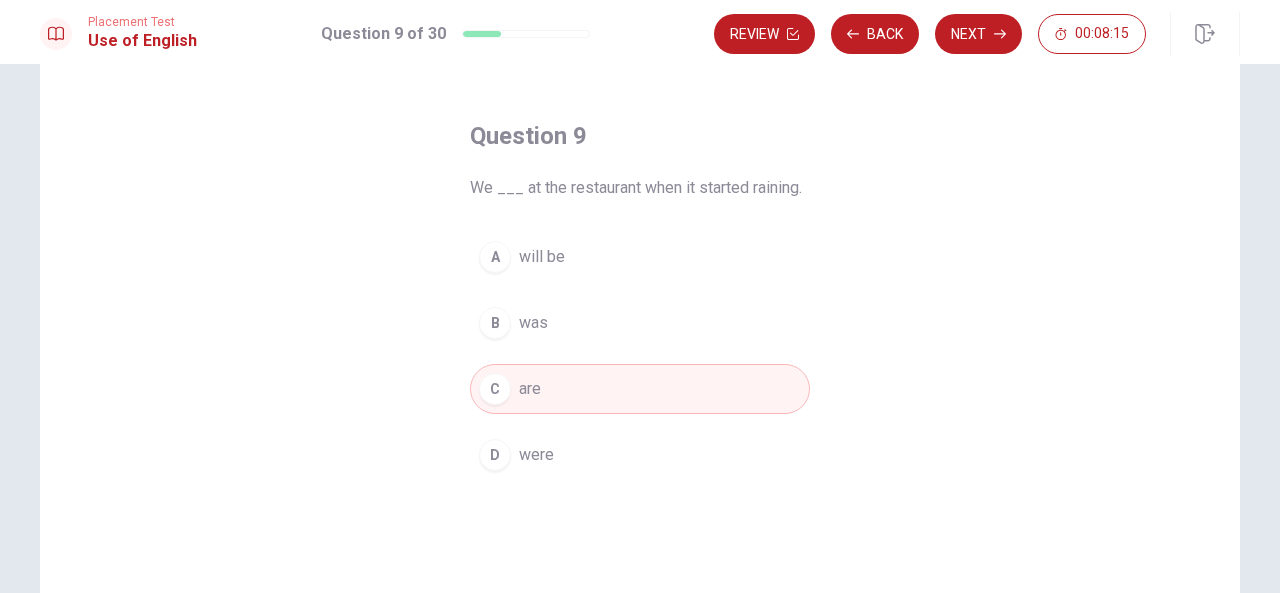 click on "B was" at bounding box center (640, 323) 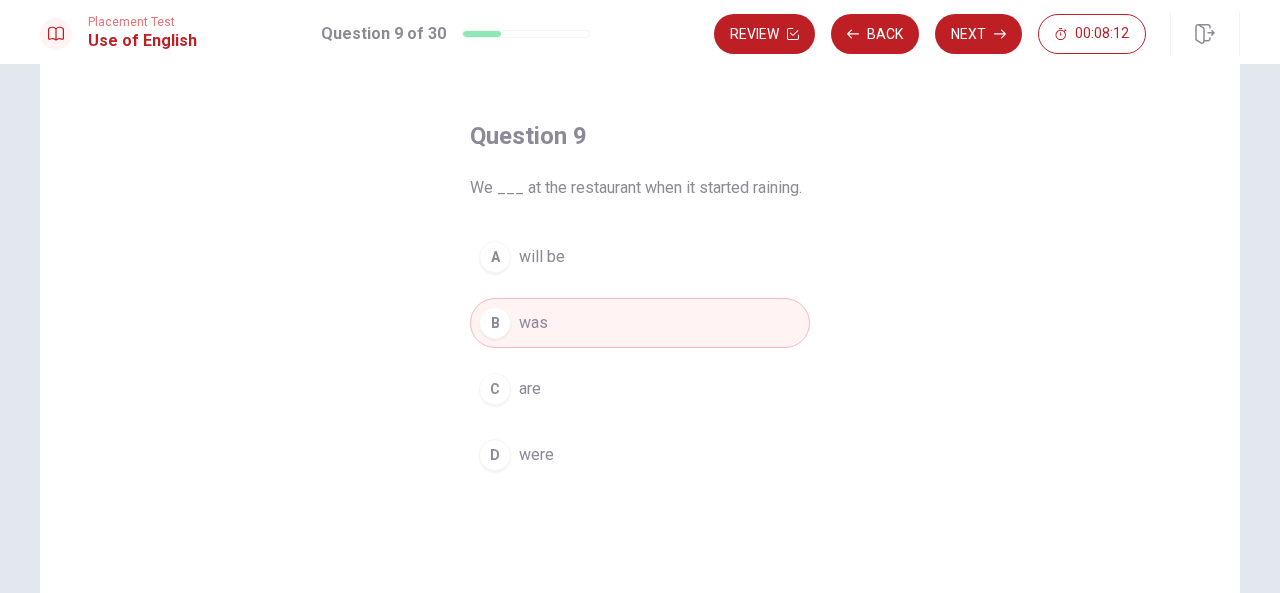 click on "D were" at bounding box center [640, 455] 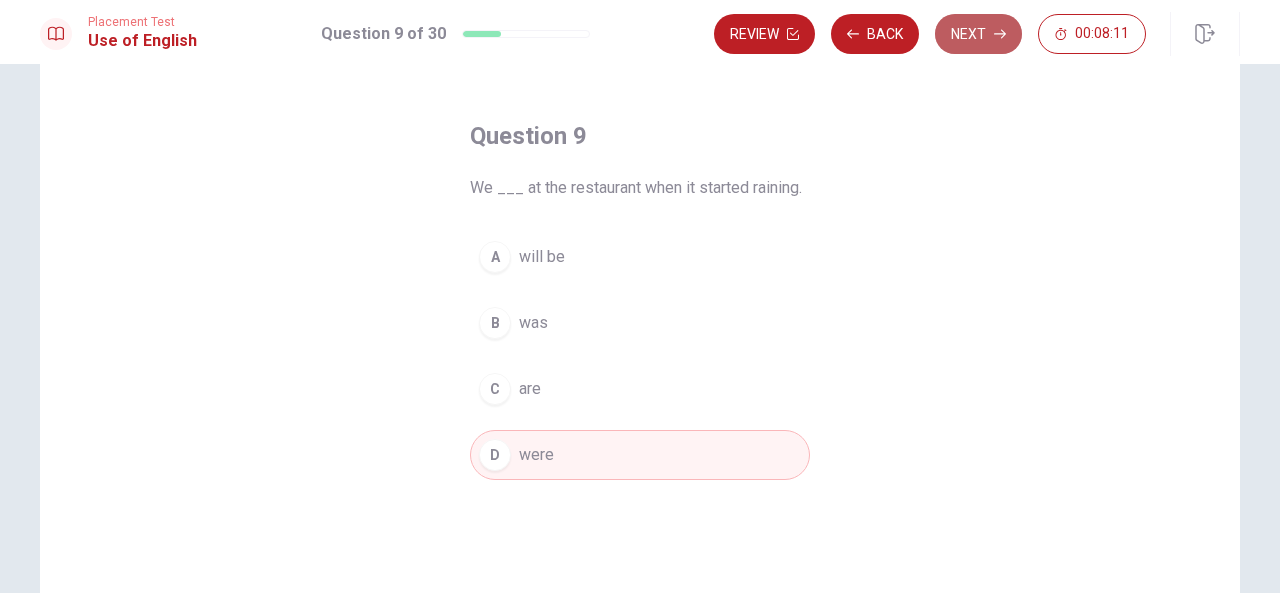 click on "Next" at bounding box center (978, 34) 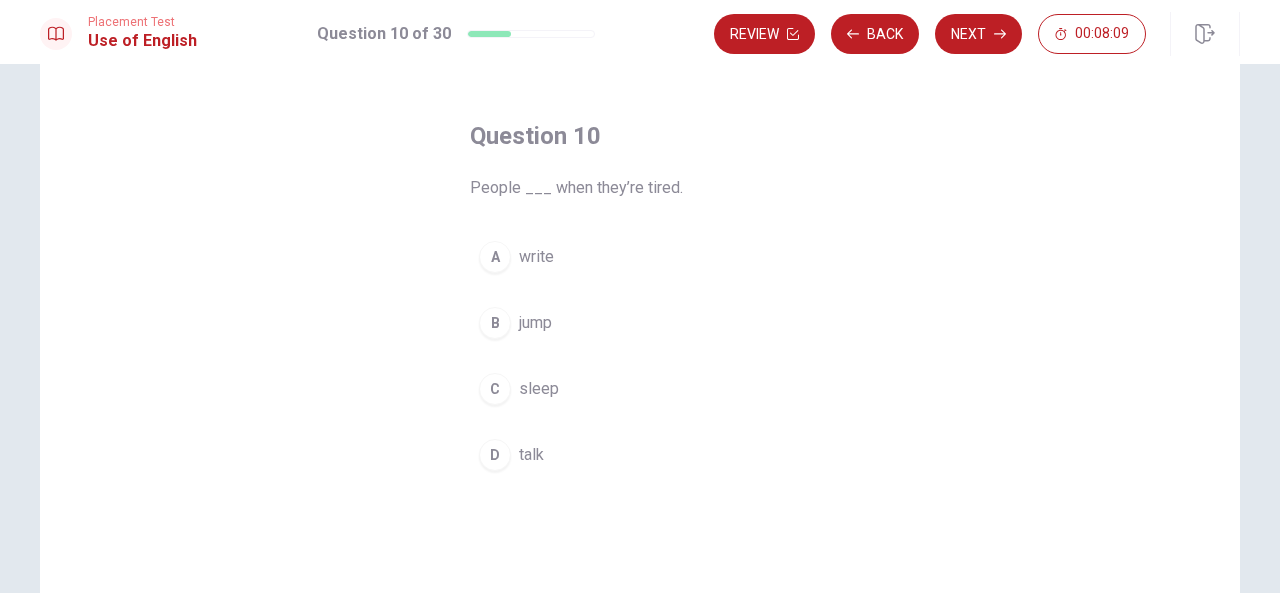 drag, startPoint x: 498, startPoint y: 190, endPoint x: 550, endPoint y: 191, distance: 52.009613 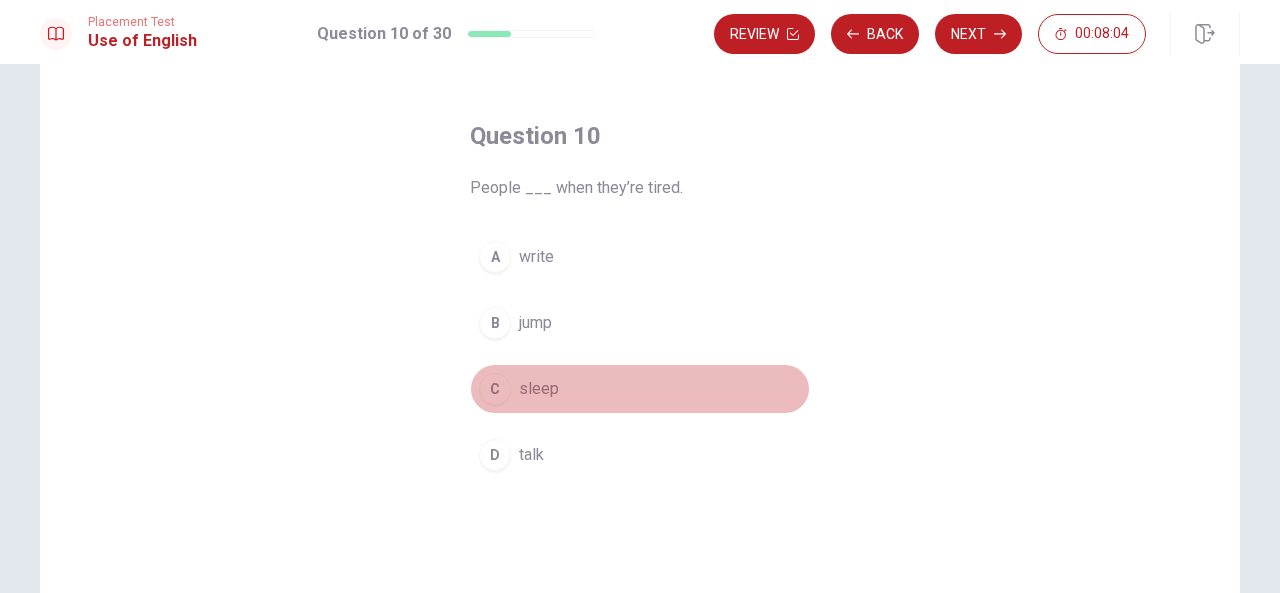 click on "C sleep" at bounding box center (640, 389) 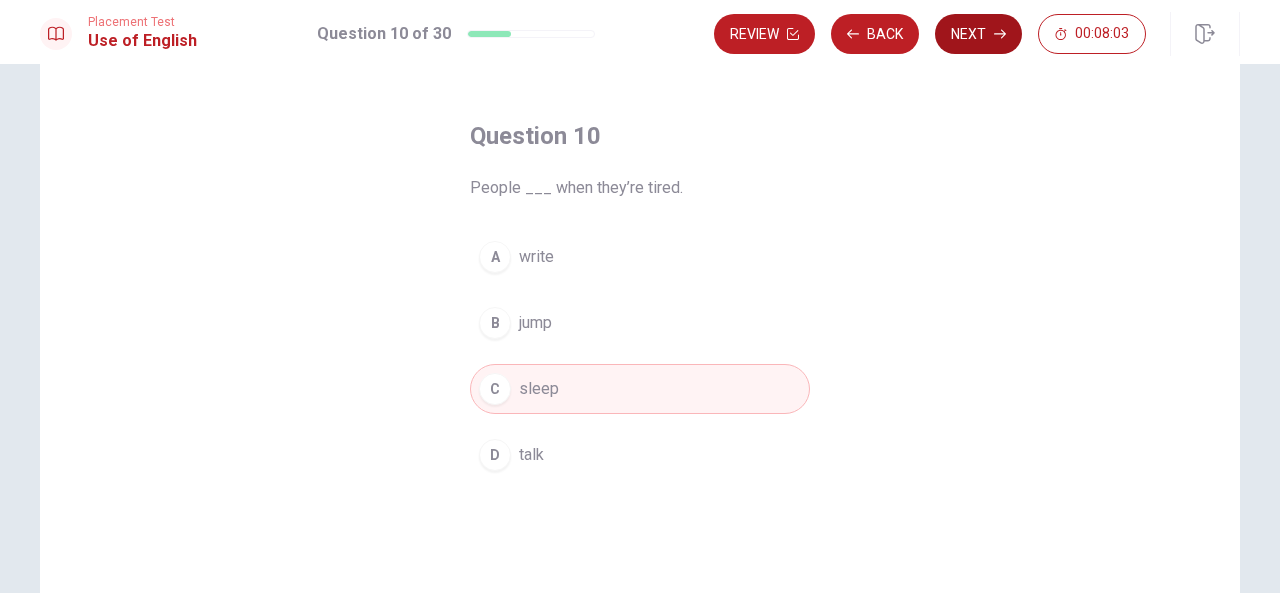 click on "Next" at bounding box center [978, 34] 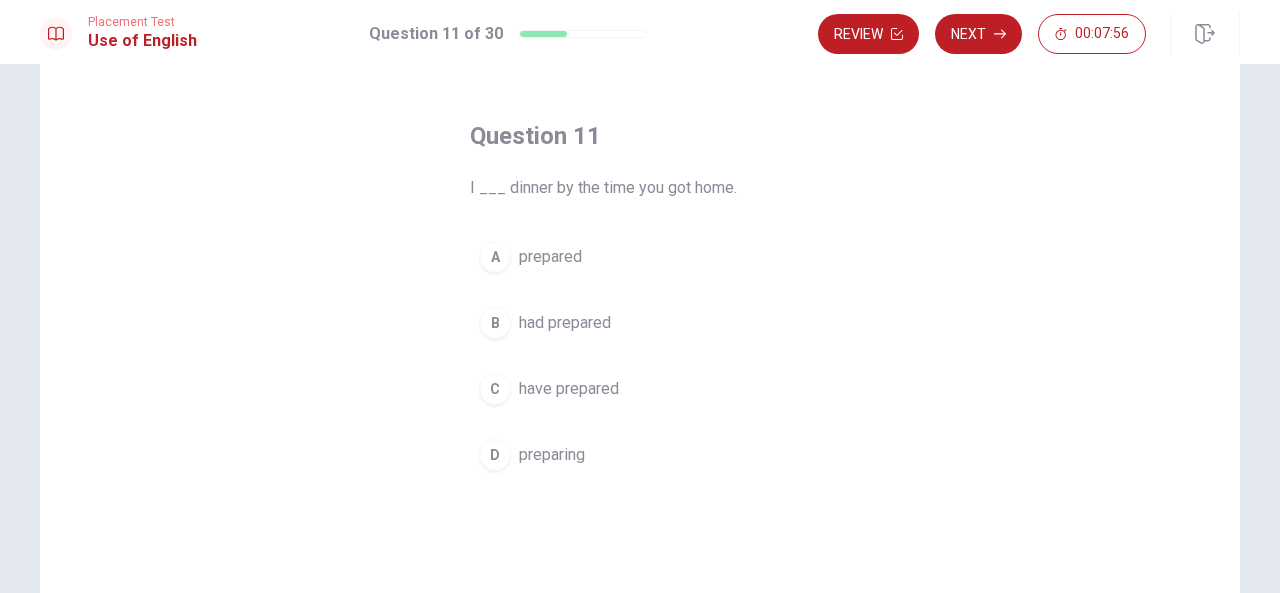 scroll, scrollTop: 133, scrollLeft: 0, axis: vertical 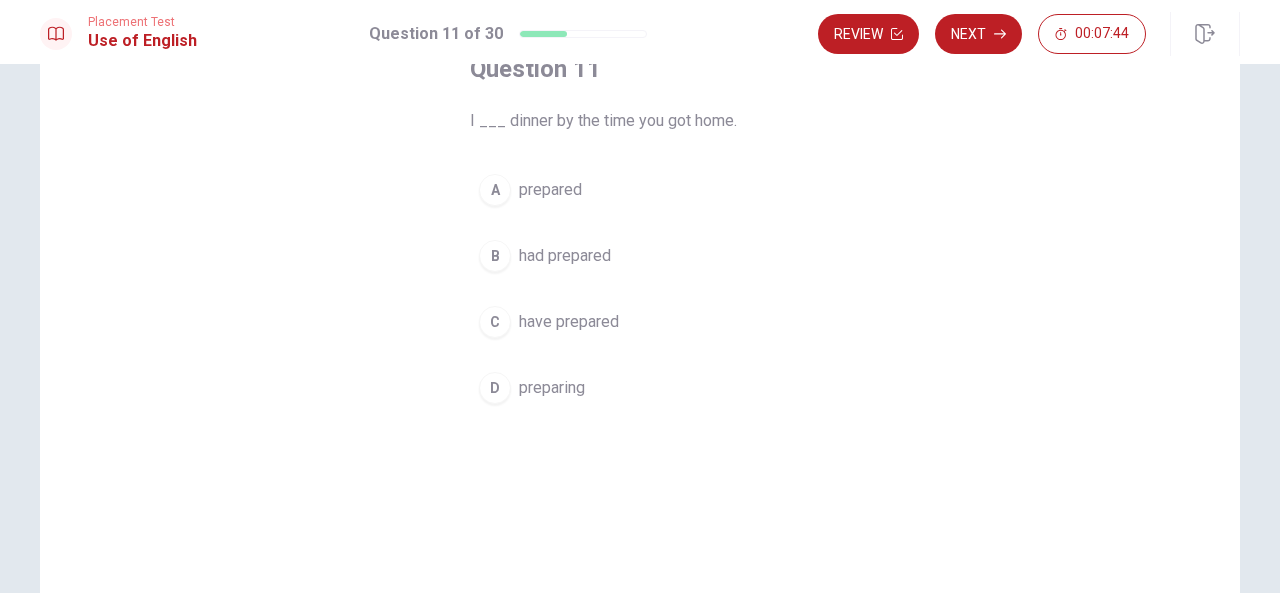 click on "had prepared" at bounding box center (565, 256) 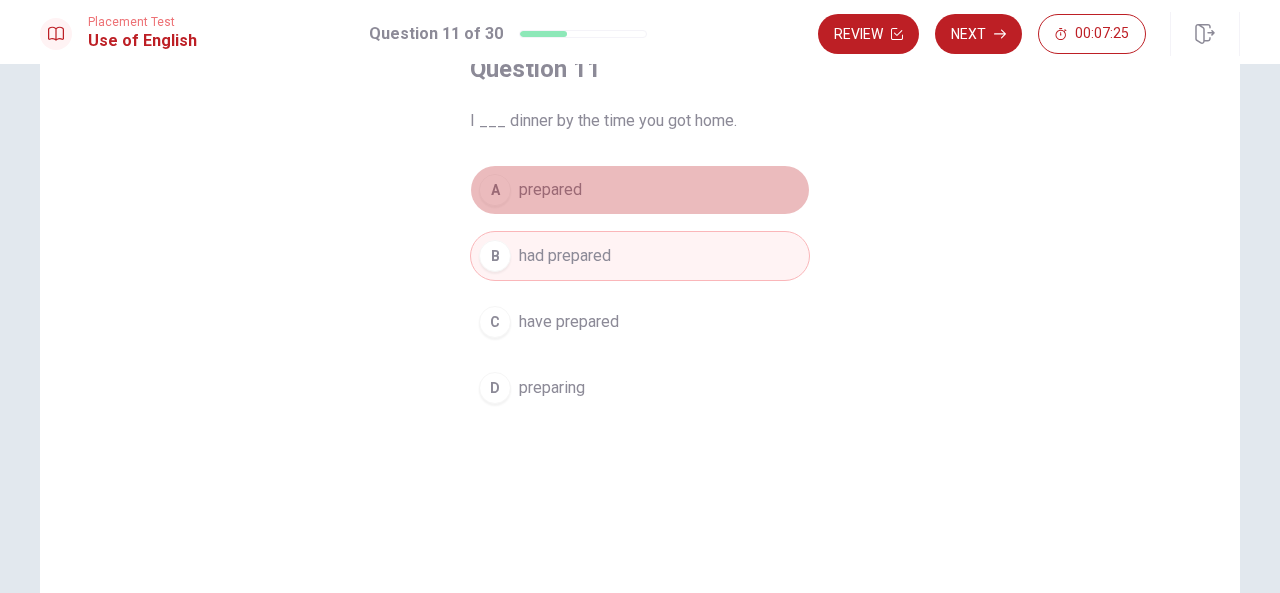 click on "prepared" at bounding box center (550, 190) 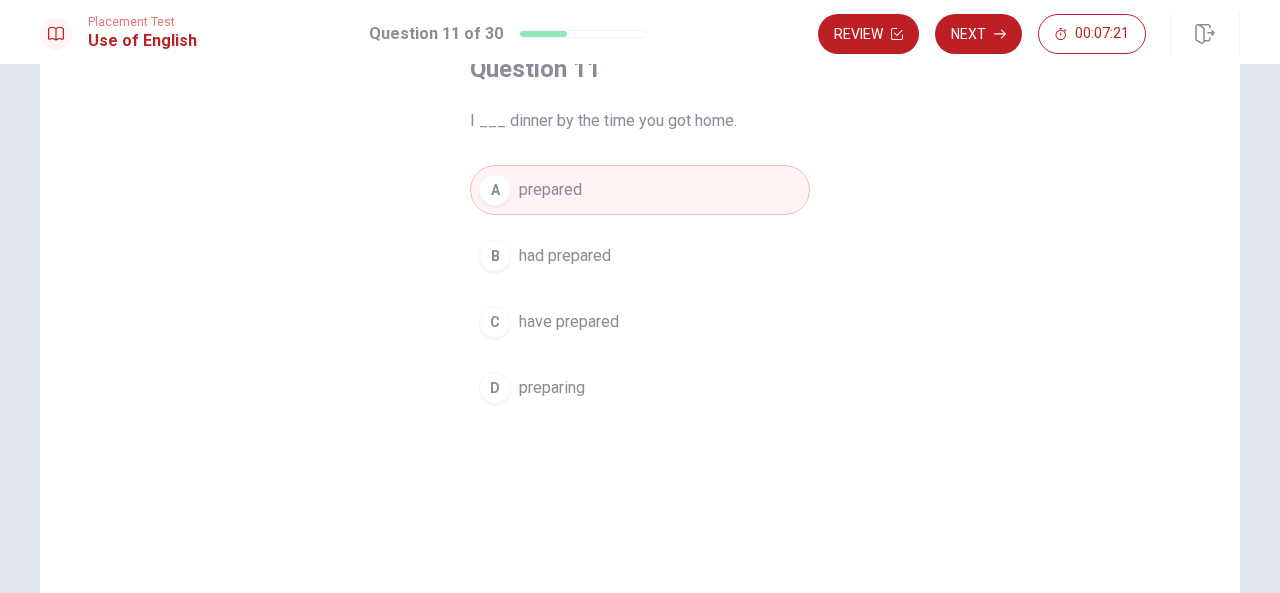 drag, startPoint x: 489, startPoint y: 117, endPoint x: 499, endPoint y: 119, distance: 10.198039 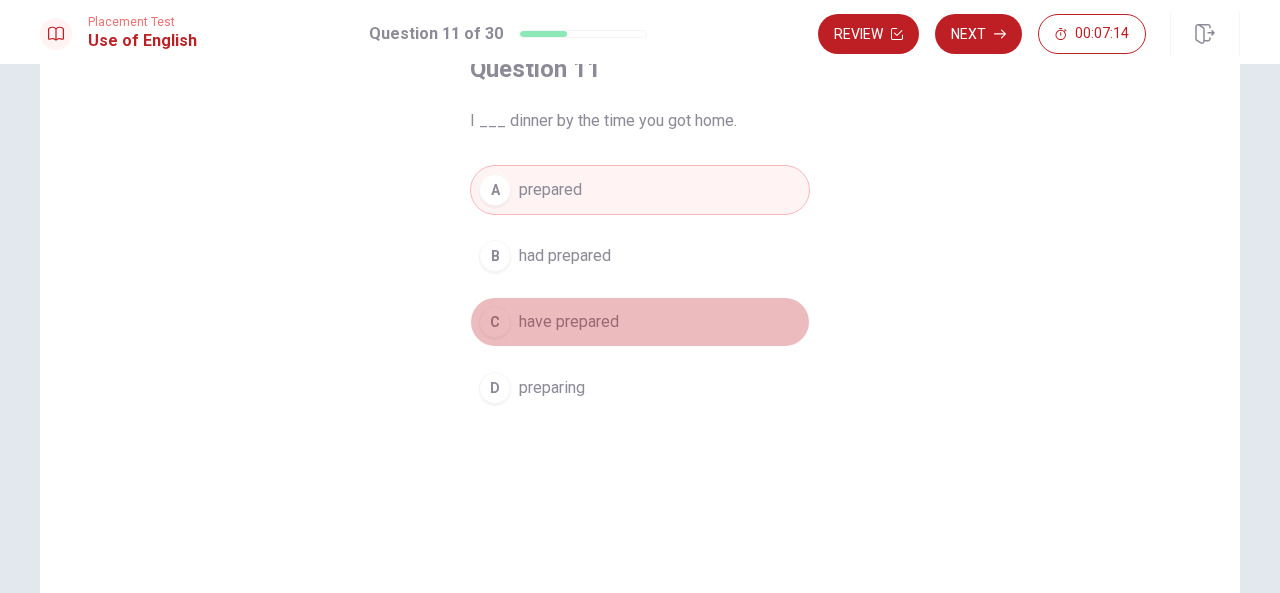 click on "C have prepared" at bounding box center [640, 322] 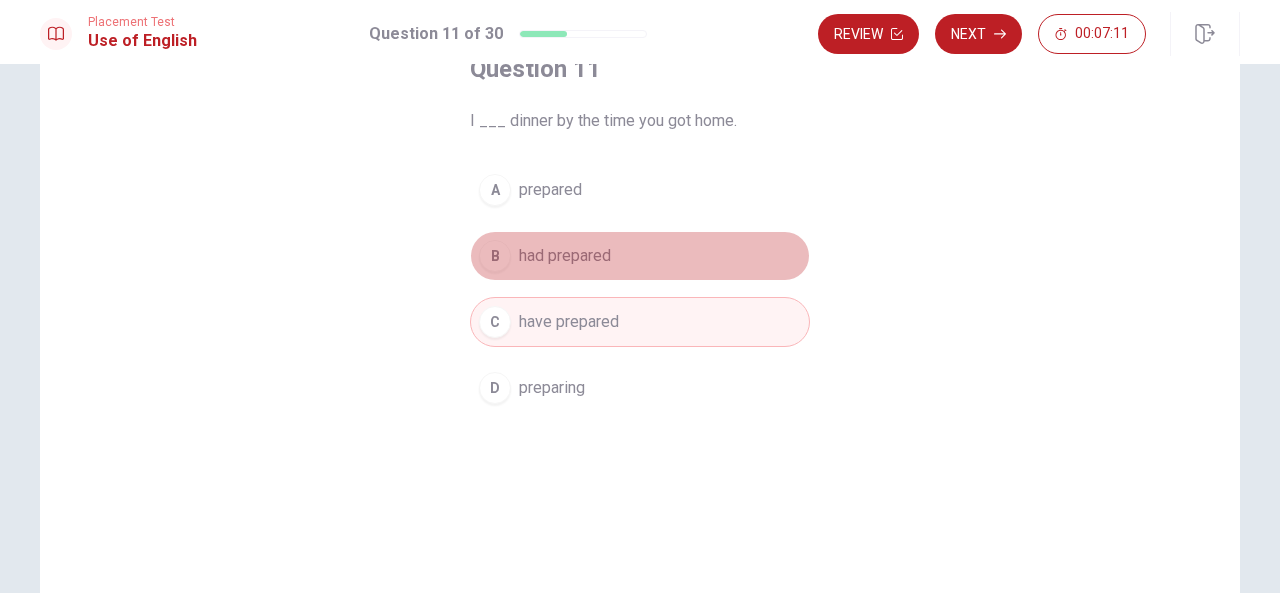 click on "B had prepared" at bounding box center (640, 256) 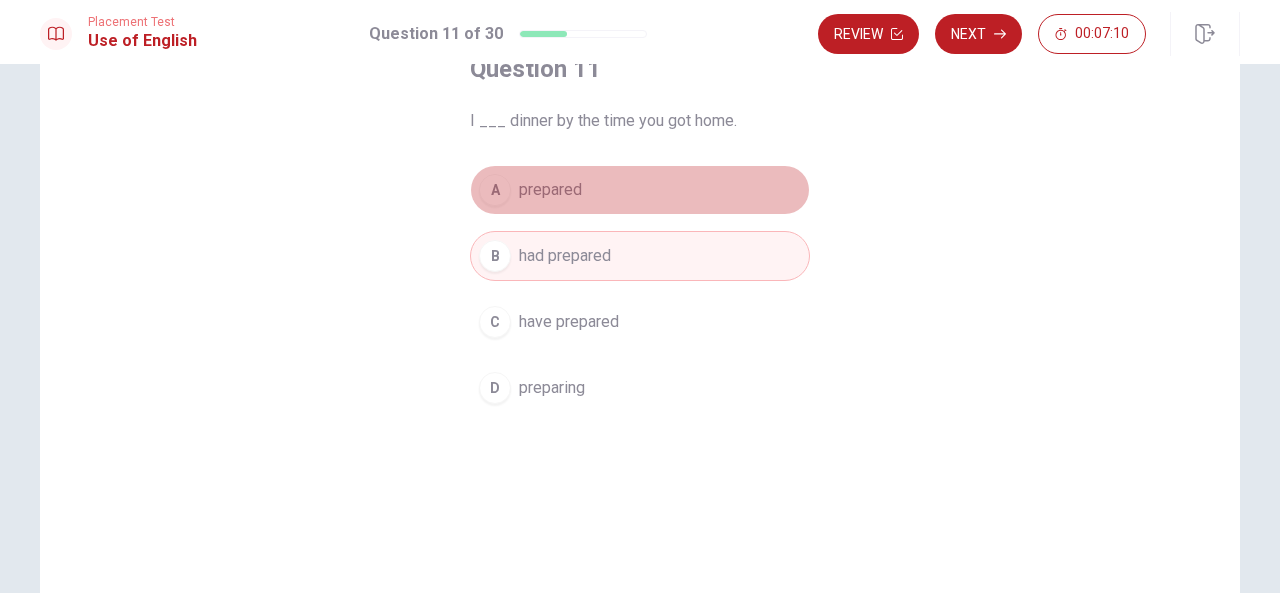 drag, startPoint x: 595, startPoint y: 189, endPoint x: 606, endPoint y: 247, distance: 59.03389 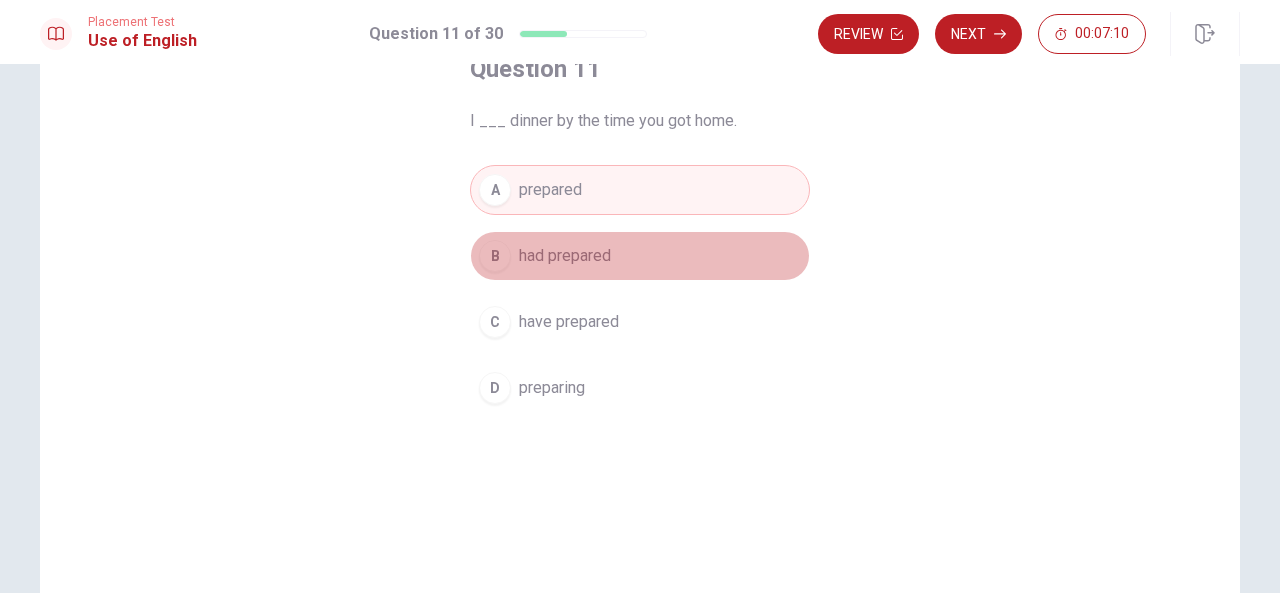 drag, startPoint x: 608, startPoint y: 251, endPoint x: 616, endPoint y: 183, distance: 68.46897 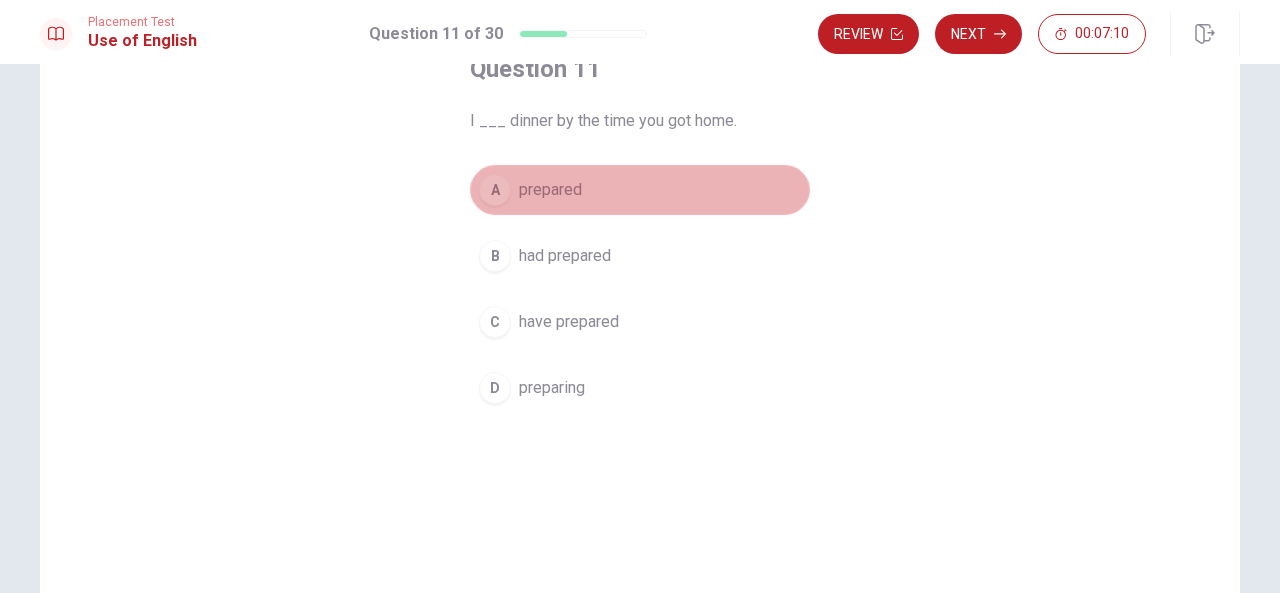 drag, startPoint x: 616, startPoint y: 183, endPoint x: 624, endPoint y: 247, distance: 64.49806 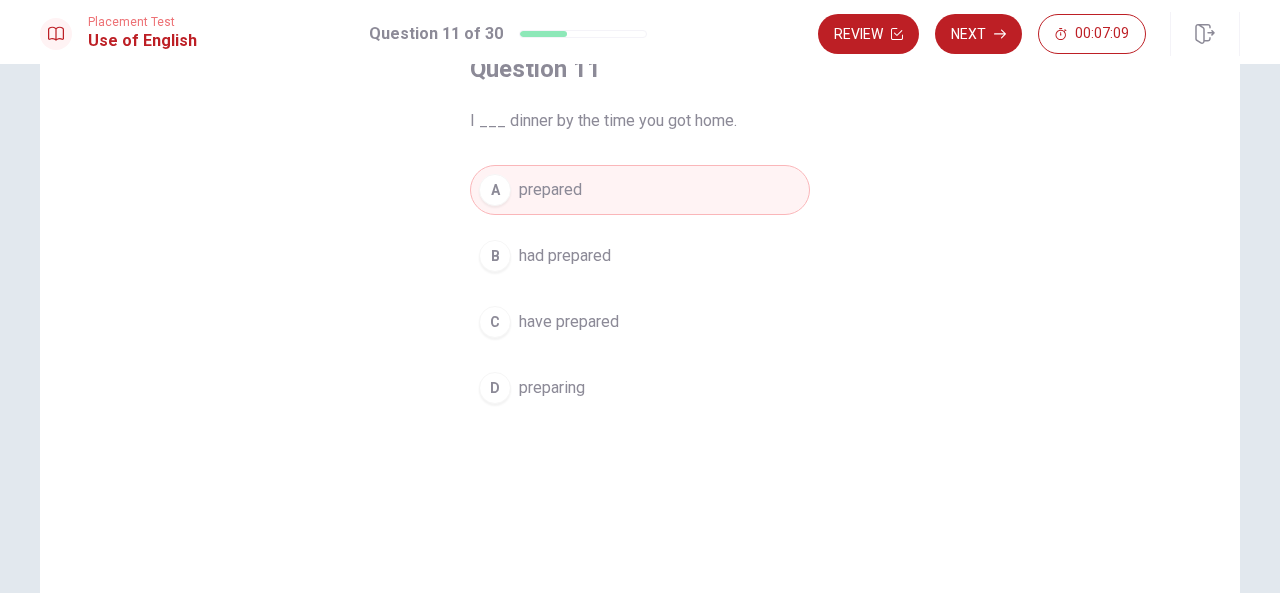 click on "B had prepared" at bounding box center (640, 256) 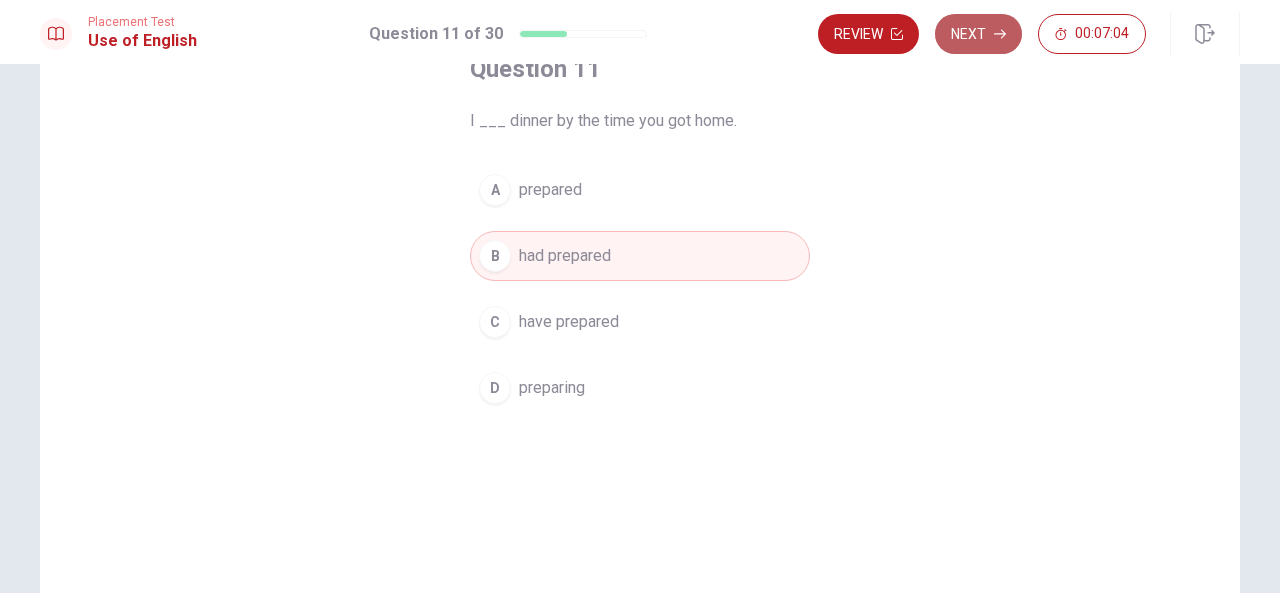 click on "Next" at bounding box center [978, 34] 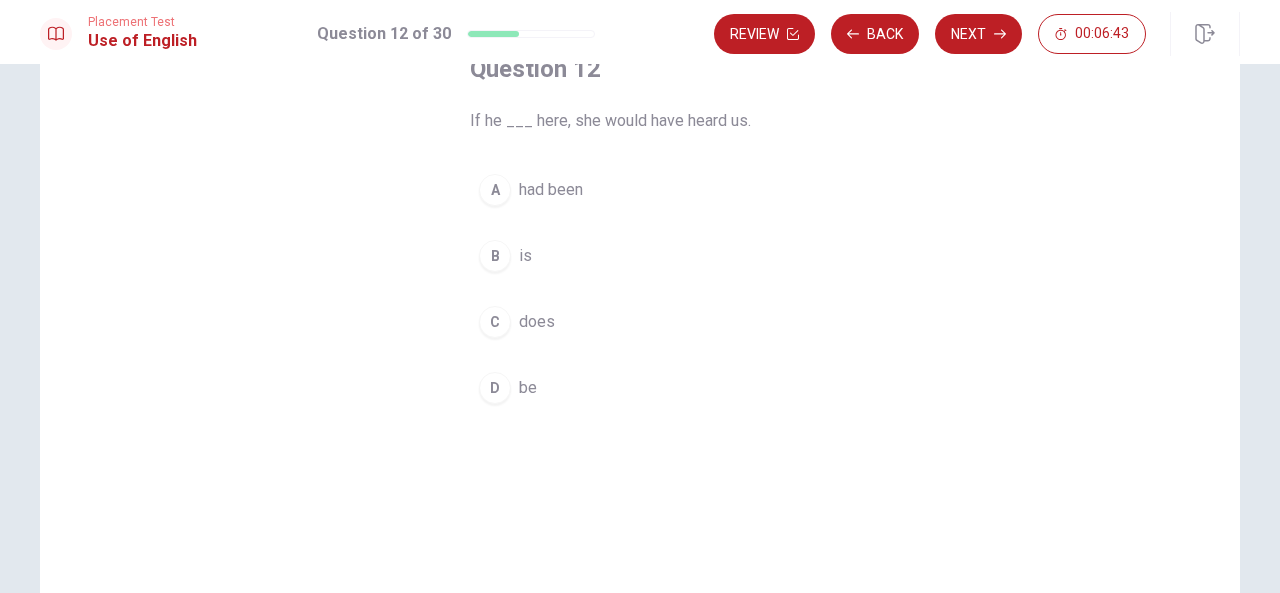 click on "A had been" at bounding box center [640, 190] 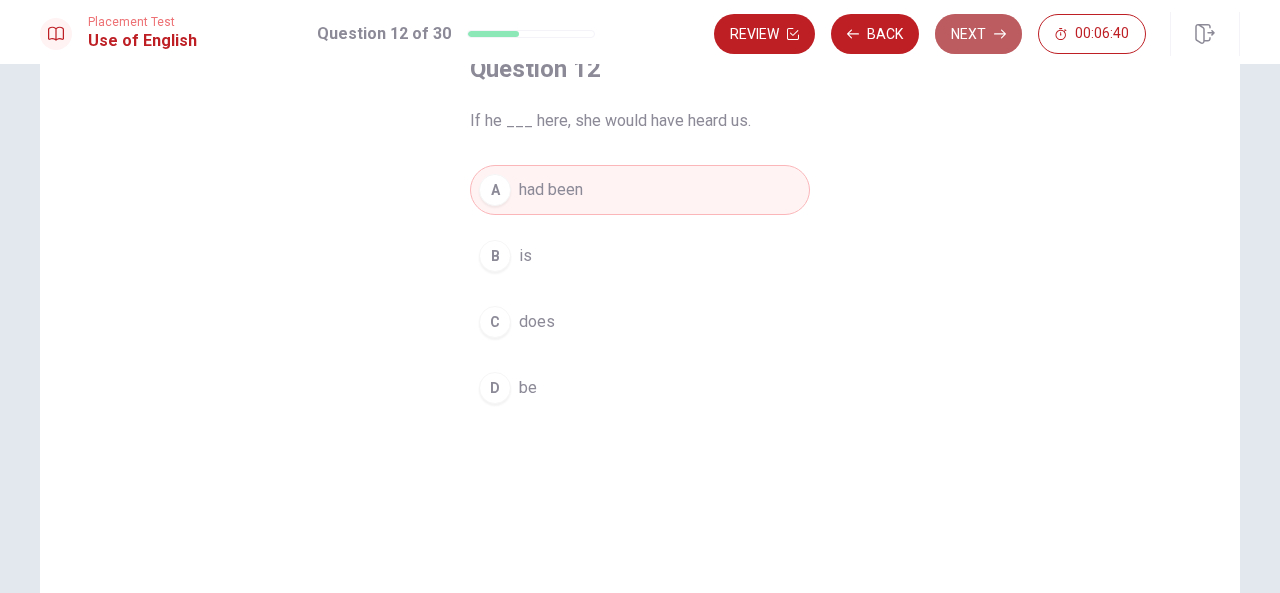 click on "Next" at bounding box center [978, 34] 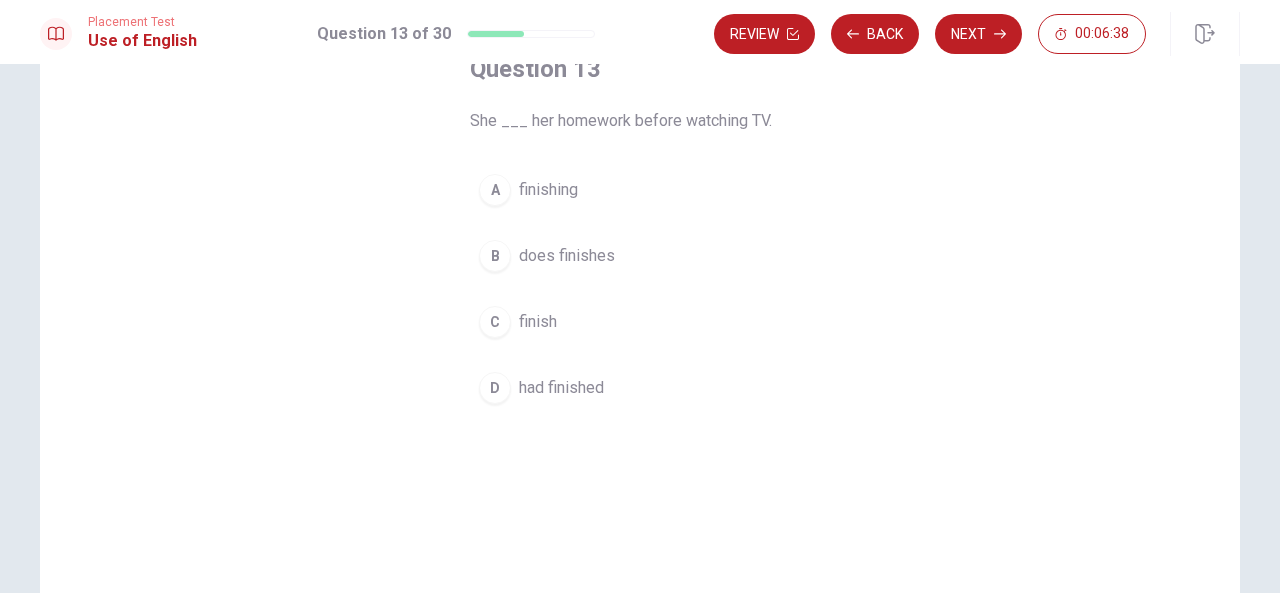 drag, startPoint x: 482, startPoint y: 123, endPoint x: 566, endPoint y: 121, distance: 84.0238 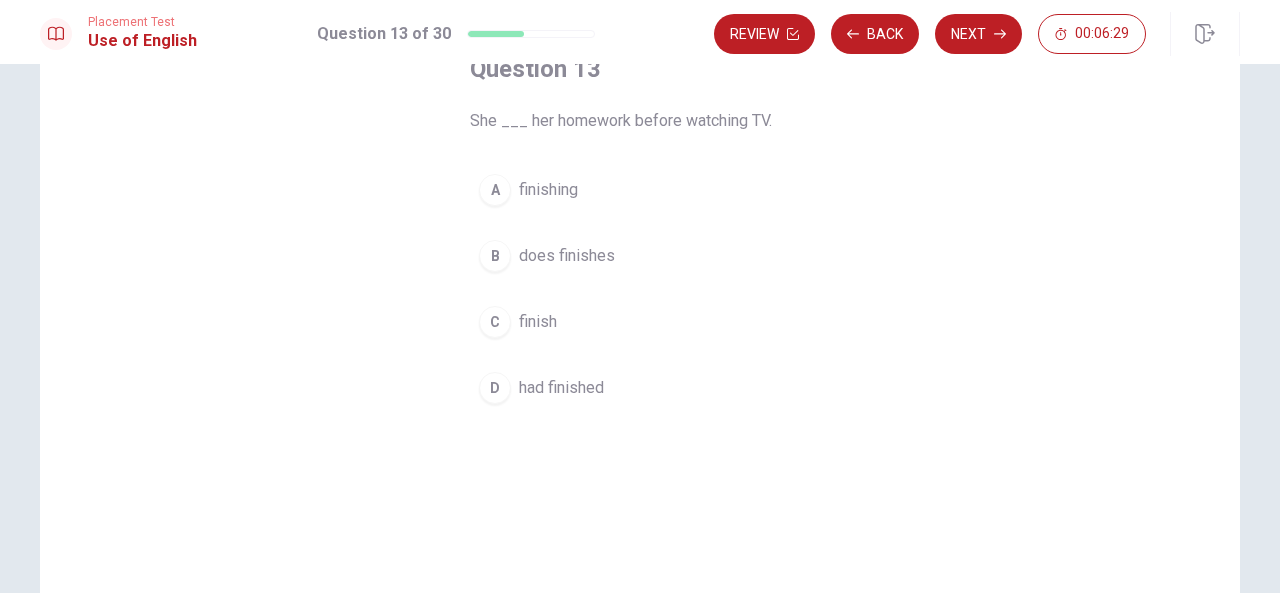 click on "had finished" at bounding box center [561, 388] 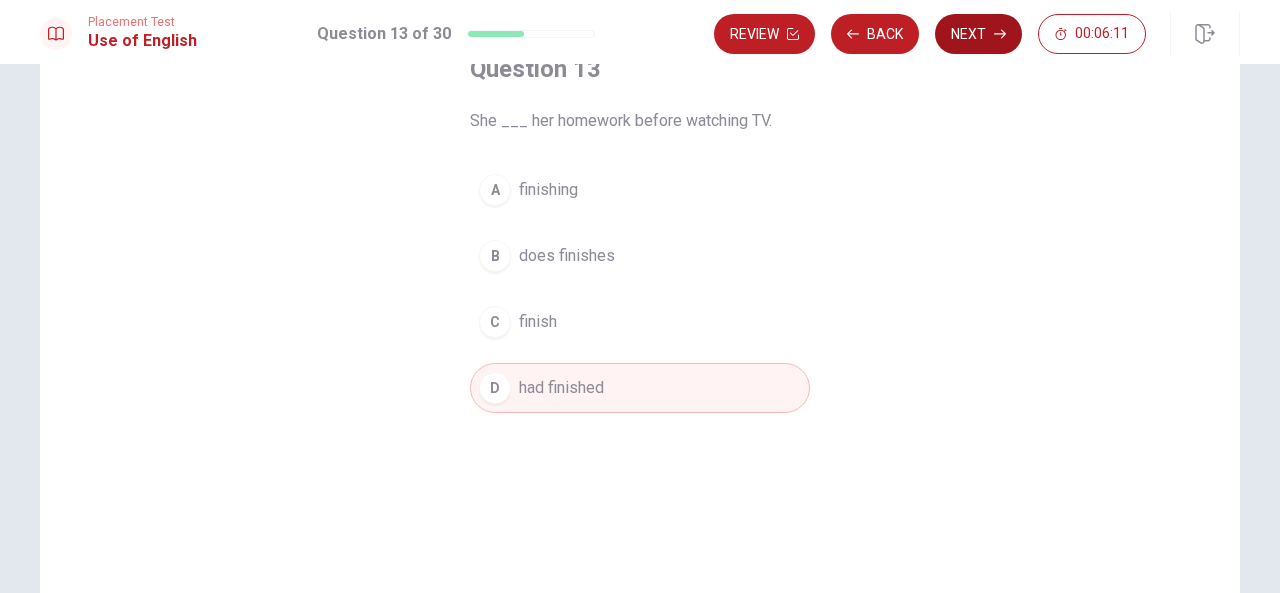 click on "Next" at bounding box center [978, 34] 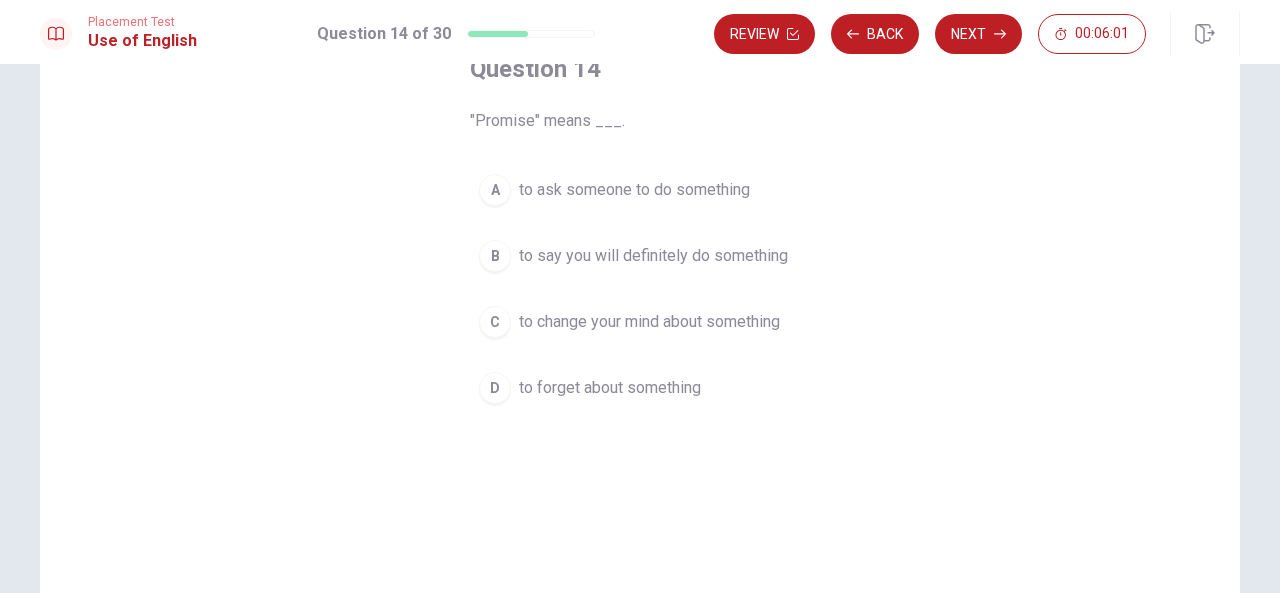 click on "to say you will definitely do something" at bounding box center [653, 256] 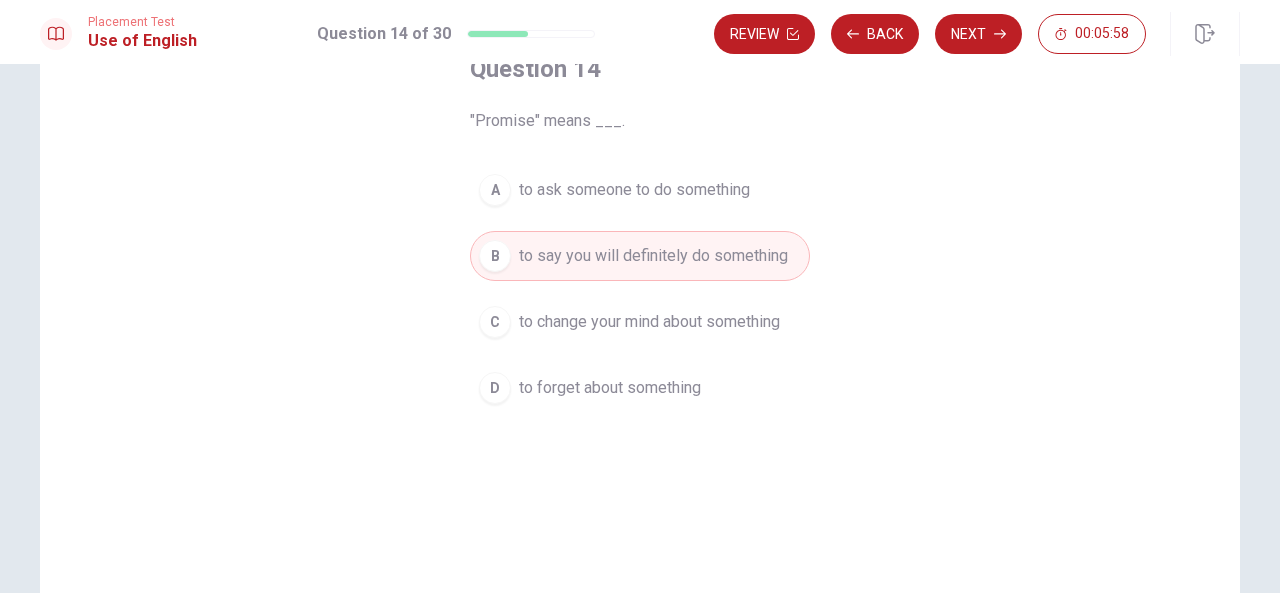drag, startPoint x: 950, startPoint y: 29, endPoint x: 966, endPoint y: 24, distance: 16.763054 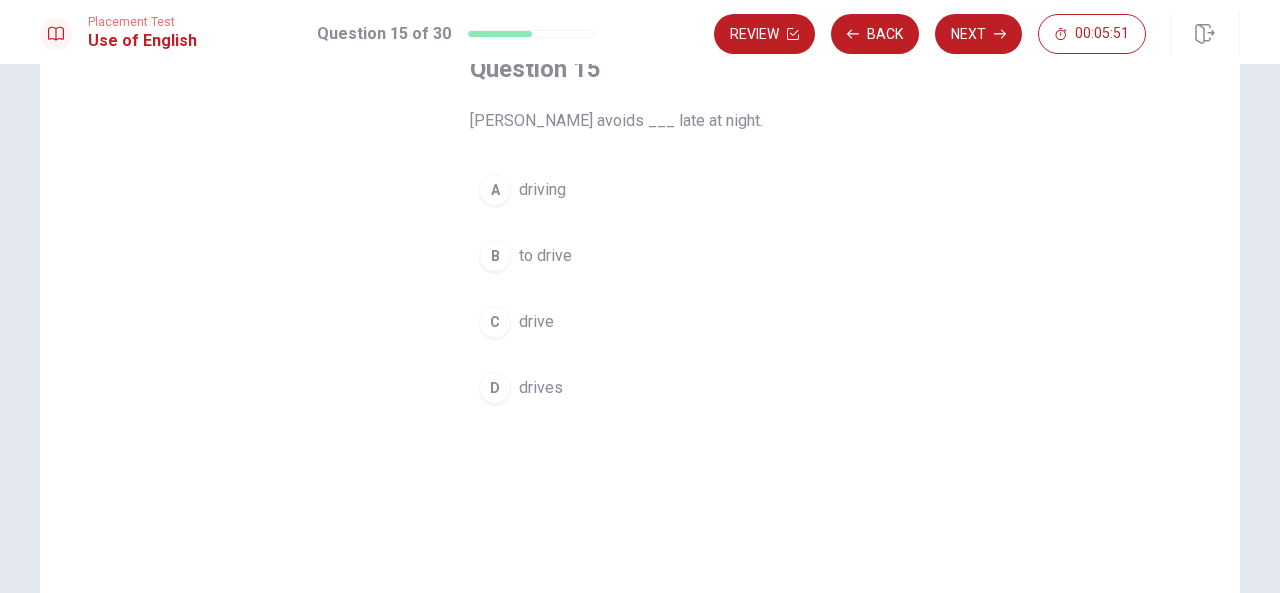 drag, startPoint x: 519, startPoint y: 123, endPoint x: 568, endPoint y: 117, distance: 49.365982 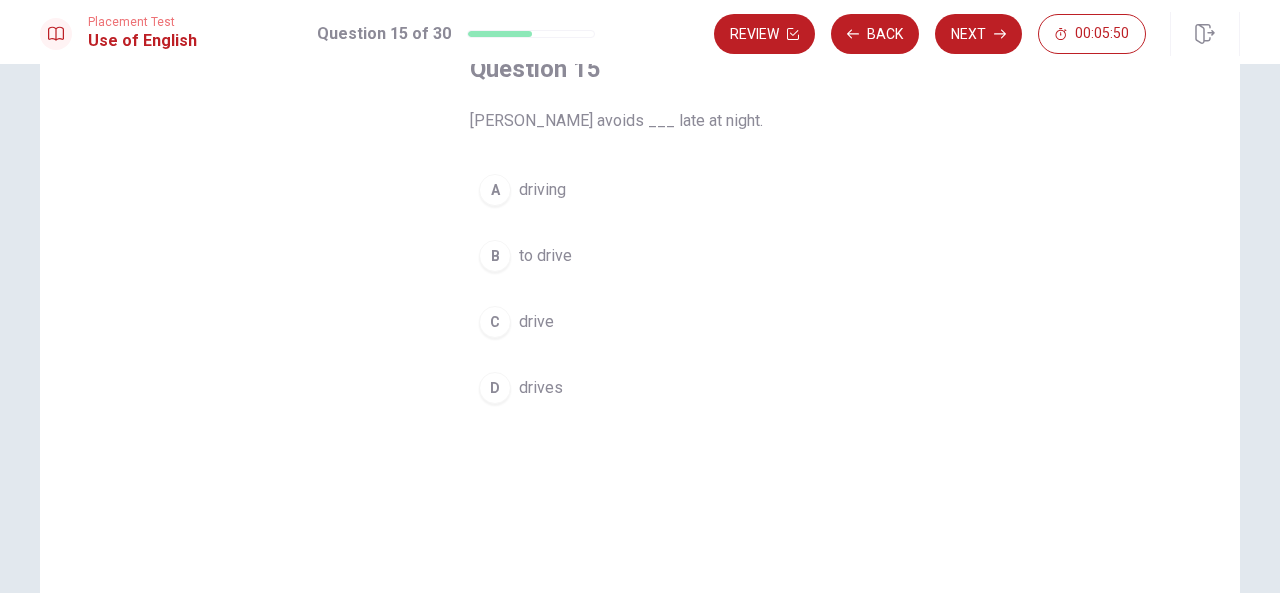 click on "[PERSON_NAME] avoids ___ late at night." at bounding box center [640, 121] 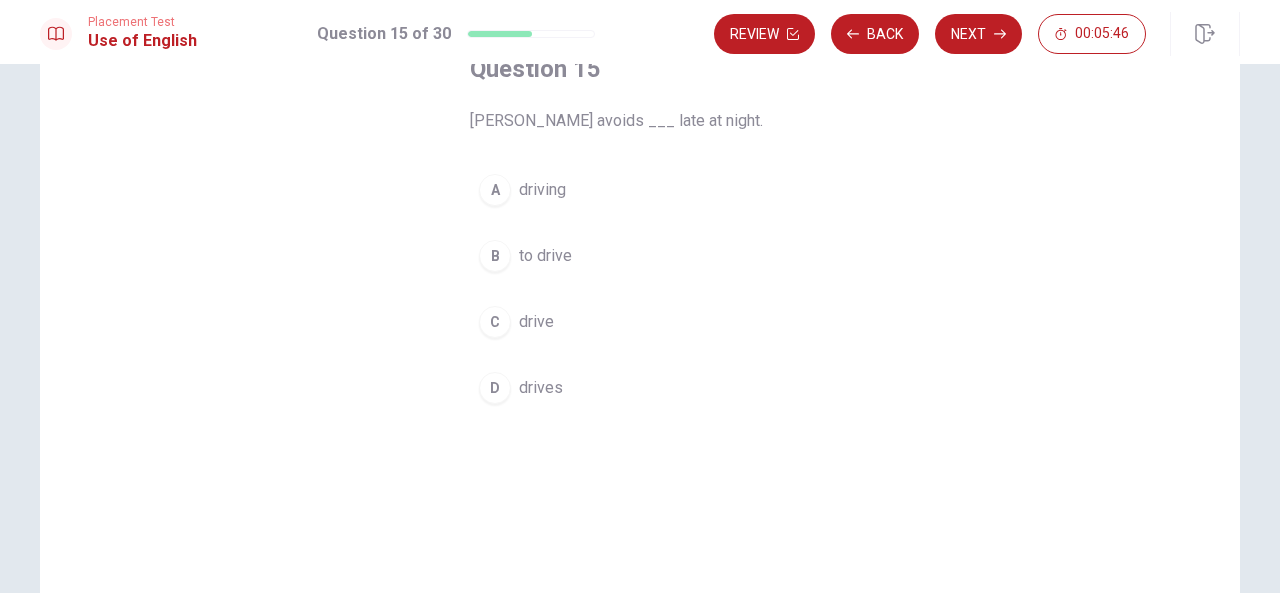 click on "B to drive" at bounding box center (640, 256) 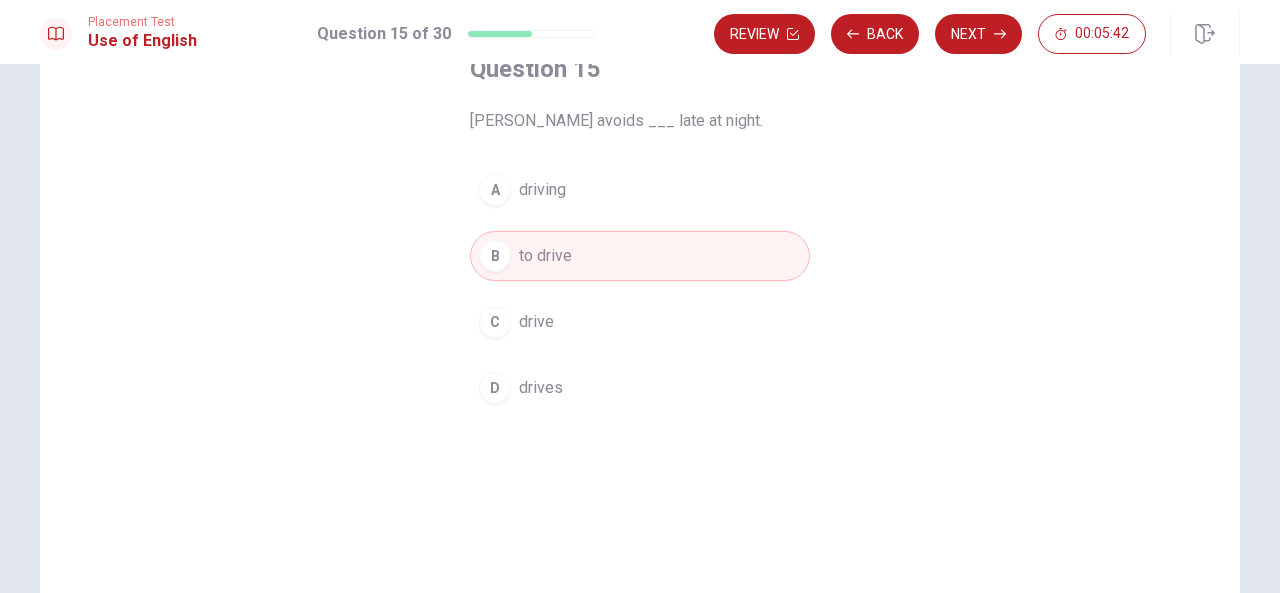 drag, startPoint x: 591, startPoint y: 319, endPoint x: 645, endPoint y: 234, distance: 100.70253 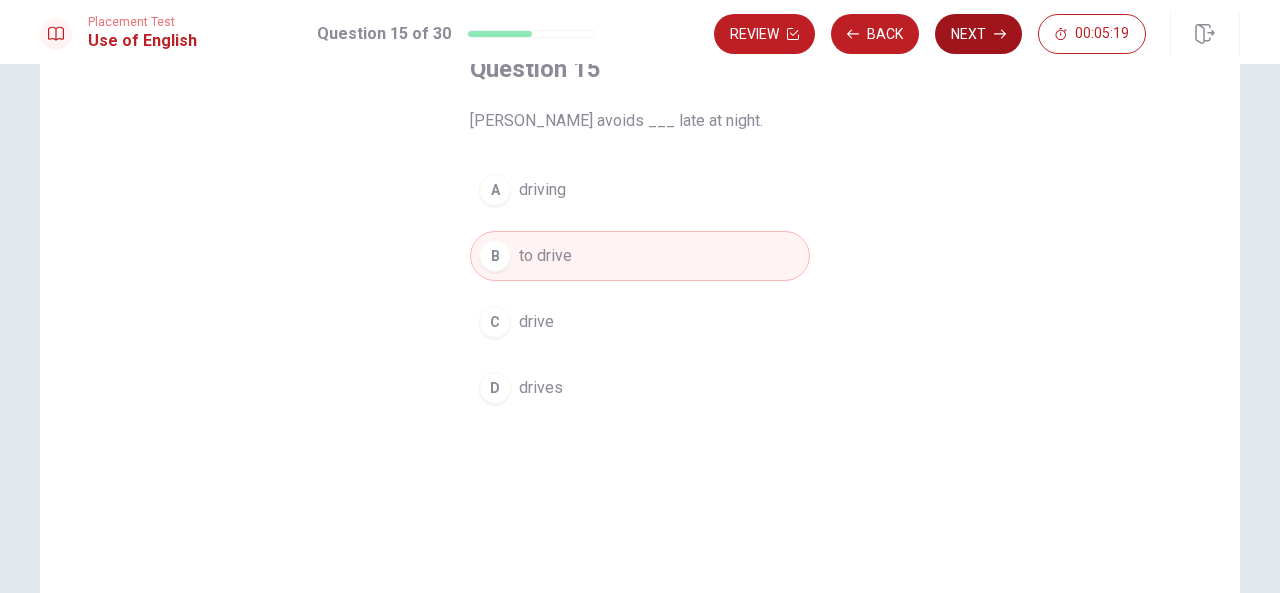 click 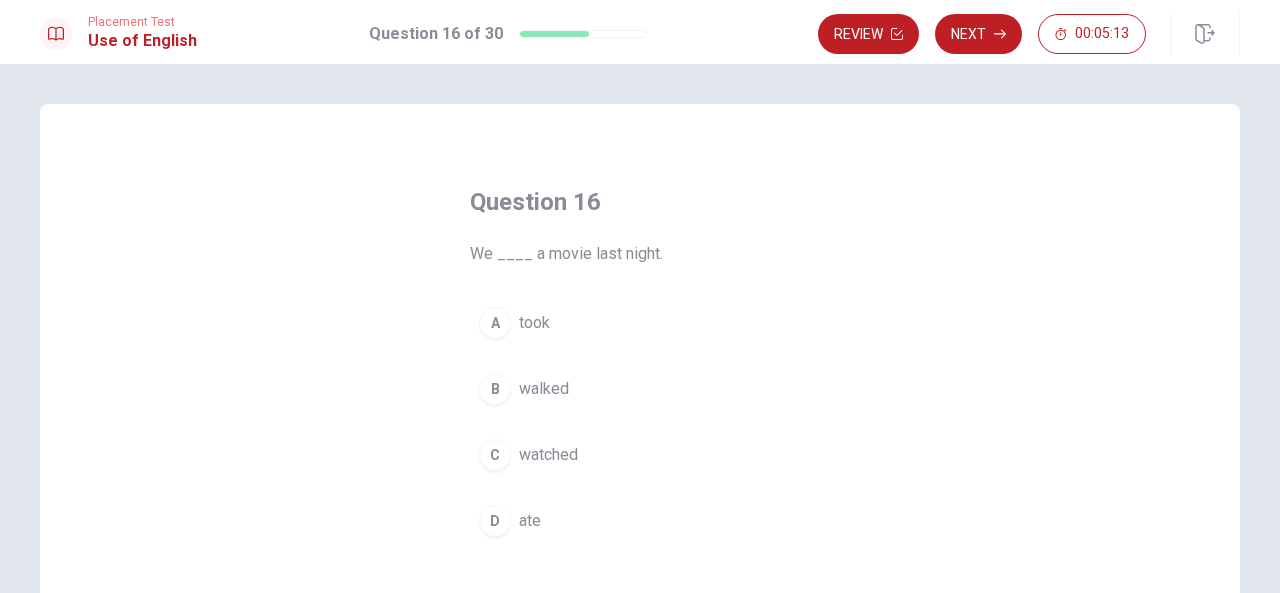 scroll, scrollTop: 66, scrollLeft: 0, axis: vertical 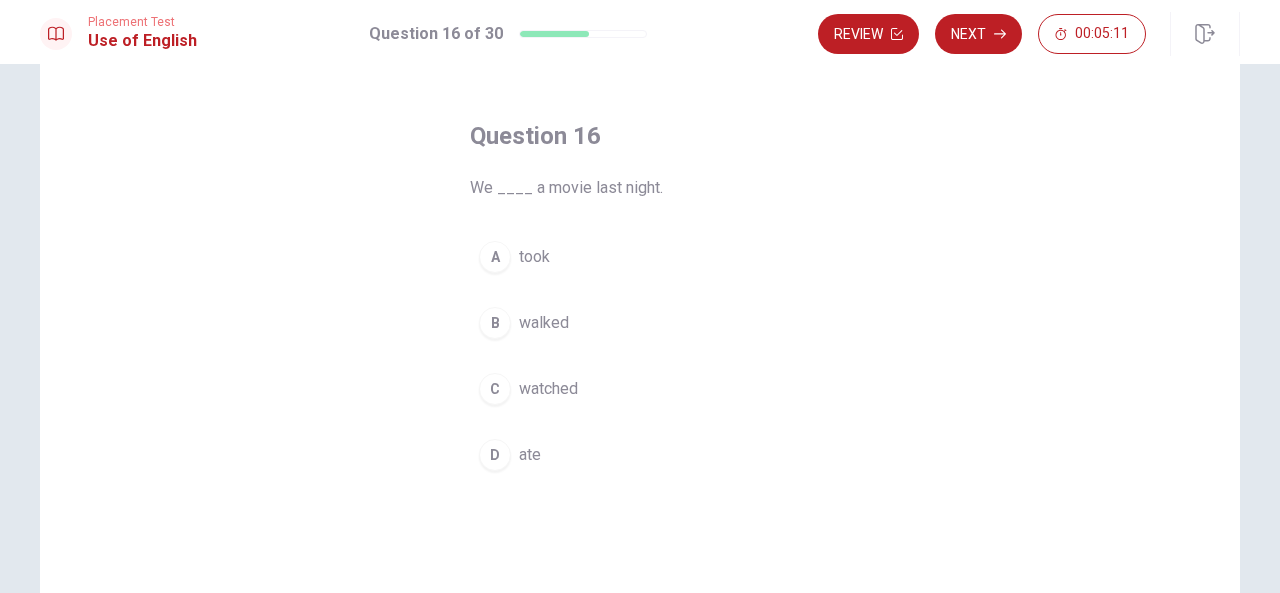 click on "watched" at bounding box center [548, 389] 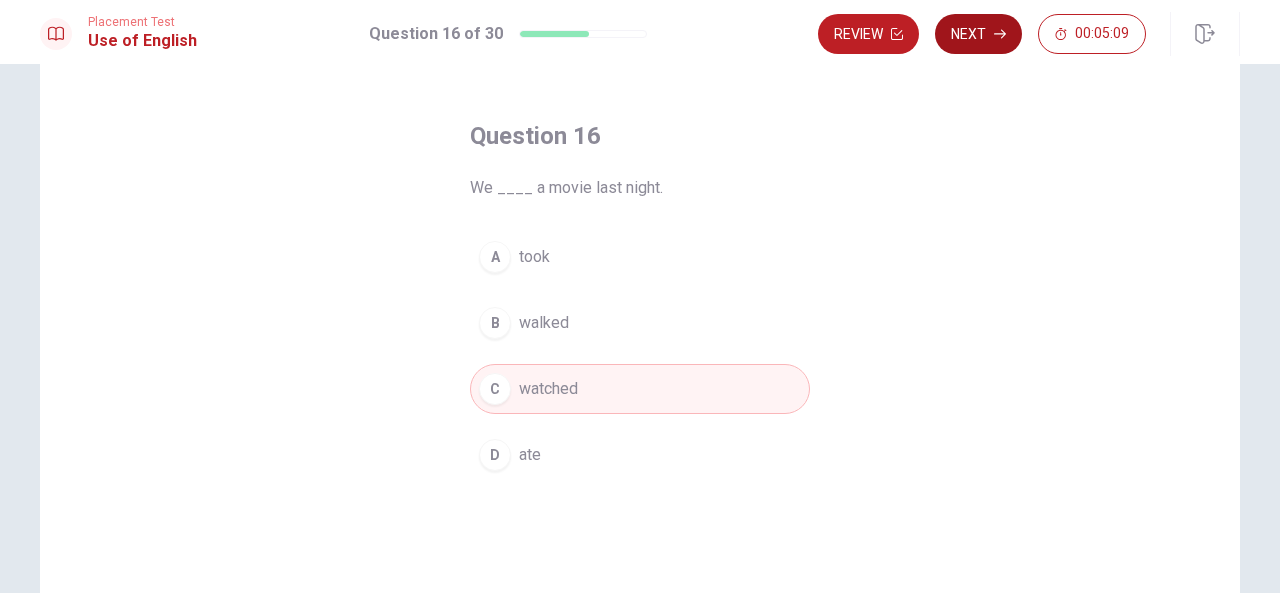 click on "Next" at bounding box center (978, 34) 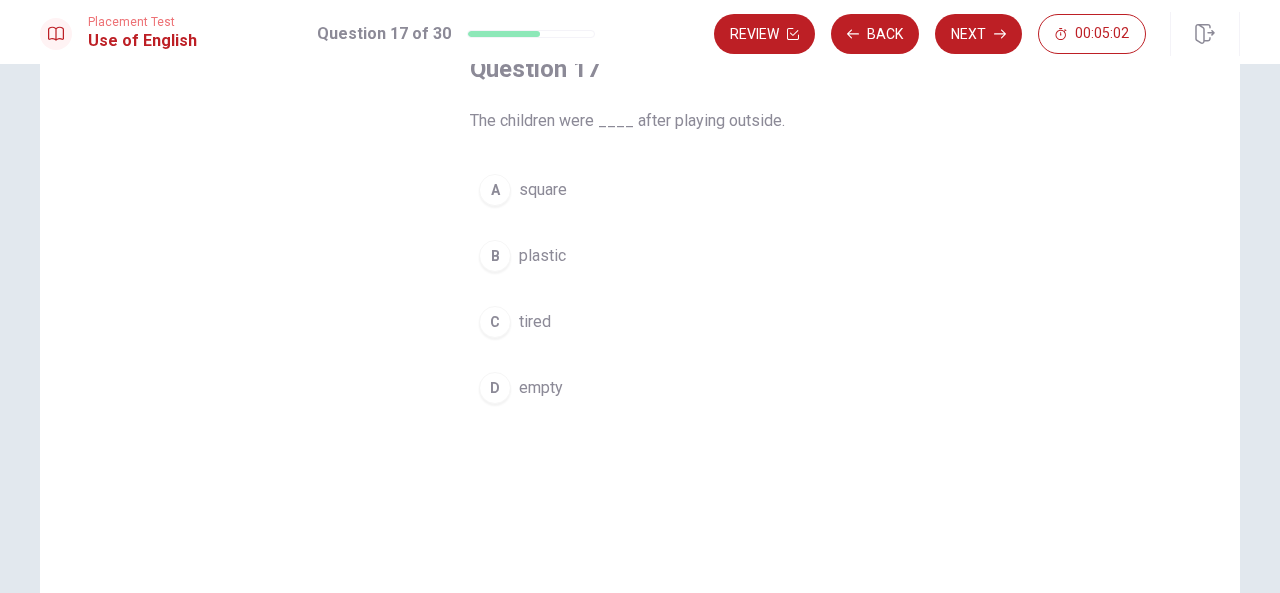 scroll, scrollTop: 66, scrollLeft: 0, axis: vertical 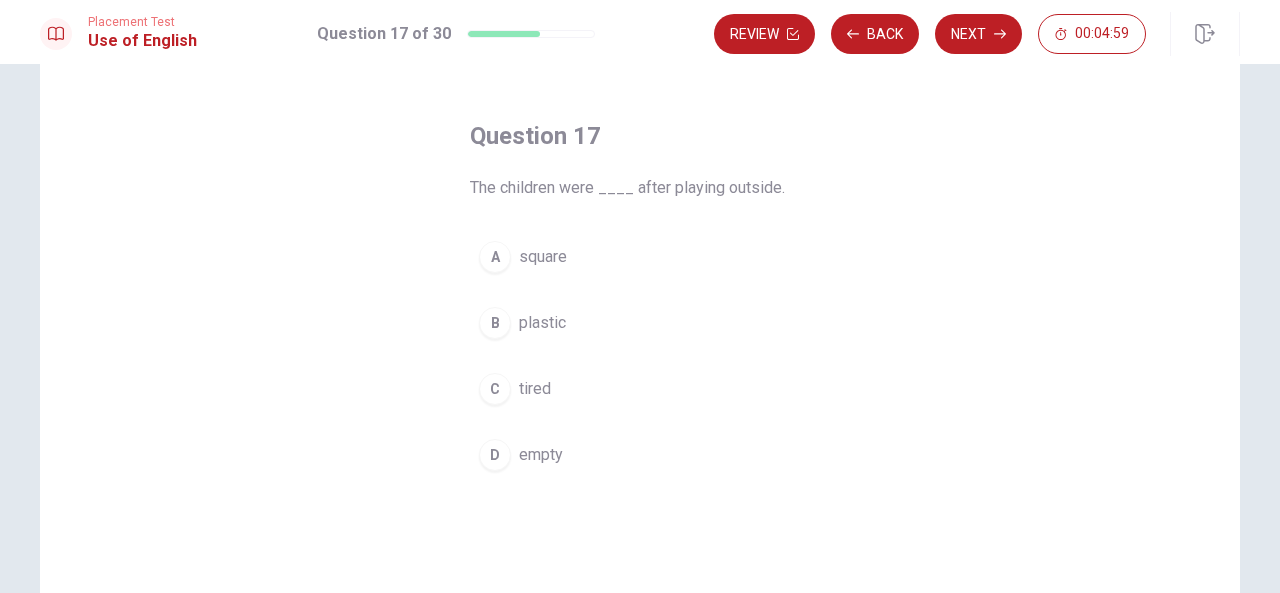 click on "tired" at bounding box center (535, 389) 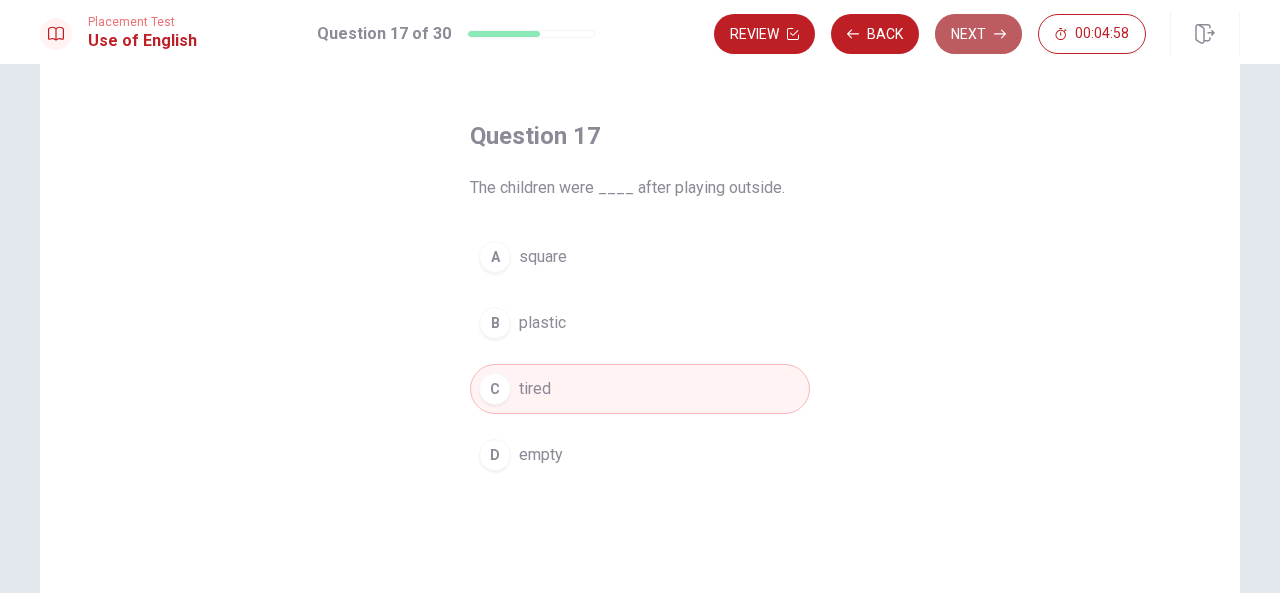 click on "Next" at bounding box center [978, 34] 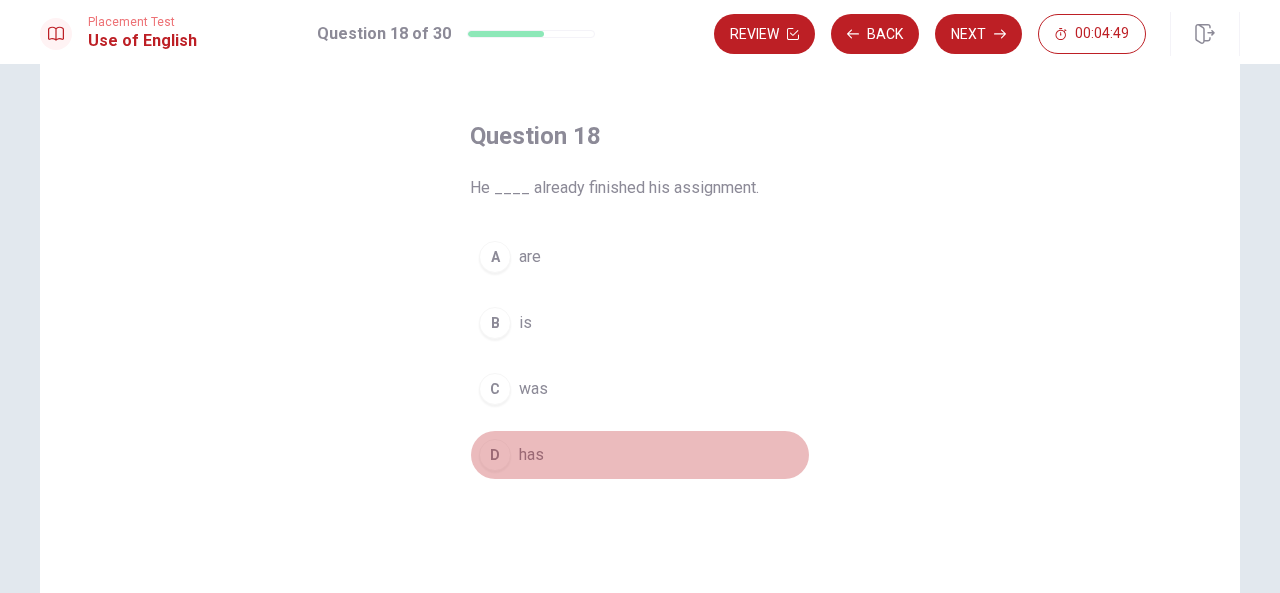 click on "has" at bounding box center (531, 455) 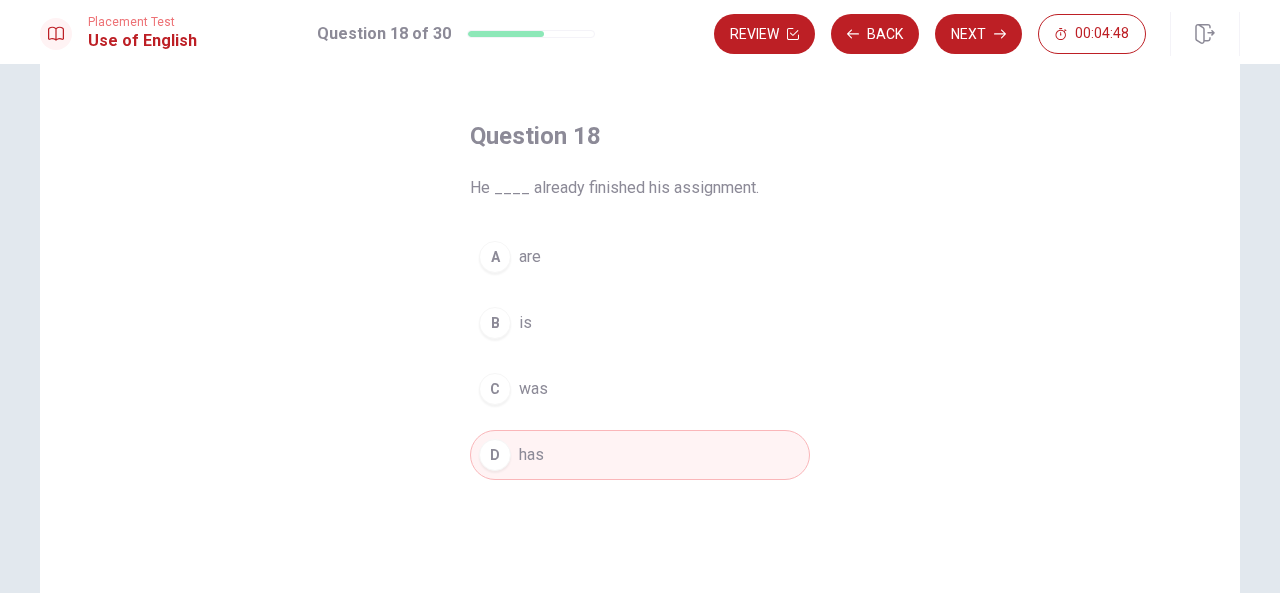 click on "Review Back Next 00:04:48" at bounding box center [977, 34] 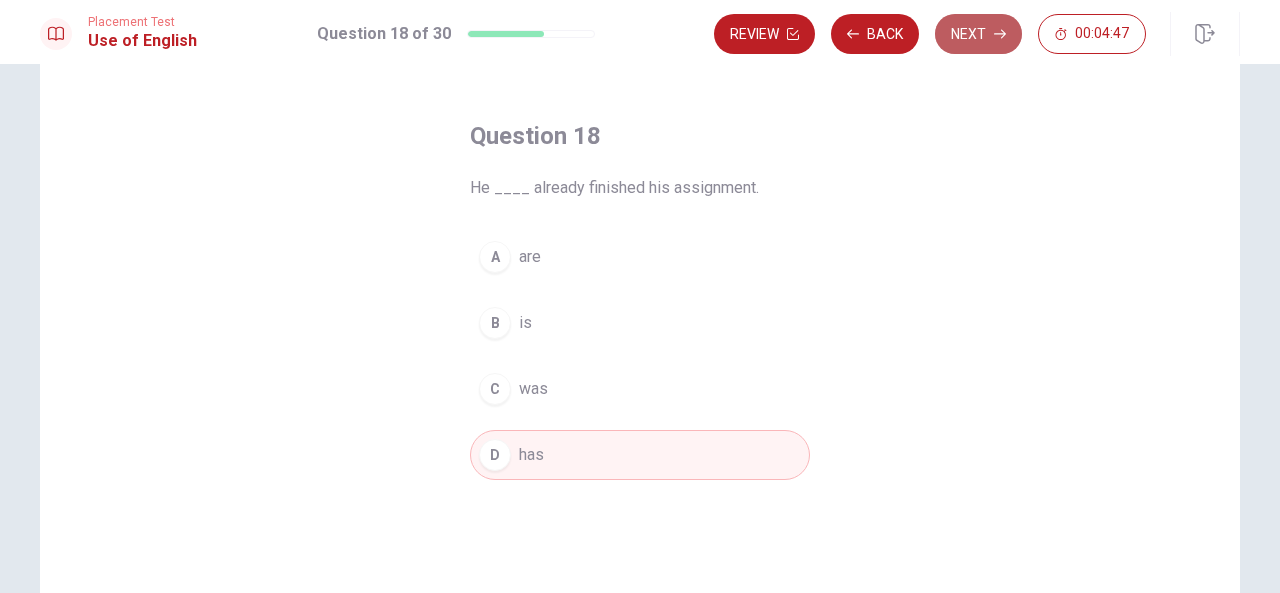 click on "Next" at bounding box center [978, 34] 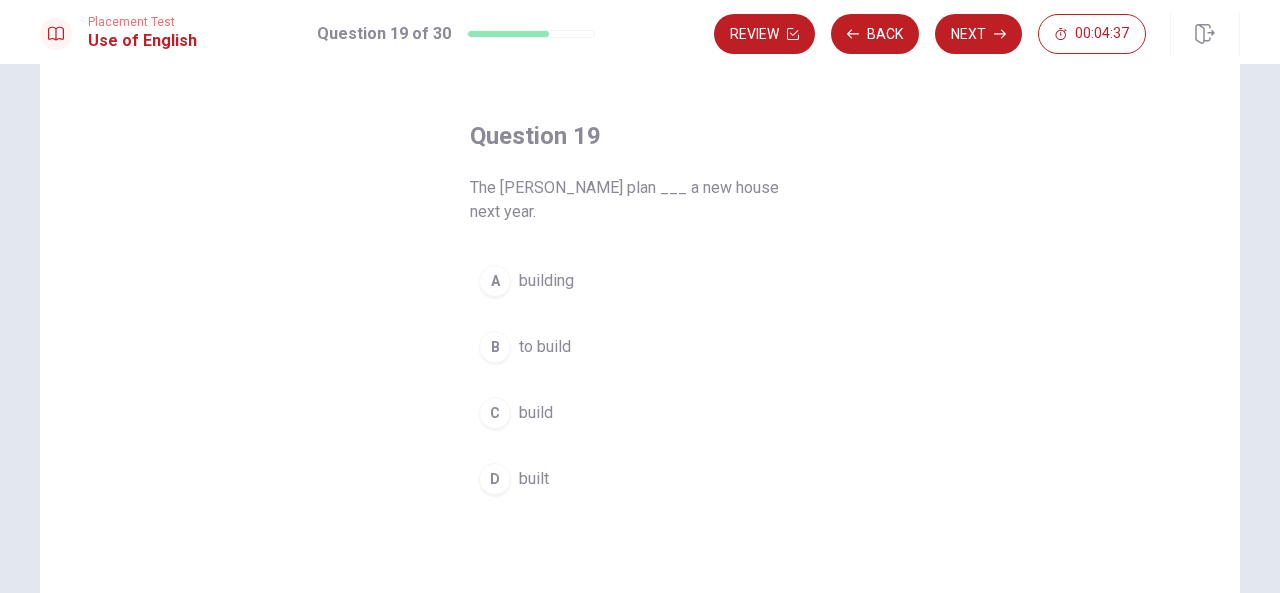 click on "B to build" at bounding box center (640, 347) 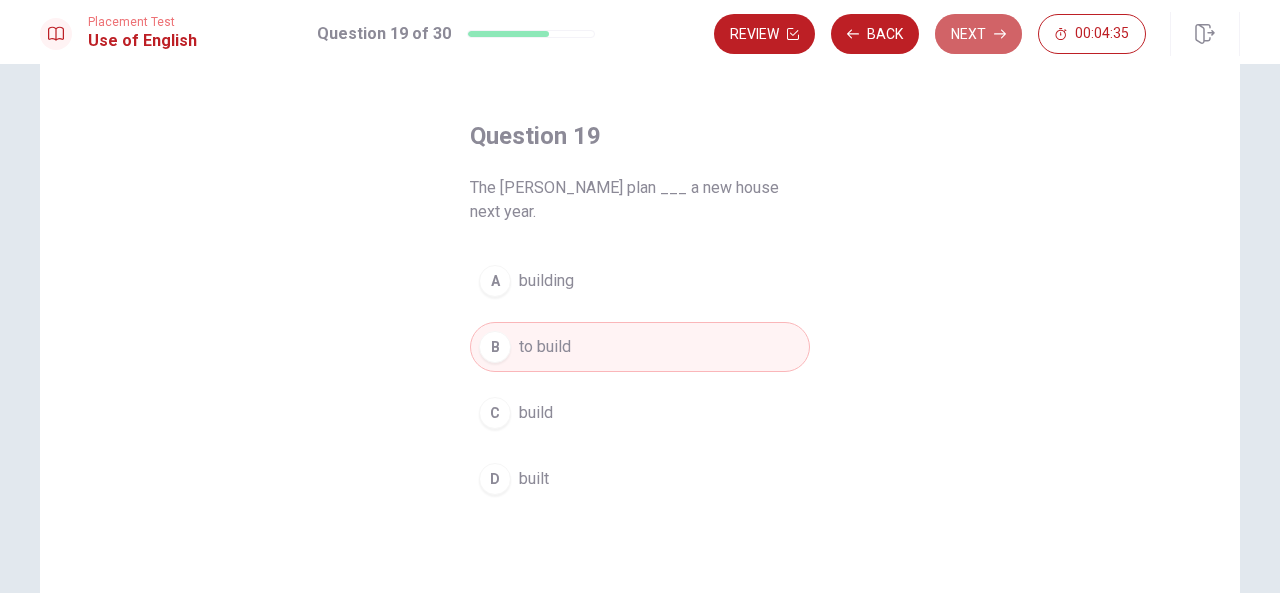 click on "Next" at bounding box center [978, 34] 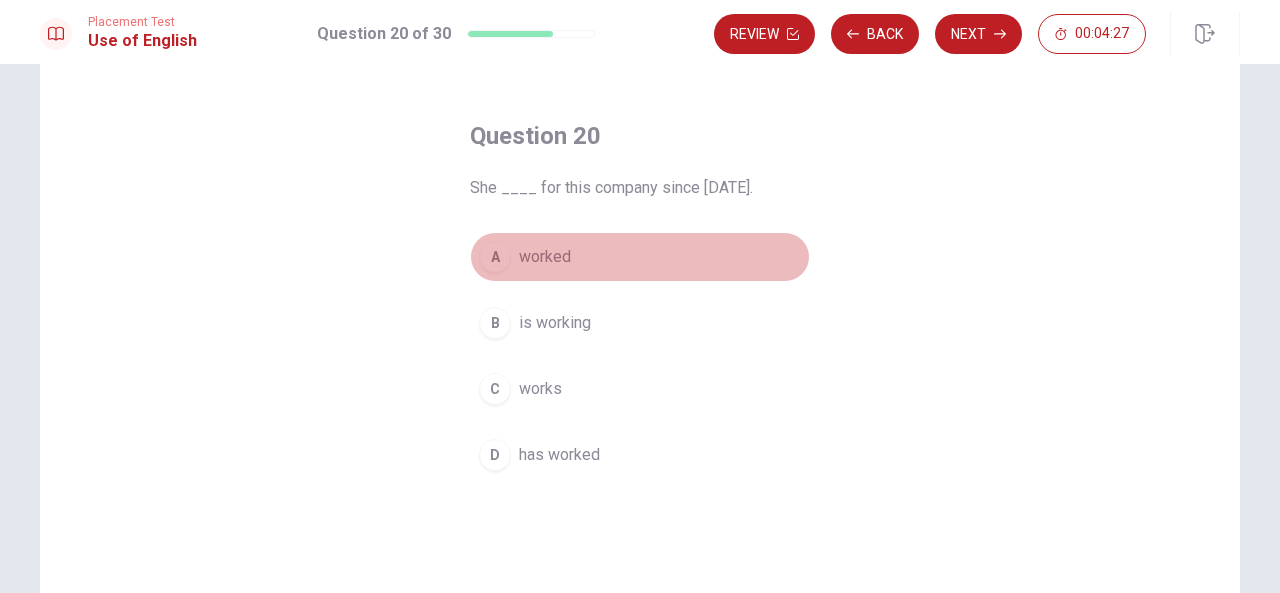 click on "A worked" at bounding box center (640, 257) 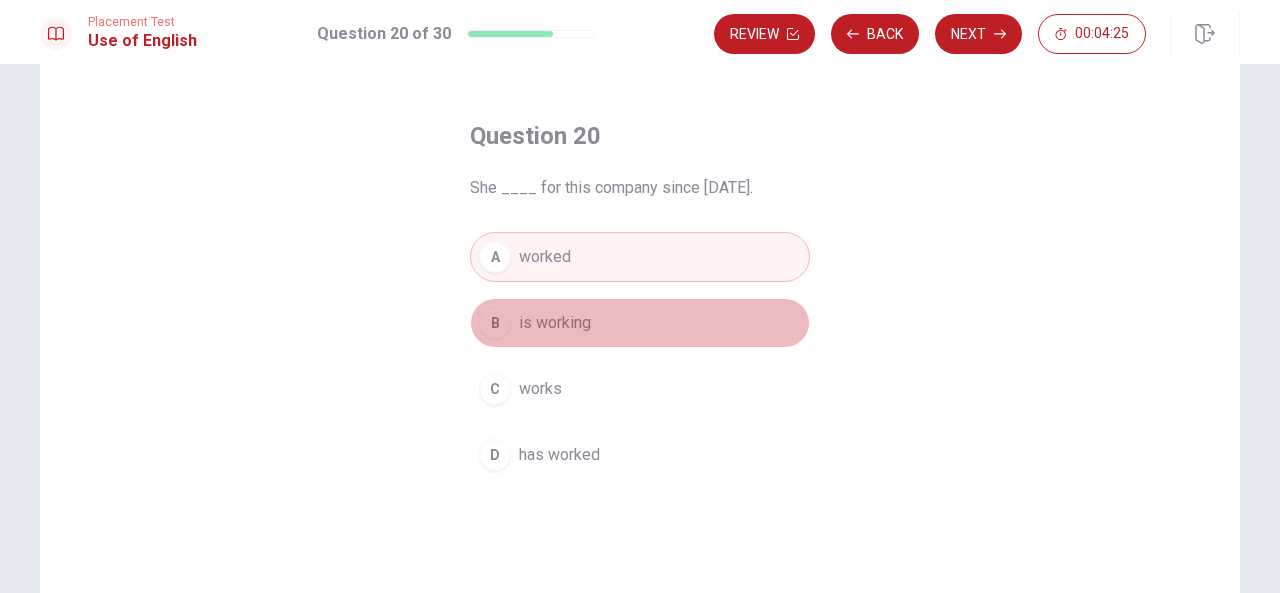click on "B is working" at bounding box center (640, 323) 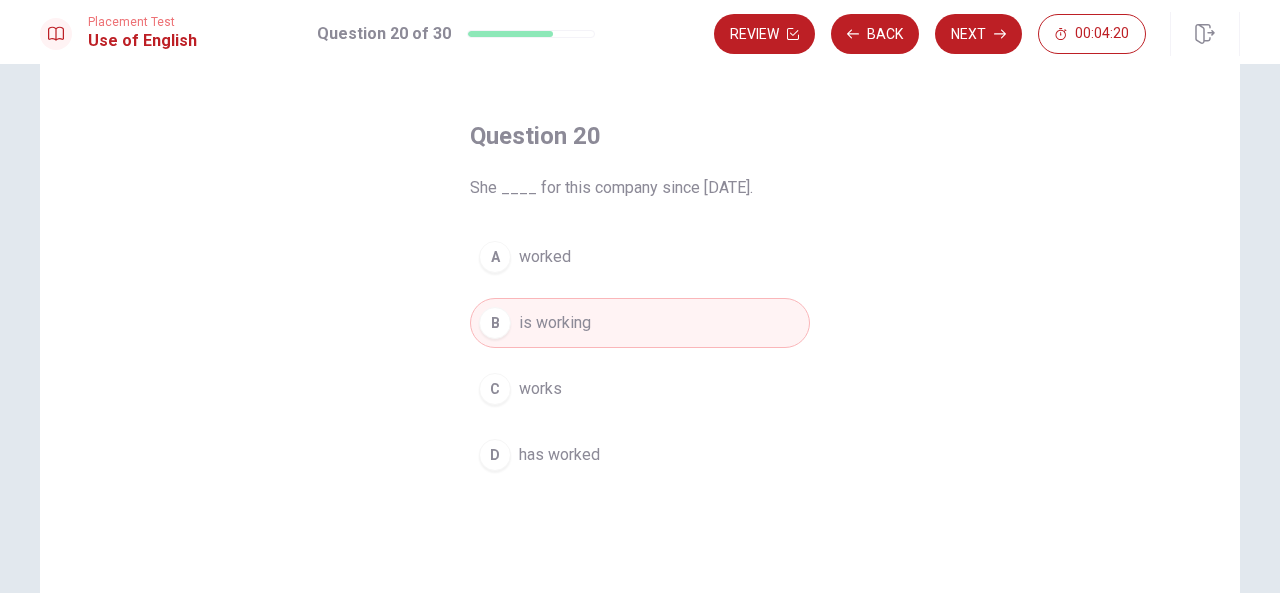 click on "D has worked" at bounding box center (640, 455) 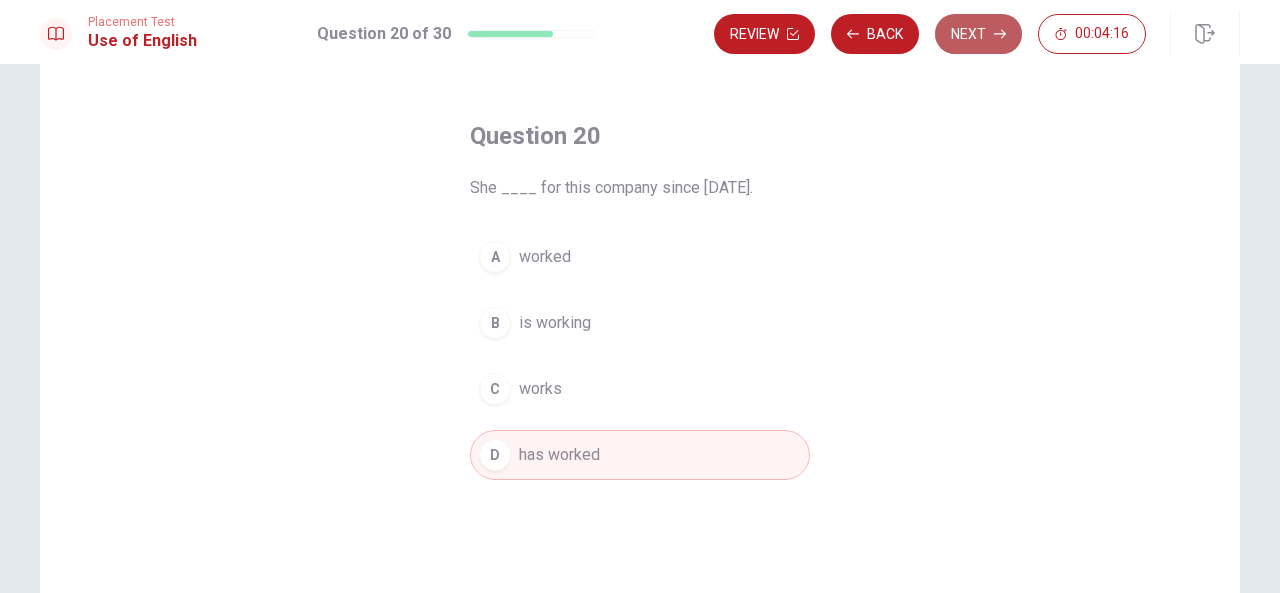 click on "Next" at bounding box center (978, 34) 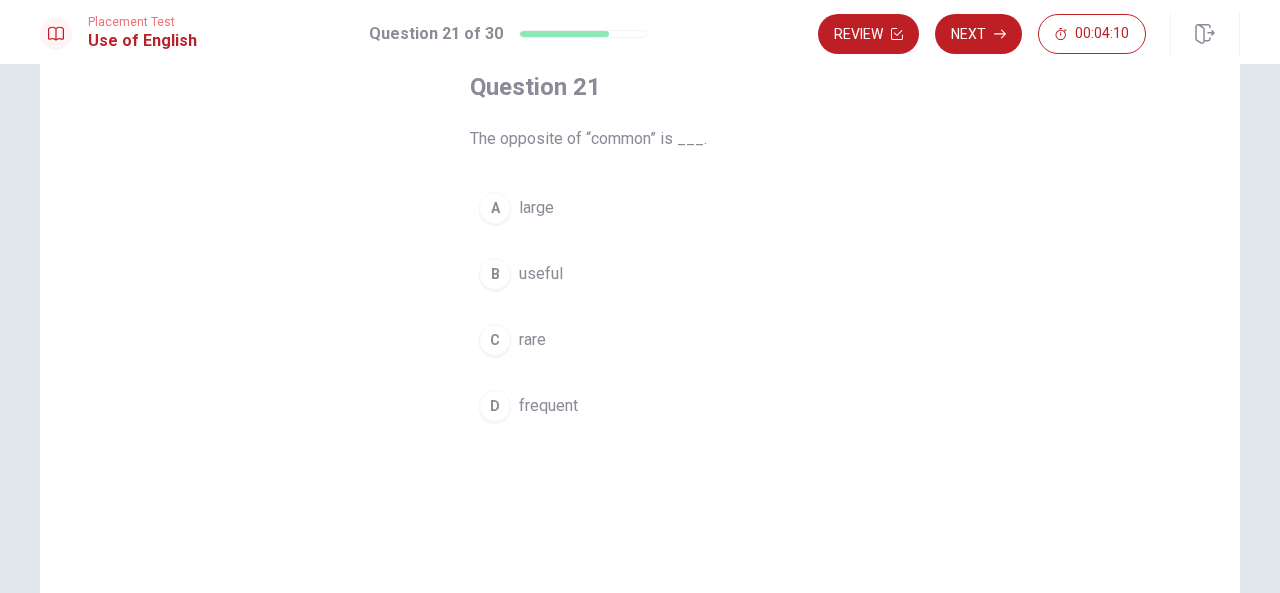 scroll, scrollTop: 133, scrollLeft: 0, axis: vertical 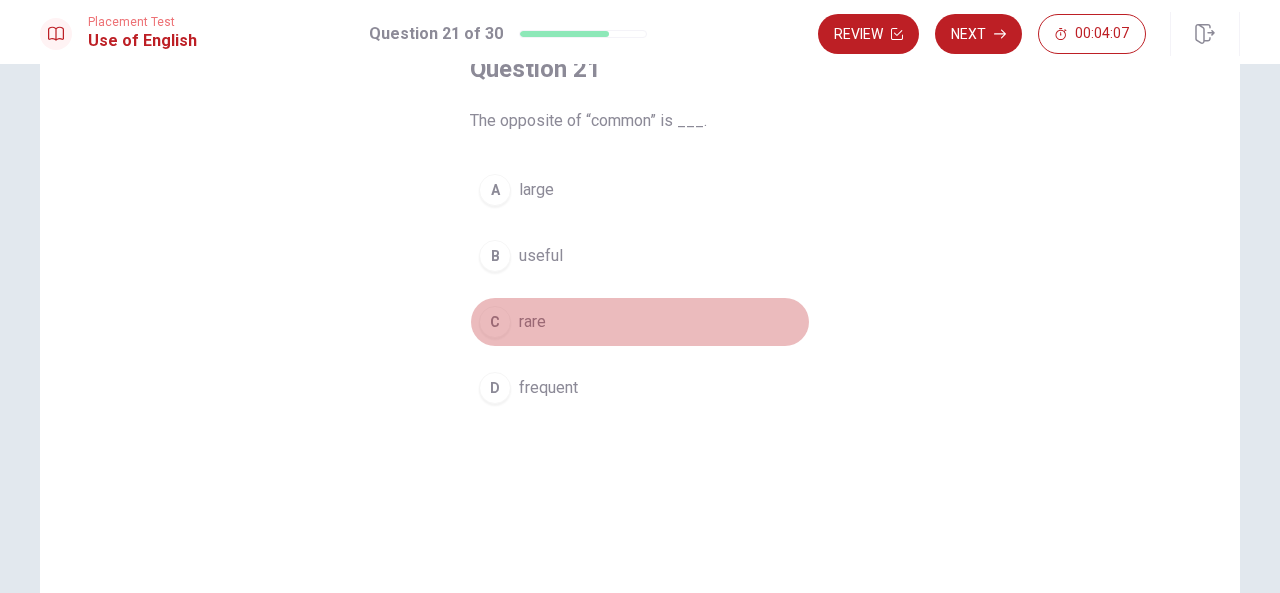 click on "rare" at bounding box center [532, 322] 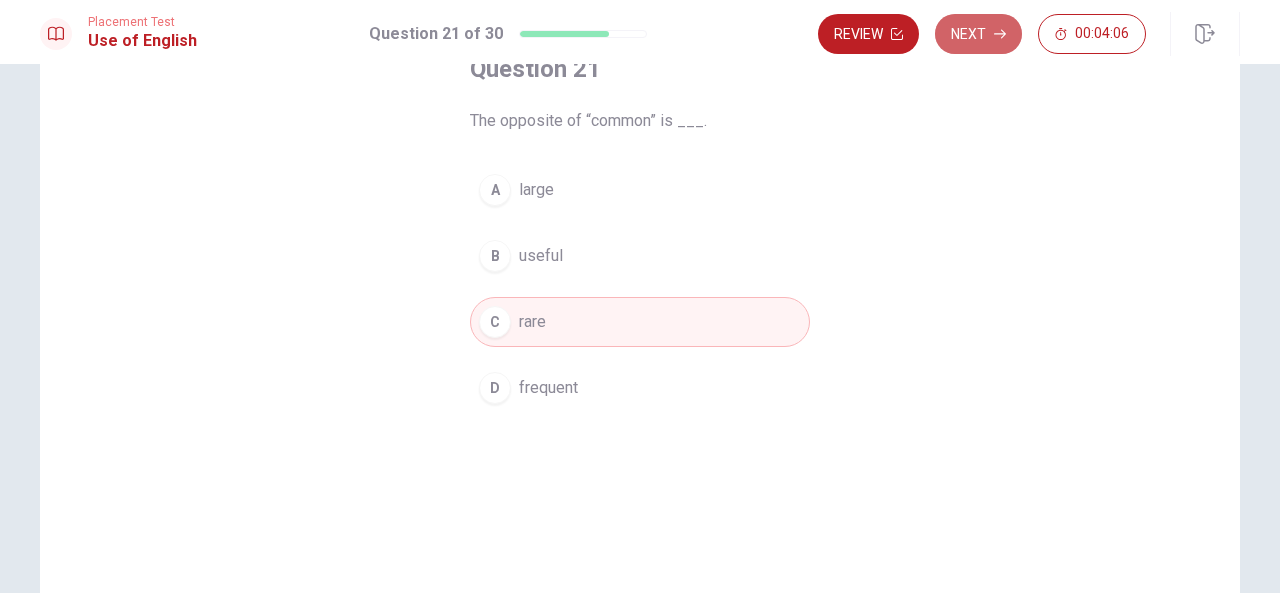 drag, startPoint x: 1002, startPoint y: 33, endPoint x: 1005, endPoint y: 59, distance: 26.172504 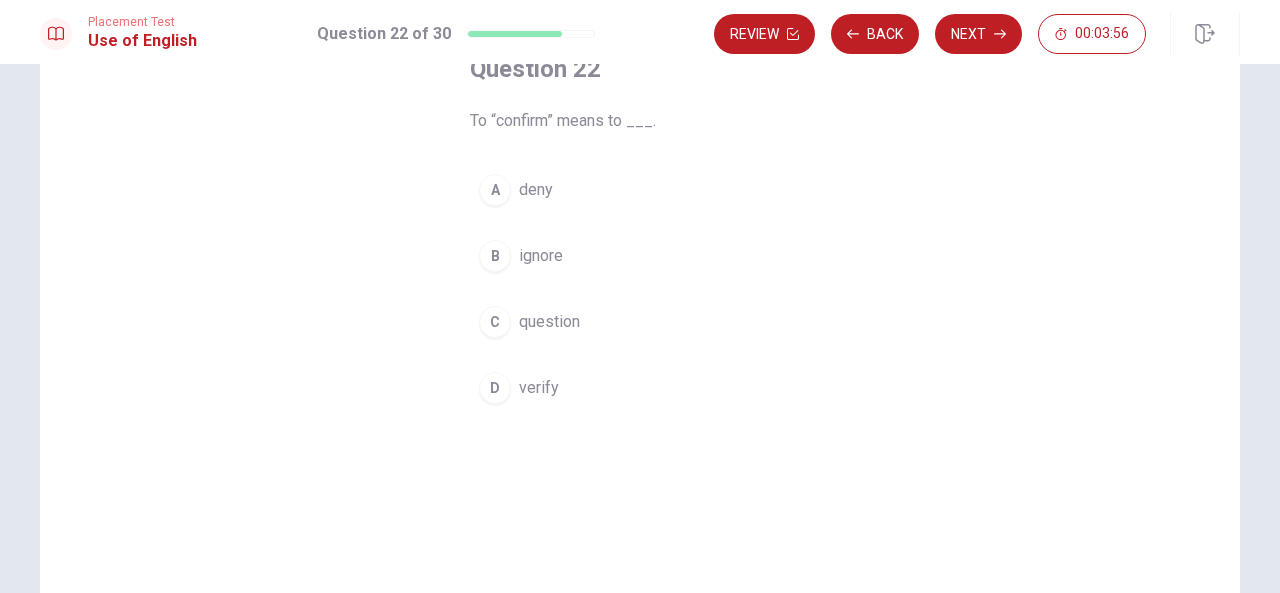 click on "D verify" at bounding box center (640, 388) 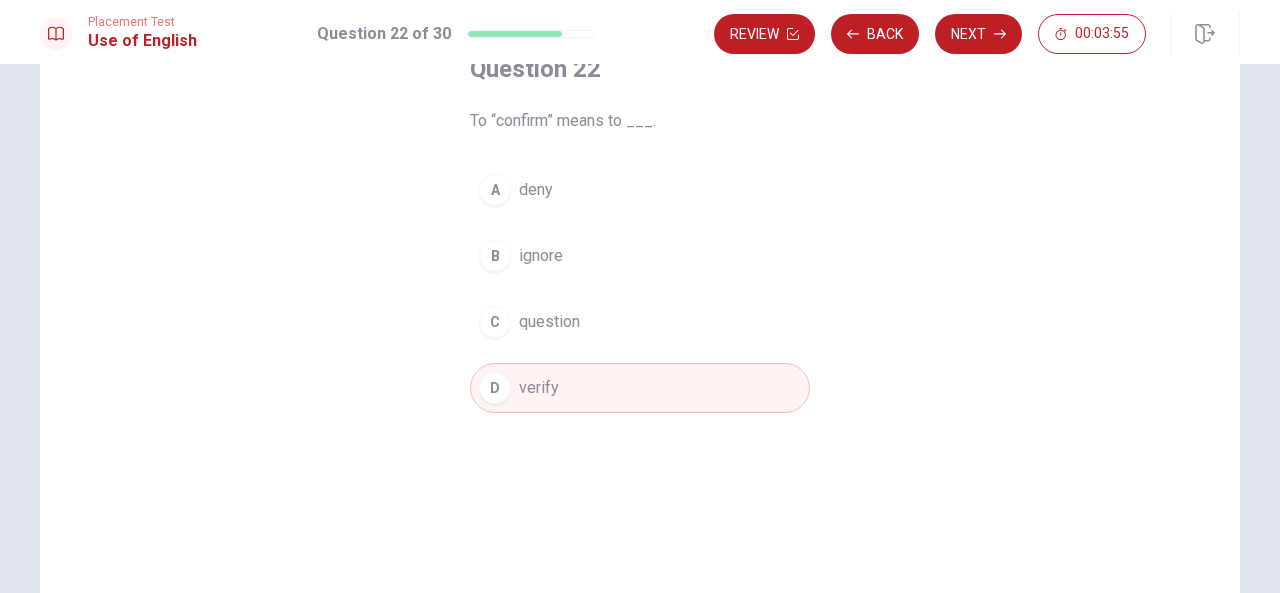 click on "Next" at bounding box center (978, 34) 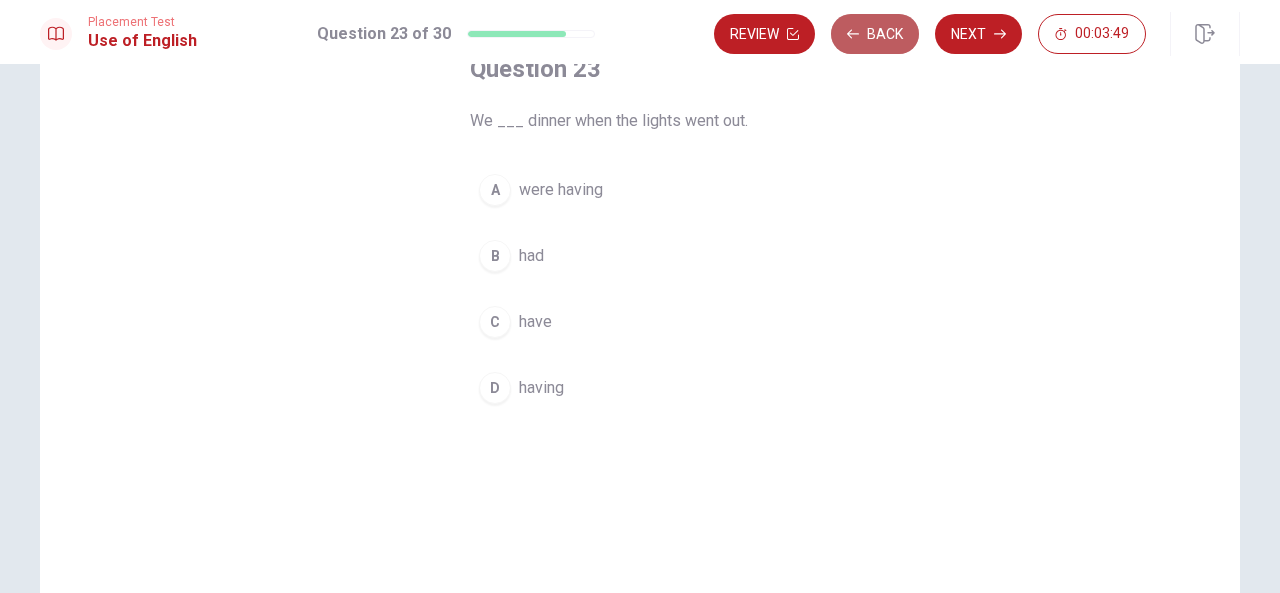 click on "Back" at bounding box center [875, 34] 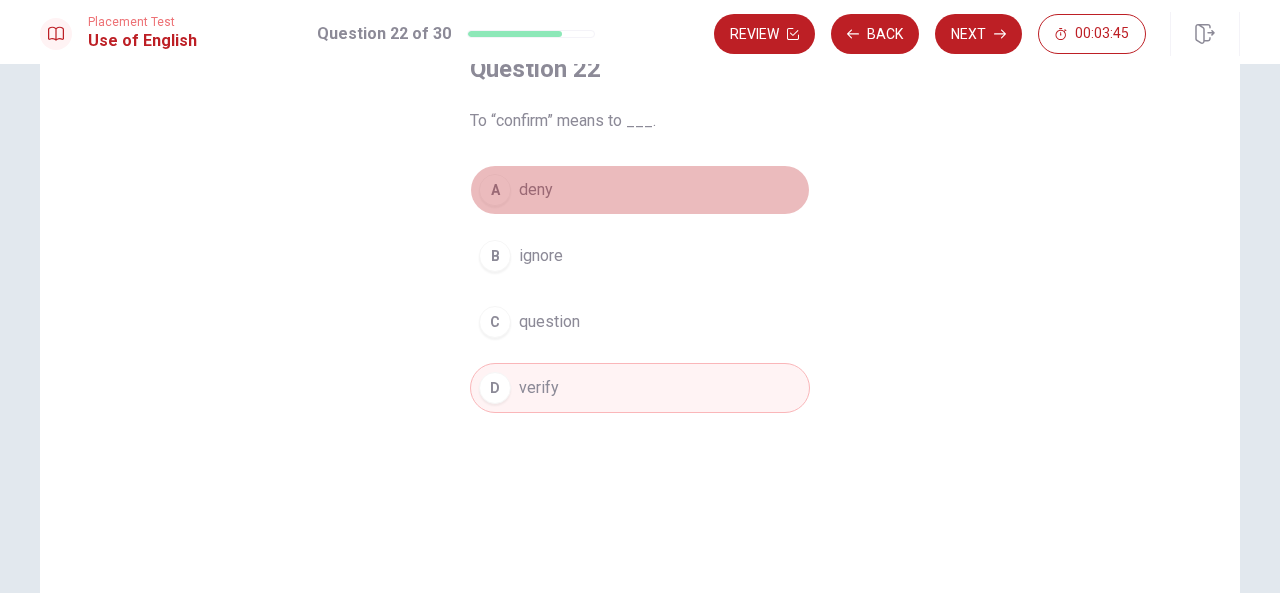 drag, startPoint x: 566, startPoint y: 192, endPoint x: 574, endPoint y: 207, distance: 17 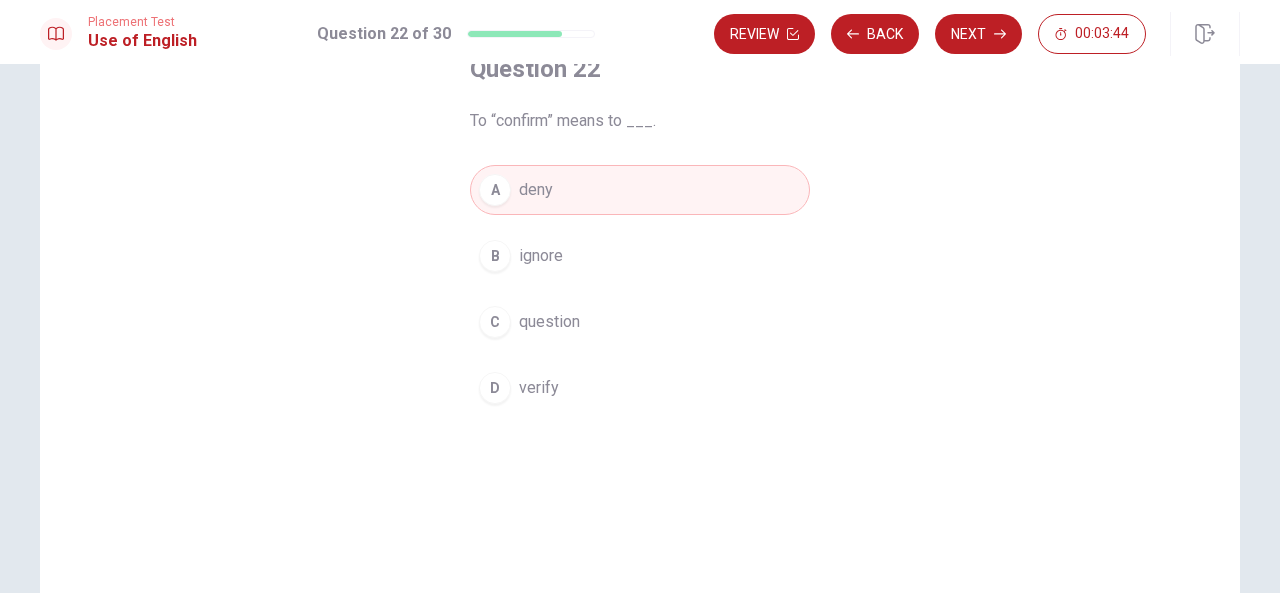 click on "D verify" at bounding box center (640, 388) 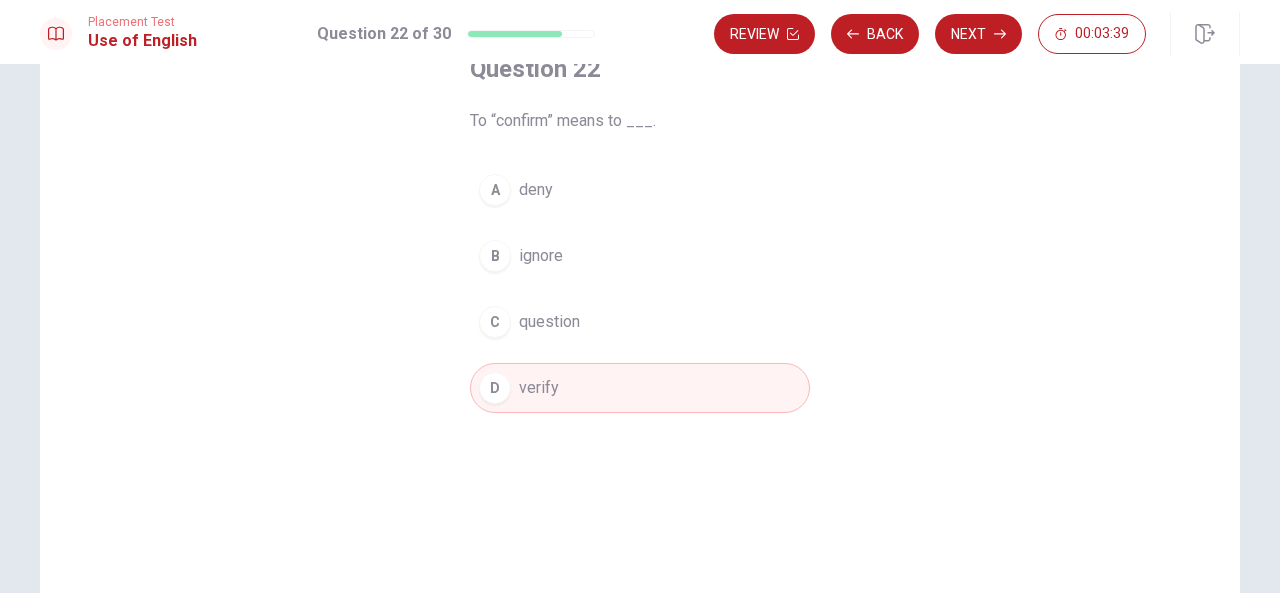 drag, startPoint x: 975, startPoint y: 37, endPoint x: 581, endPoint y: 171, distance: 416.16342 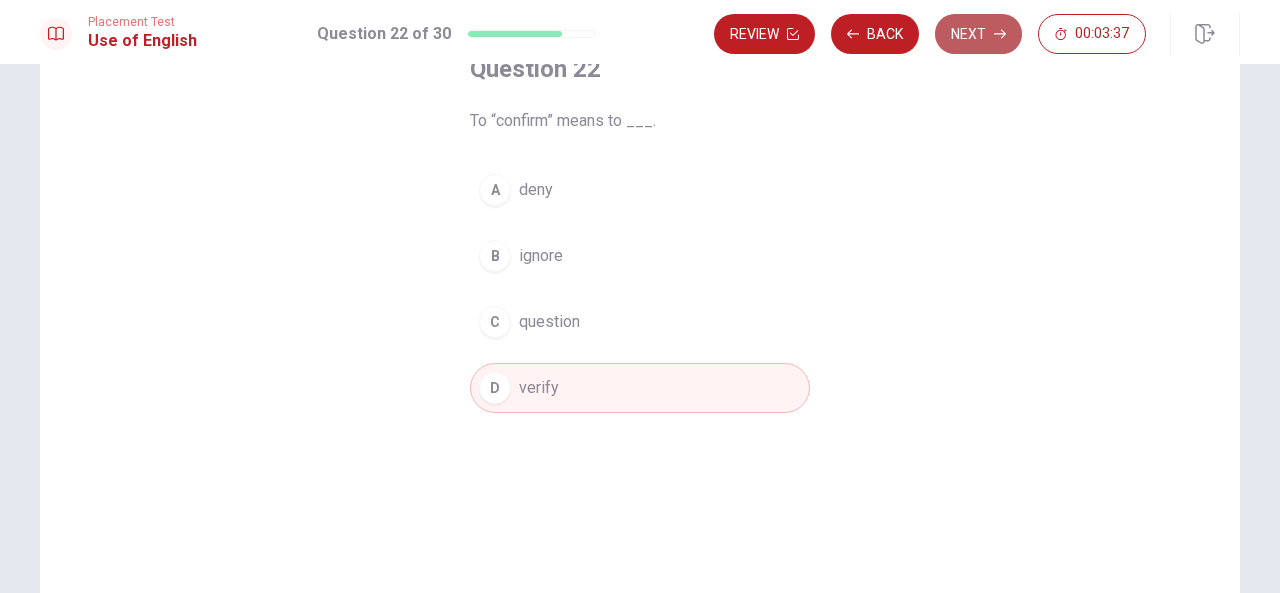 click on "Next" at bounding box center [978, 34] 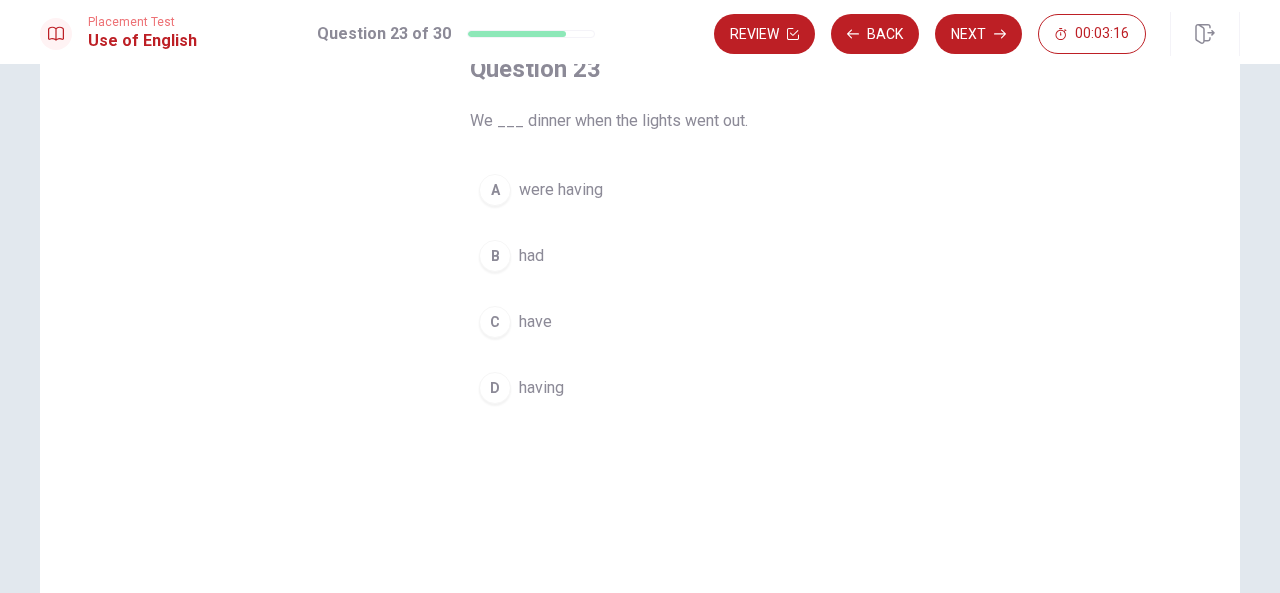 click on "having" at bounding box center (541, 388) 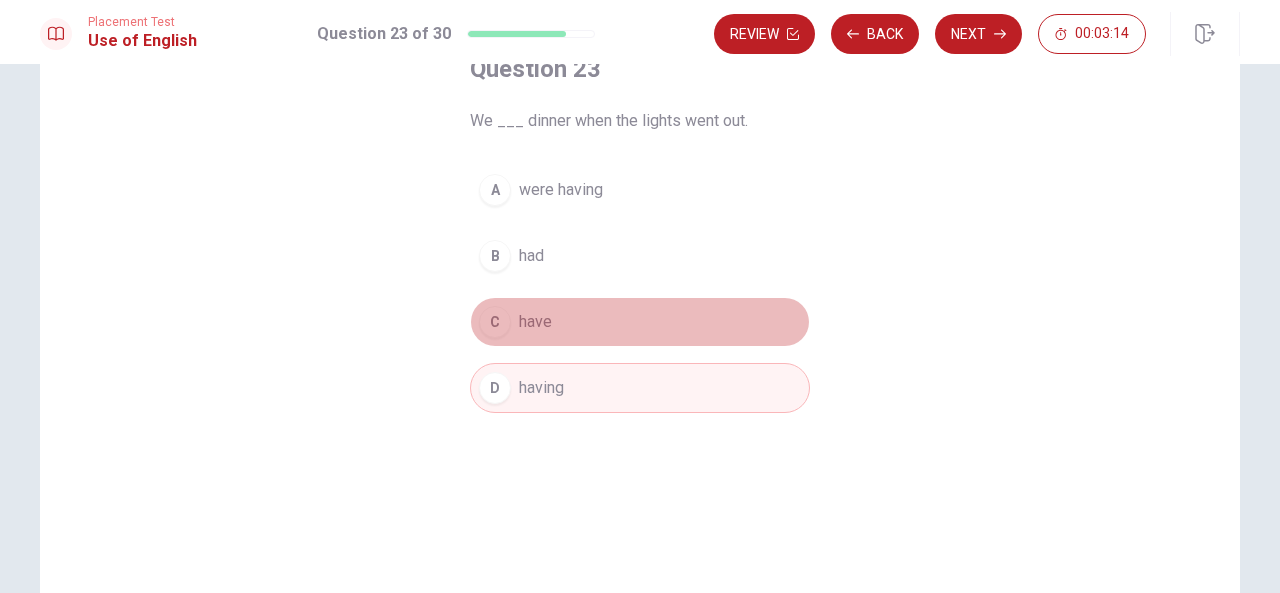 click on "C have" at bounding box center [640, 322] 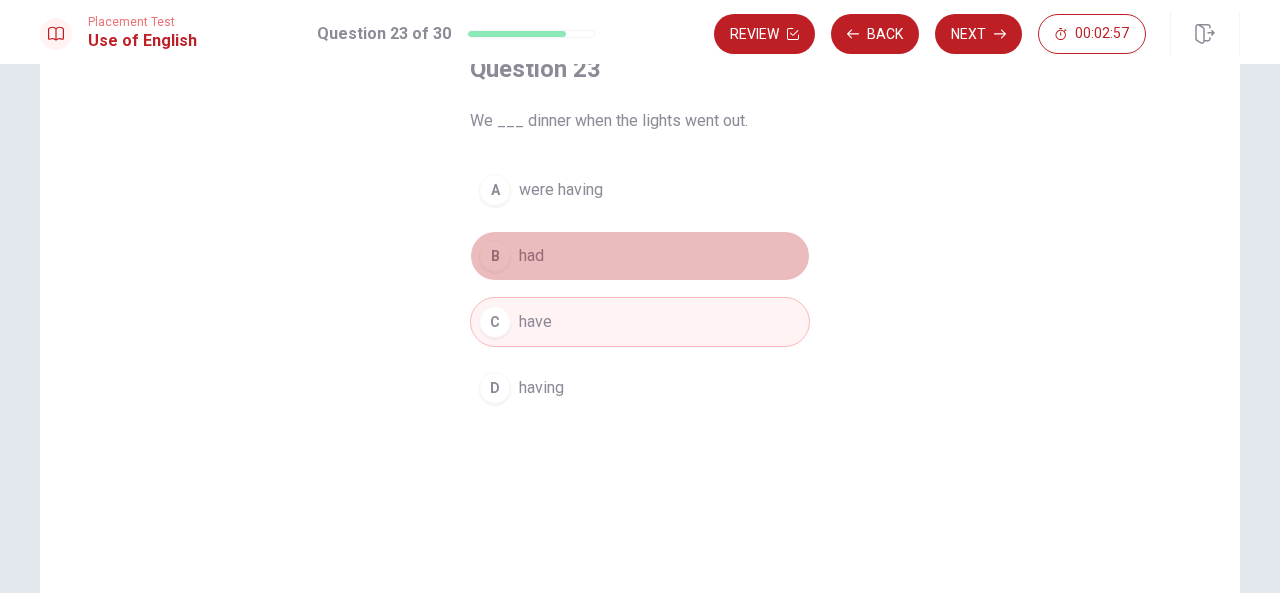 click on "B had" at bounding box center [640, 256] 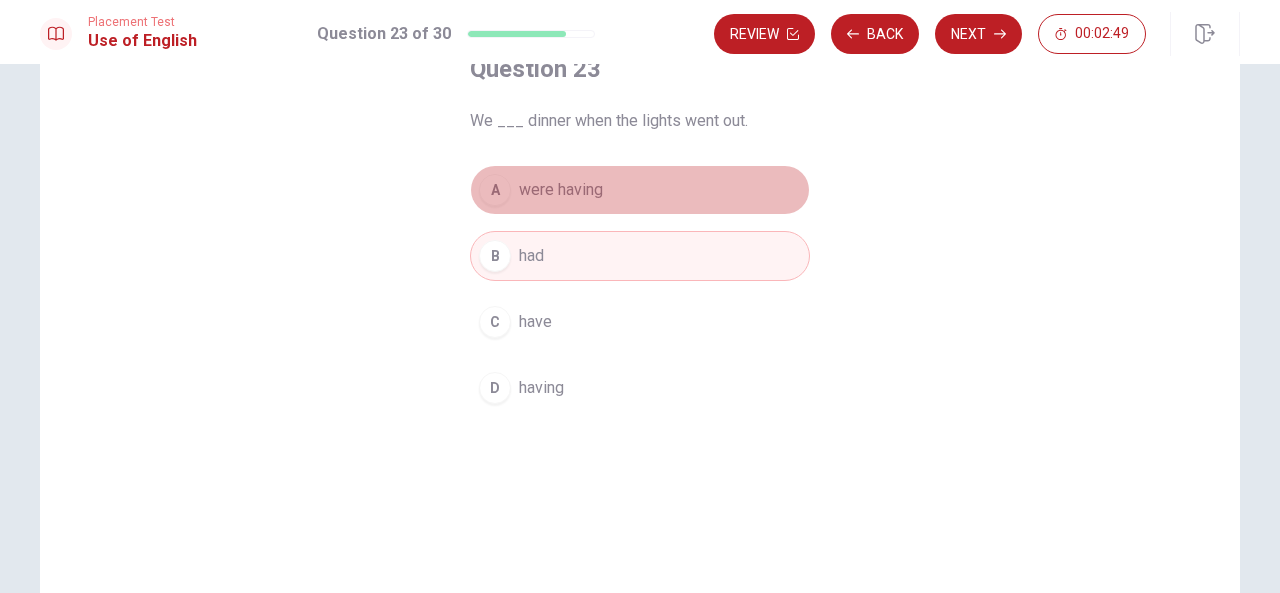 click on "were having" at bounding box center (561, 190) 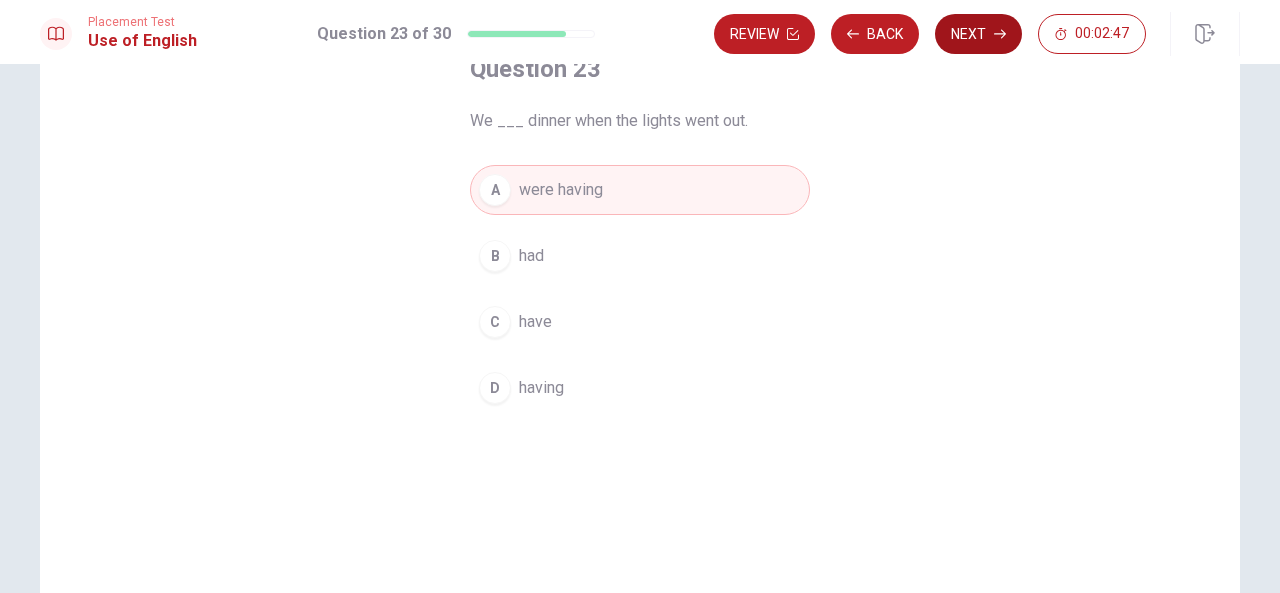 click on "Next" at bounding box center (978, 34) 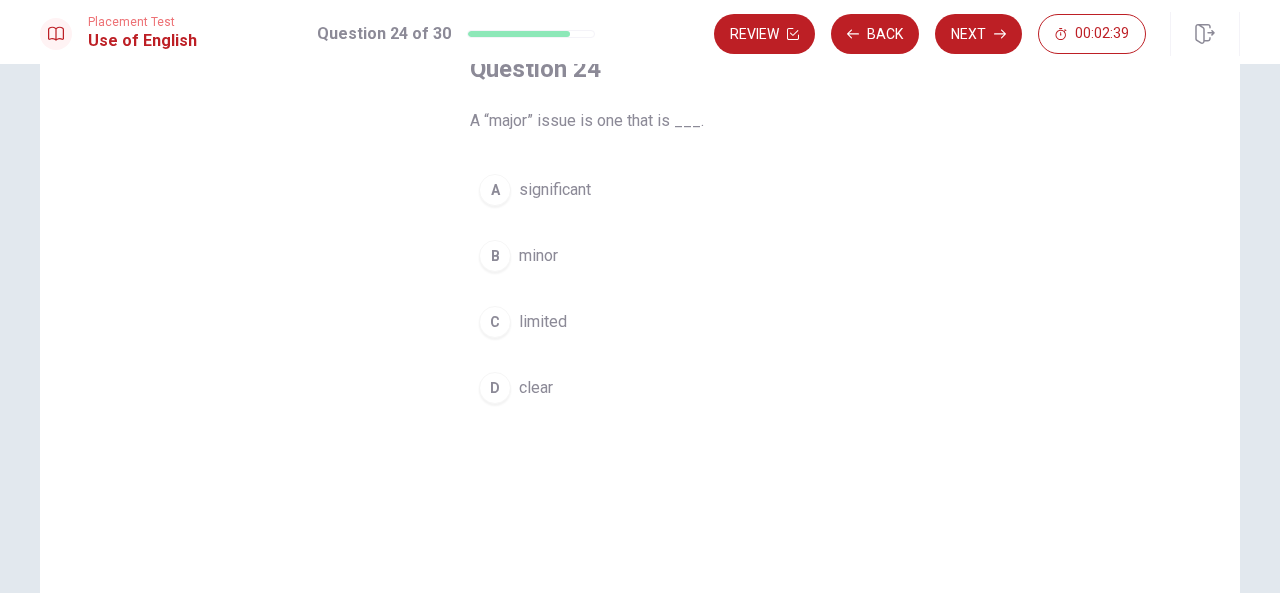 click on "significant" at bounding box center [555, 190] 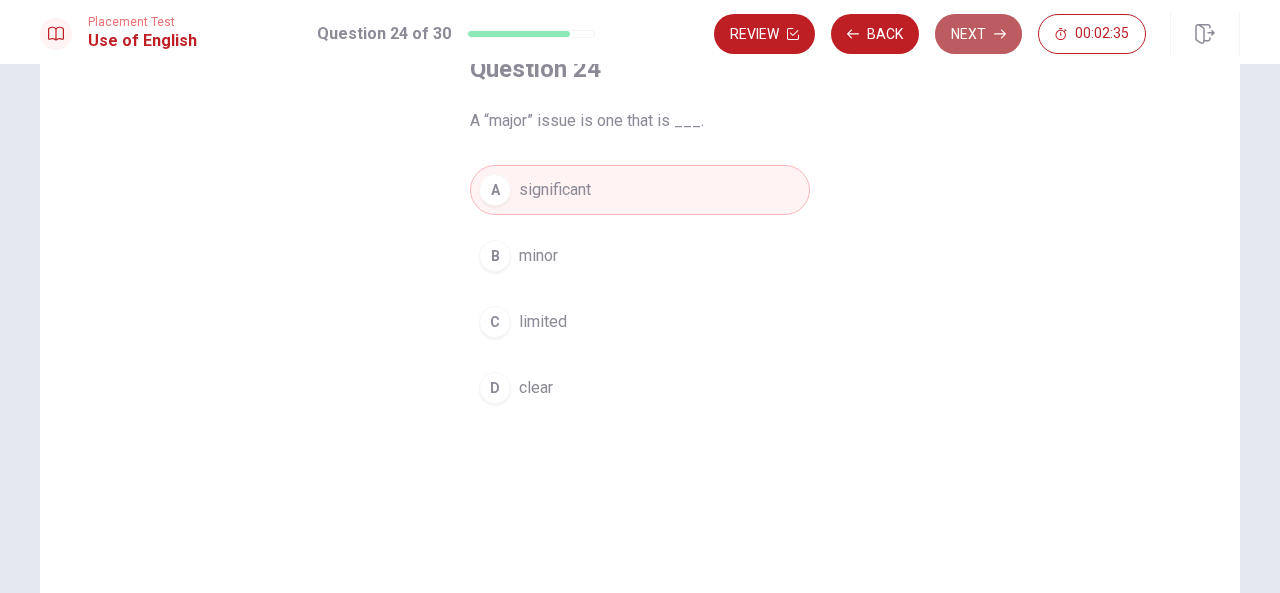 click on "Next" at bounding box center [978, 34] 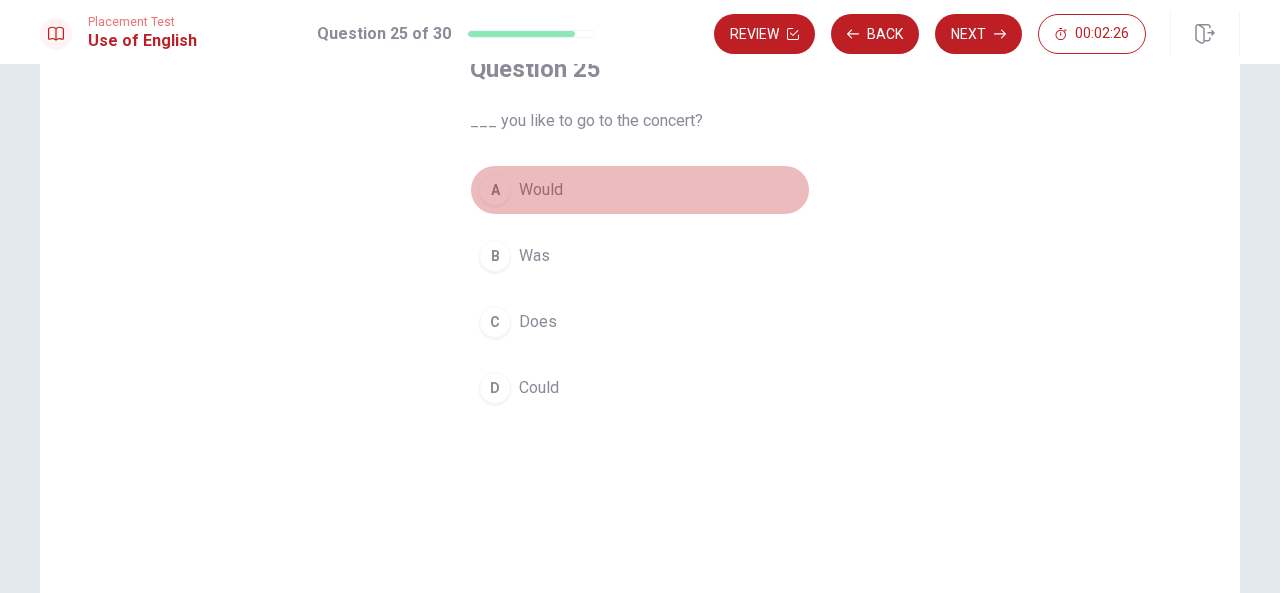 click on "A Would" at bounding box center (640, 190) 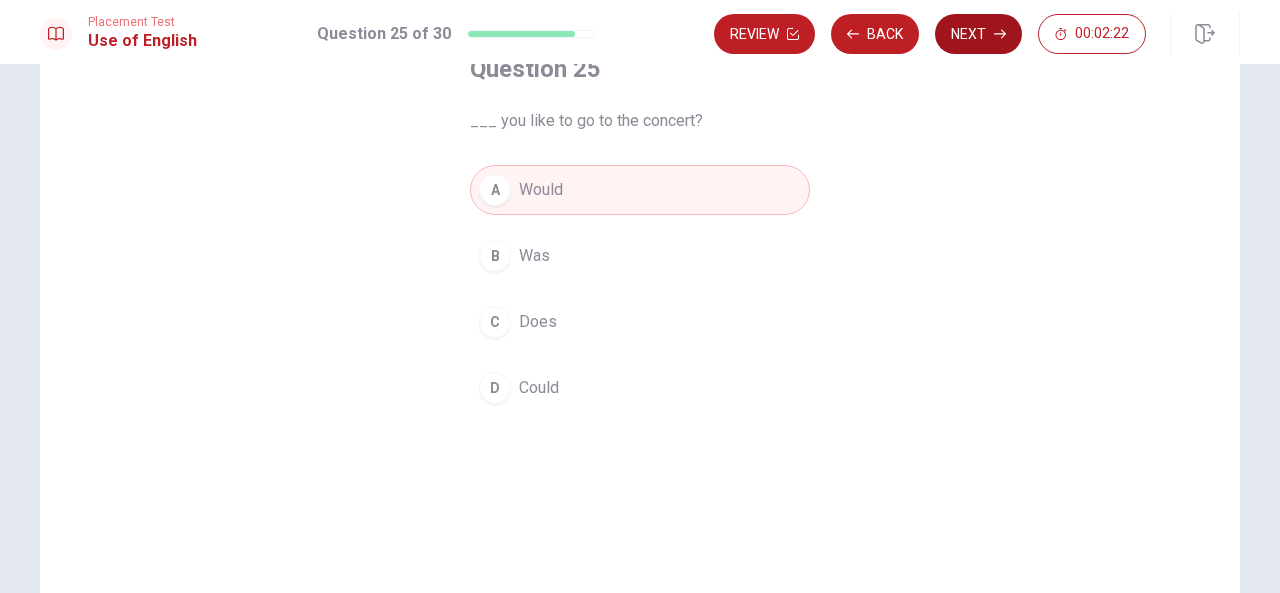 click on "Next" at bounding box center (978, 34) 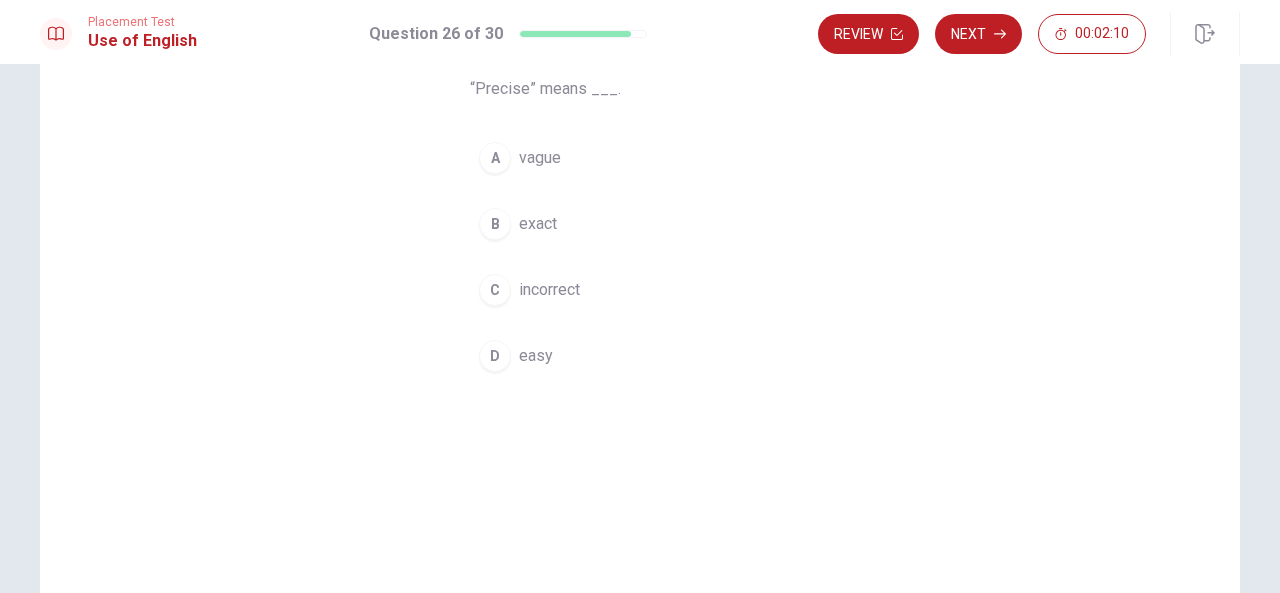scroll, scrollTop: 133, scrollLeft: 0, axis: vertical 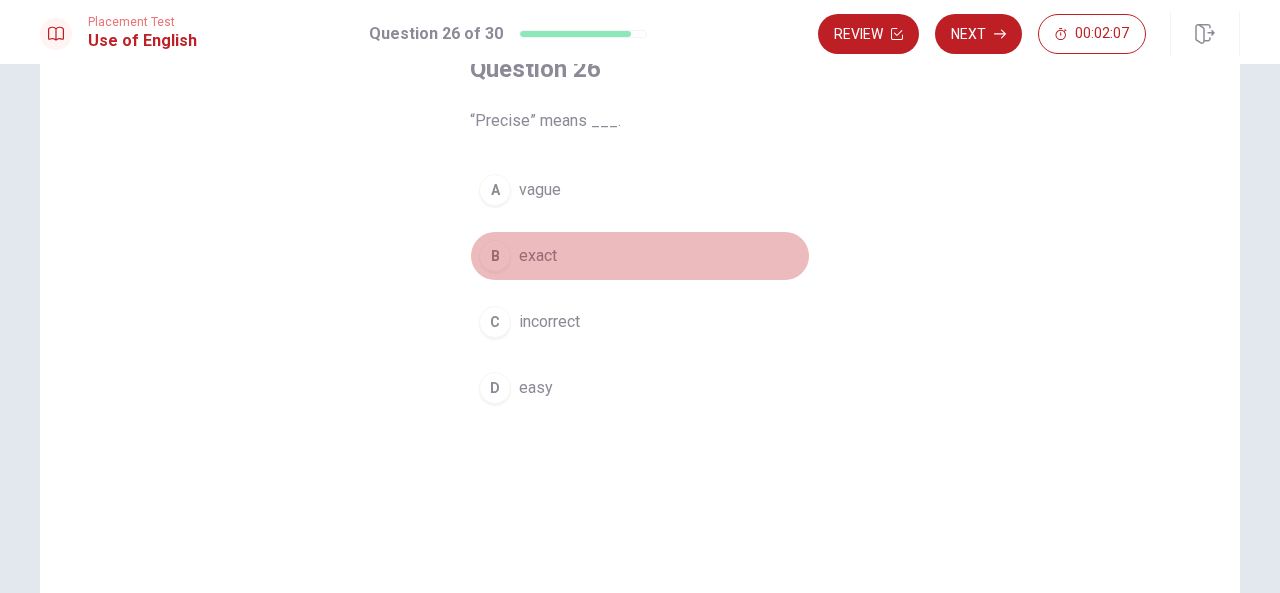 click on "B exact" at bounding box center (640, 256) 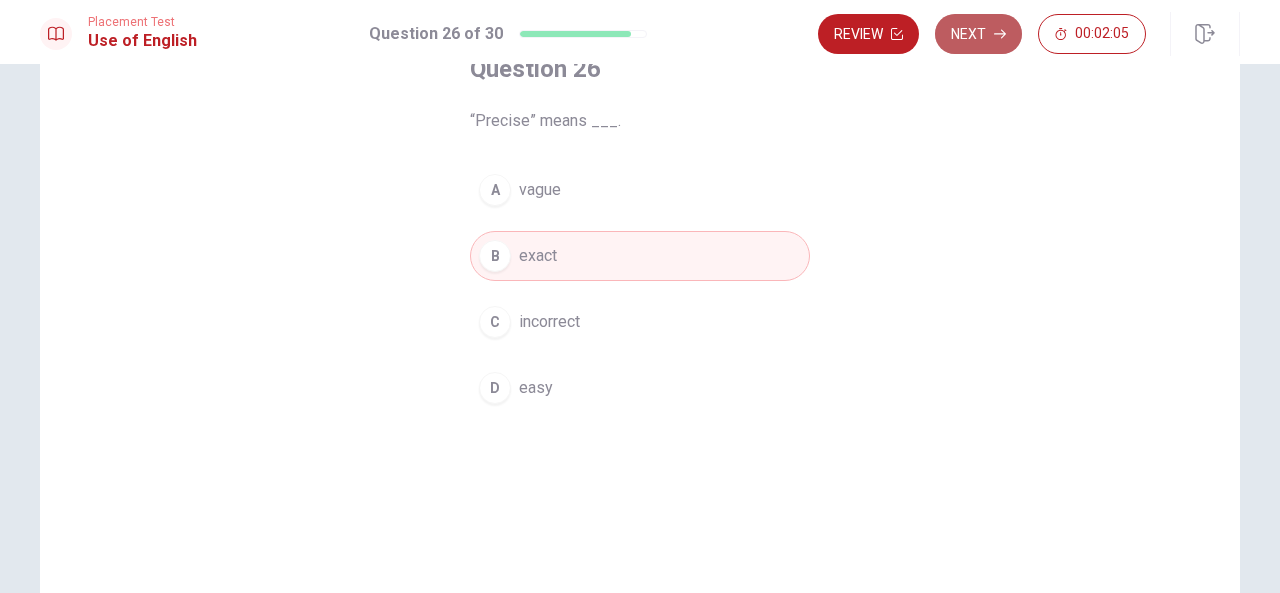click on "Next" at bounding box center (978, 34) 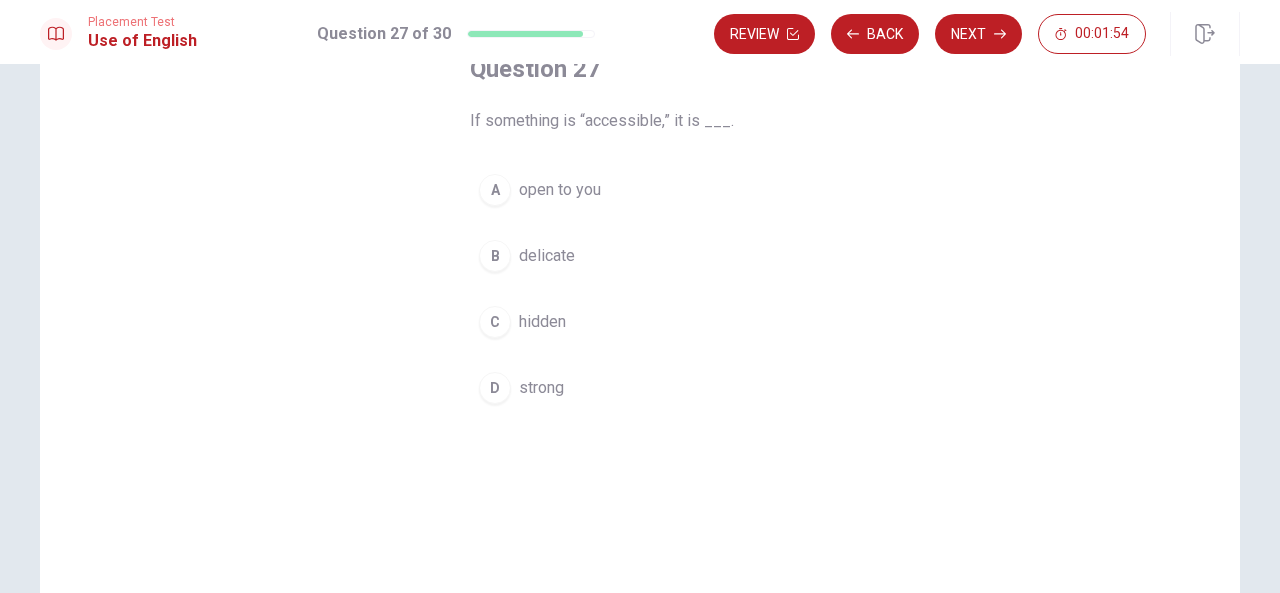 click on "A open to you" at bounding box center (640, 190) 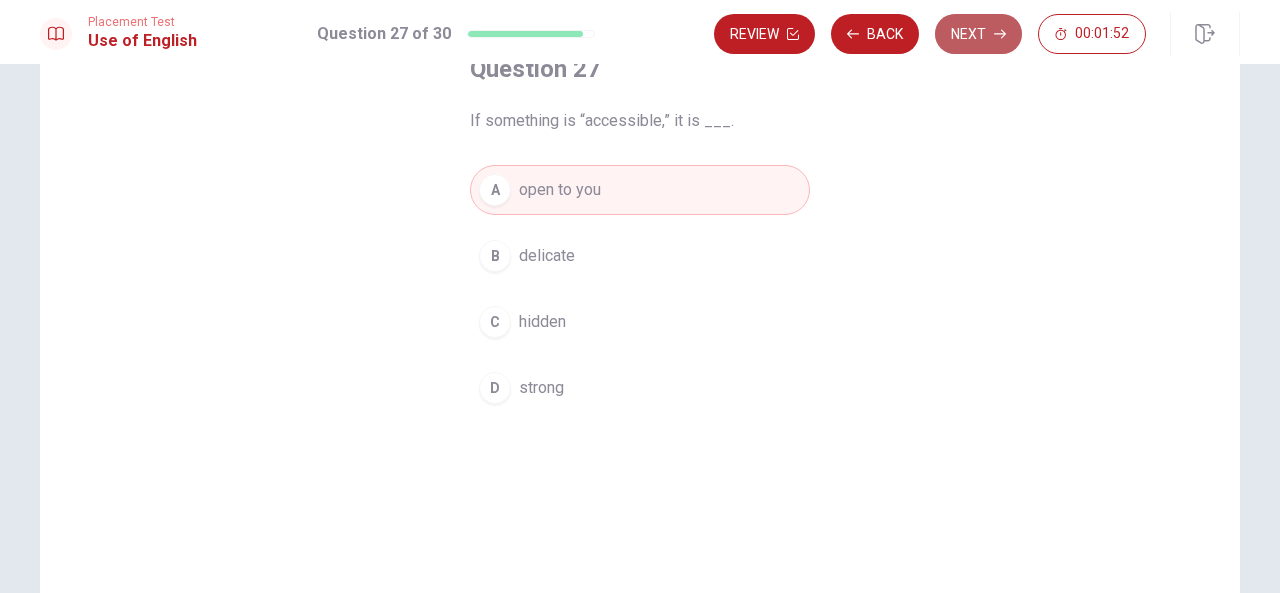 click on "Next" at bounding box center (978, 34) 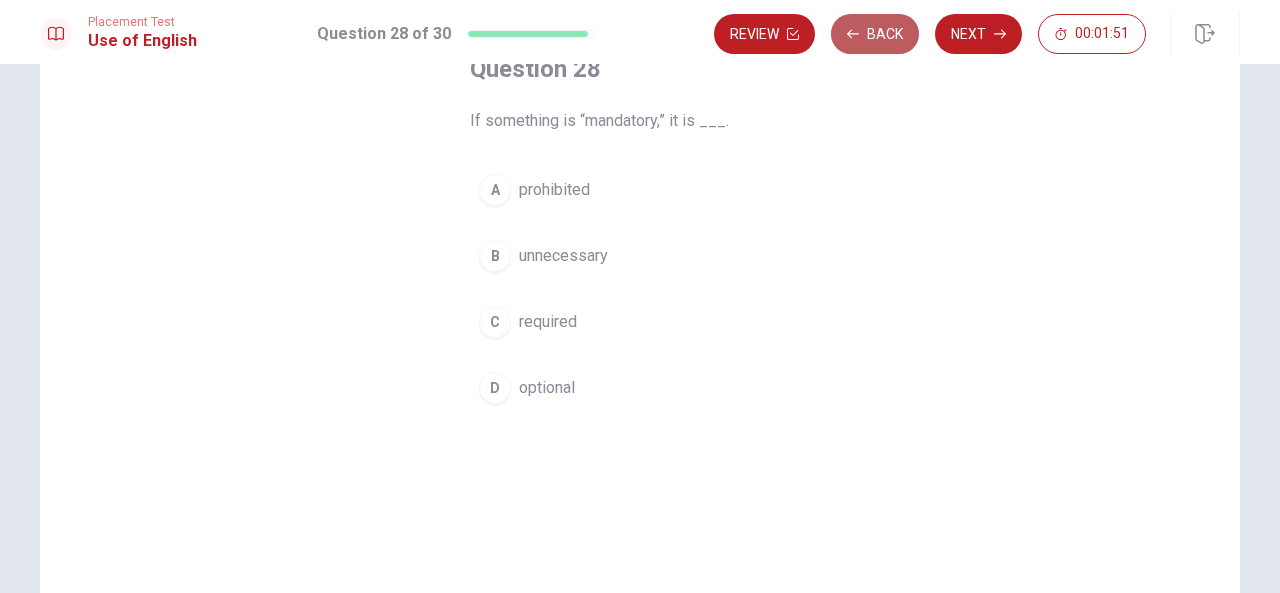 click on "Back" at bounding box center [875, 34] 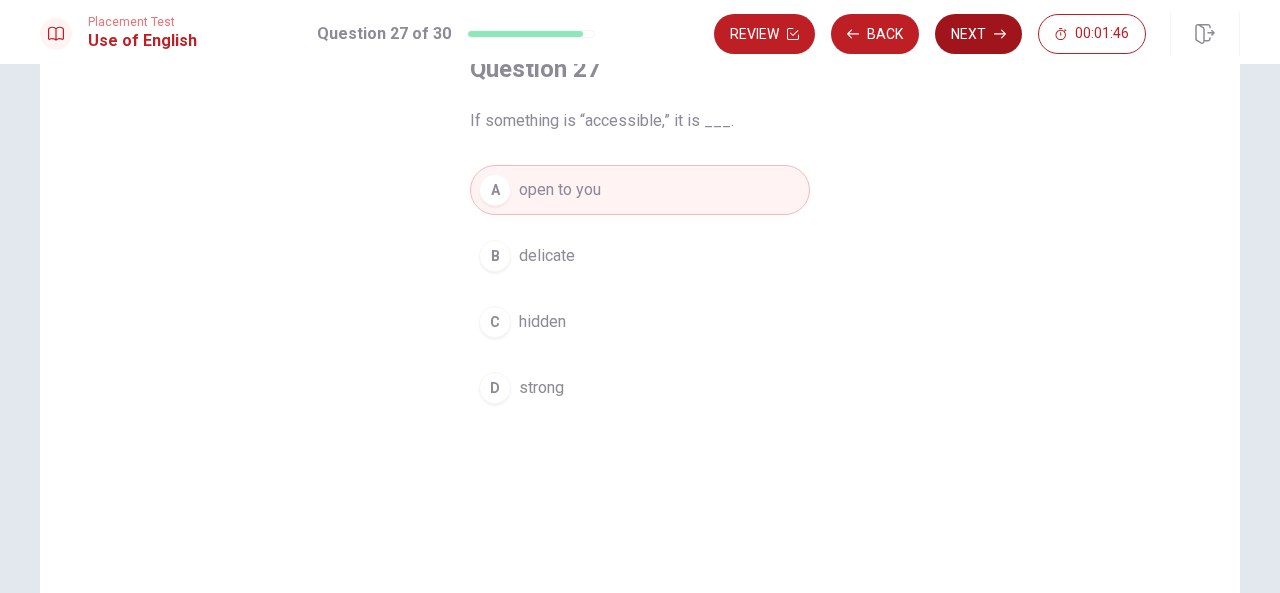 click on "Next" at bounding box center (978, 34) 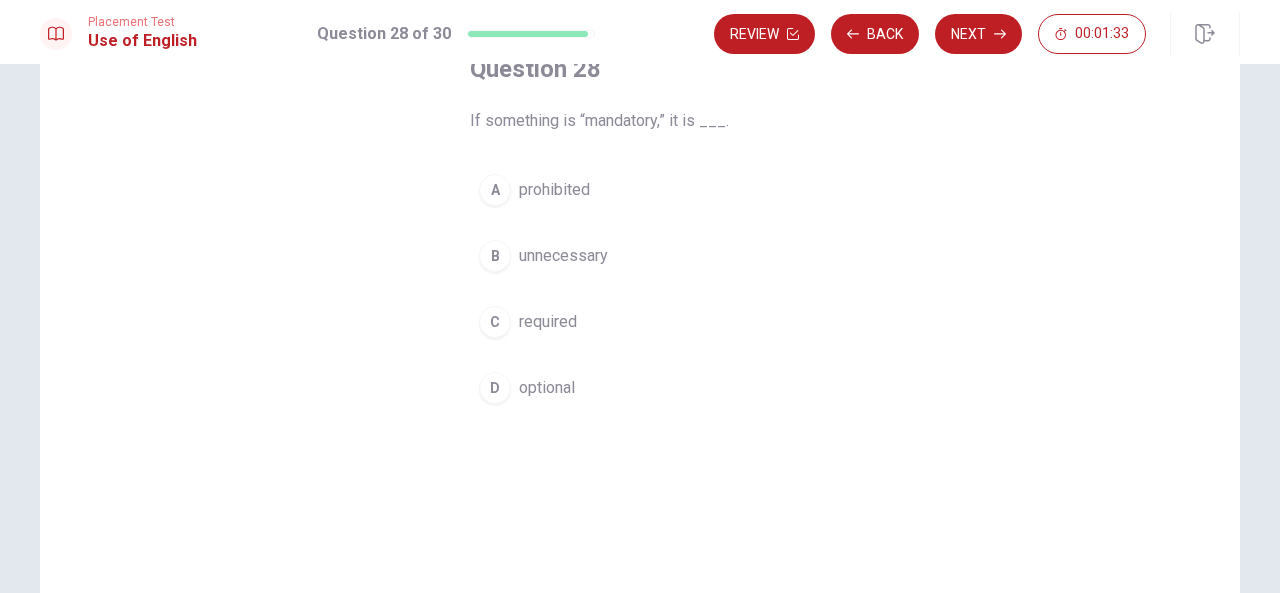 click on "C required" at bounding box center [640, 322] 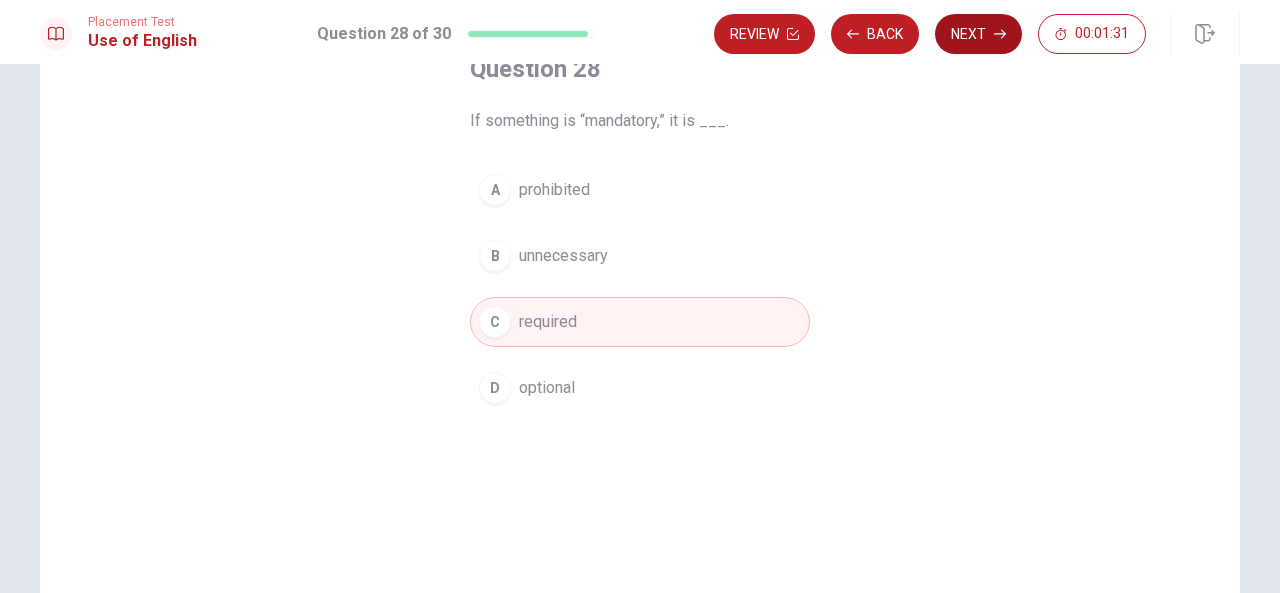 click on "Next" at bounding box center [978, 34] 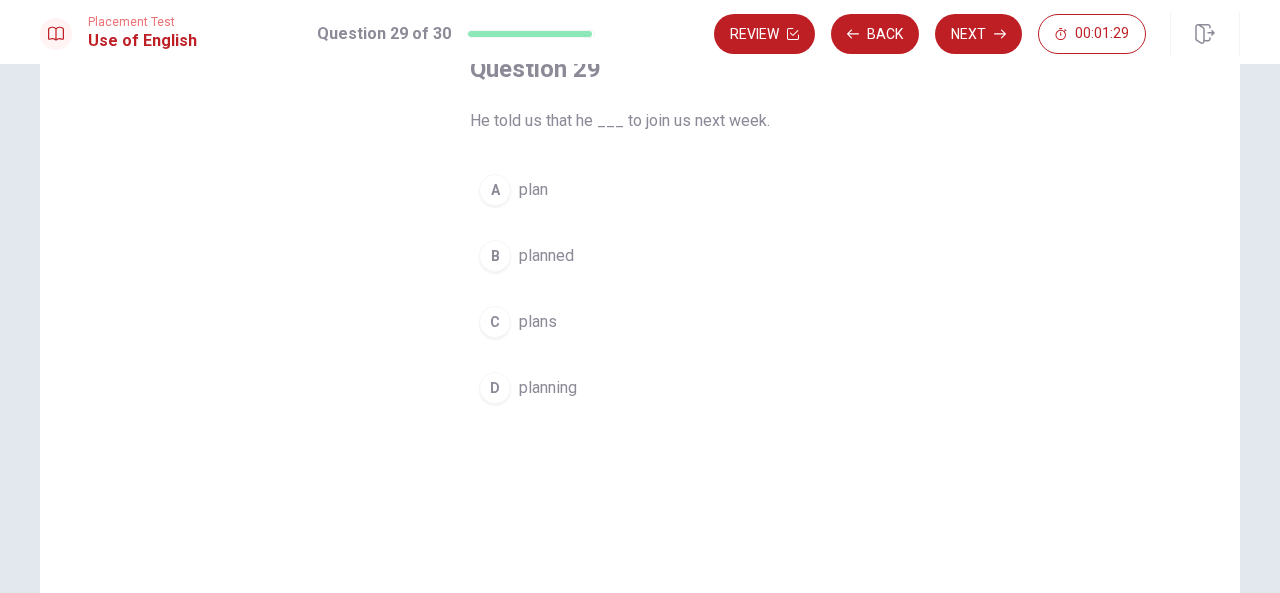 drag, startPoint x: 476, startPoint y: 120, endPoint x: 544, endPoint y: 105, distance: 69.63476 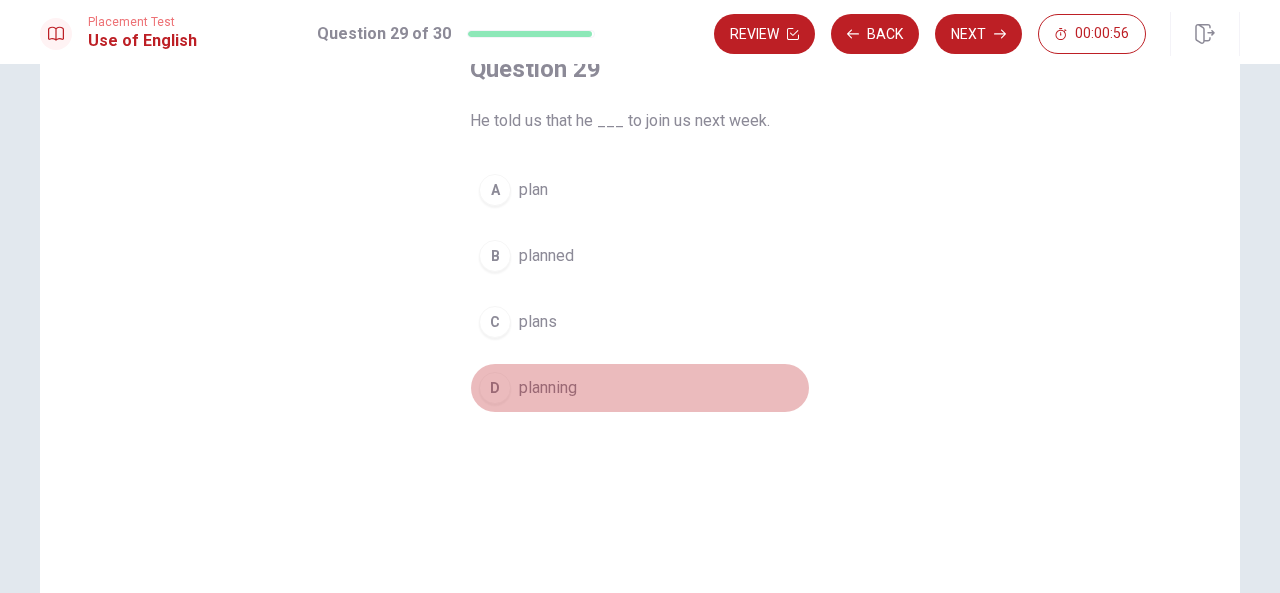 click on "D planning" at bounding box center [640, 388] 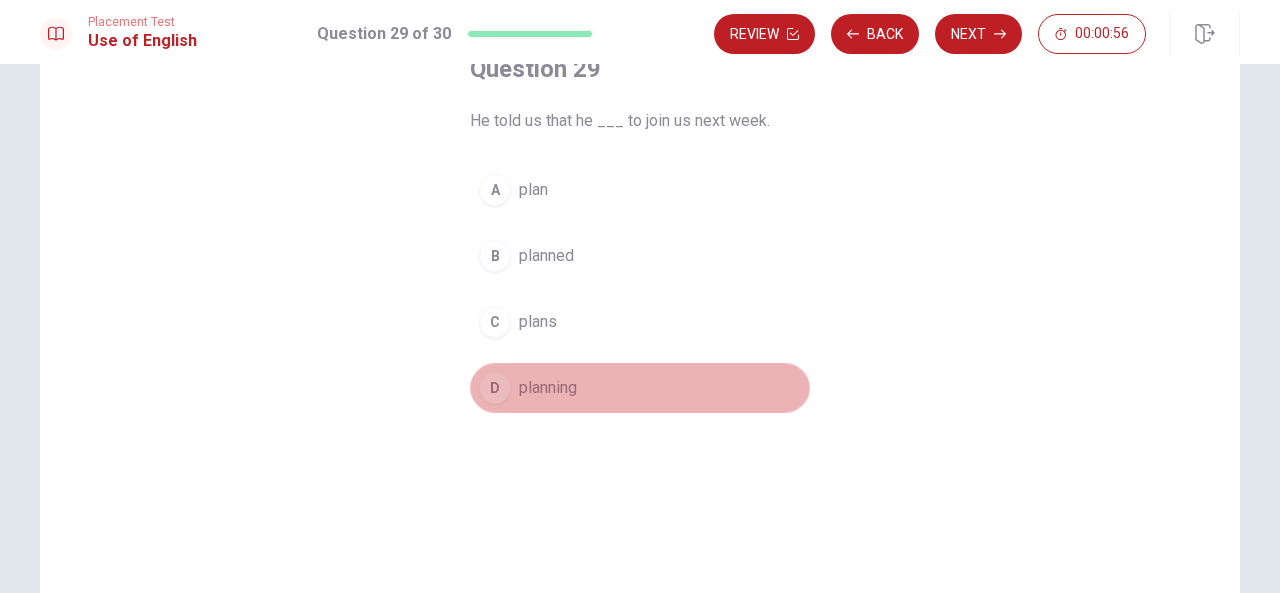 click on "D planning" at bounding box center (640, 388) 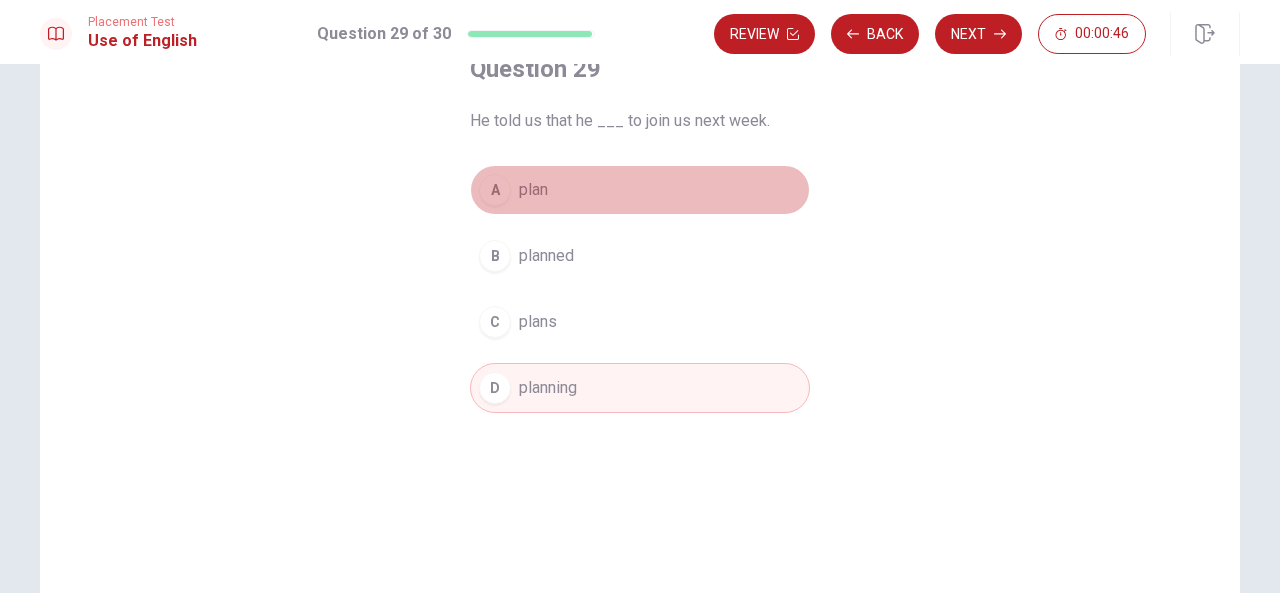 click on "plan" at bounding box center (533, 190) 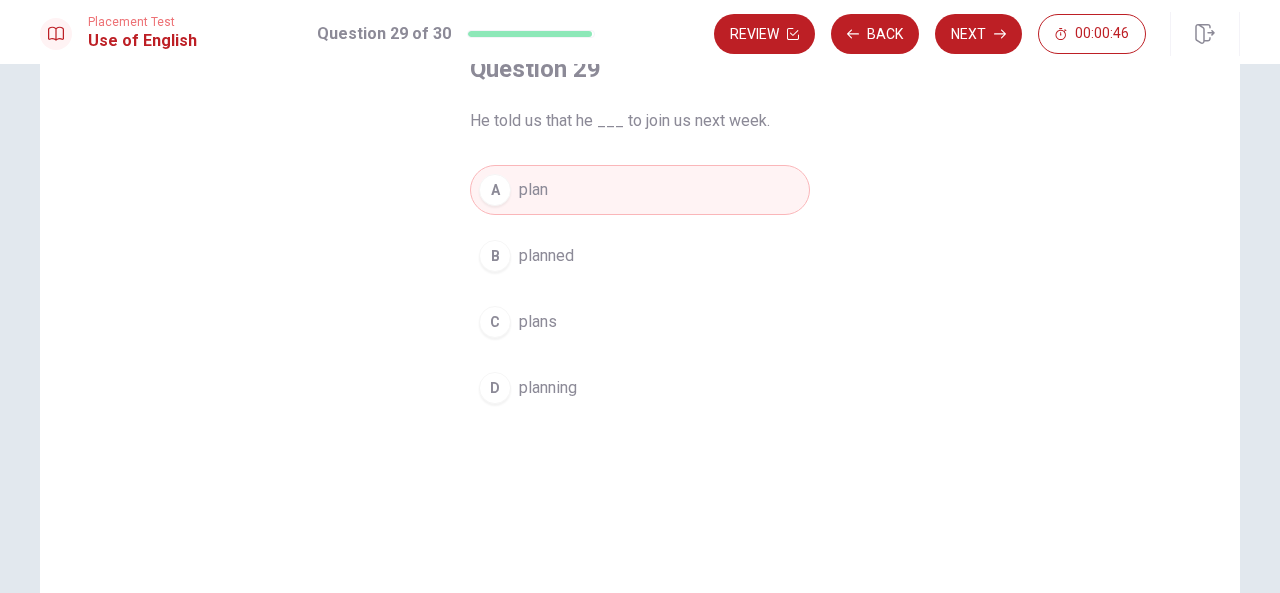 click on "C plans" at bounding box center (640, 322) 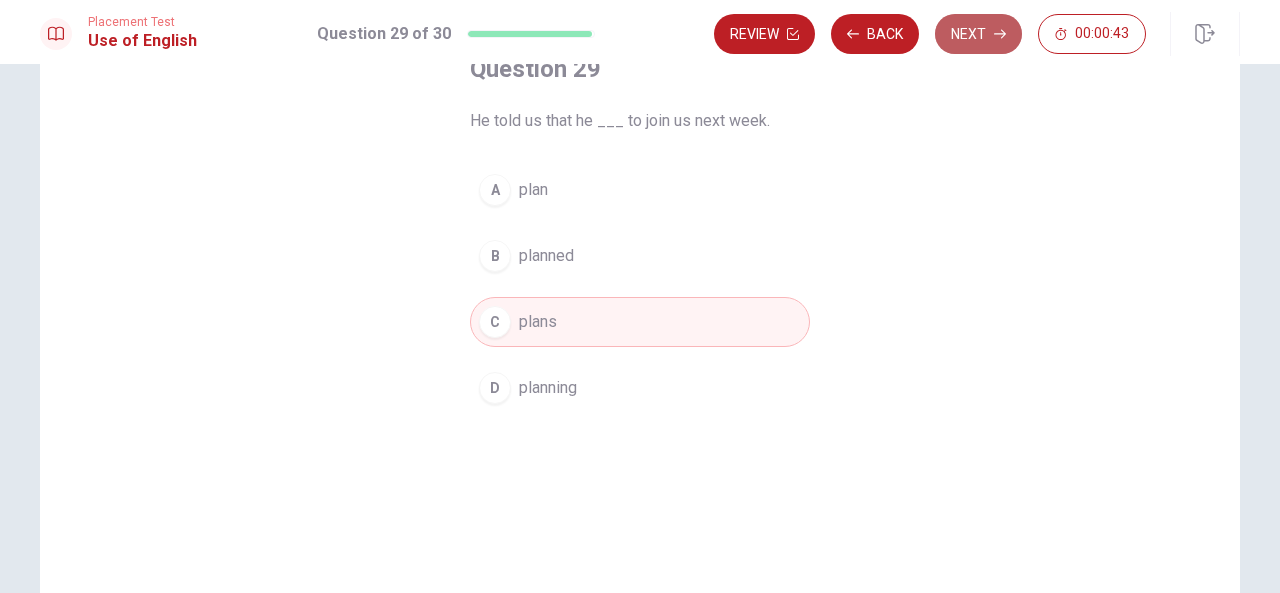 click 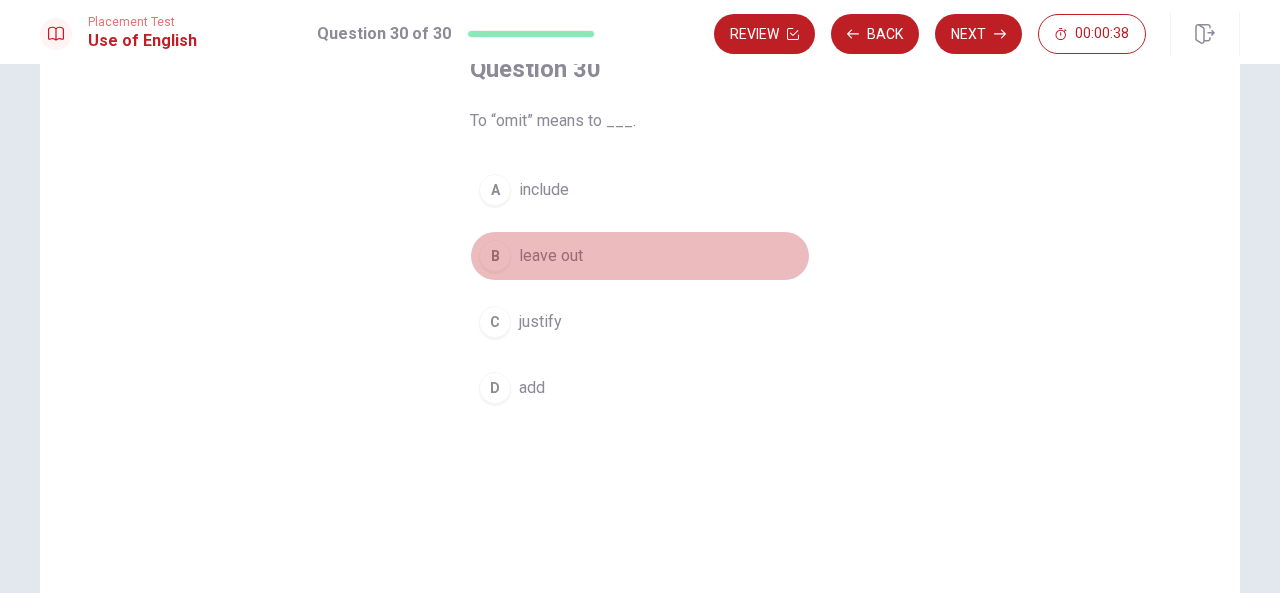 click on "leave out" at bounding box center (551, 256) 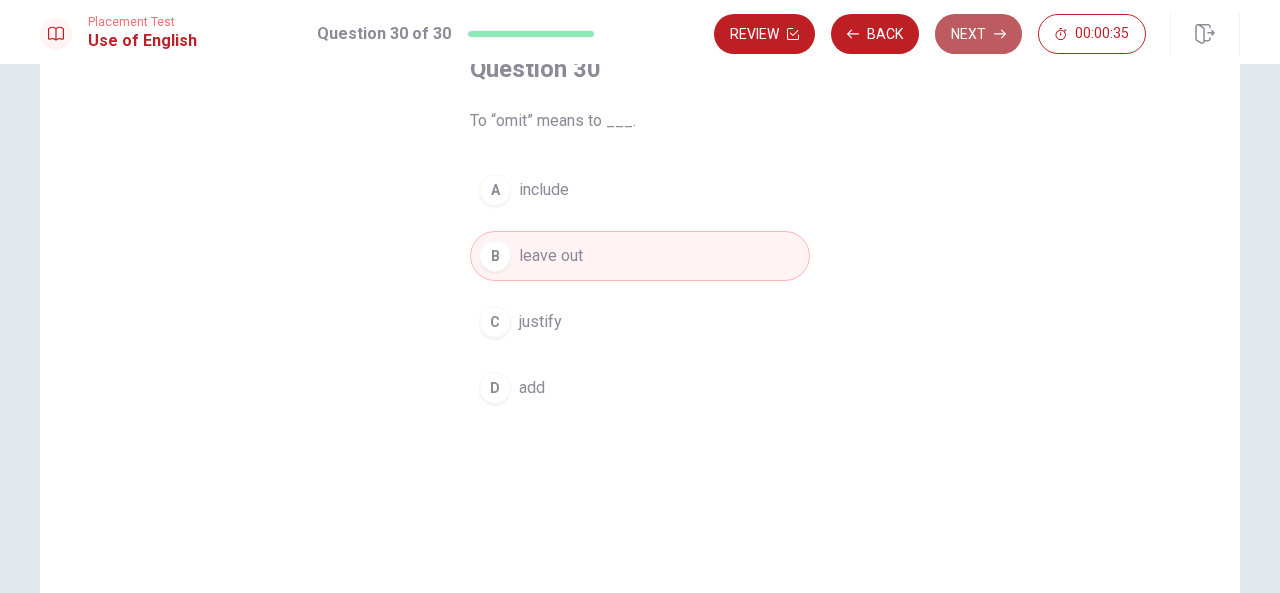 click on "Next" at bounding box center (978, 34) 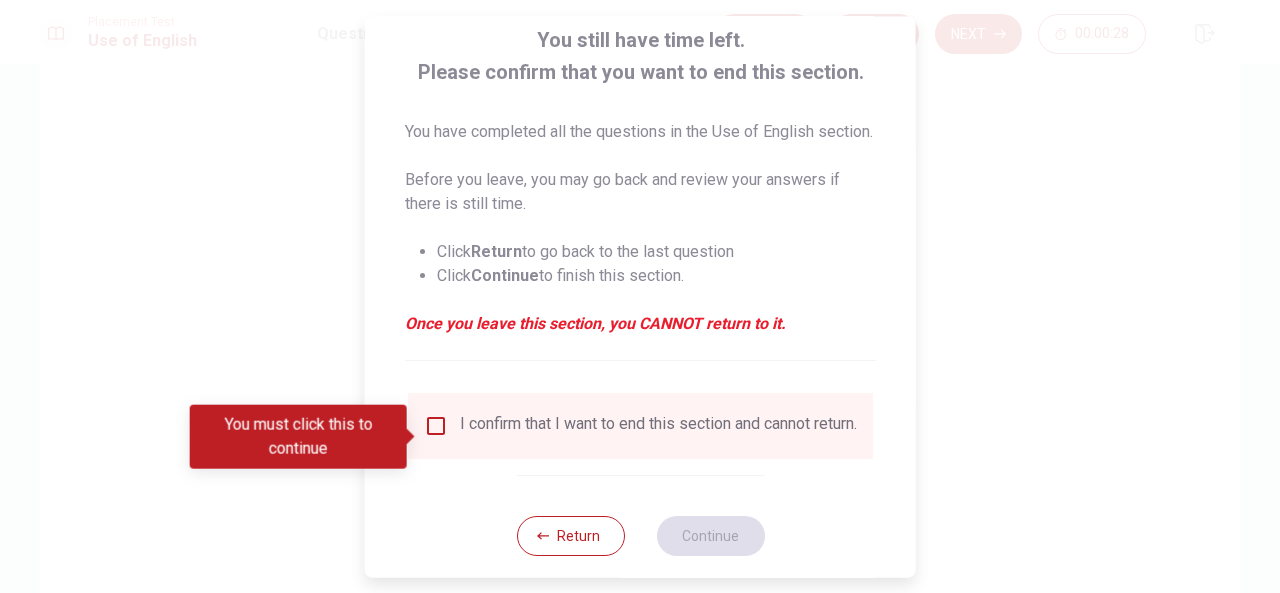 scroll, scrollTop: 133, scrollLeft: 0, axis: vertical 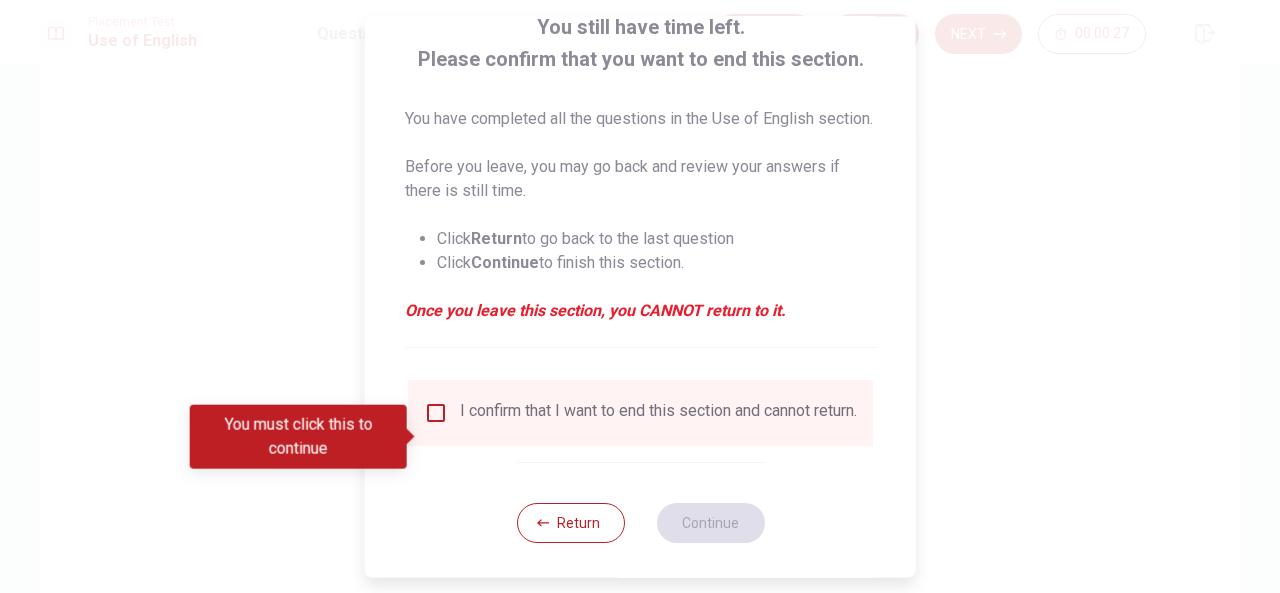 click at bounding box center (436, 413) 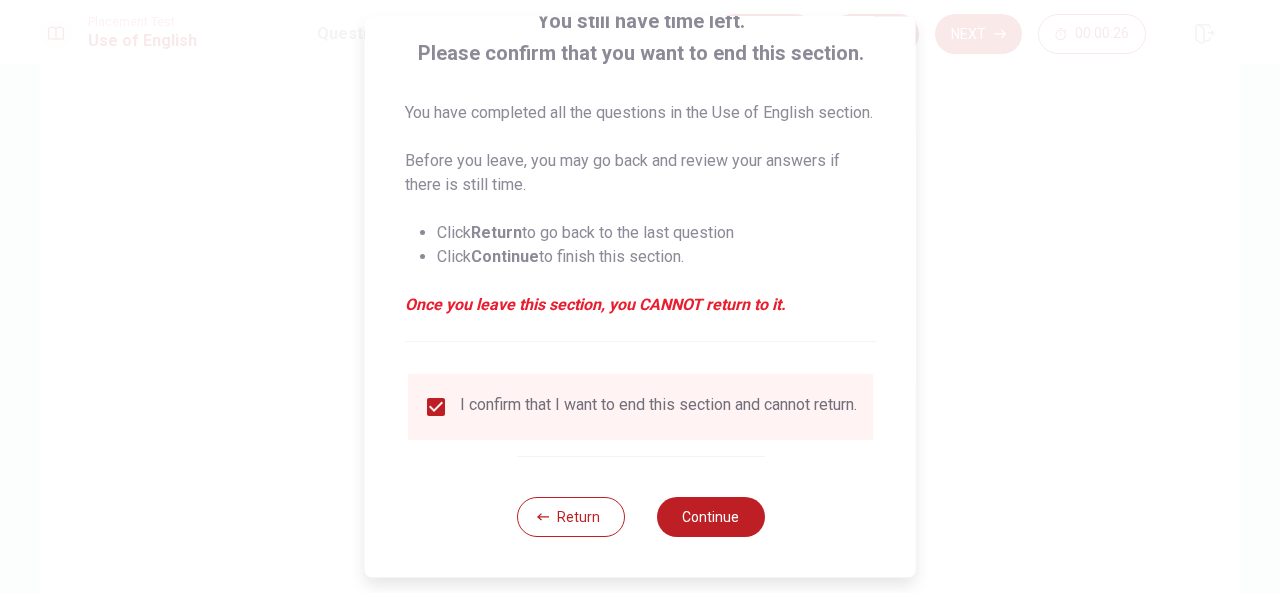 scroll, scrollTop: 176, scrollLeft: 0, axis: vertical 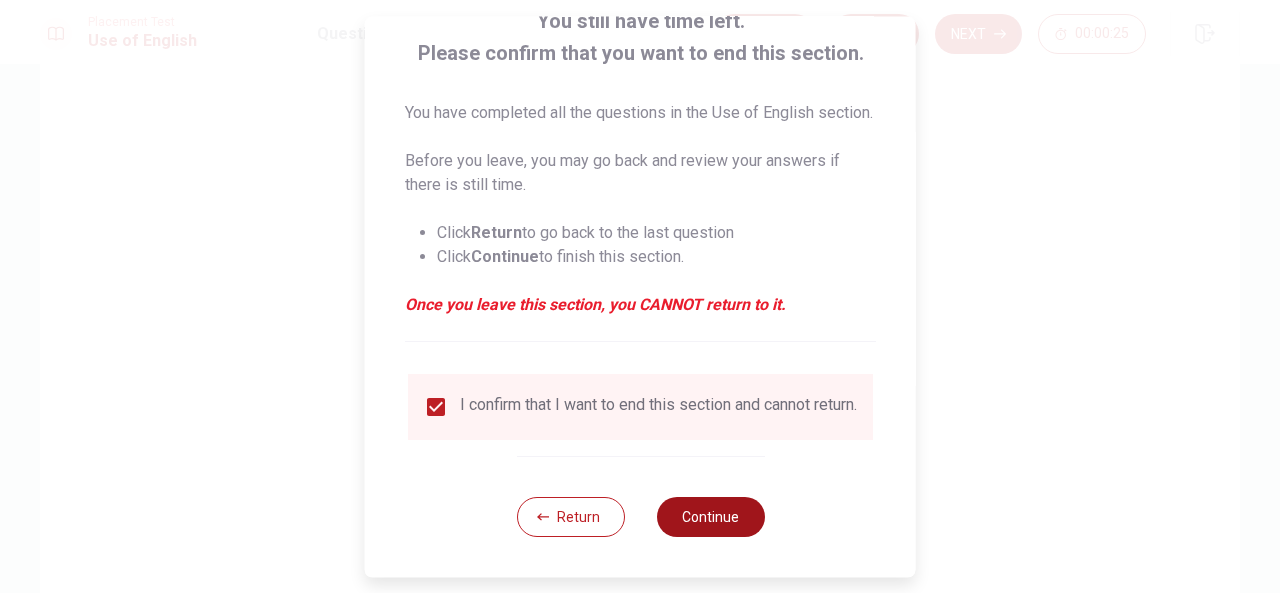 click on "Continue" at bounding box center [710, 517] 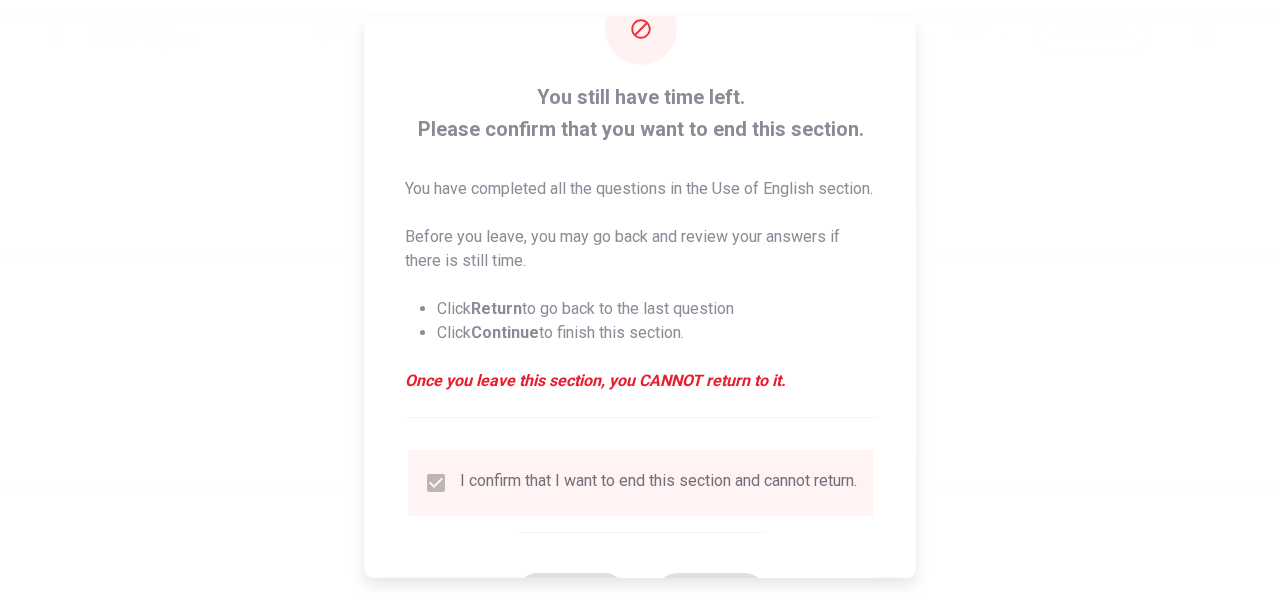 scroll, scrollTop: 43, scrollLeft: 0, axis: vertical 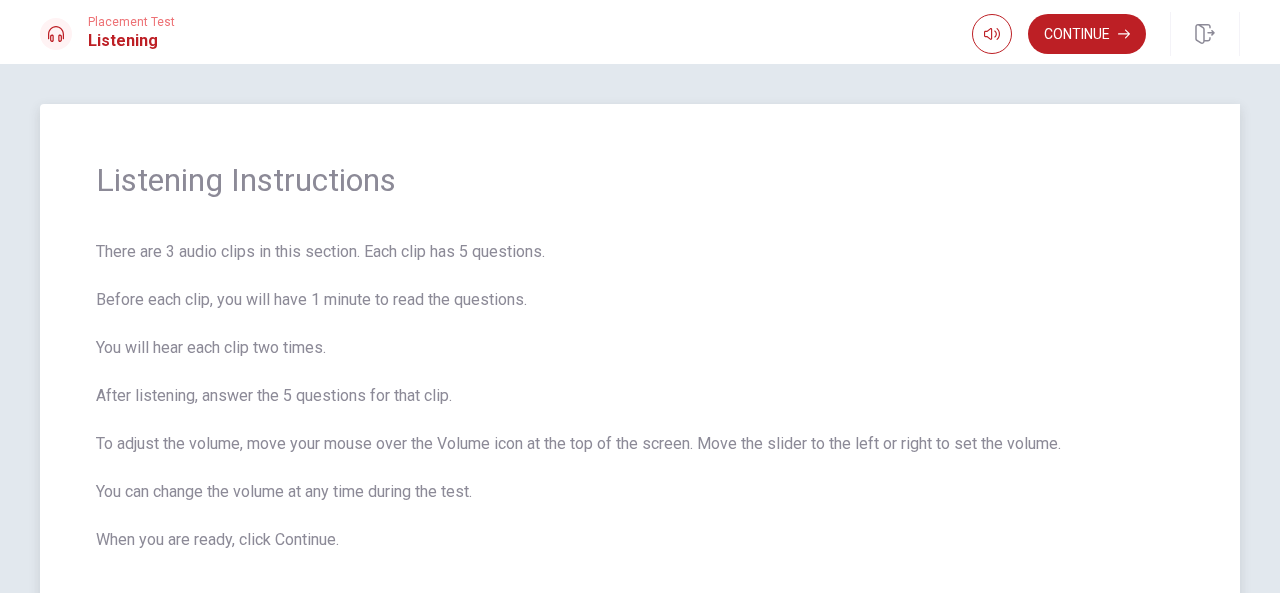 click on "There are 3 audio clips in this section. Each clip has 5 questions.
Before each clip, you will have 1 minute to read the questions.
You will hear each clip two times.
After listening, answer the 5 questions for that clip.
To adjust the volume, move your mouse over the Volume icon at the top of the screen. Move the slider to the left or right to set the volume.
You can change the volume at any time during the test.
When you are ready, click Continue." at bounding box center [640, 396] 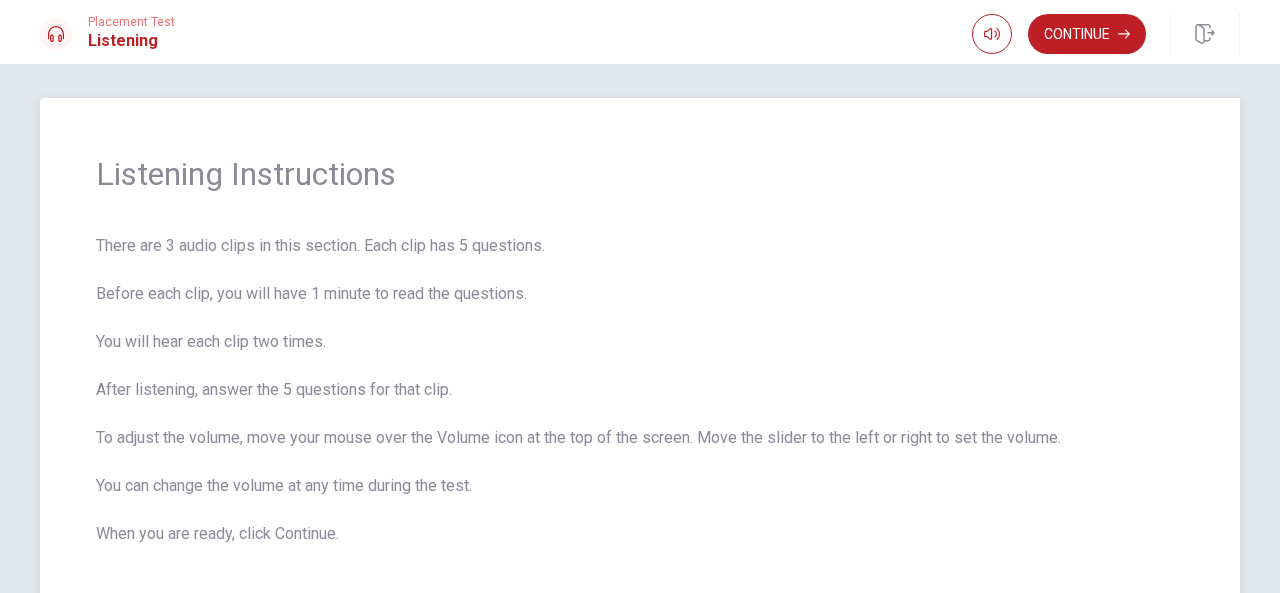 scroll, scrollTop: 0, scrollLeft: 0, axis: both 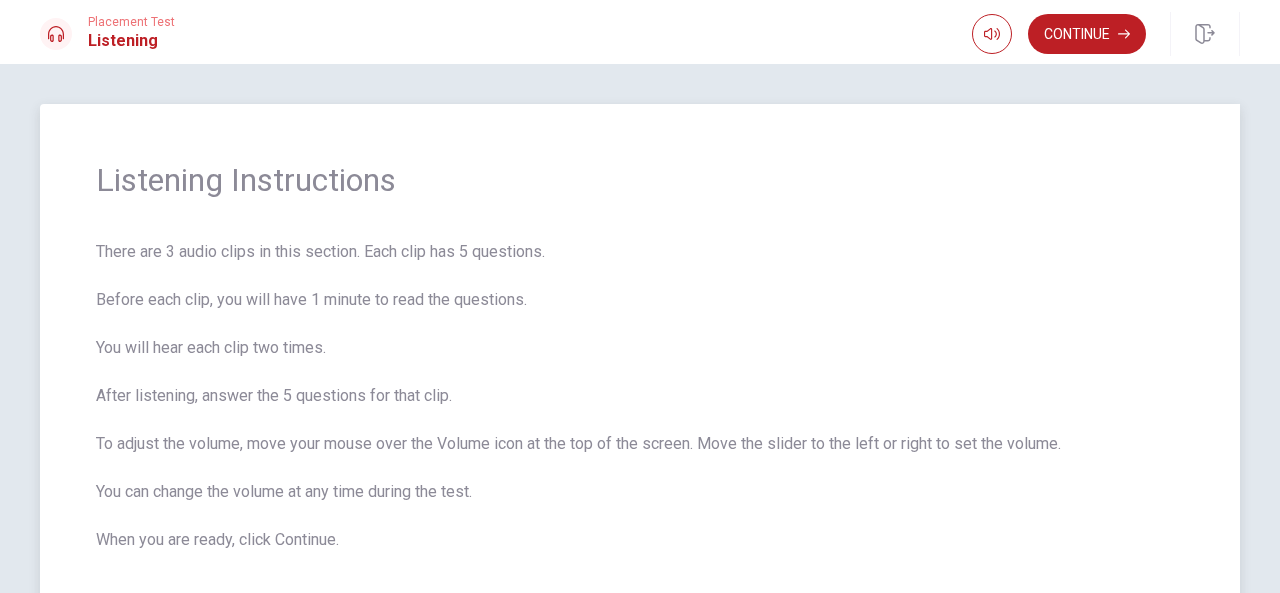 drag, startPoint x: 123, startPoint y: 277, endPoint x: 160, endPoint y: 261, distance: 40.311287 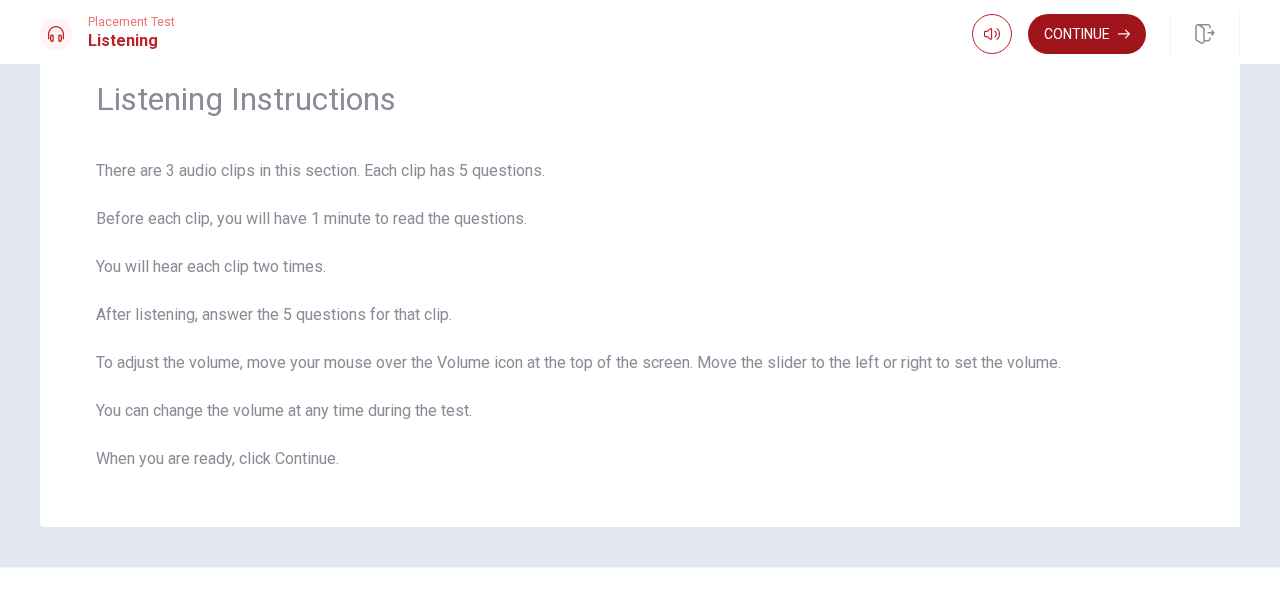 scroll, scrollTop: 0, scrollLeft: 0, axis: both 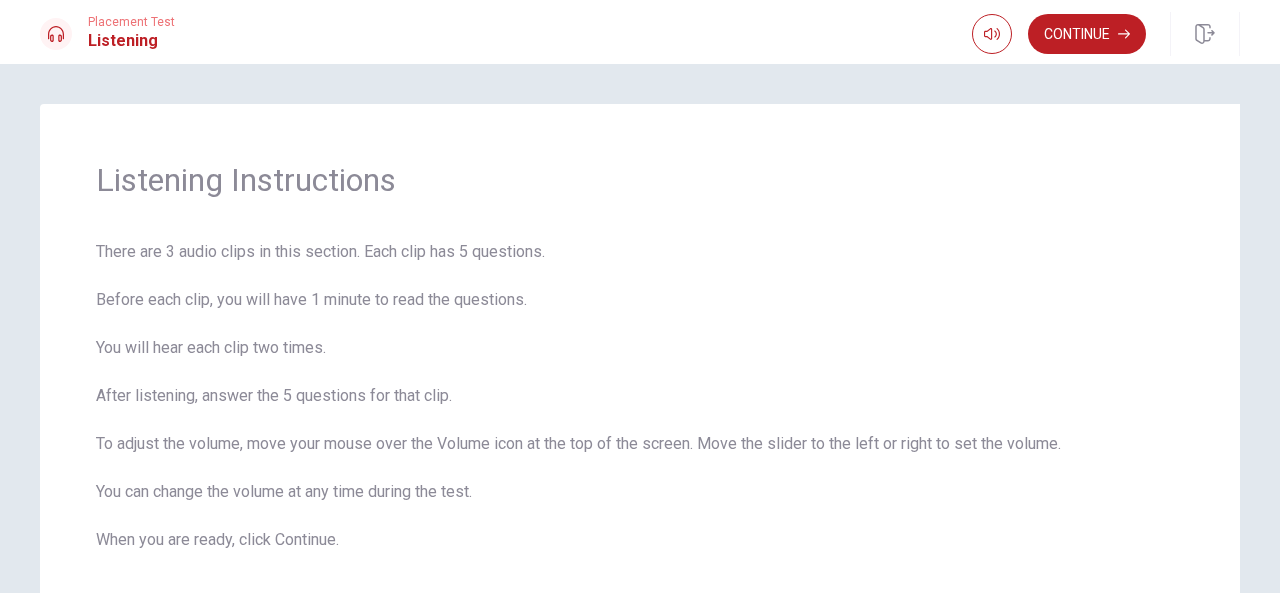 click on "Continue" at bounding box center [1087, 34] 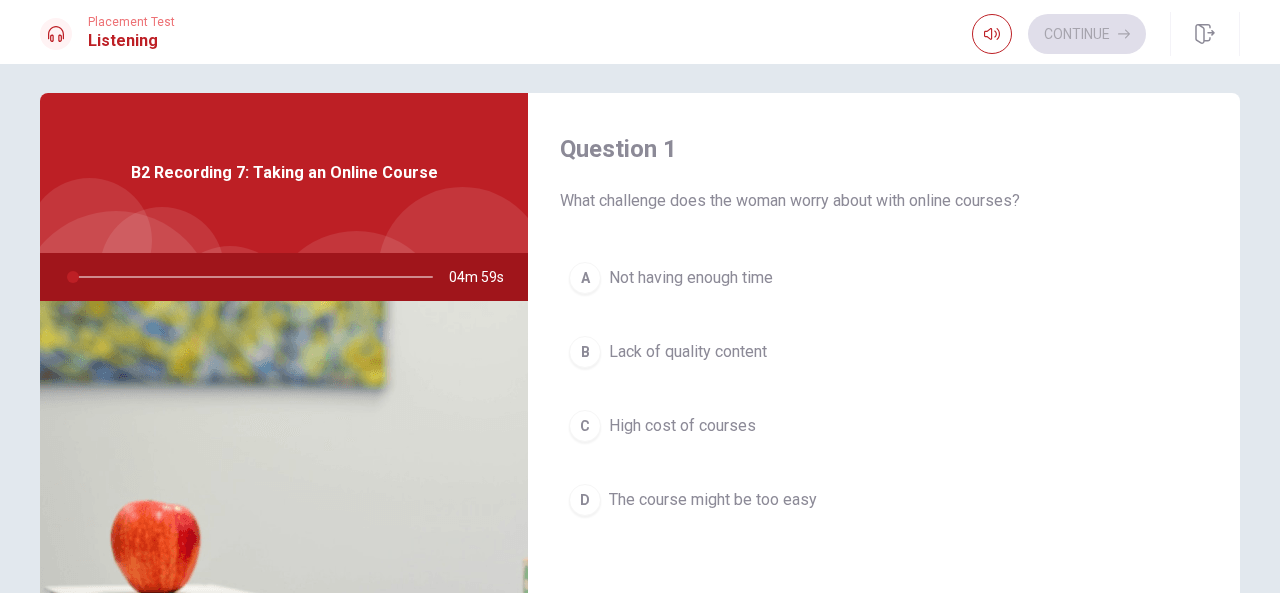 scroll, scrollTop: 0, scrollLeft: 0, axis: both 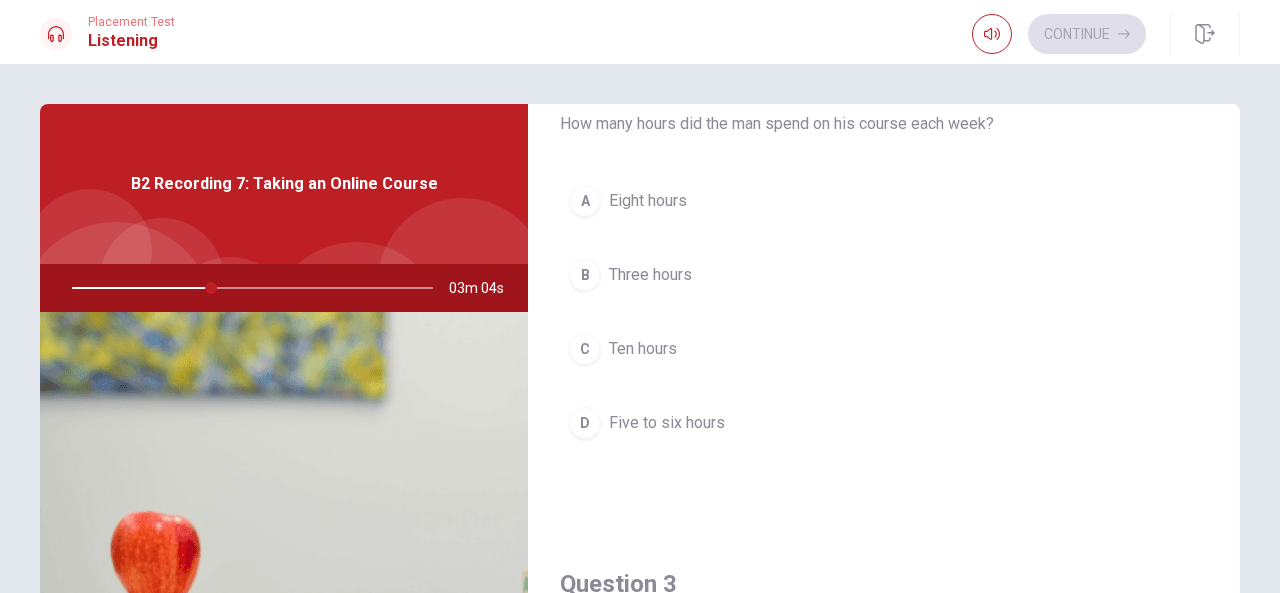click on "Five to six hours" at bounding box center [667, 423] 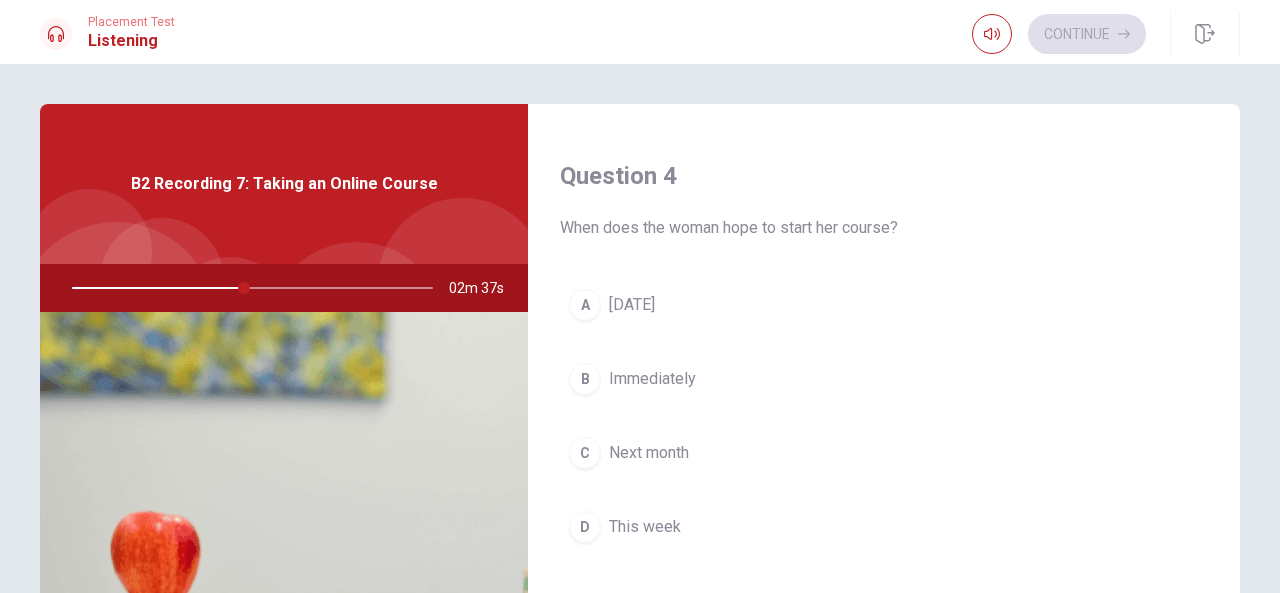 scroll, scrollTop: 1533, scrollLeft: 0, axis: vertical 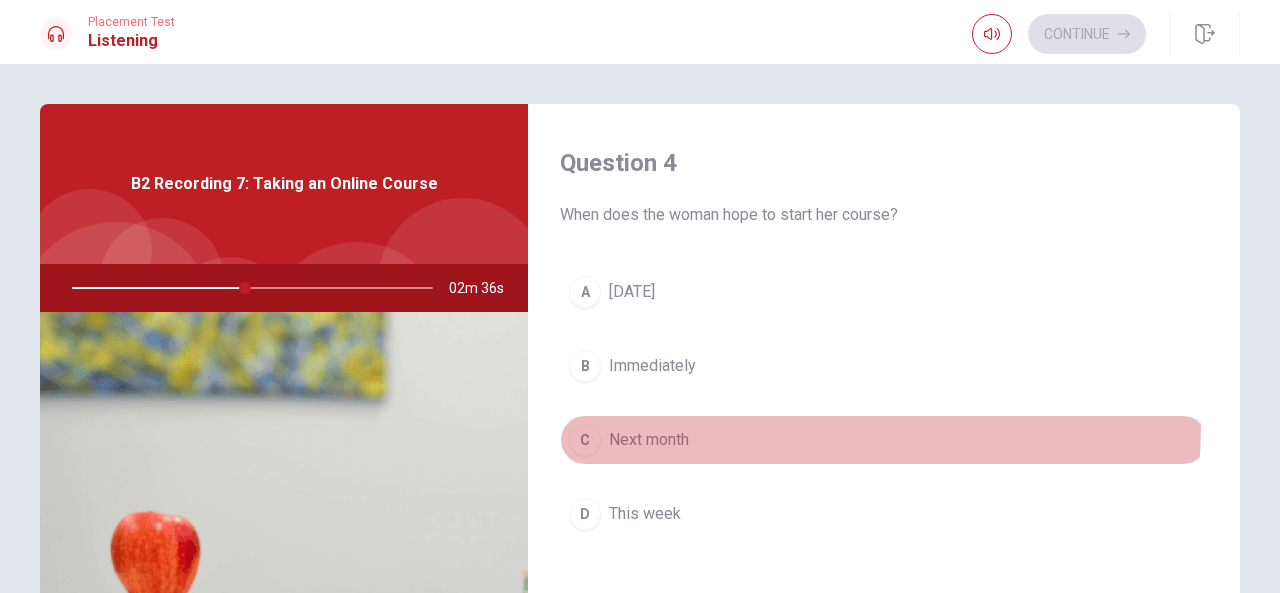 click on "C Next month" at bounding box center [884, 440] 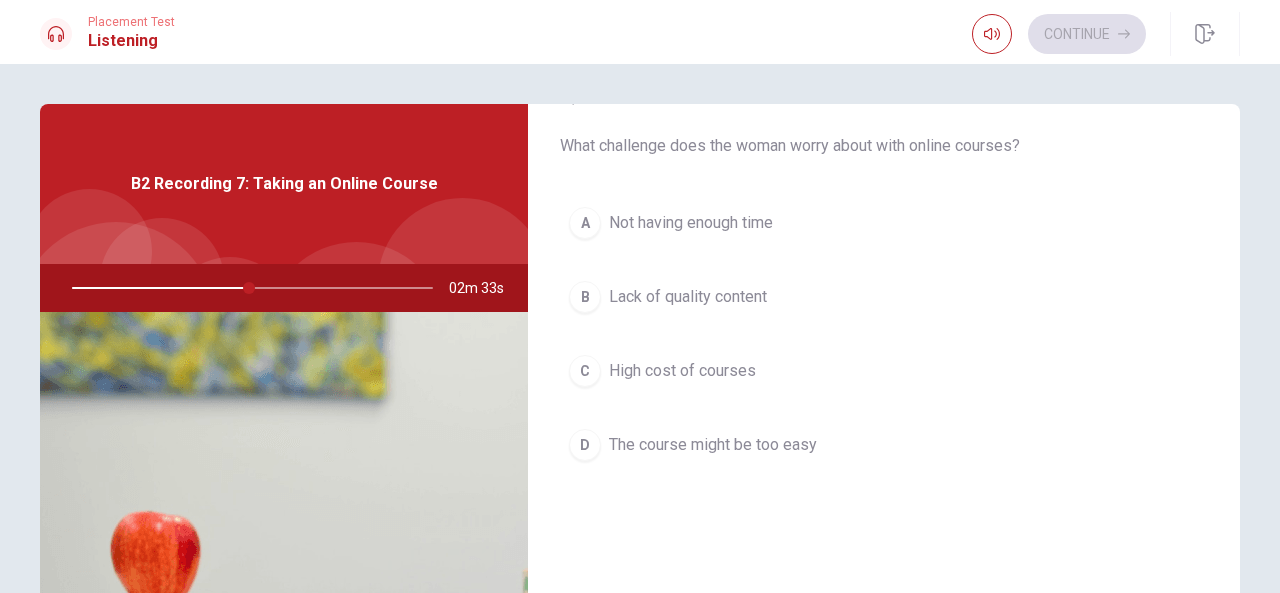 scroll, scrollTop: 0, scrollLeft: 0, axis: both 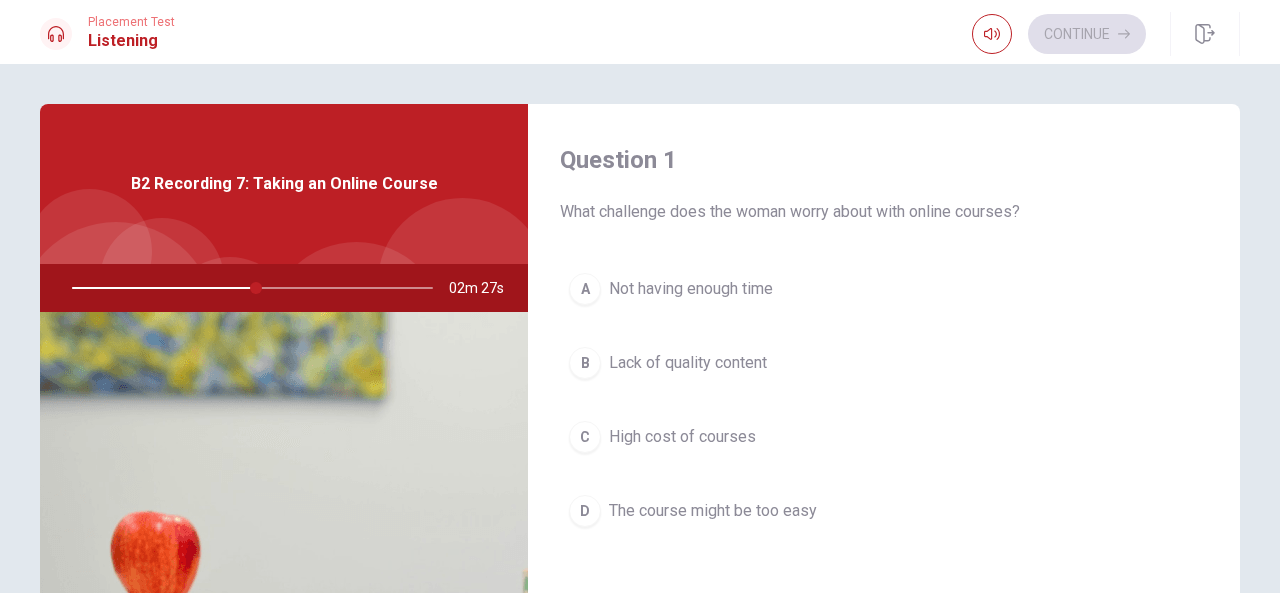 click on "Not having enough time" at bounding box center [691, 289] 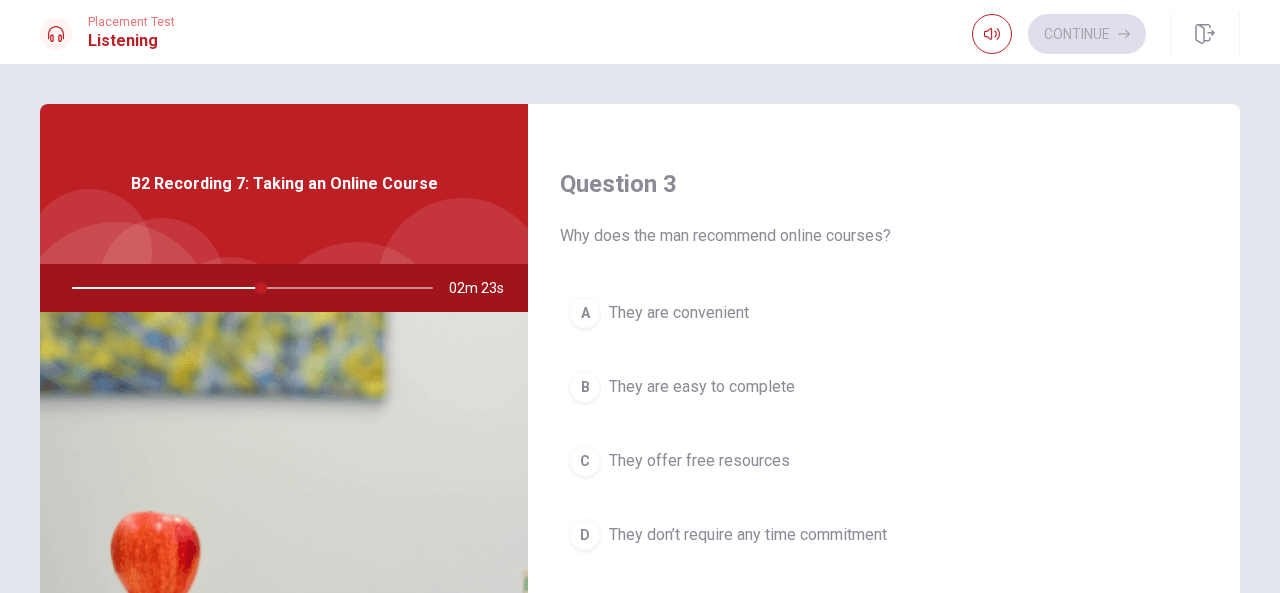 scroll, scrollTop: 1066, scrollLeft: 0, axis: vertical 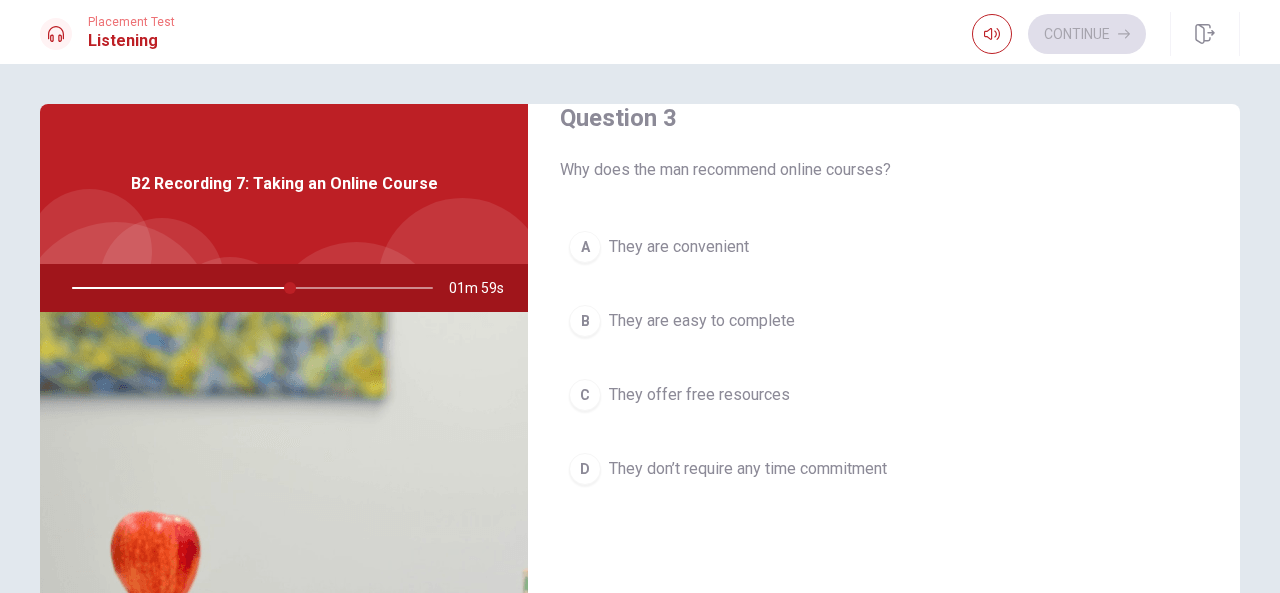 click on "They are convenient" at bounding box center [679, 247] 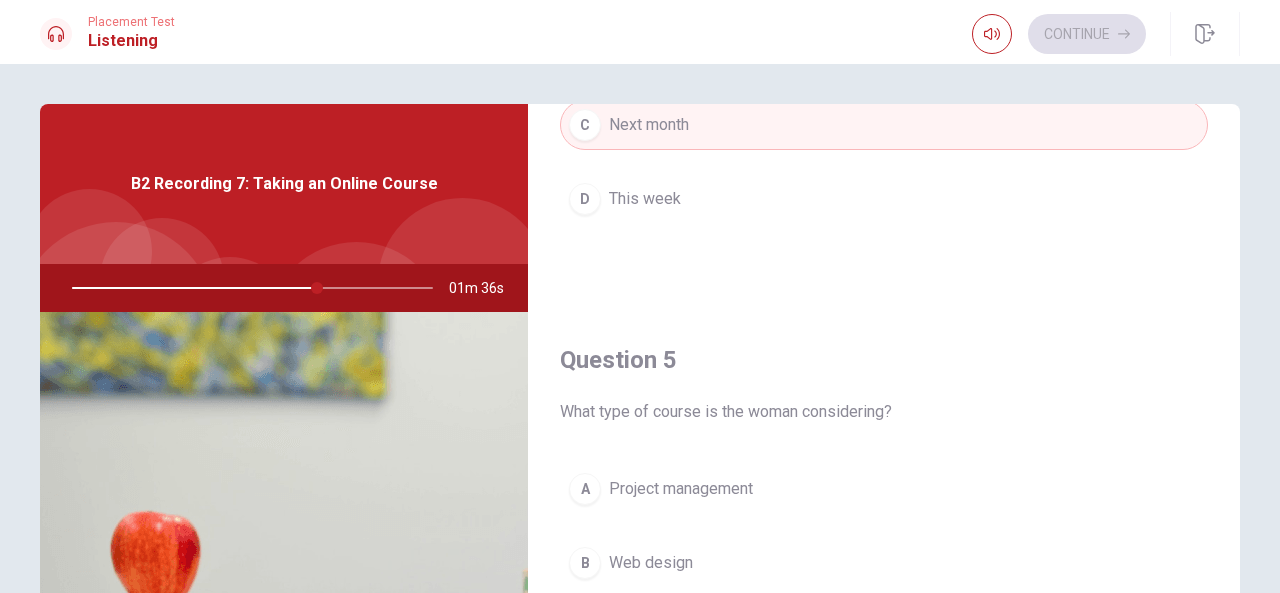 scroll, scrollTop: 1851, scrollLeft: 0, axis: vertical 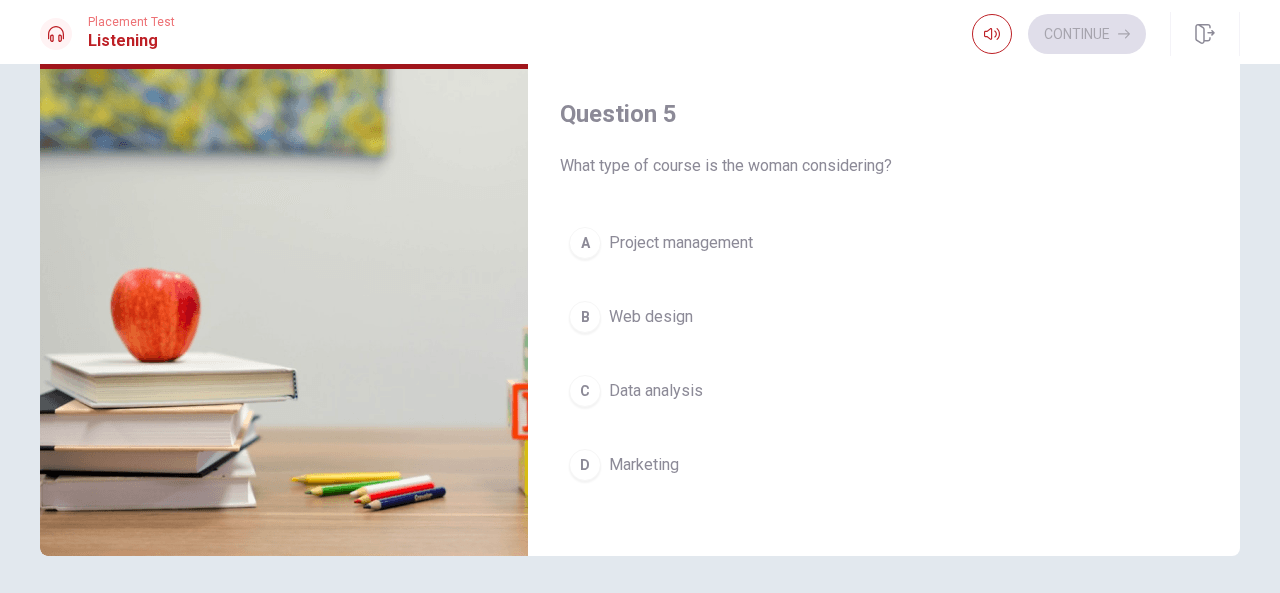 click on "Project management" at bounding box center (681, 243) 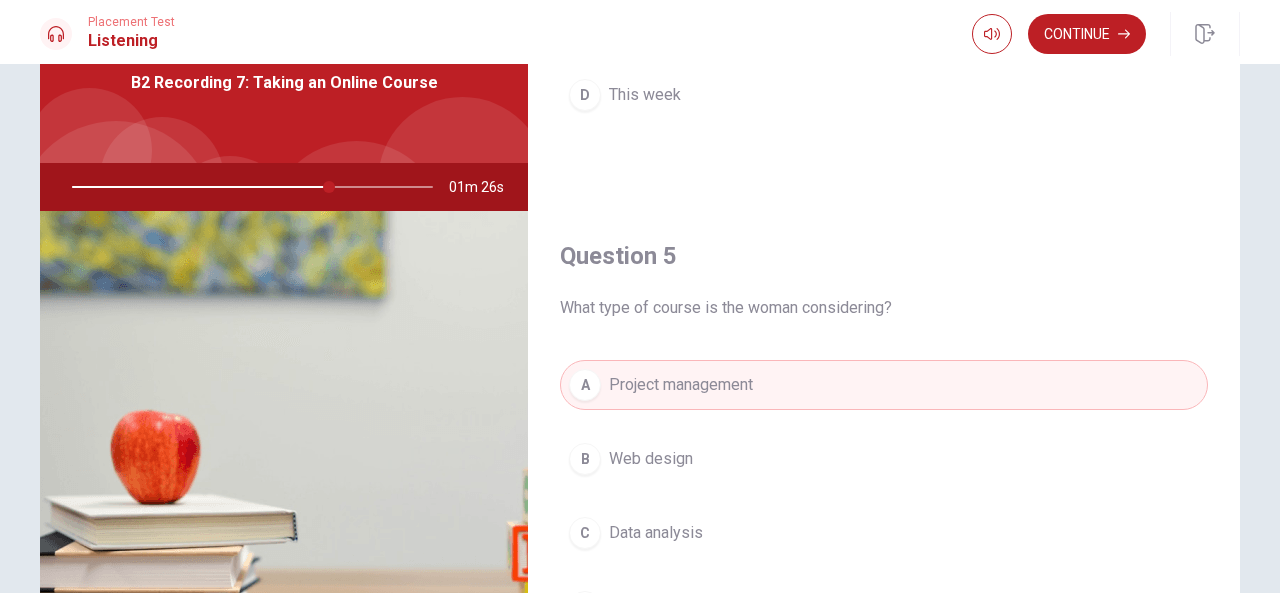 scroll, scrollTop: 0, scrollLeft: 0, axis: both 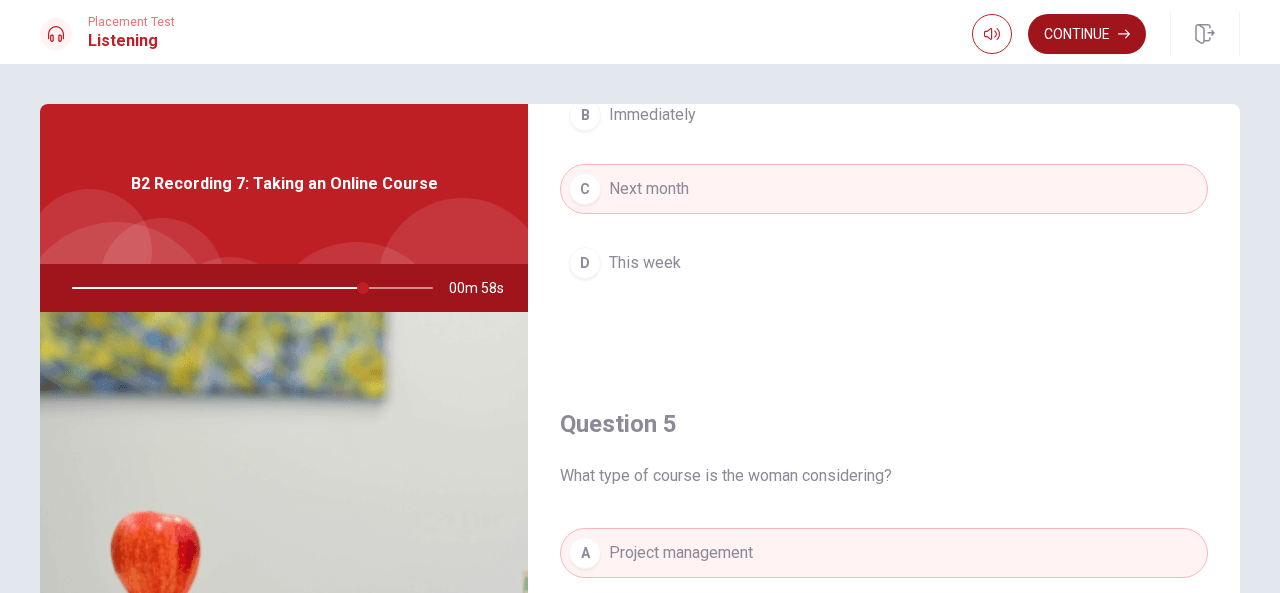click on "Continue" at bounding box center [1087, 34] 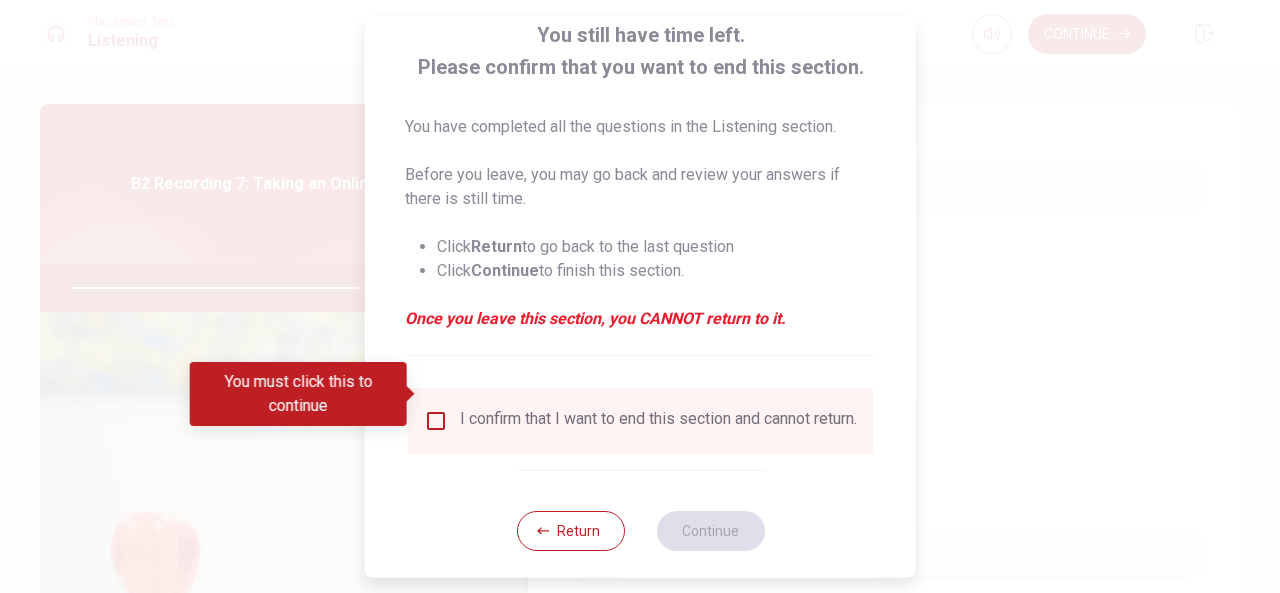 scroll, scrollTop: 152, scrollLeft: 0, axis: vertical 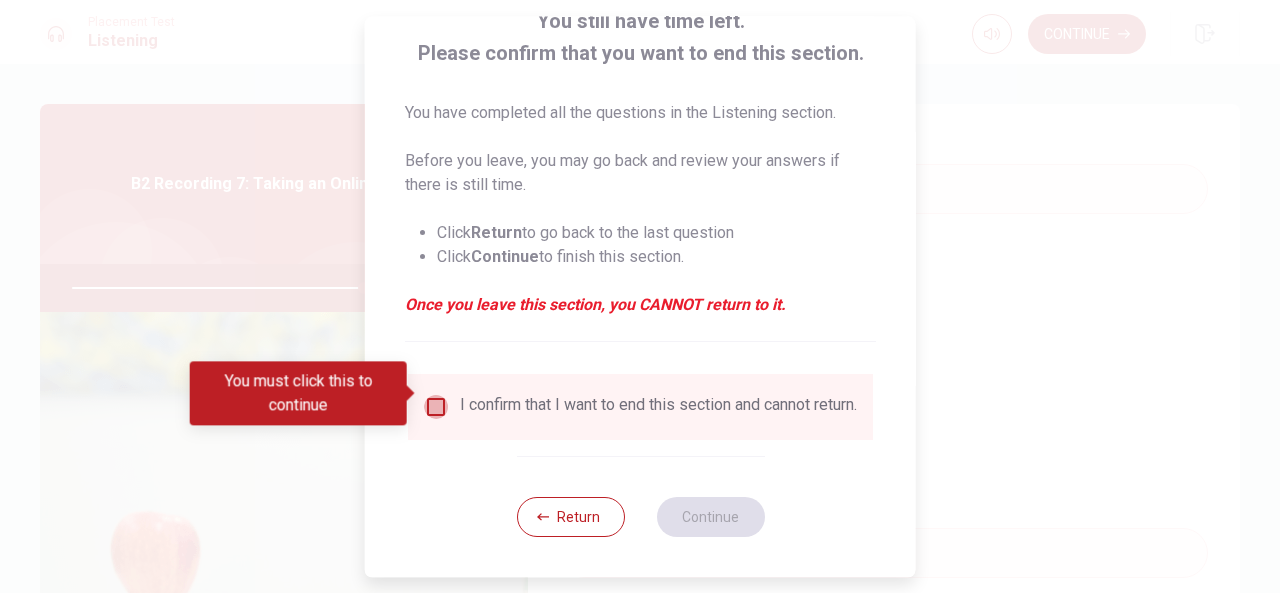 click at bounding box center [436, 407] 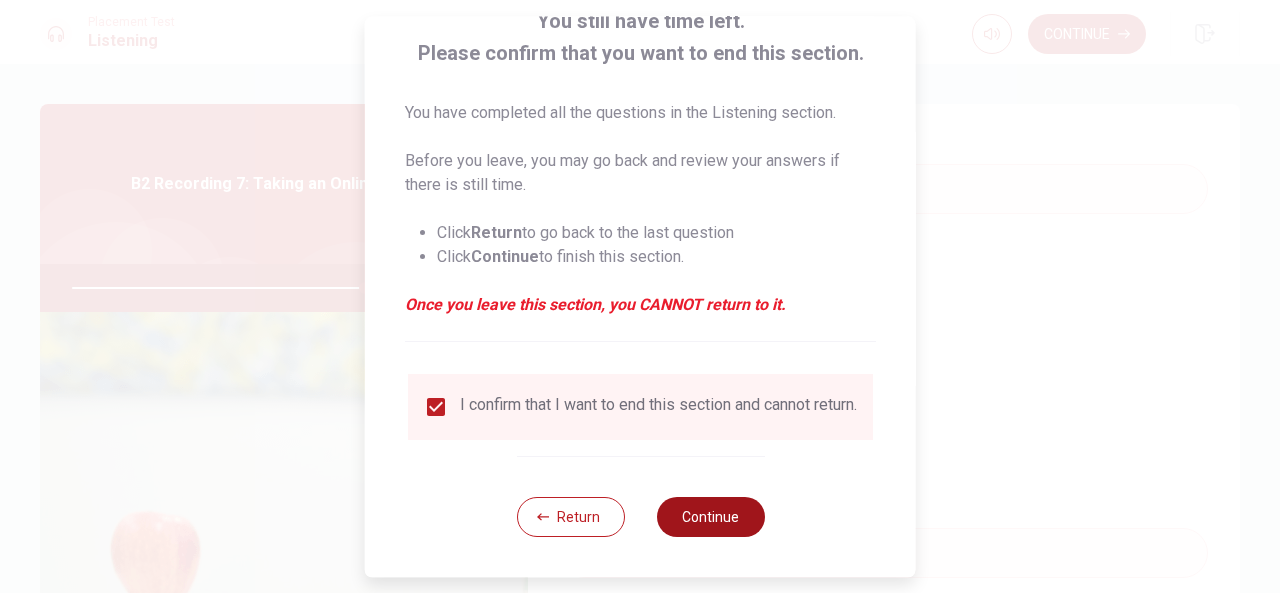 click on "Continue" at bounding box center (710, 517) 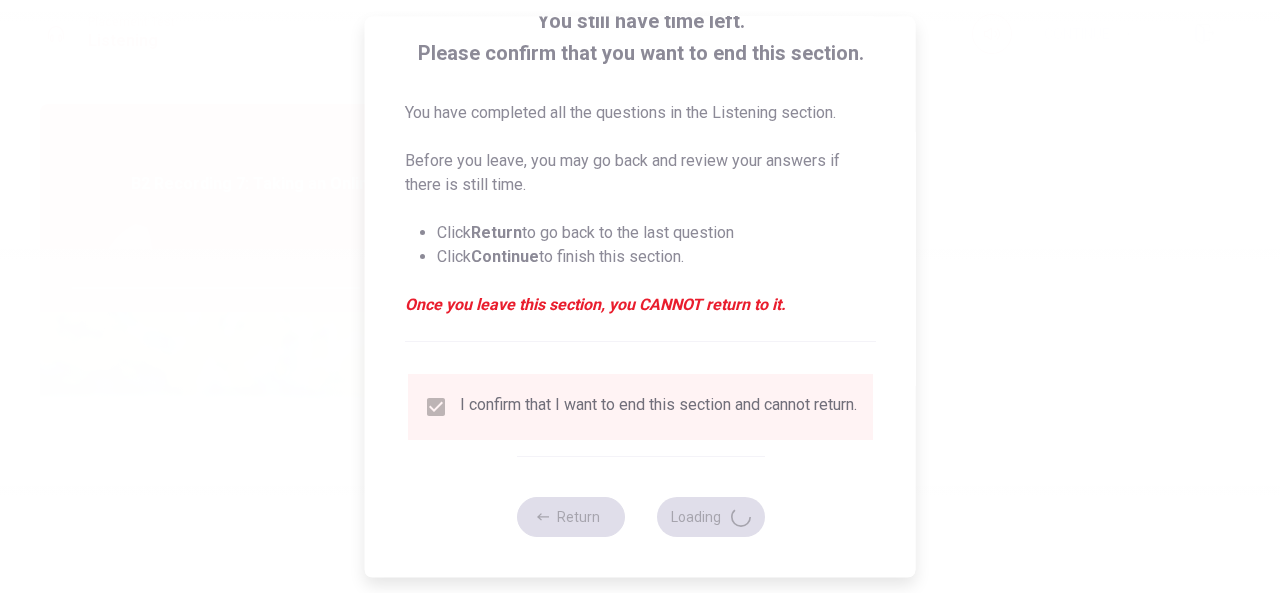 type on "82" 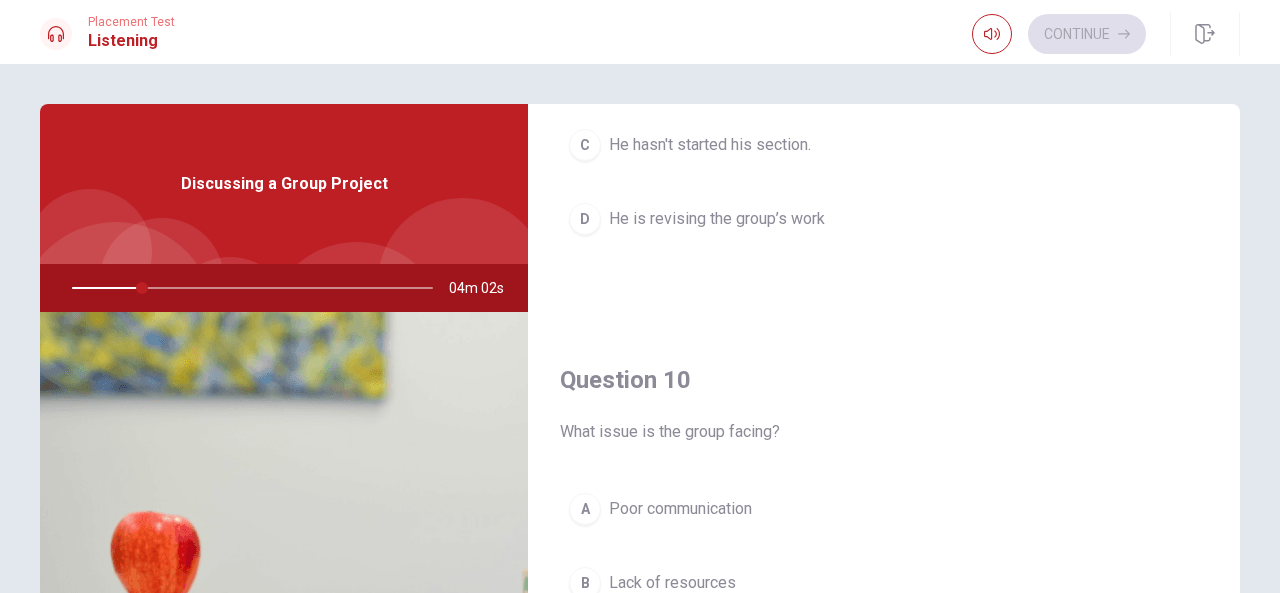 scroll, scrollTop: 1851, scrollLeft: 0, axis: vertical 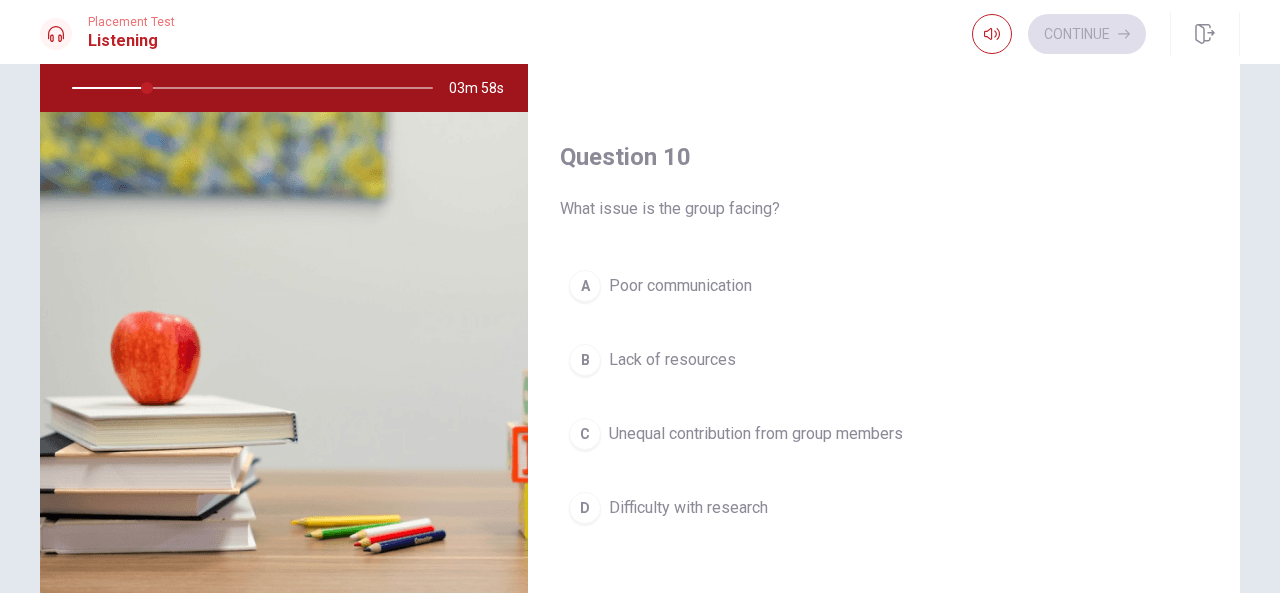 drag, startPoint x: 601, startPoint y: 196, endPoint x: 616, endPoint y: 194, distance: 15.132746 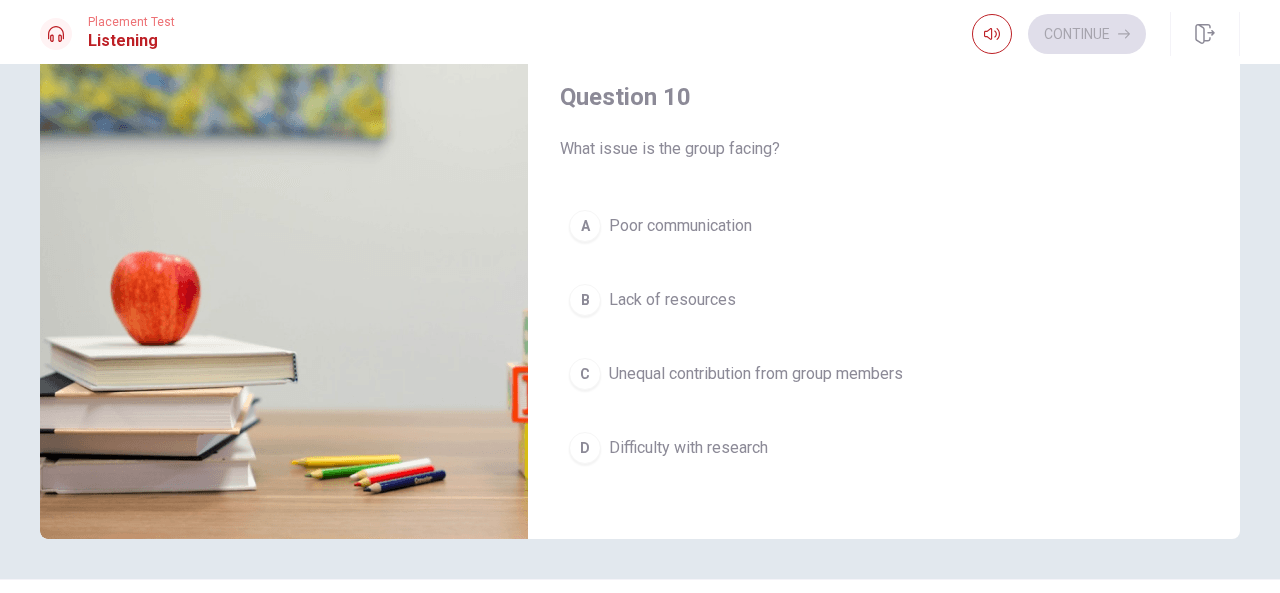 scroll, scrollTop: 0, scrollLeft: 0, axis: both 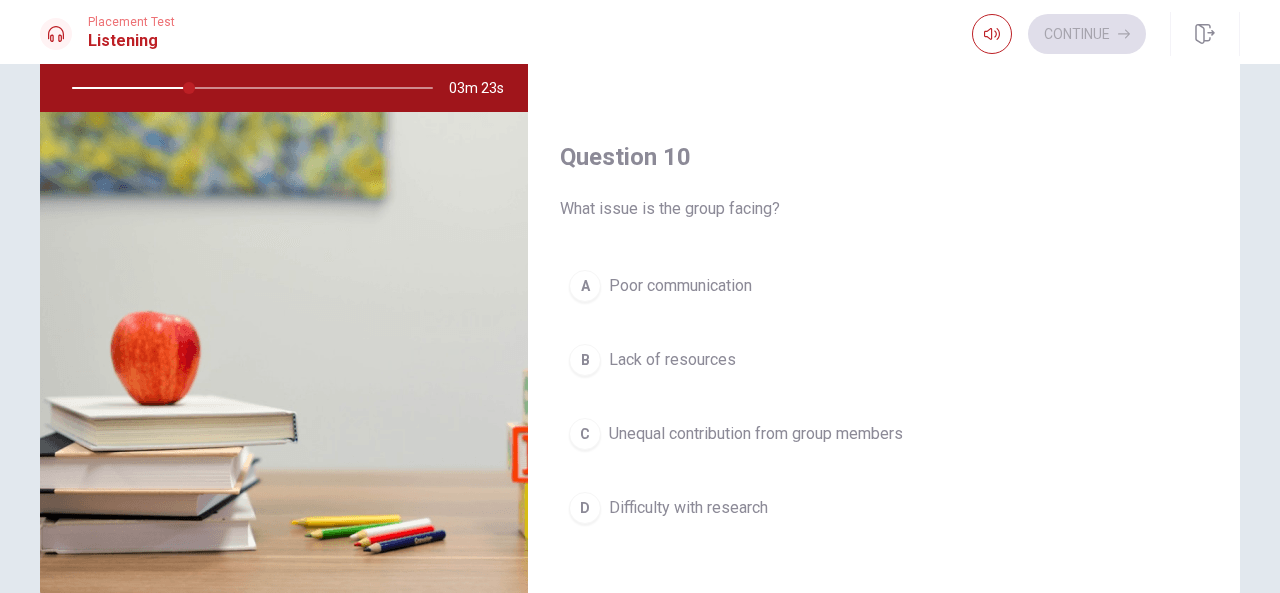 click on "C Unequal contribution from group members" at bounding box center [884, 434] 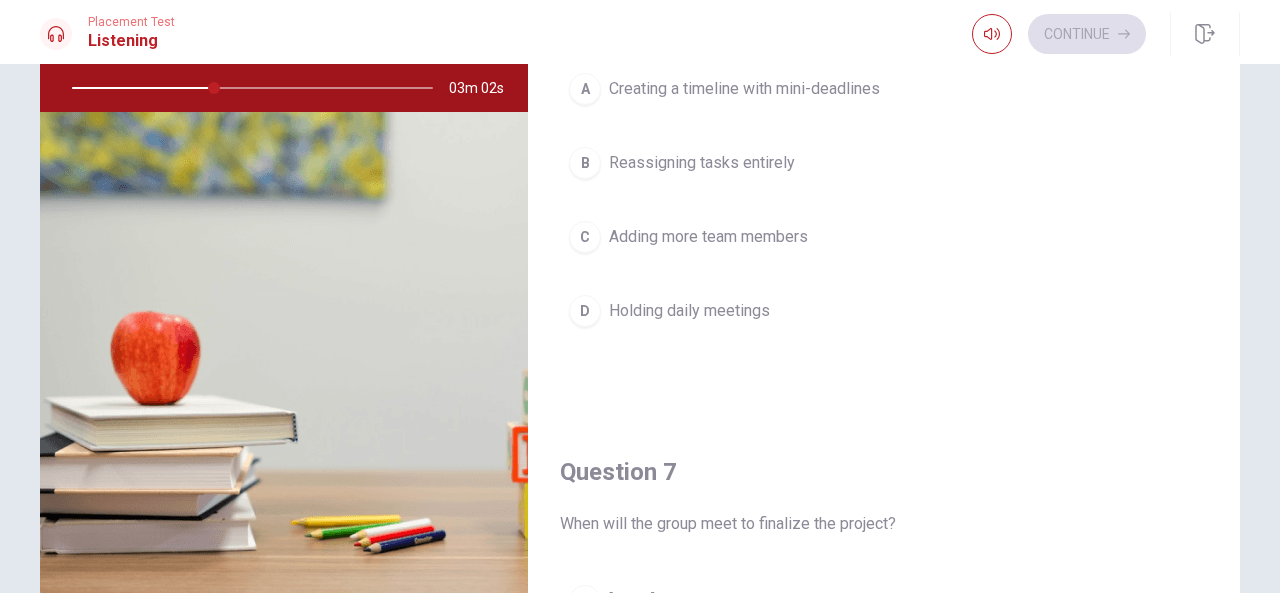 scroll, scrollTop: 0, scrollLeft: 0, axis: both 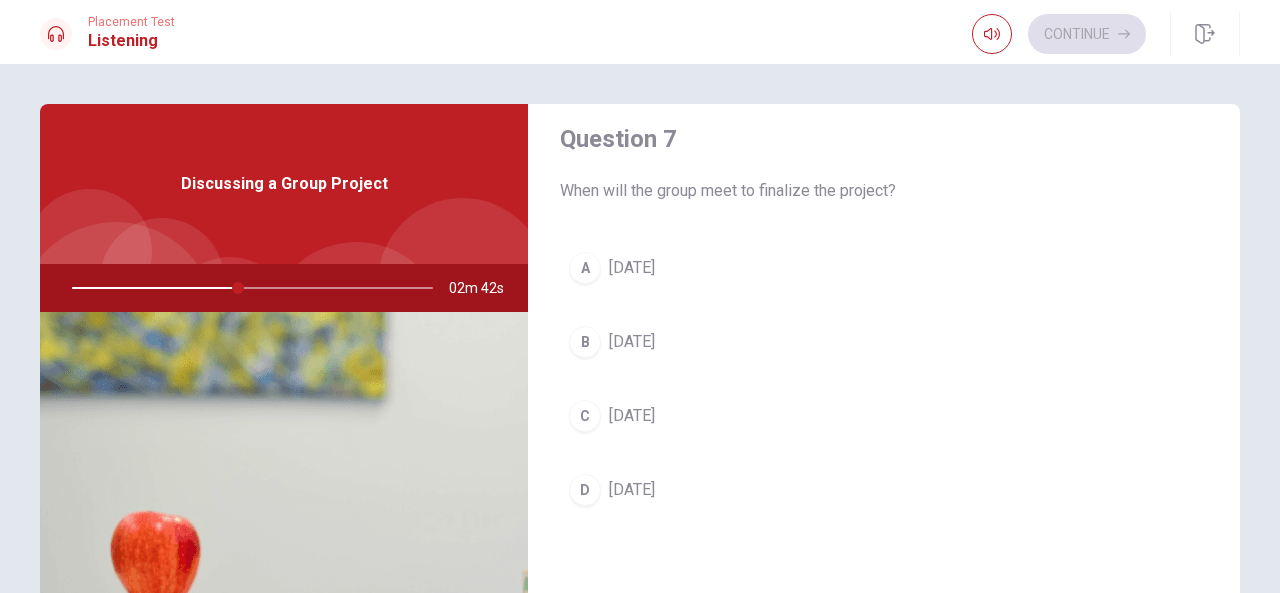 click on "[DATE]" at bounding box center [632, 490] 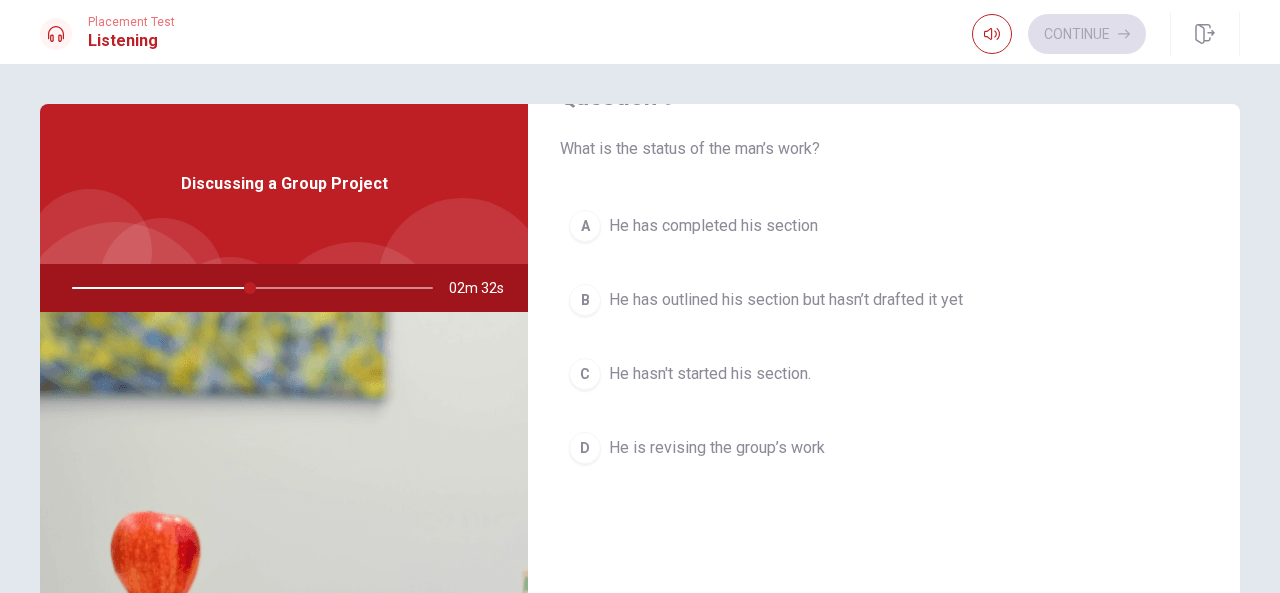 scroll, scrollTop: 1600, scrollLeft: 0, axis: vertical 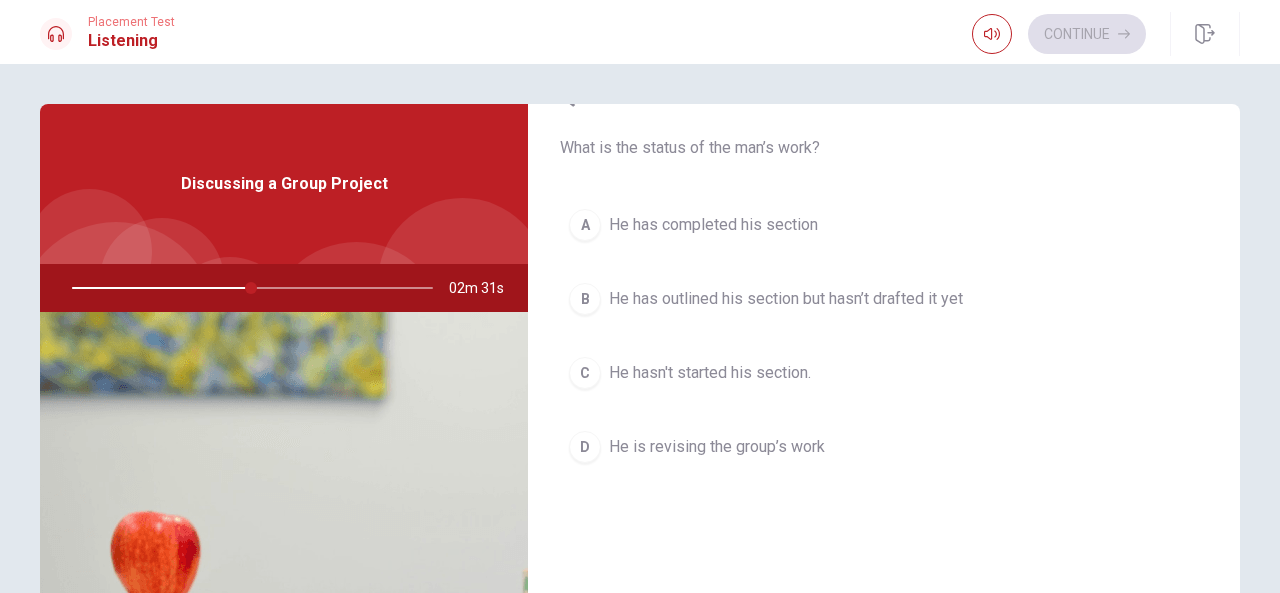 click on "A He has completed his section" at bounding box center (884, 225) 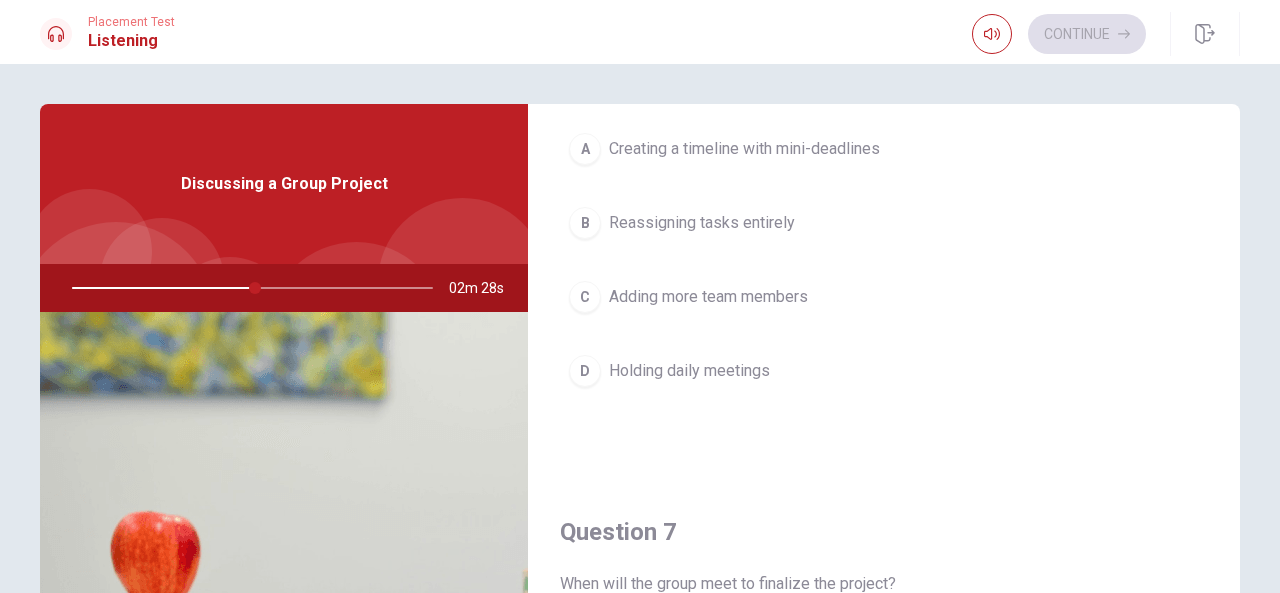 scroll, scrollTop: 0, scrollLeft: 0, axis: both 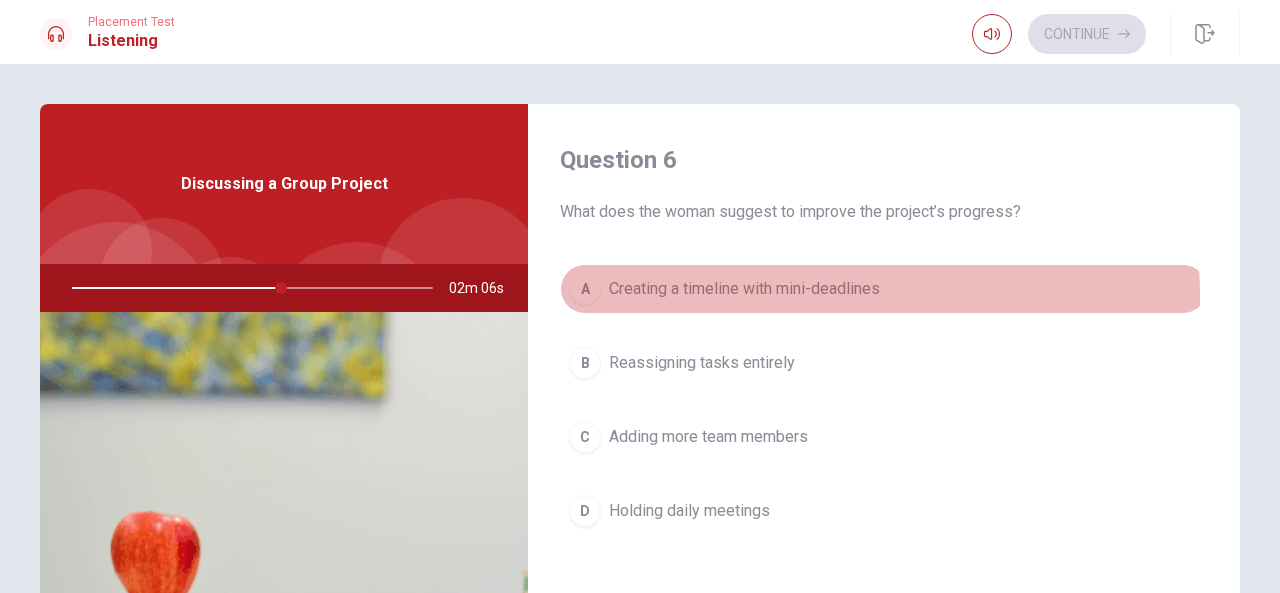click on "Creating a timeline with mini-deadlines" at bounding box center [744, 289] 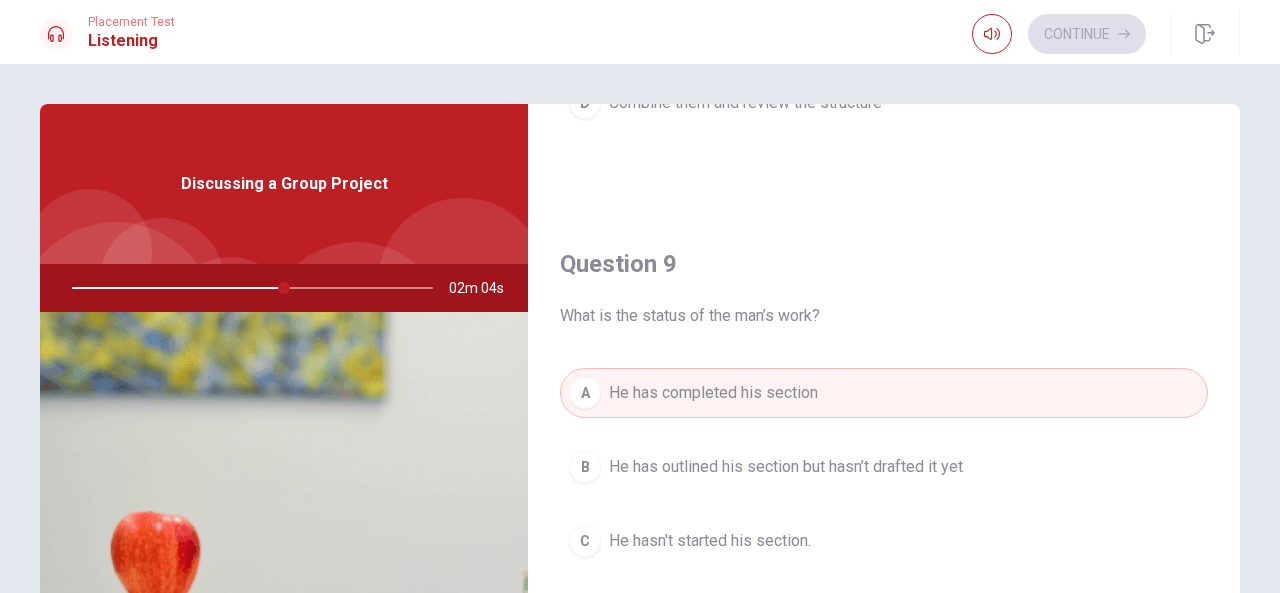 scroll, scrollTop: 1533, scrollLeft: 0, axis: vertical 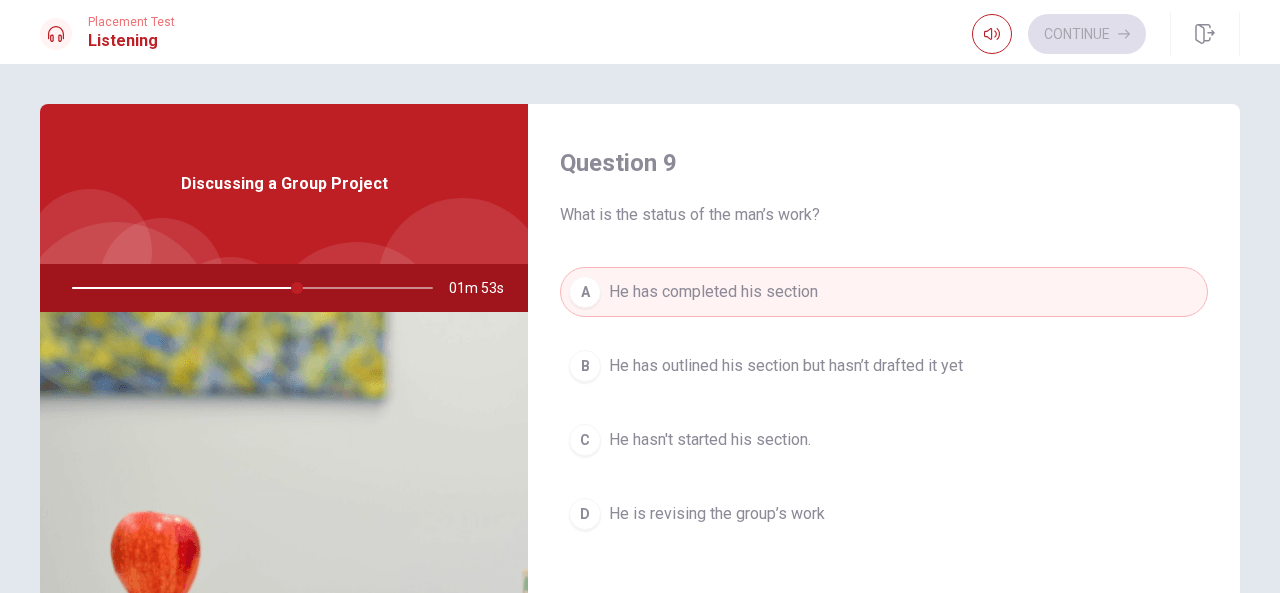 click on "He has outlined his section but hasn’t drafted it yet" at bounding box center (786, 366) 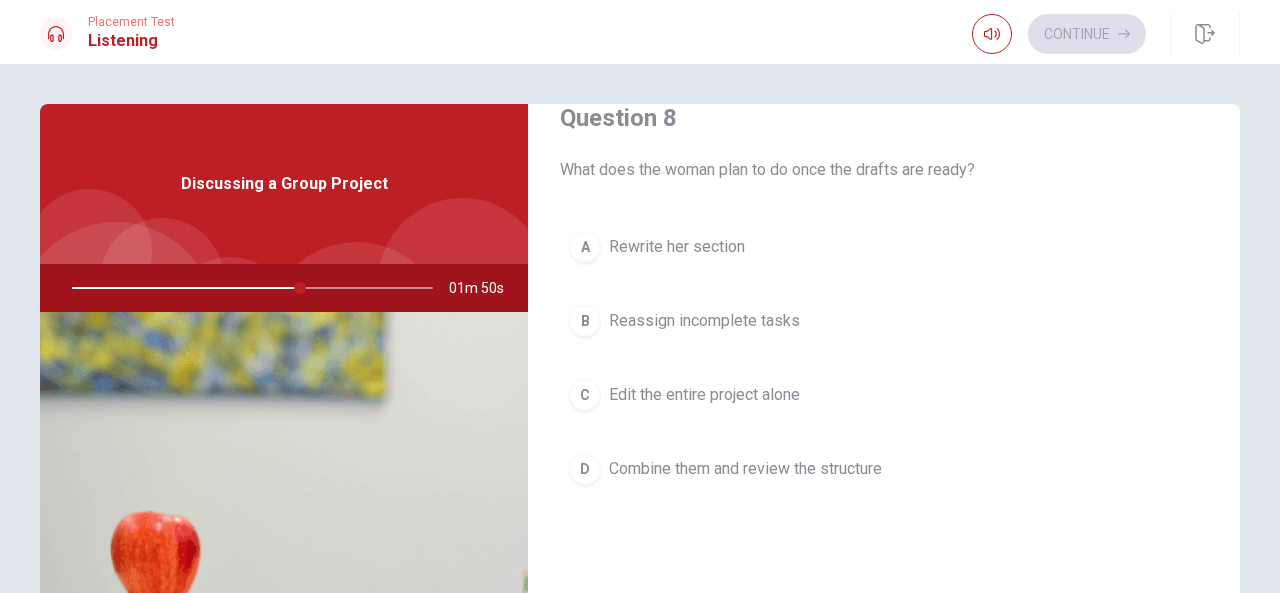 scroll, scrollTop: 1000, scrollLeft: 0, axis: vertical 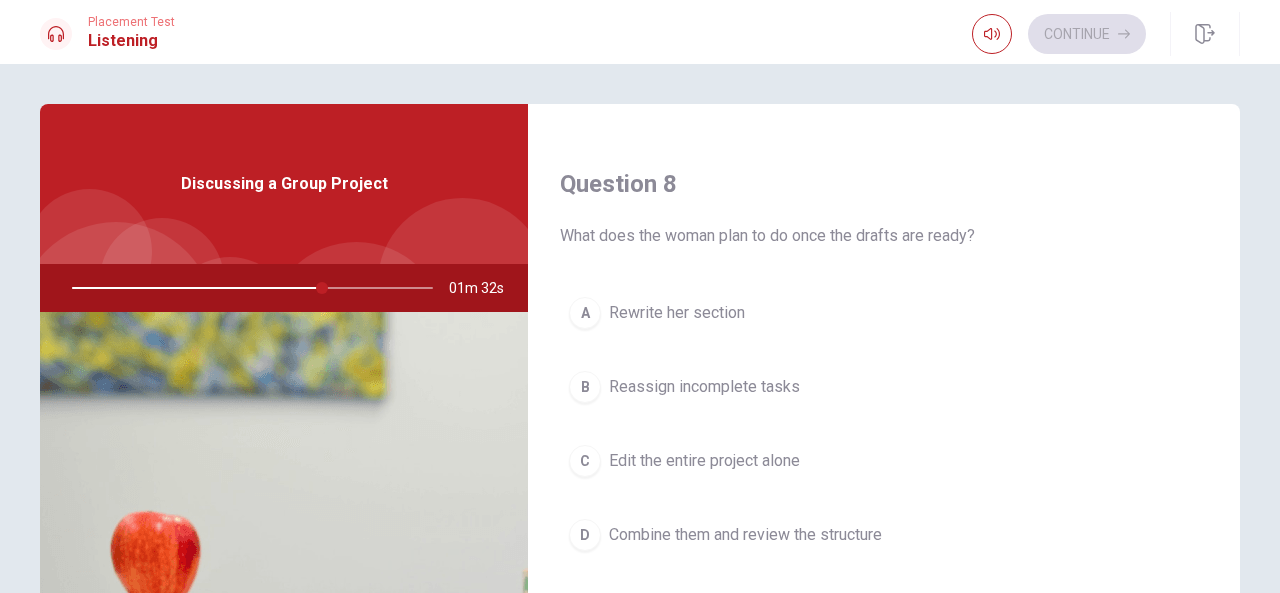 click on "Rewrite her section" at bounding box center [677, 313] 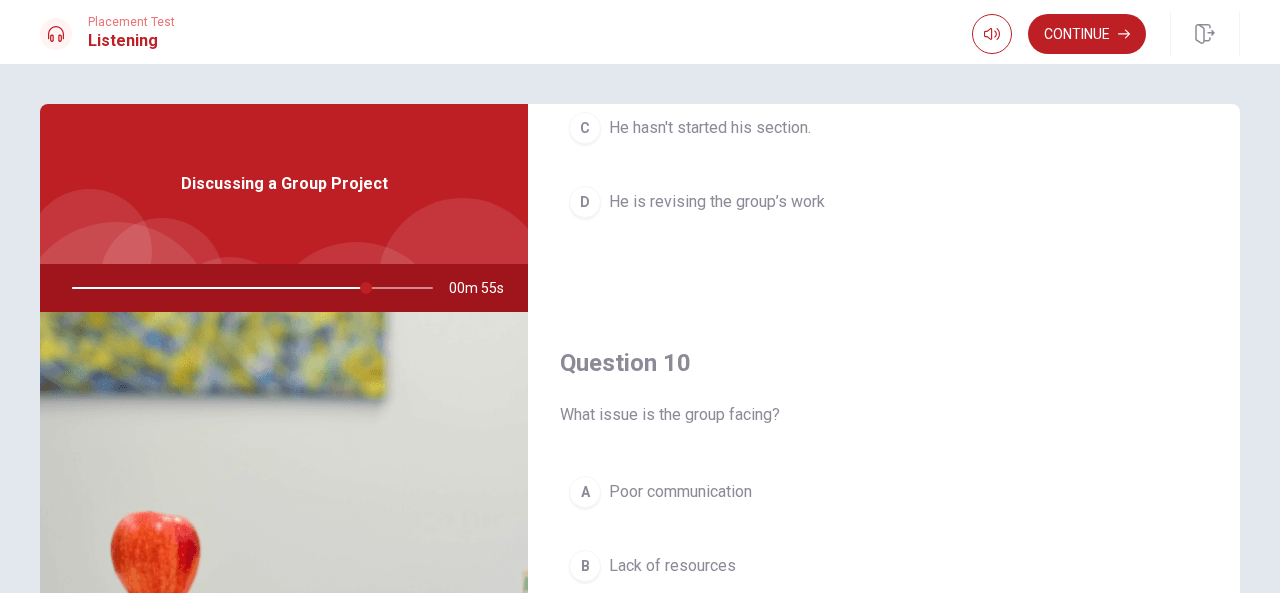 scroll, scrollTop: 1851, scrollLeft: 0, axis: vertical 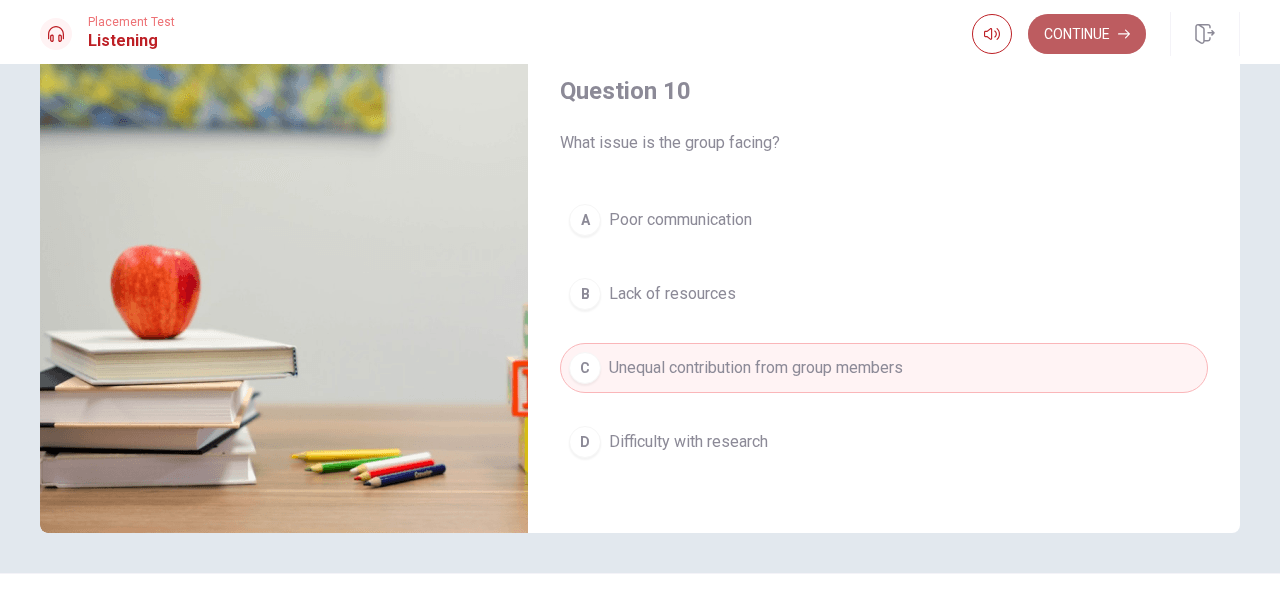 click on "Continue" at bounding box center (1087, 34) 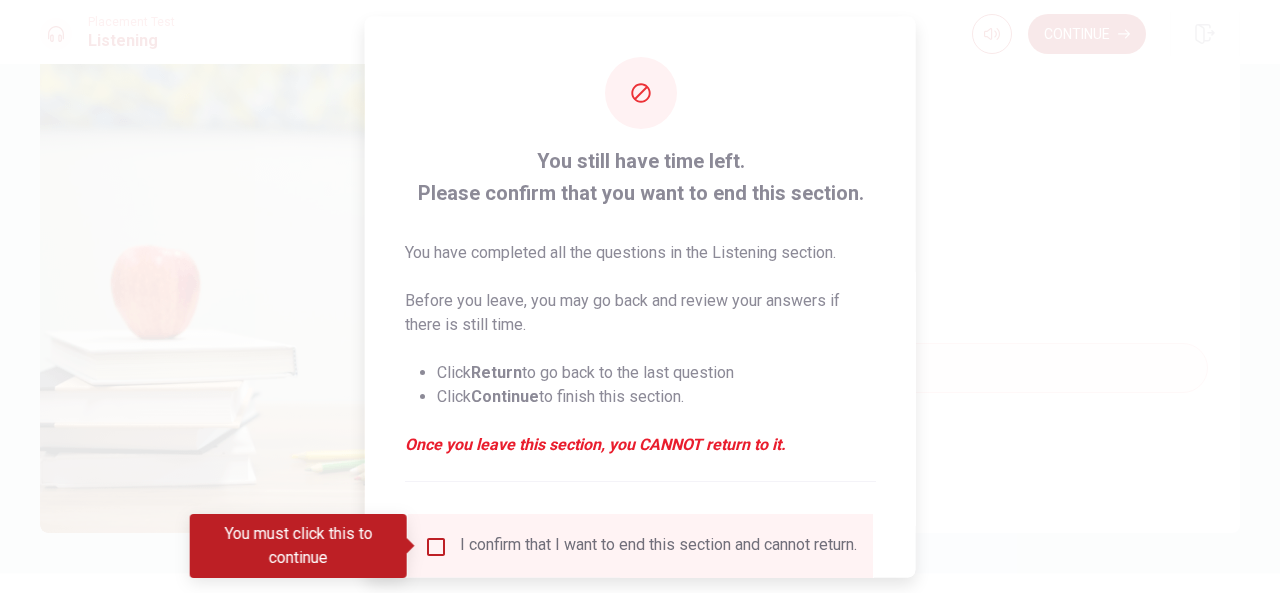 click at bounding box center (436, 546) 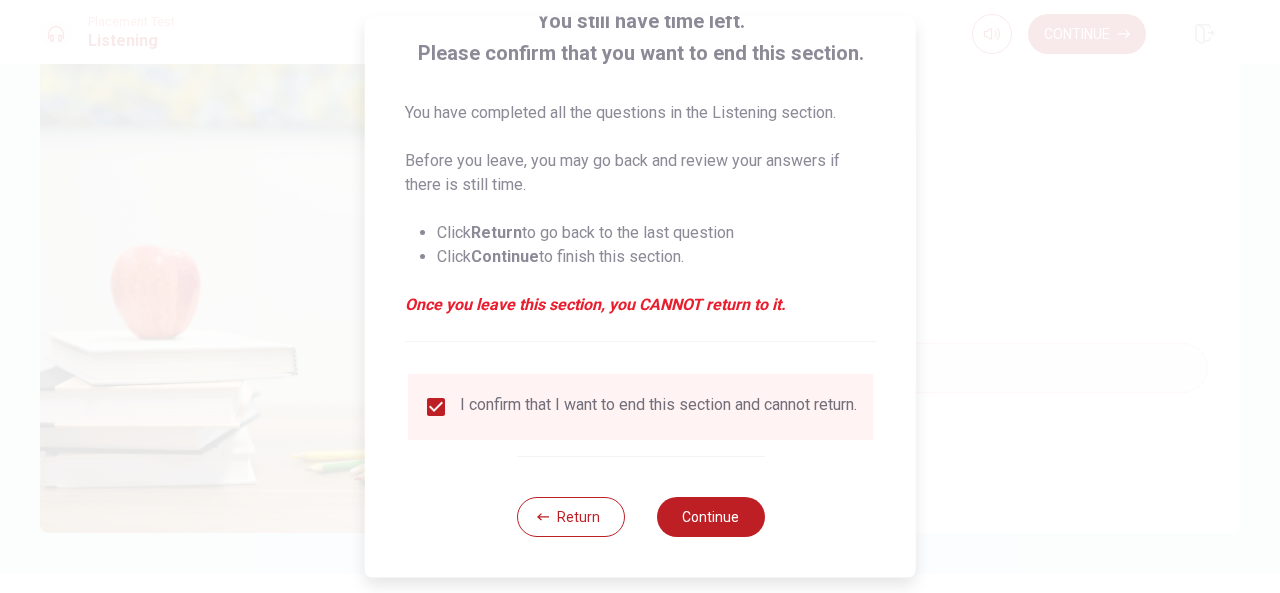 scroll, scrollTop: 152, scrollLeft: 0, axis: vertical 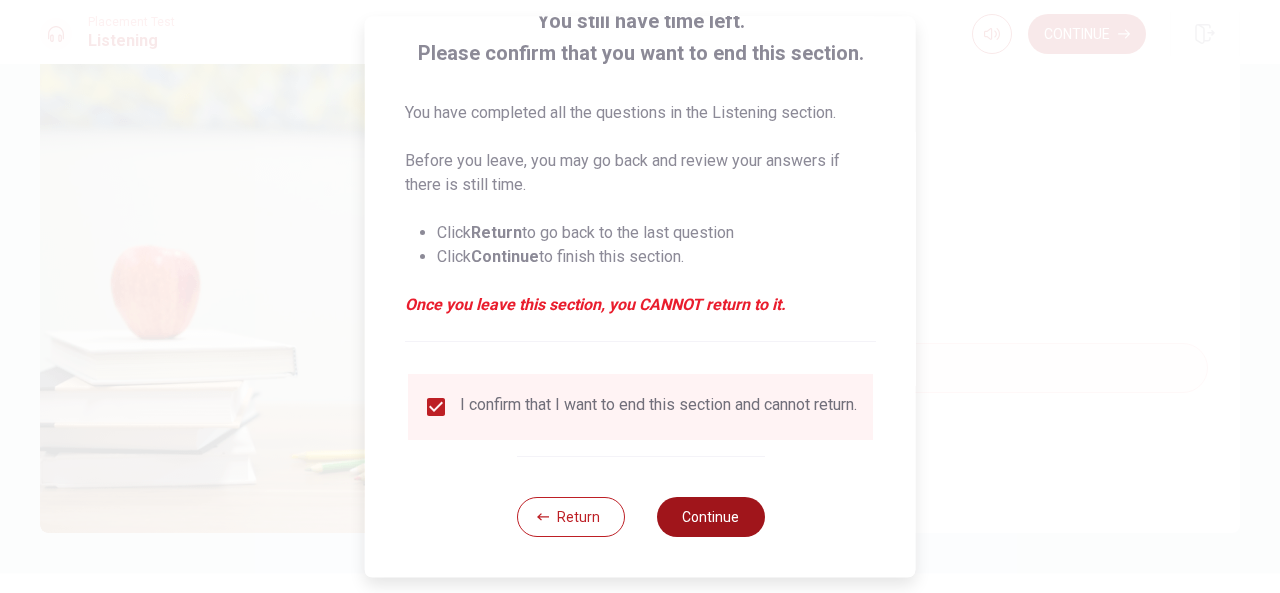 click on "Continue" at bounding box center [710, 517] 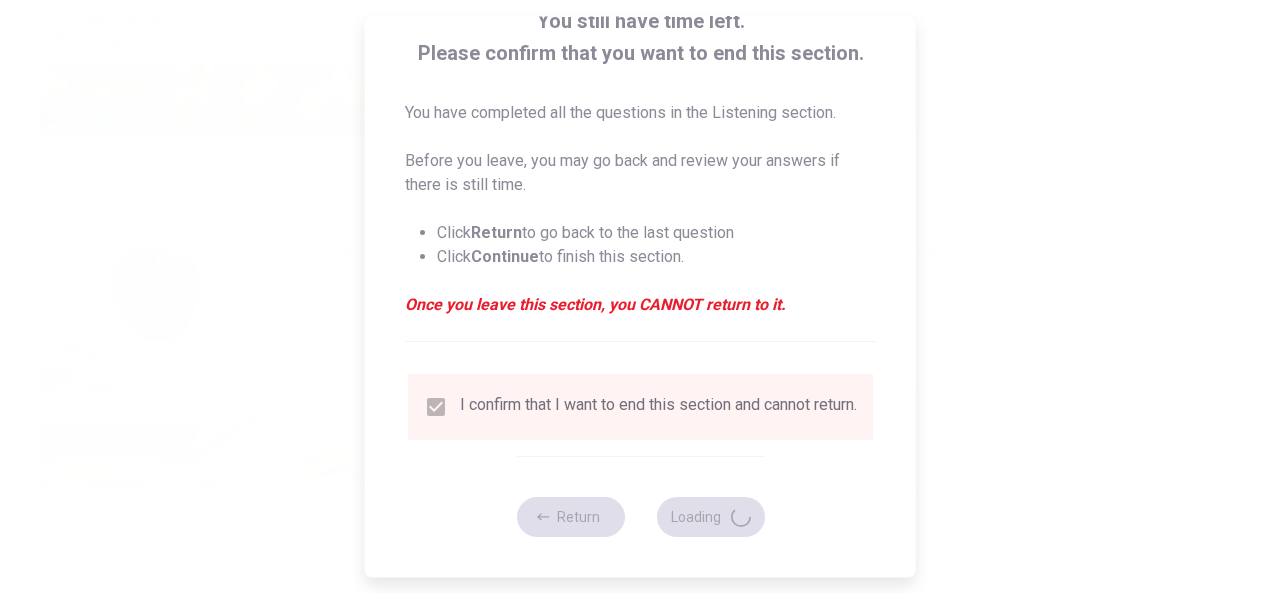 type on "84" 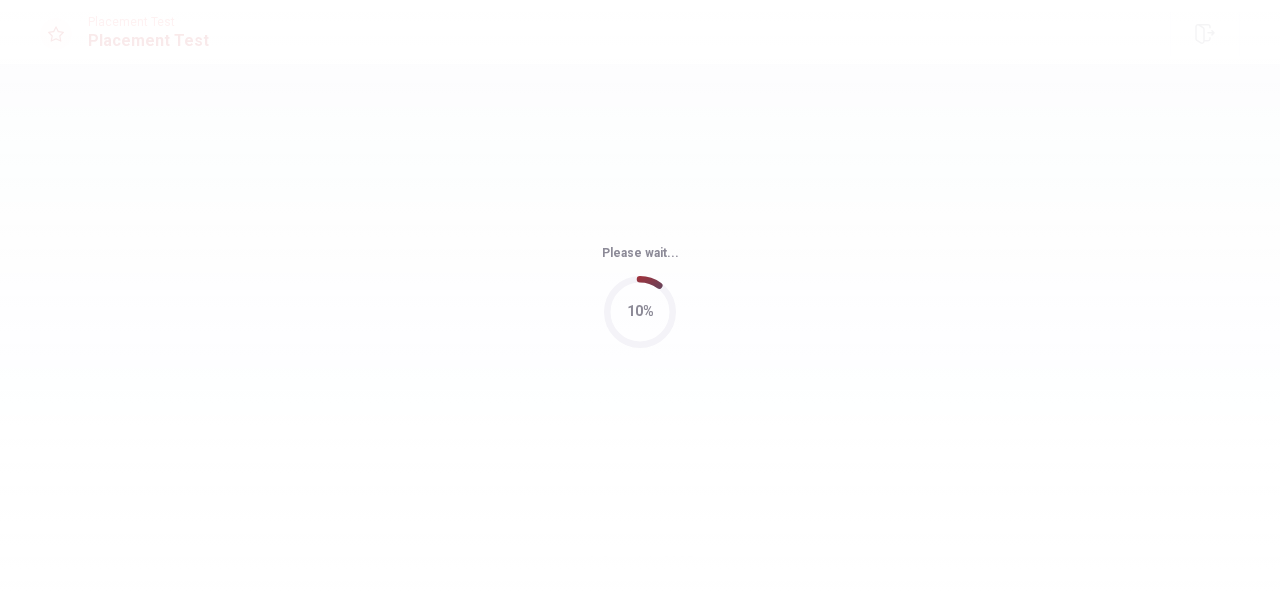 scroll, scrollTop: 0, scrollLeft: 0, axis: both 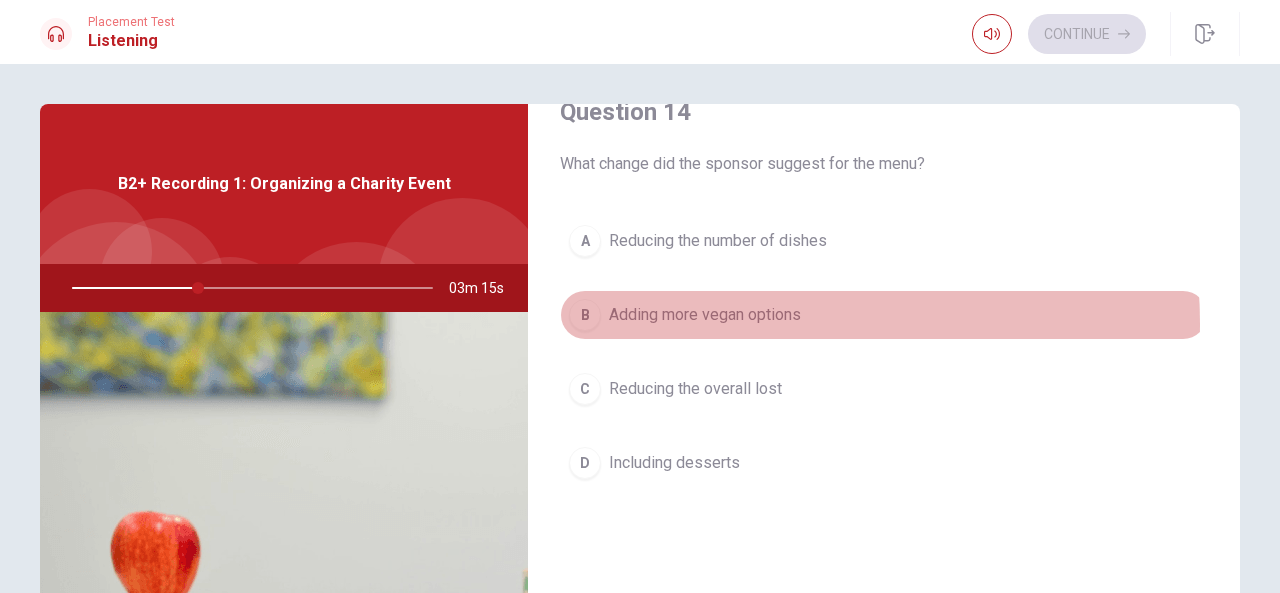 click on "Adding more vegan options" at bounding box center (705, 315) 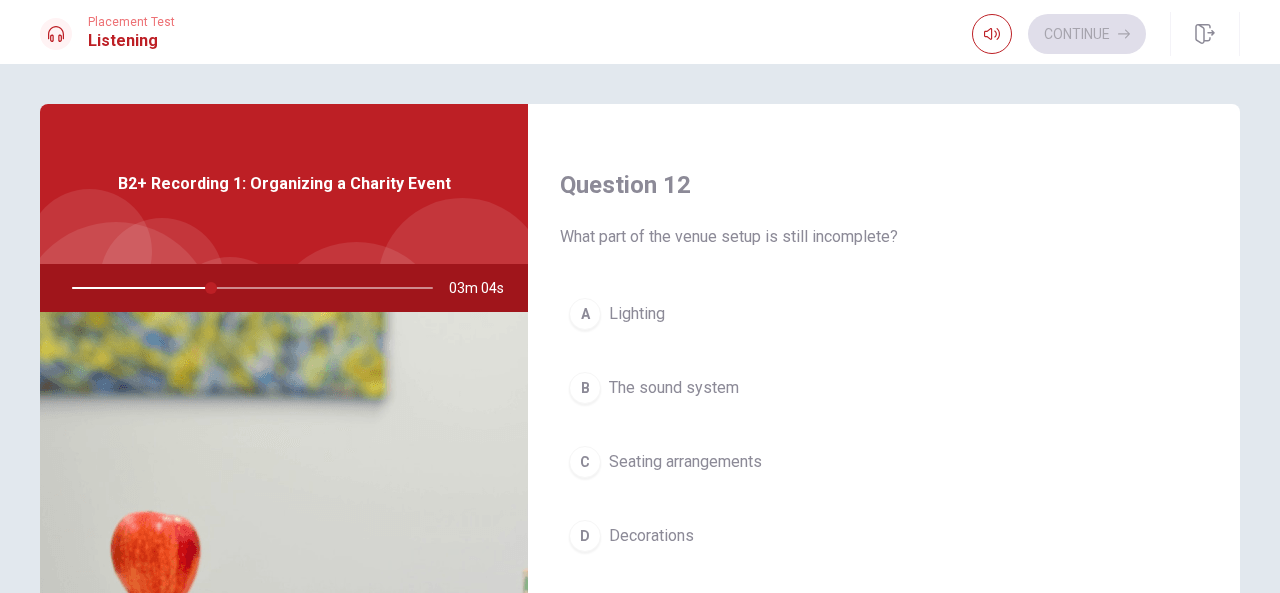 scroll, scrollTop: 518, scrollLeft: 0, axis: vertical 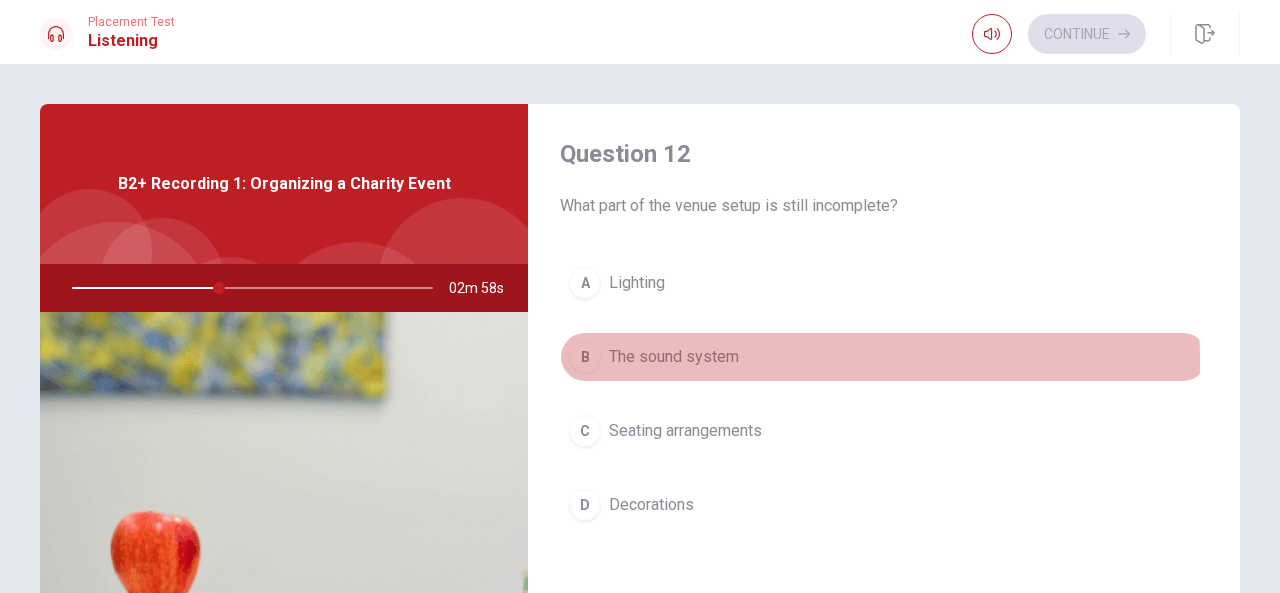 click on "The sound system" at bounding box center [674, 357] 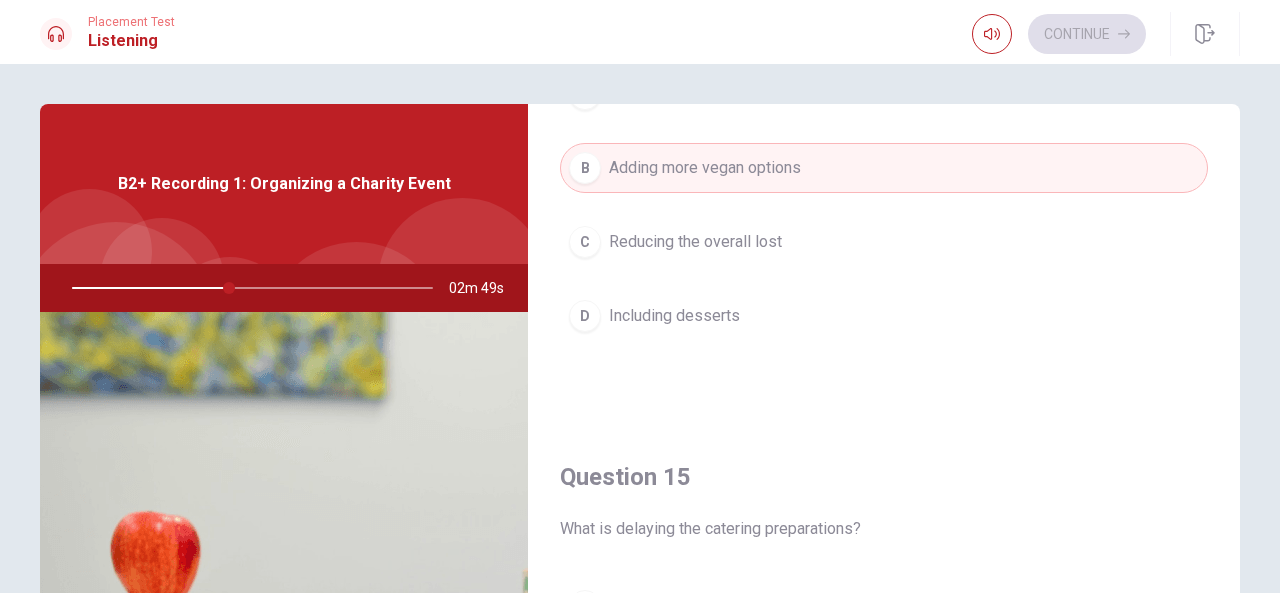 scroll, scrollTop: 1851, scrollLeft: 0, axis: vertical 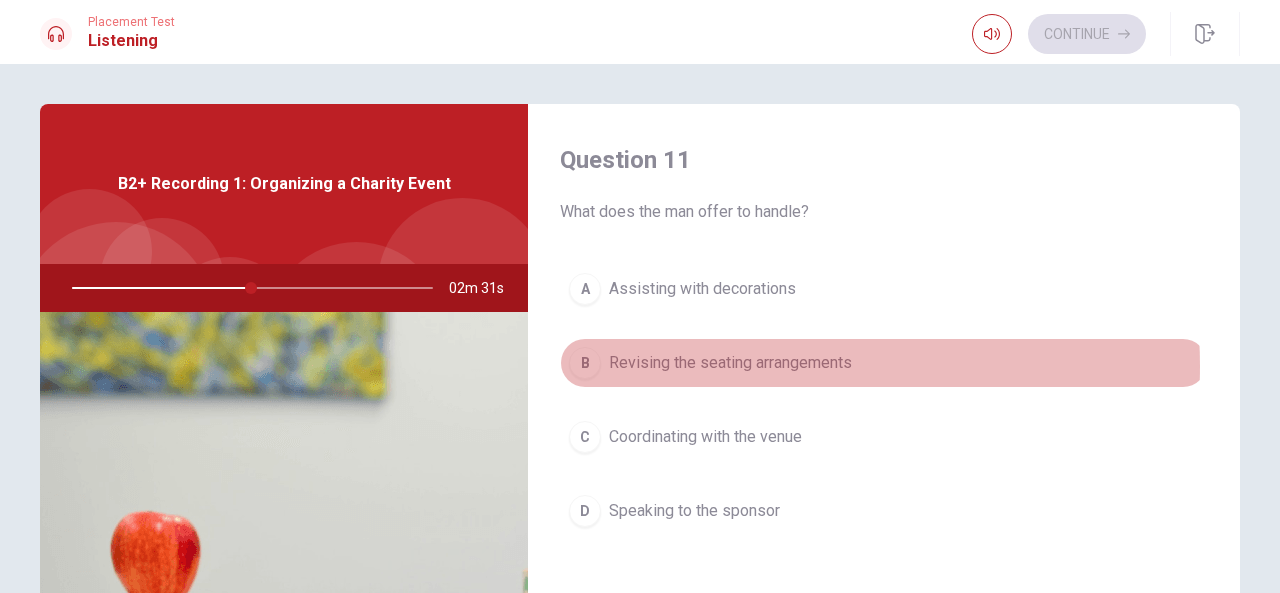 click on "Revising the seating arrangements" at bounding box center (730, 363) 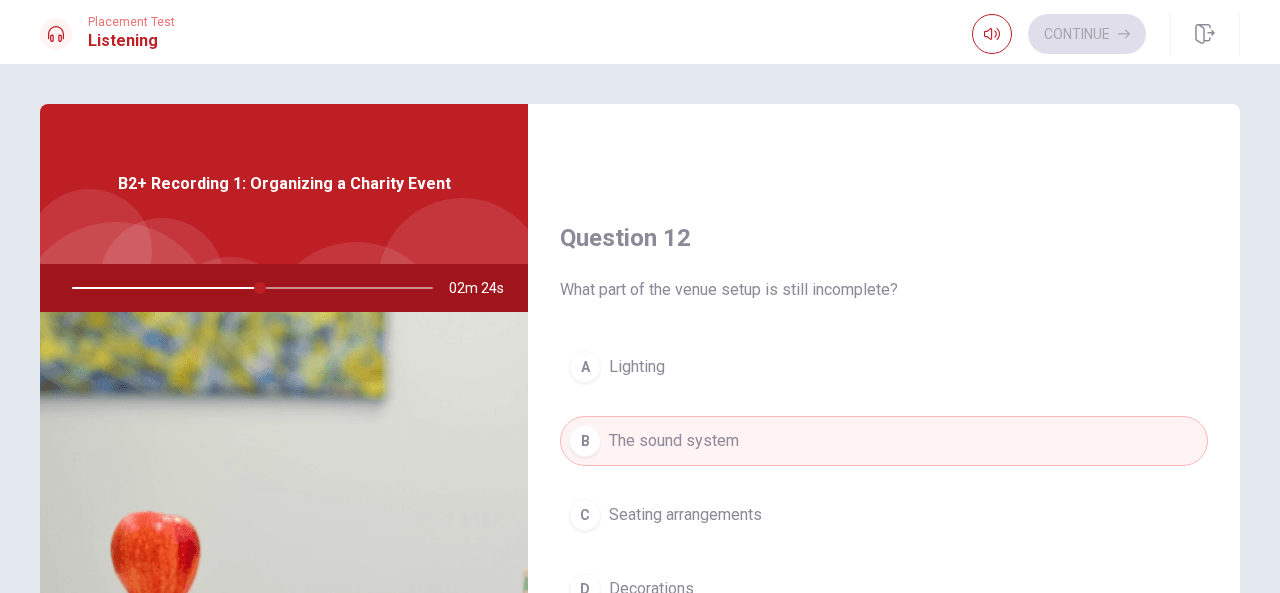 scroll, scrollTop: 466, scrollLeft: 0, axis: vertical 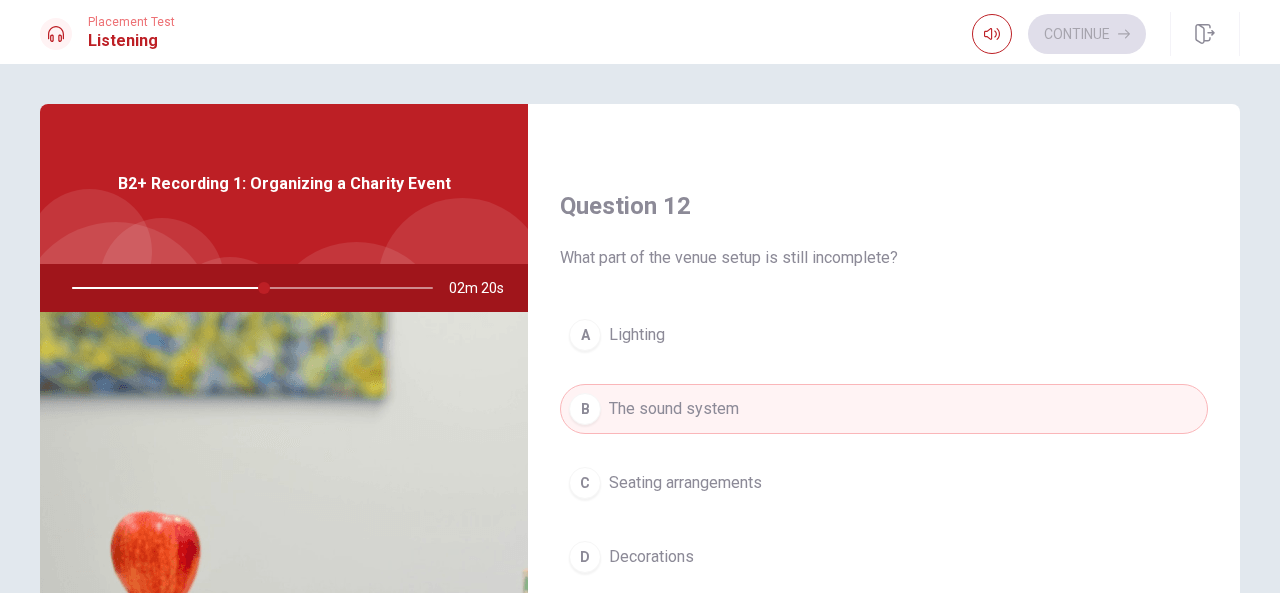 click on "Decorations" at bounding box center [651, 557] 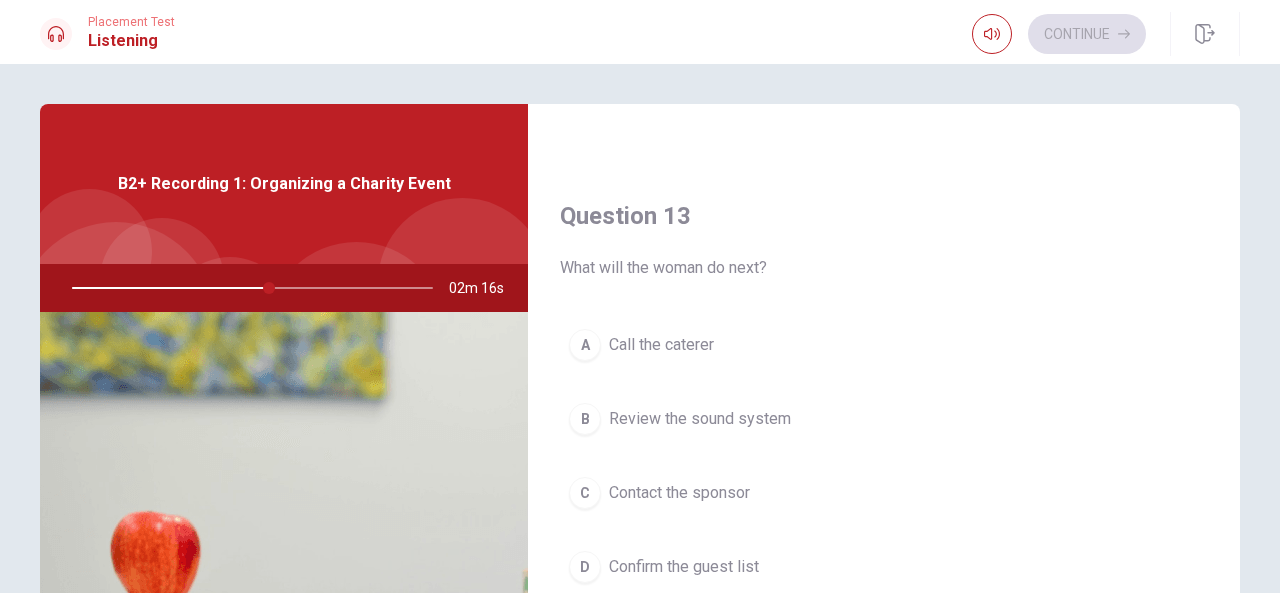 scroll, scrollTop: 1000, scrollLeft: 0, axis: vertical 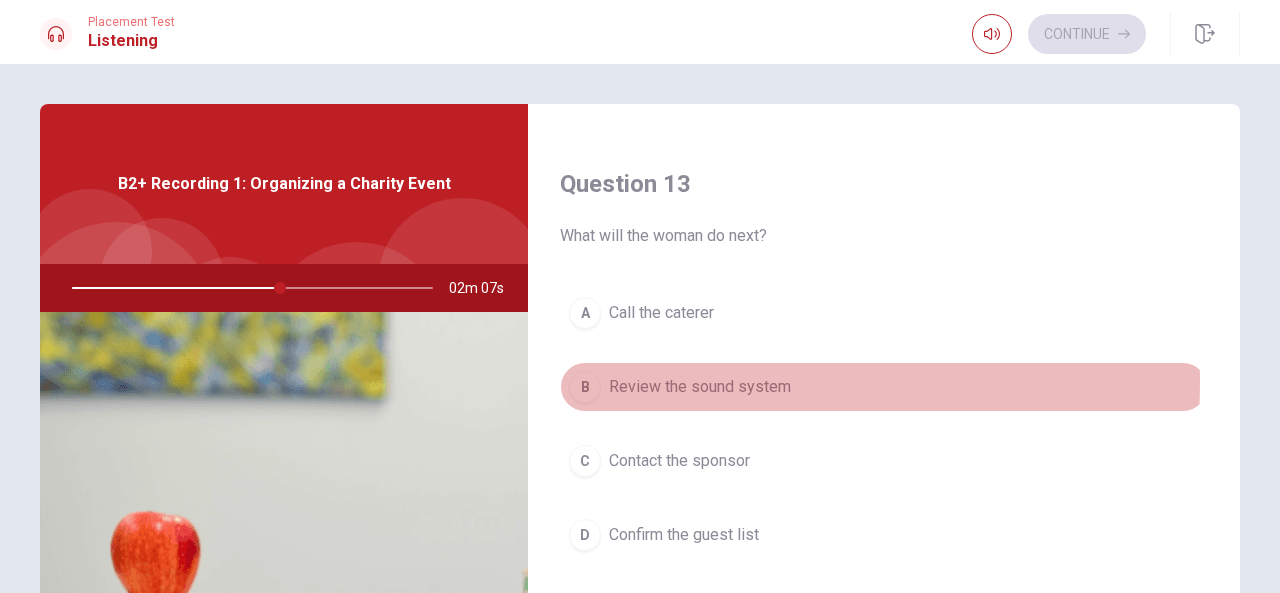click on "Review the sound system" at bounding box center (700, 387) 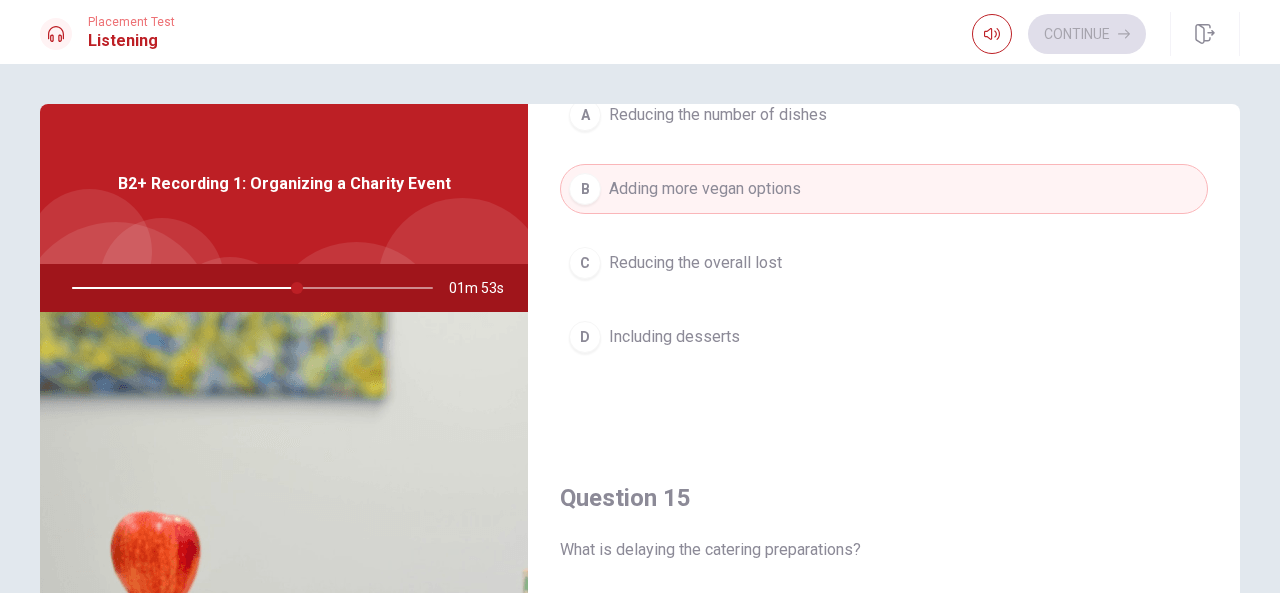 scroll, scrollTop: 1851, scrollLeft: 0, axis: vertical 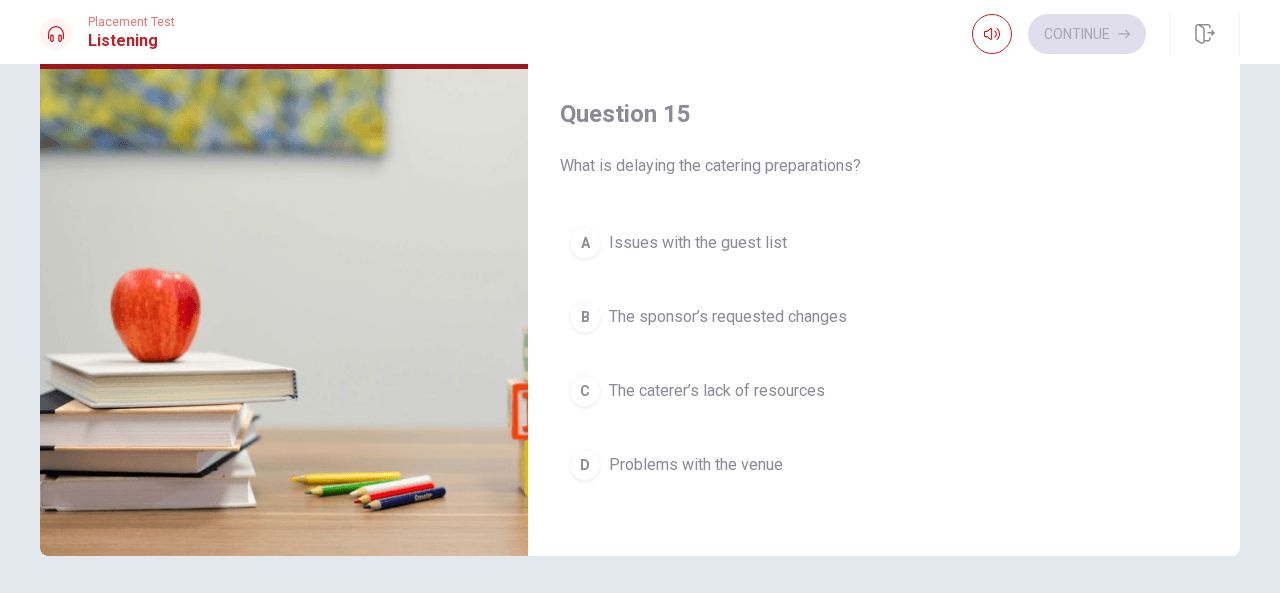 click on "Problems with the venue" at bounding box center (696, 465) 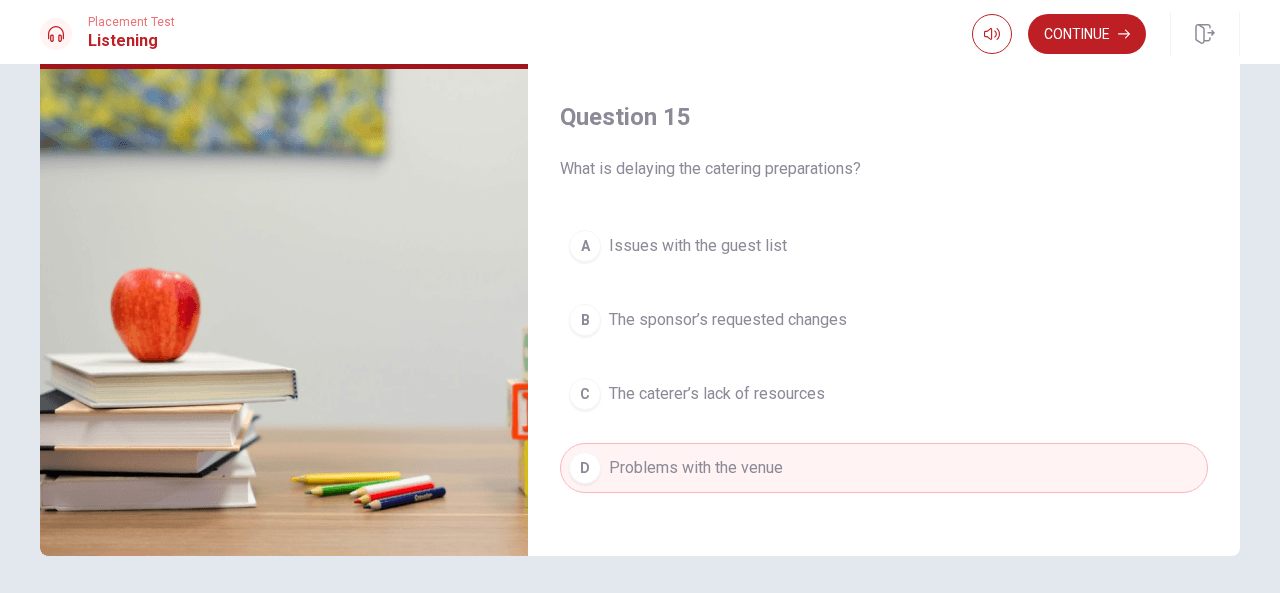 scroll, scrollTop: 1851, scrollLeft: 0, axis: vertical 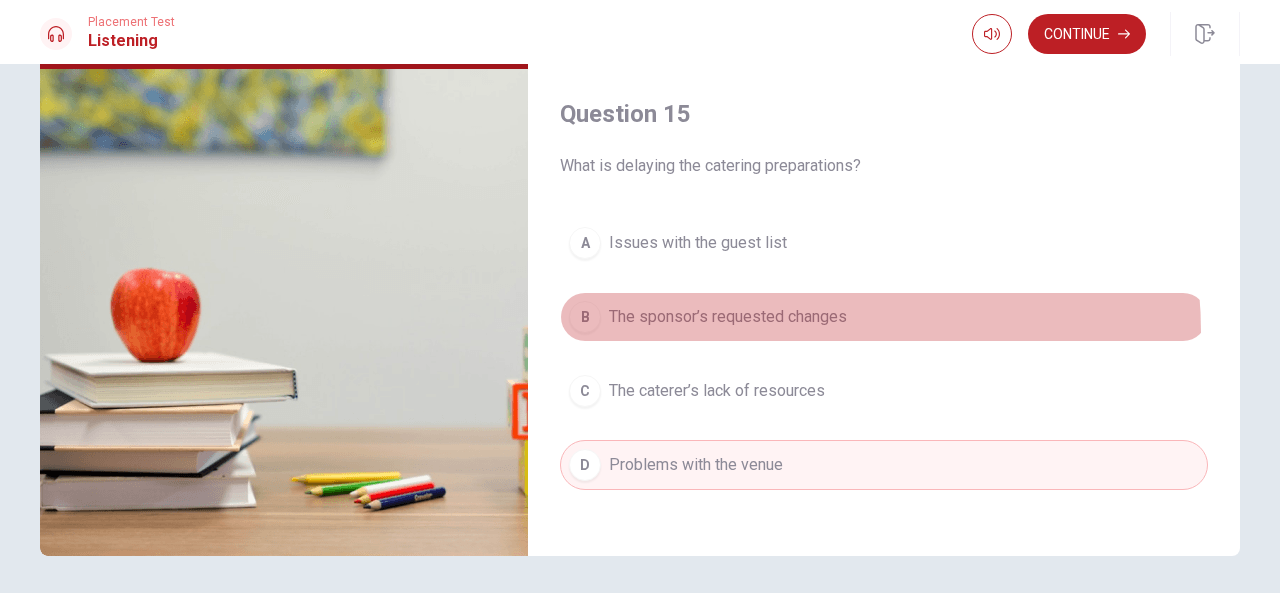 click on "B The sponsor’s requested changes" at bounding box center (884, 317) 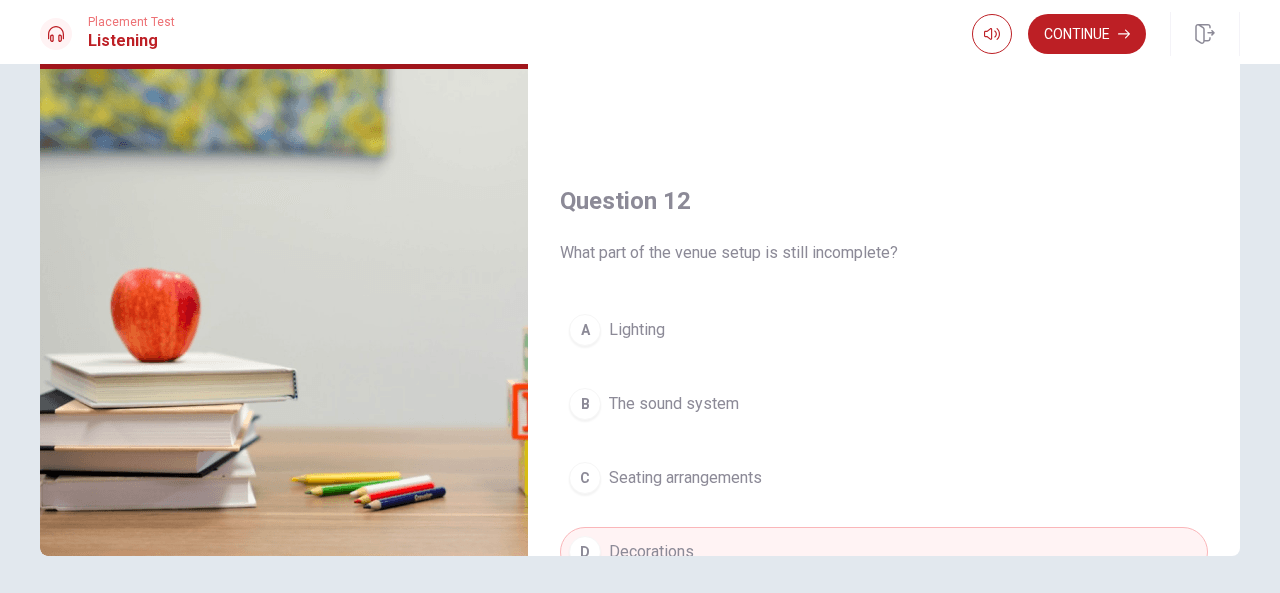 scroll, scrollTop: 0, scrollLeft: 0, axis: both 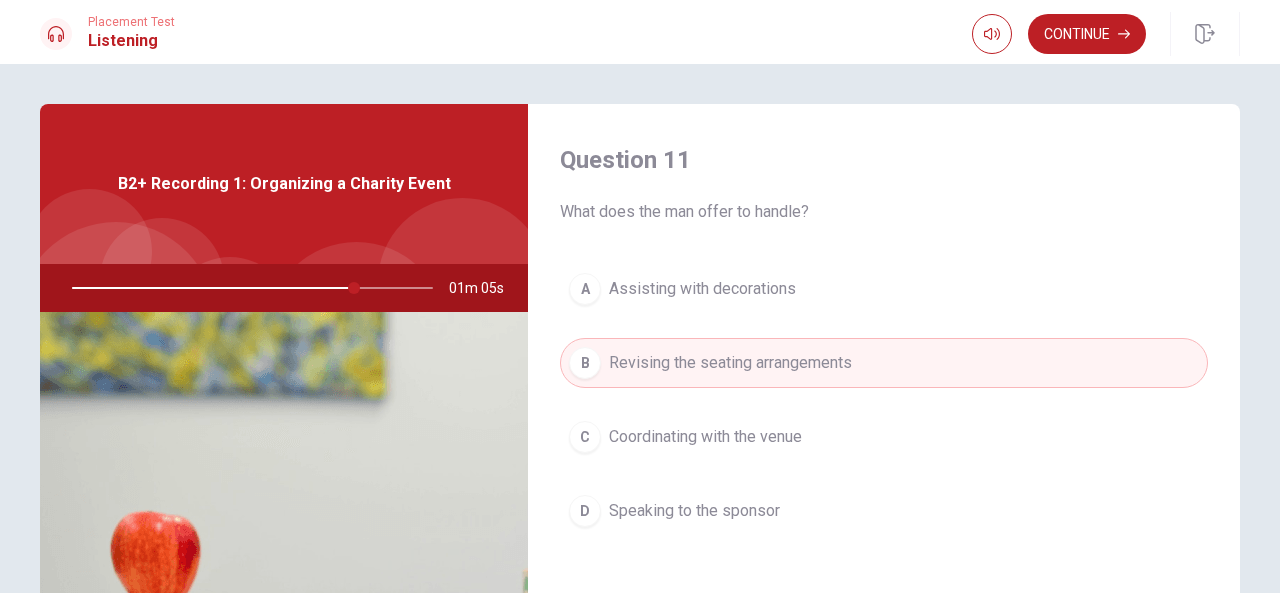 click on "D Speaking to the sponsor" at bounding box center (884, 511) 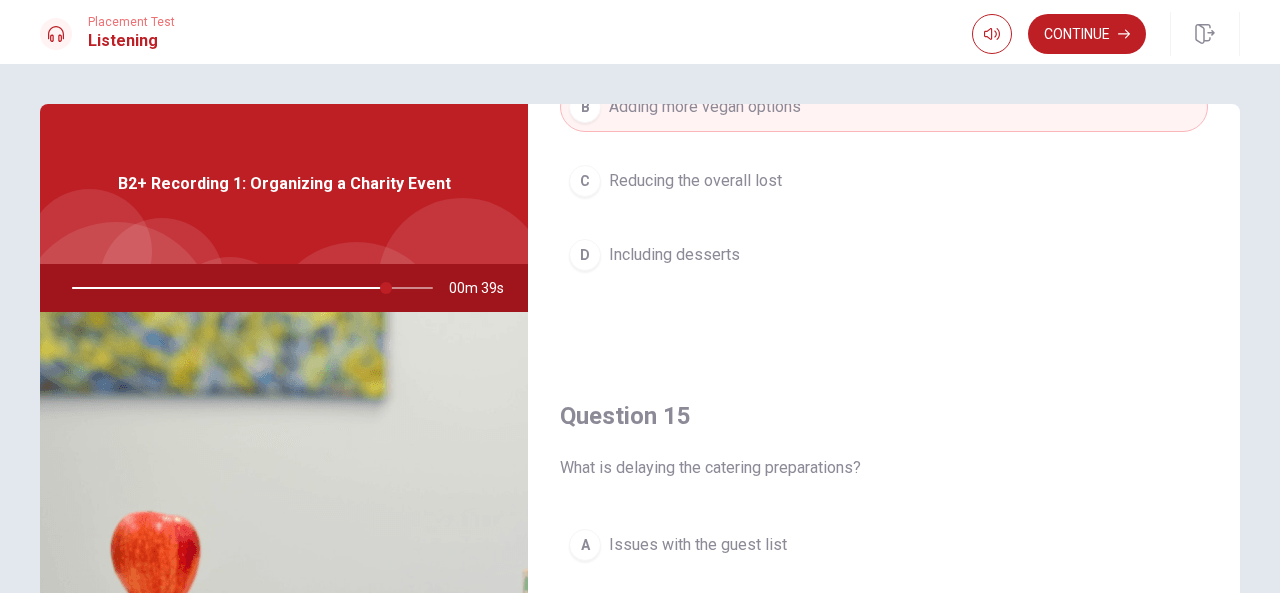 scroll, scrollTop: 1851, scrollLeft: 0, axis: vertical 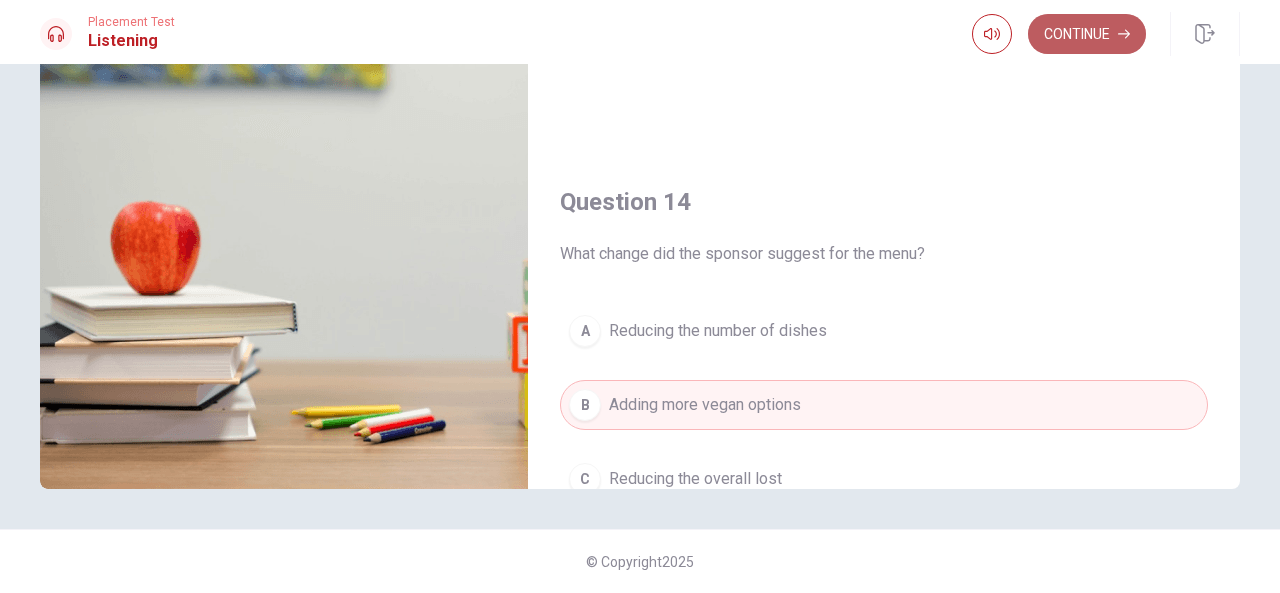 click on "Continue" at bounding box center [1087, 34] 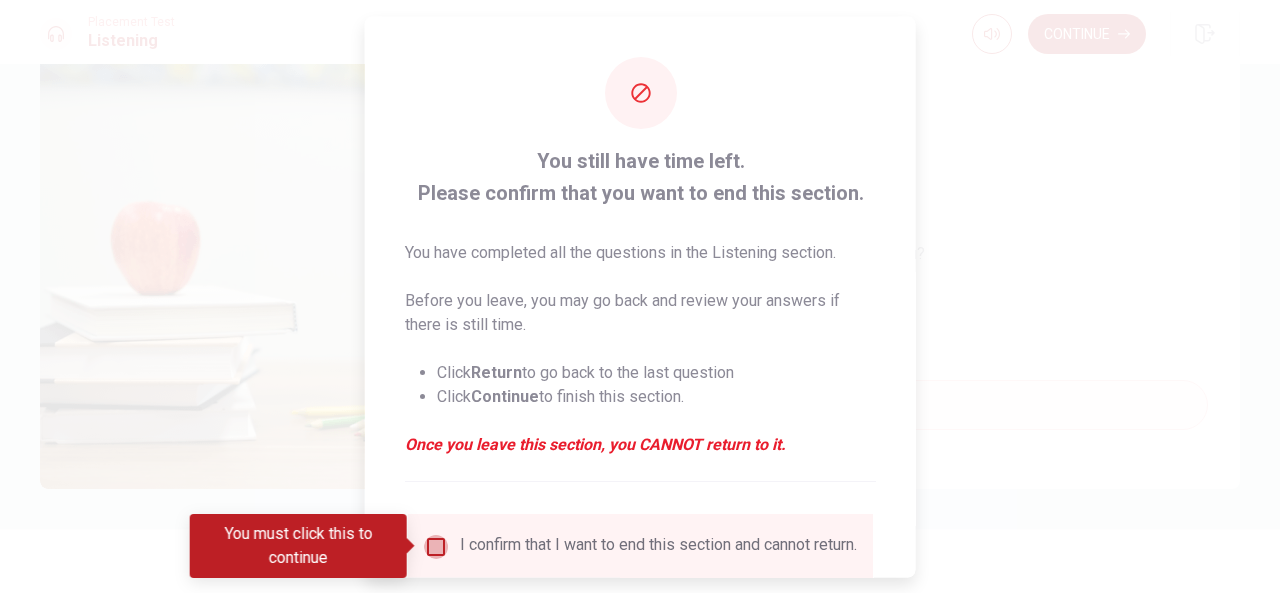 click at bounding box center (436, 546) 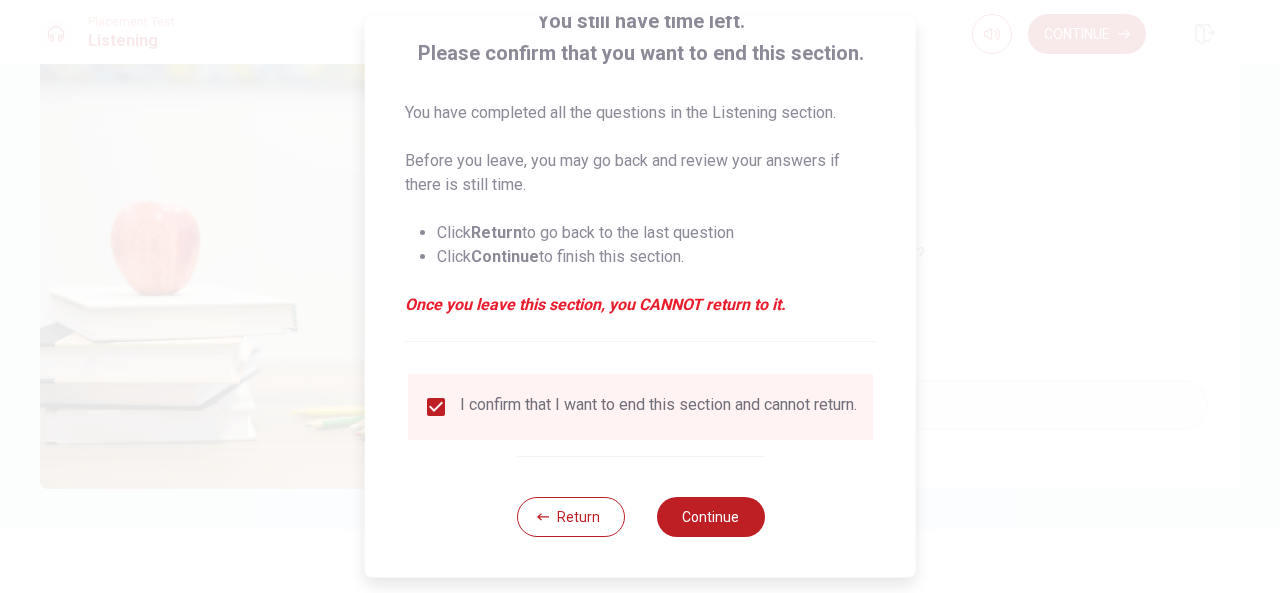 scroll, scrollTop: 152, scrollLeft: 0, axis: vertical 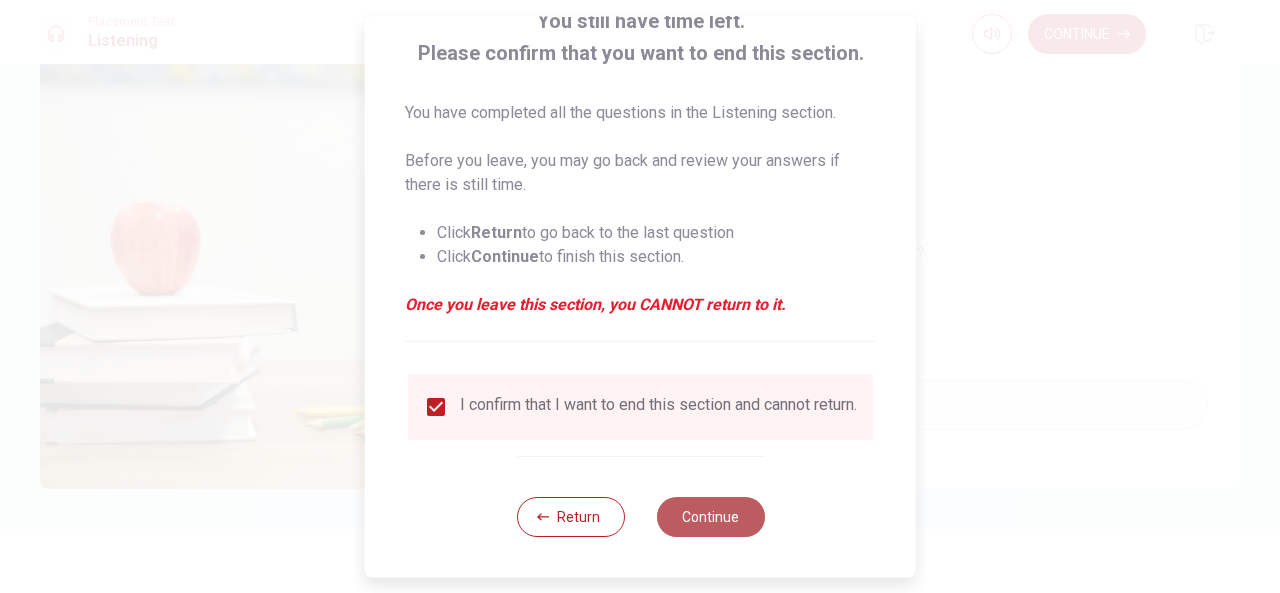 click on "Continue" at bounding box center (710, 517) 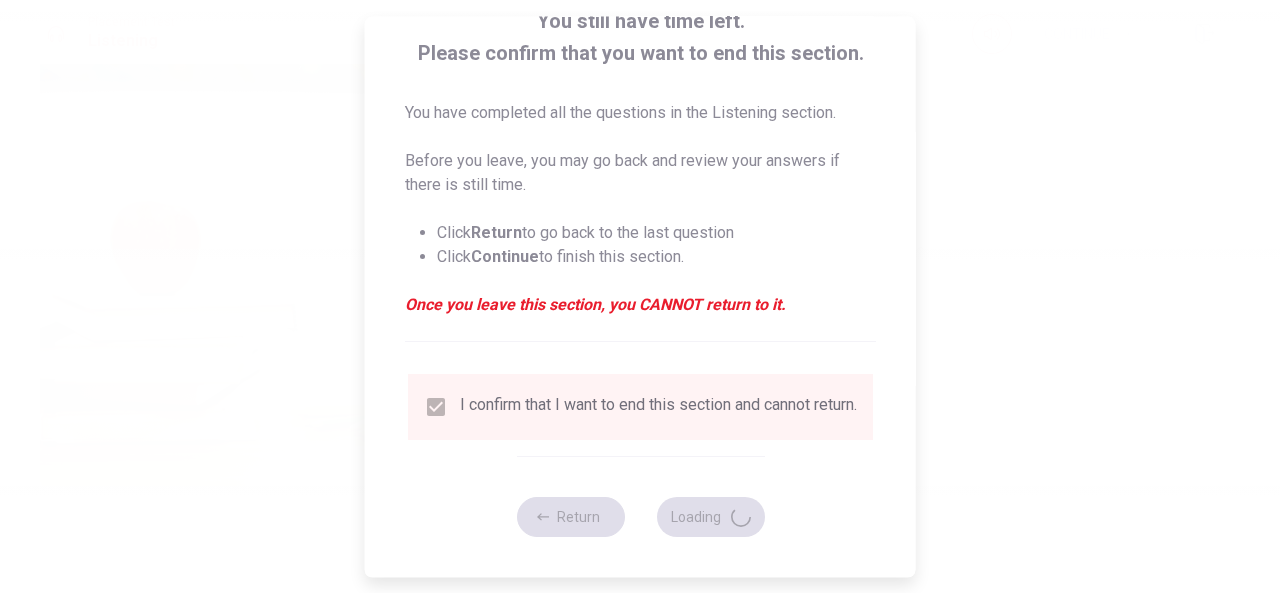 type on "90" 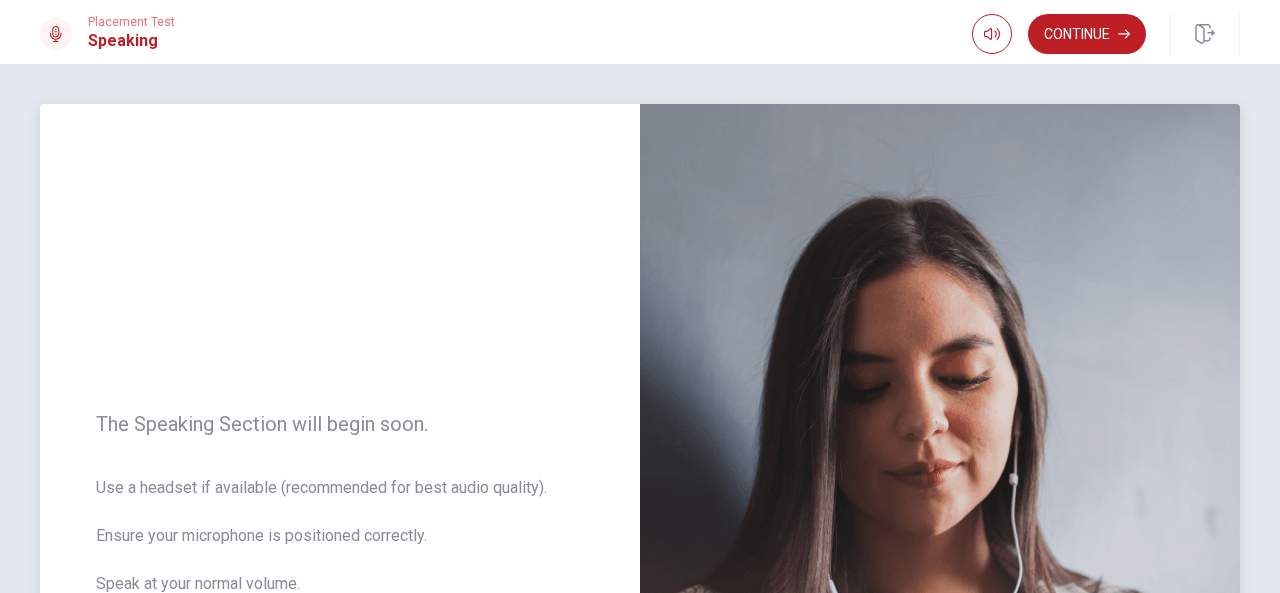 click at bounding box center [940, 540] 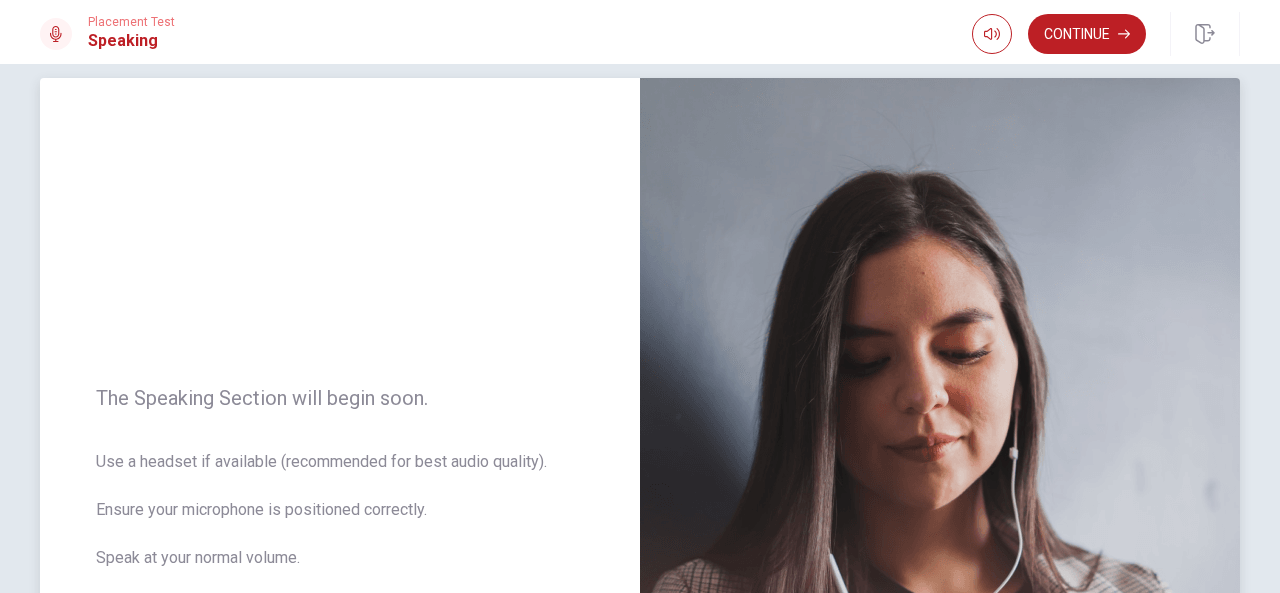 scroll, scrollTop: 20, scrollLeft: 0, axis: vertical 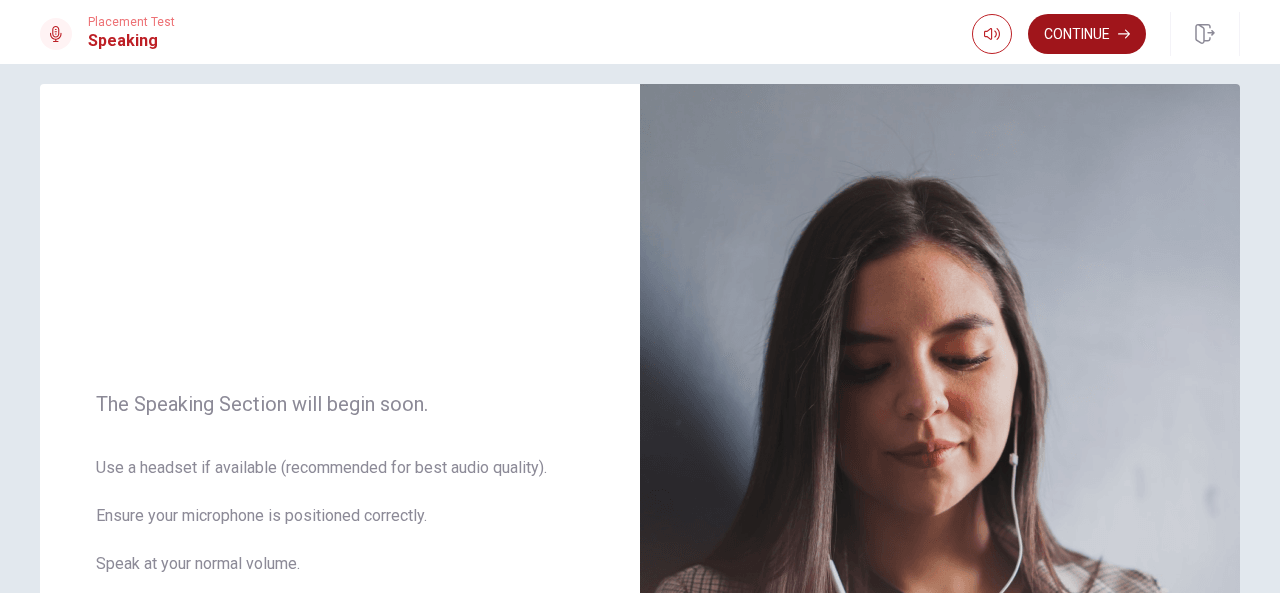 click on "Continue" at bounding box center (1087, 34) 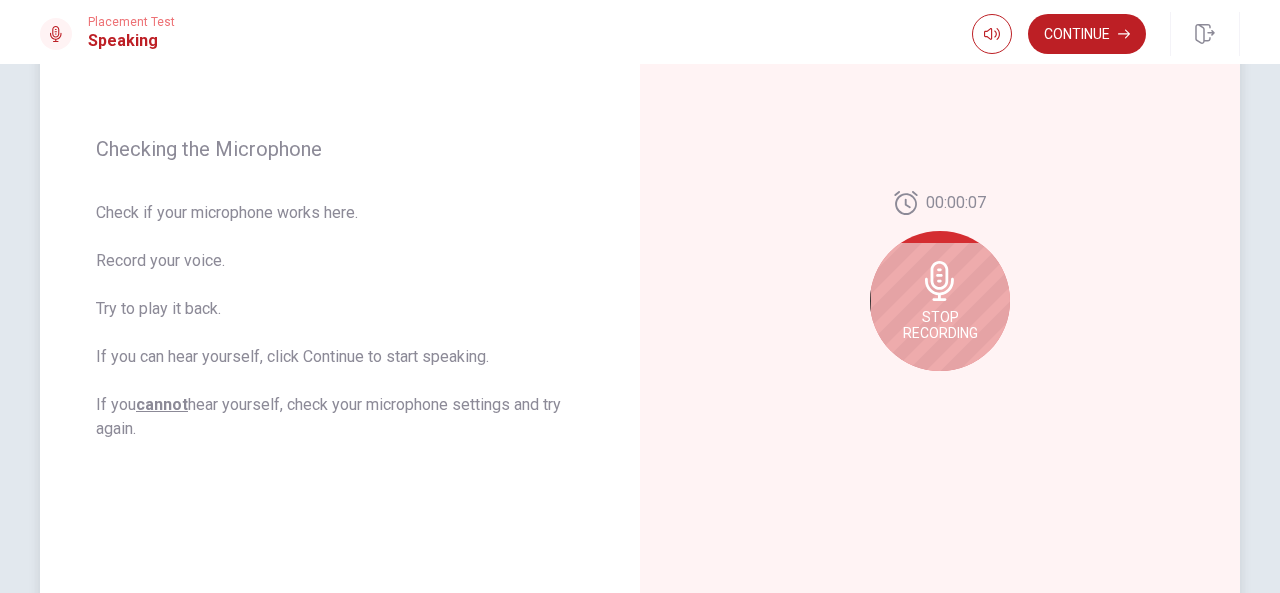 scroll, scrollTop: 286, scrollLeft: 0, axis: vertical 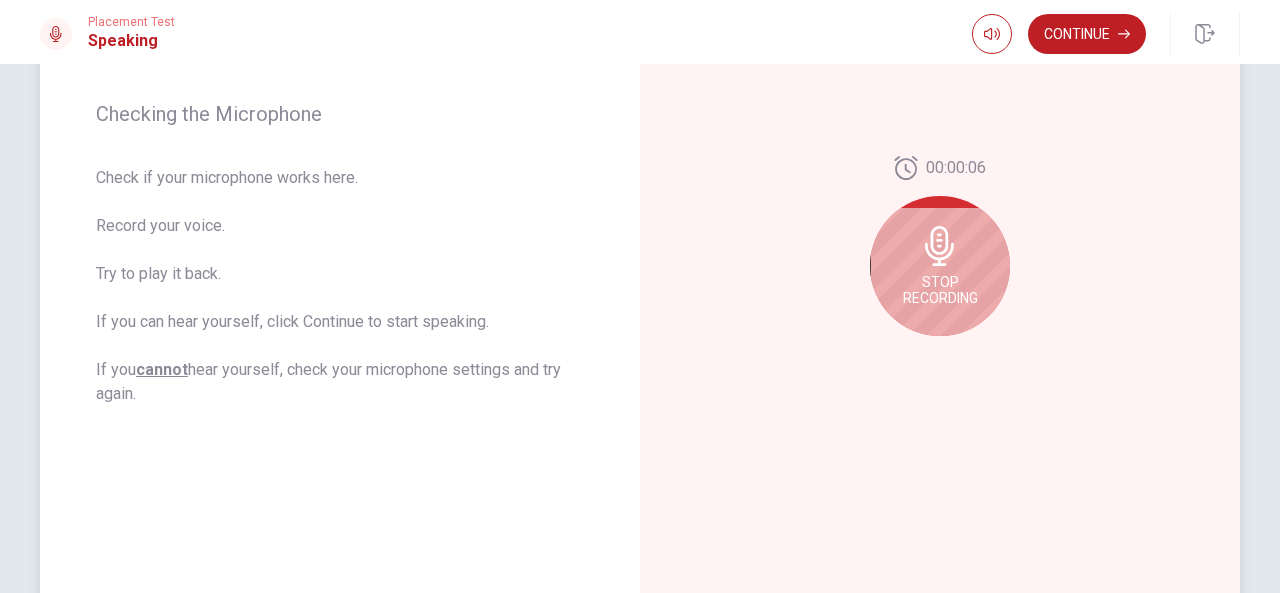 click on "Stop   Recording" at bounding box center [940, 290] 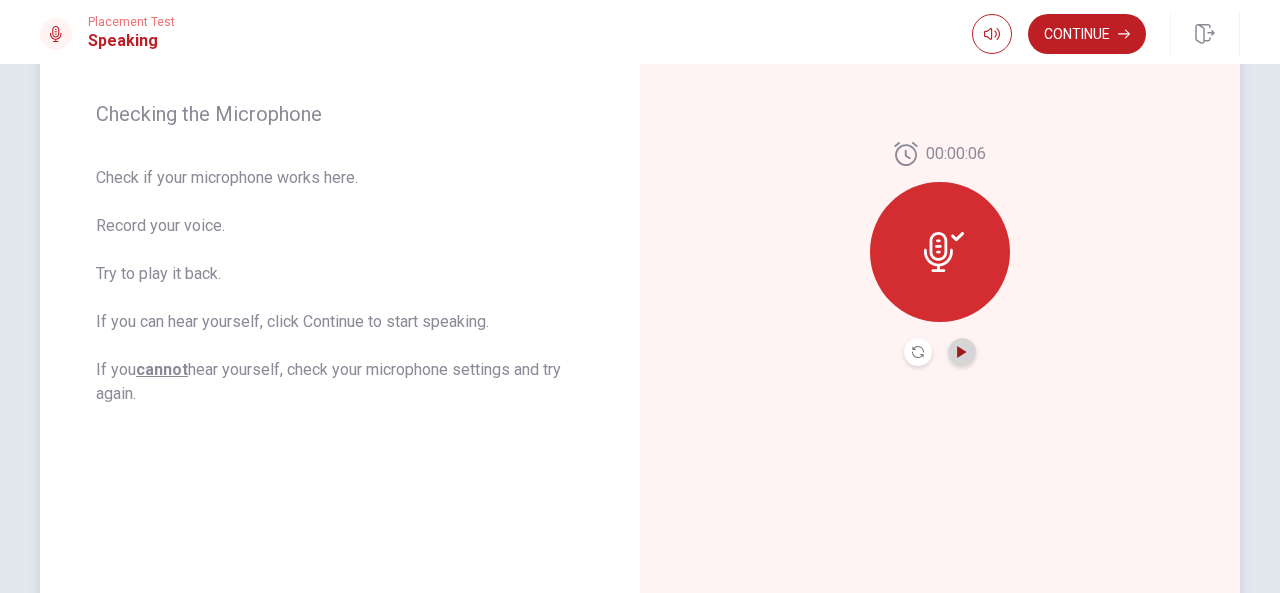 click 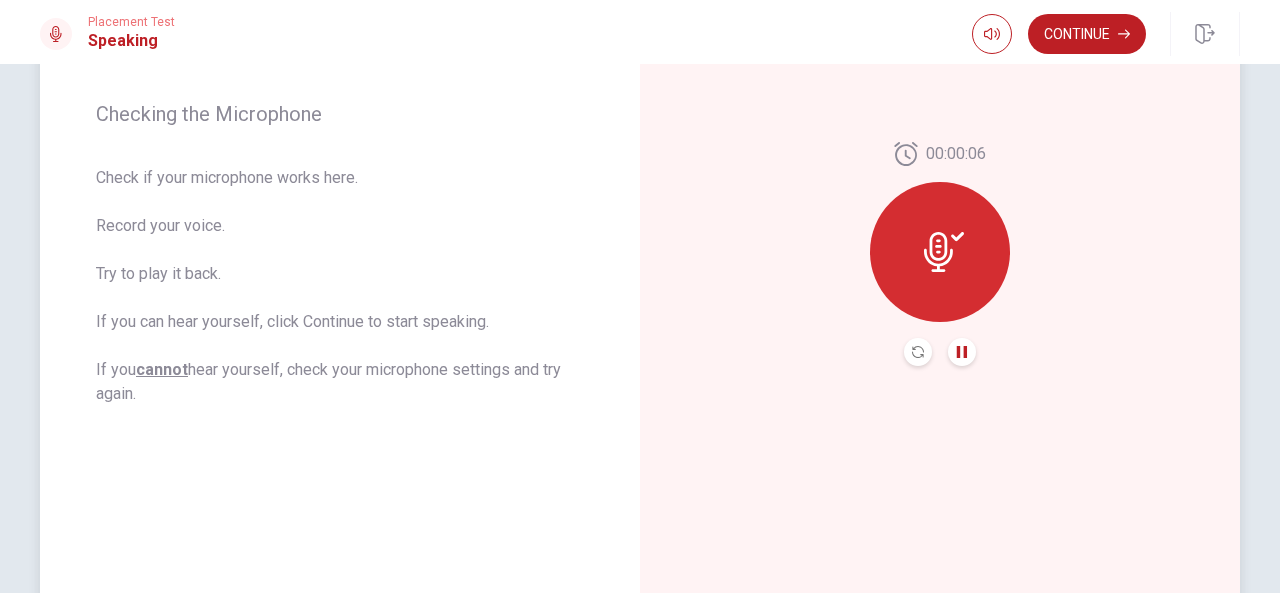 click at bounding box center [962, 352] 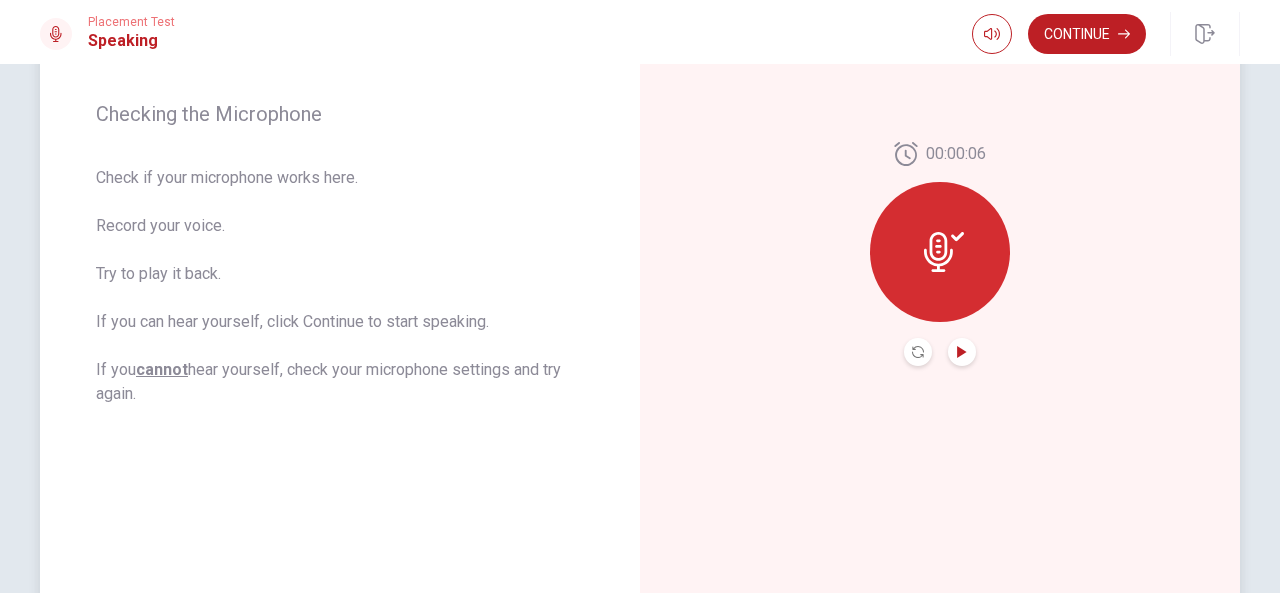 click at bounding box center [962, 352] 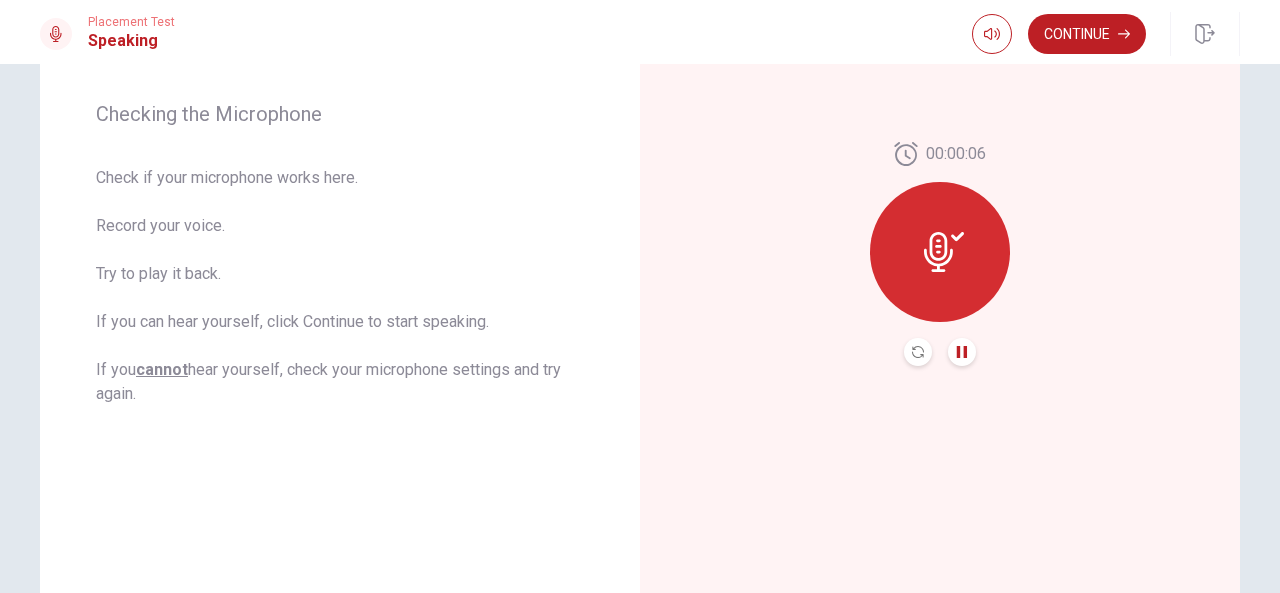 click at bounding box center [940, 252] 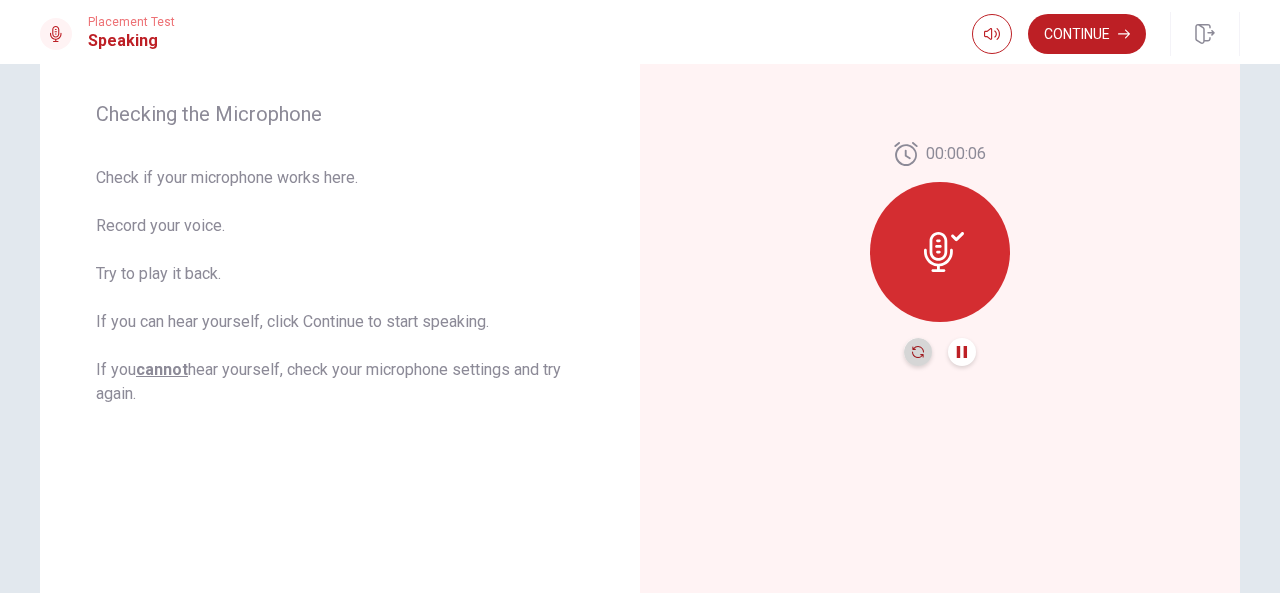 click 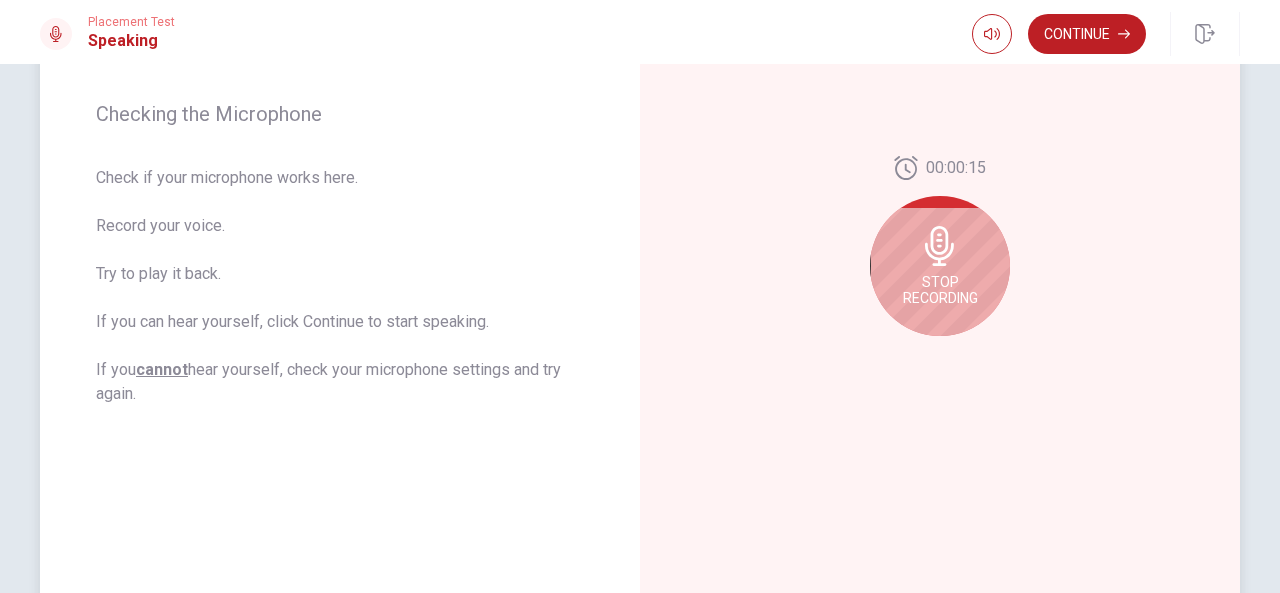 click 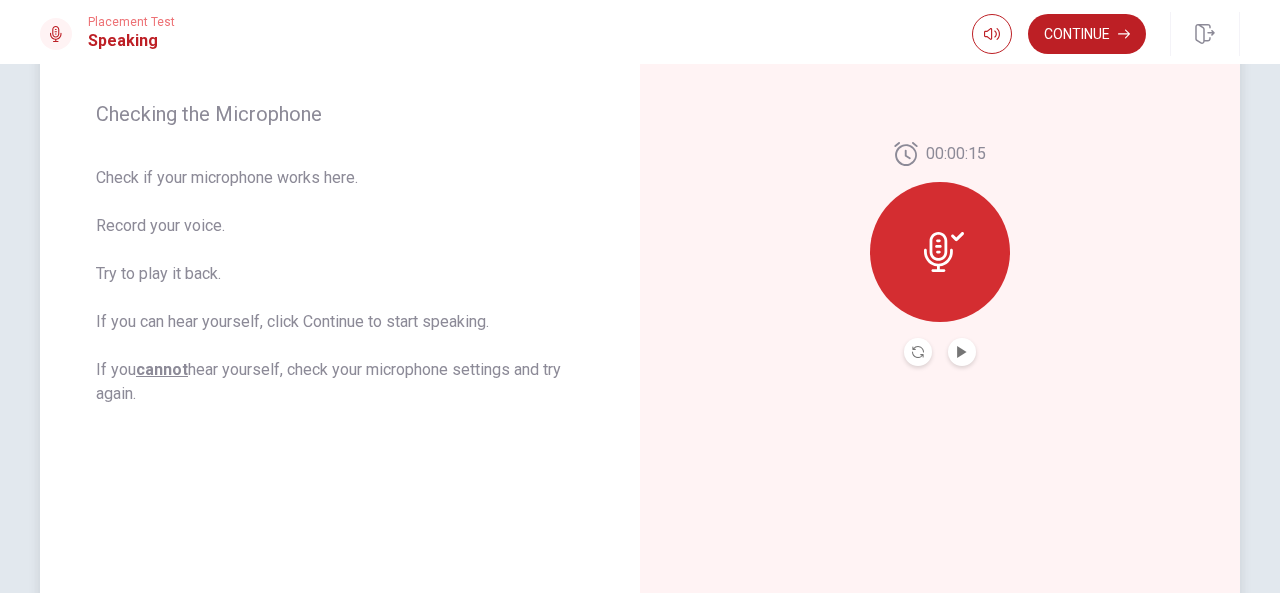 click at bounding box center (940, 252) 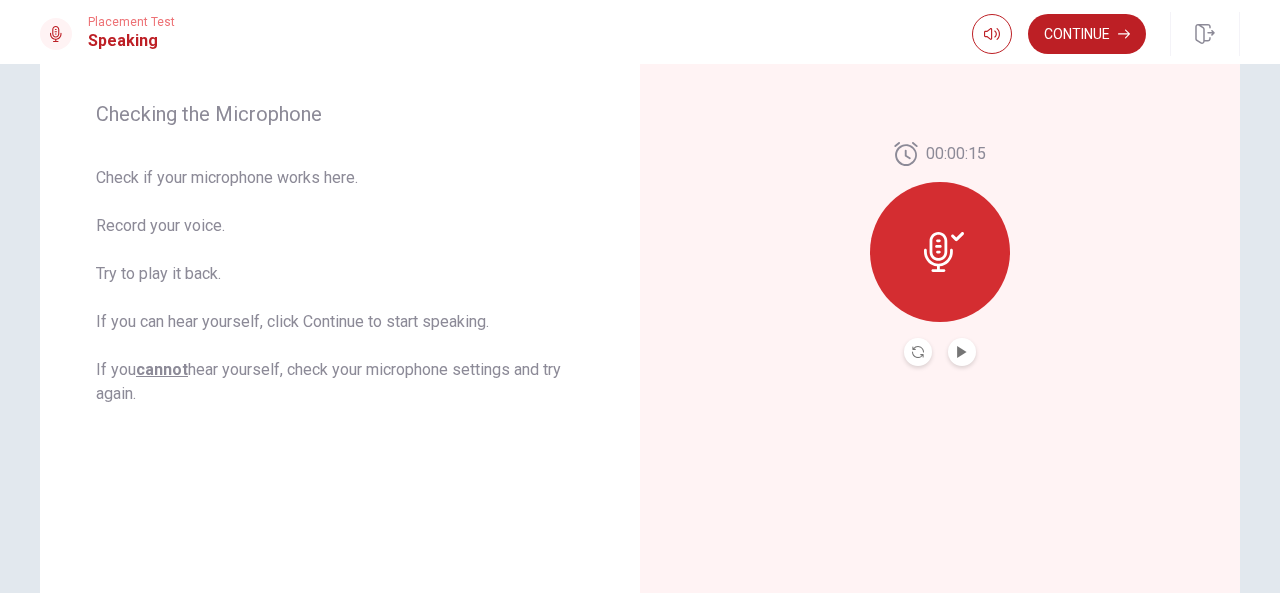 click at bounding box center (962, 352) 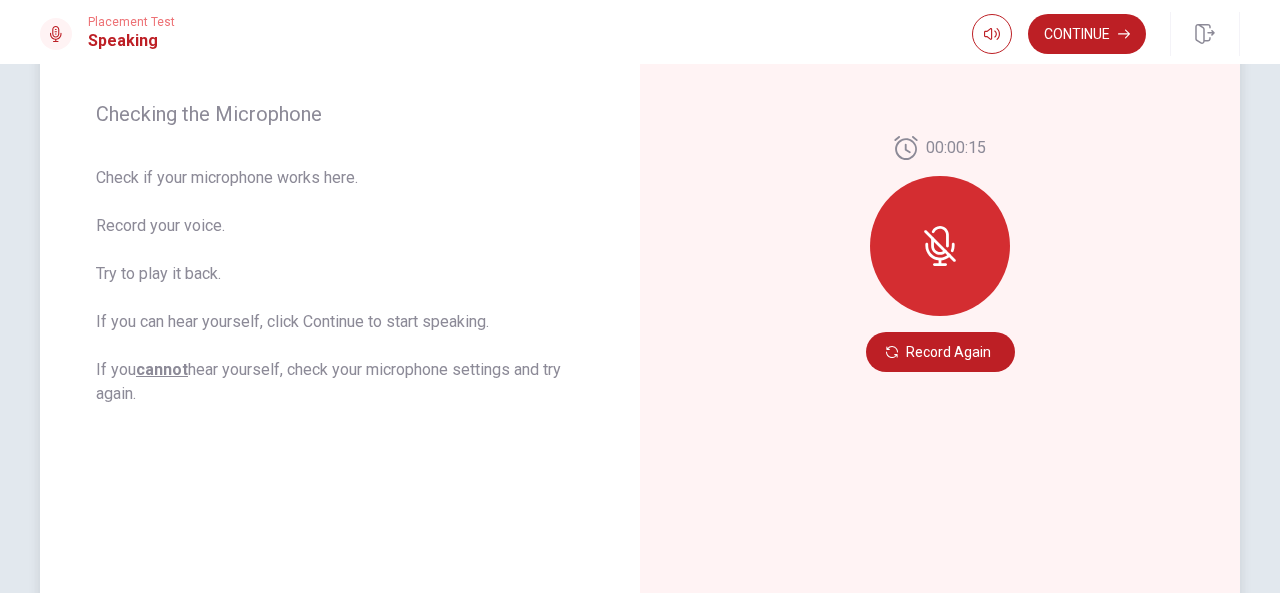 click at bounding box center [940, 246] 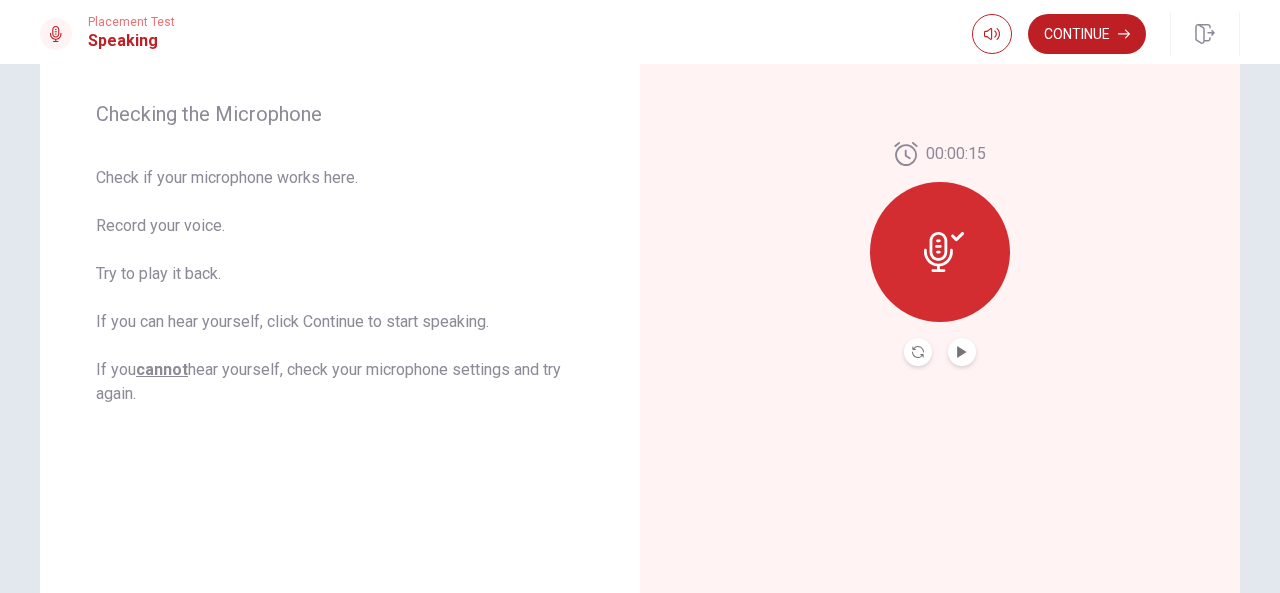click 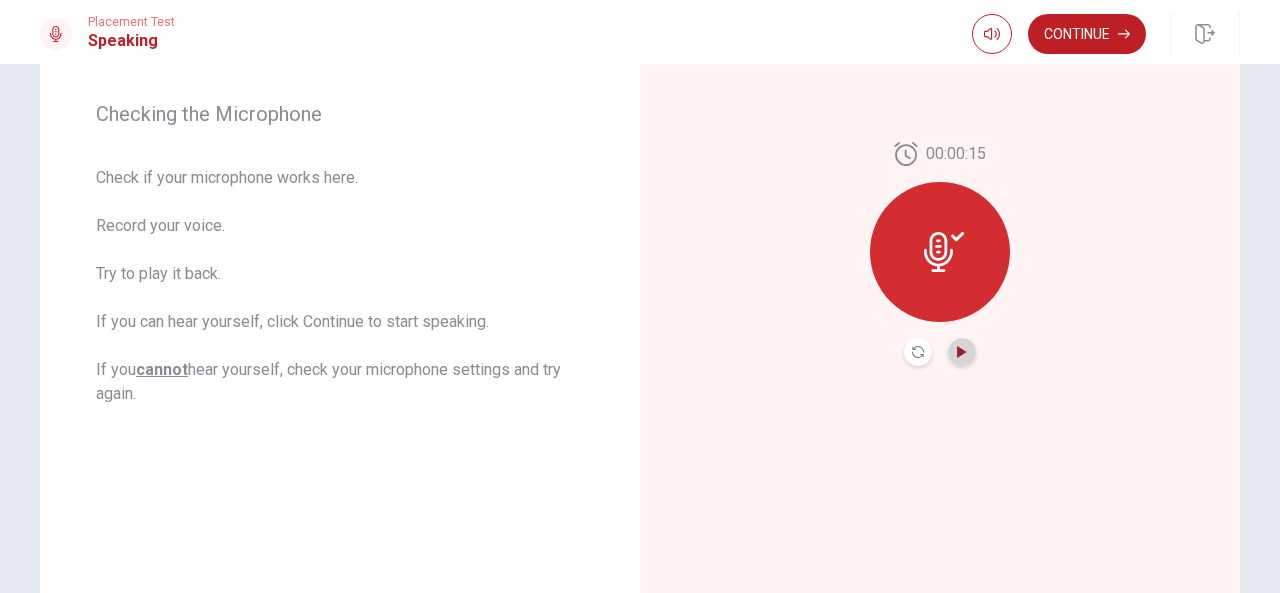 click at bounding box center (962, 352) 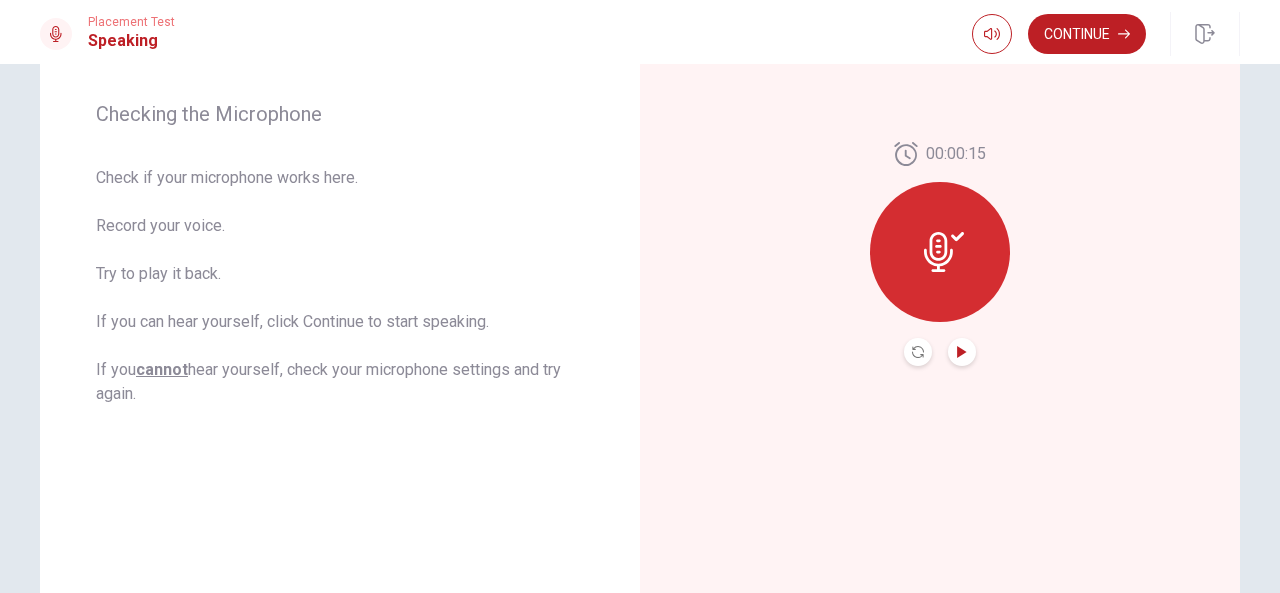 click at bounding box center (918, 352) 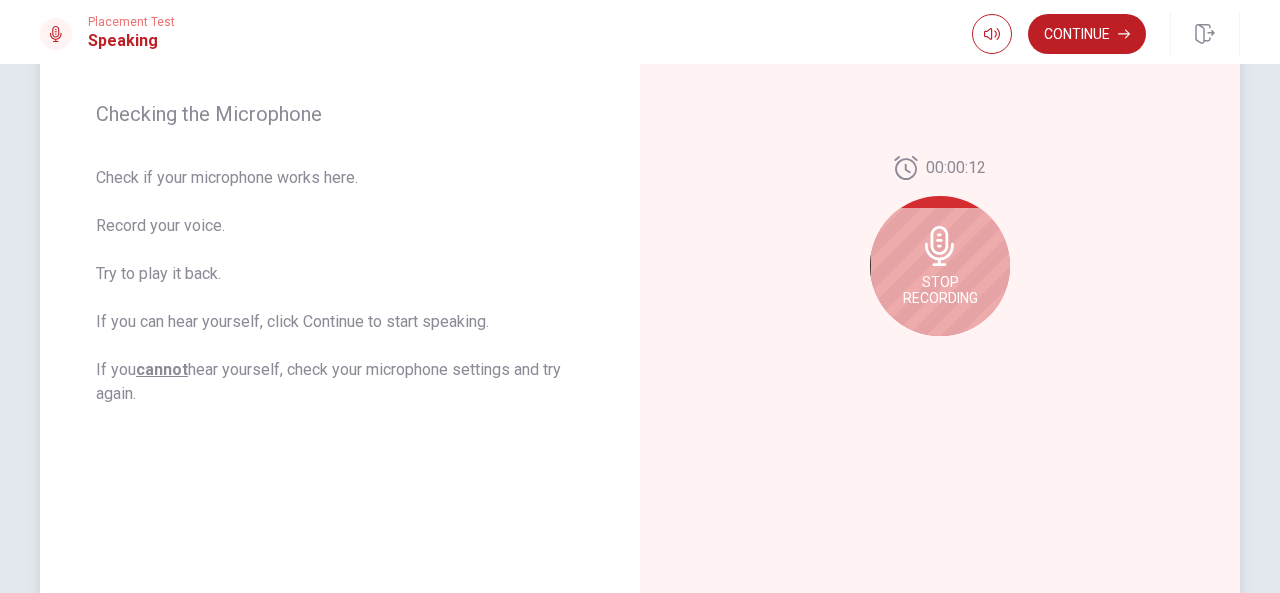 click on "Stop   Recording" at bounding box center [940, 290] 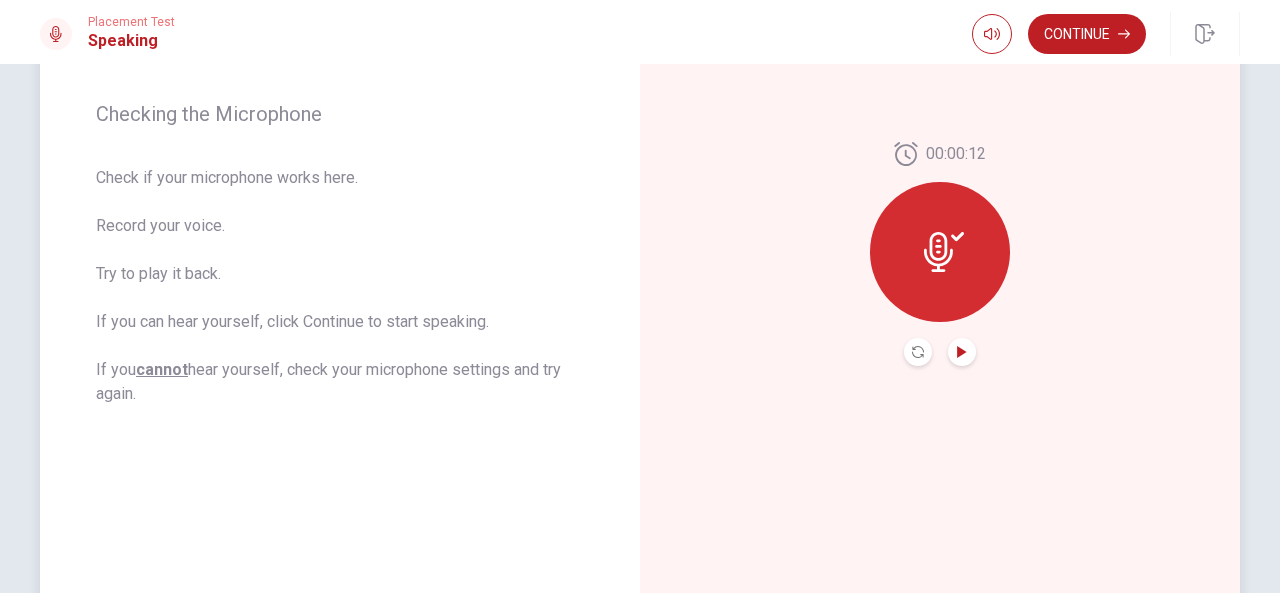 click 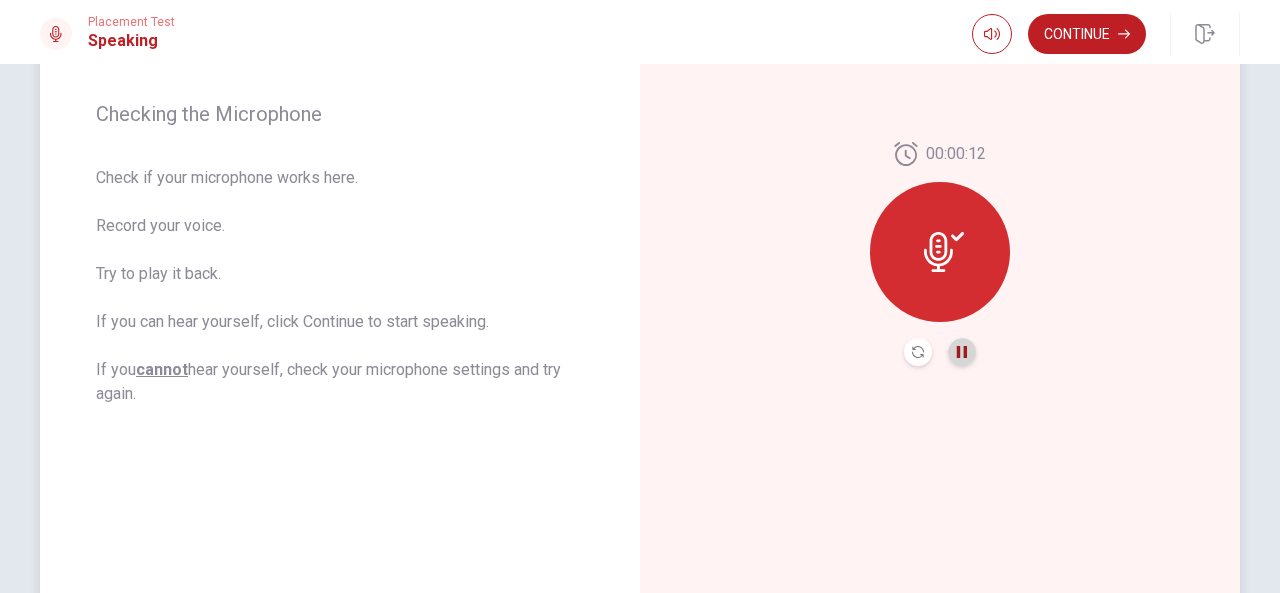 click 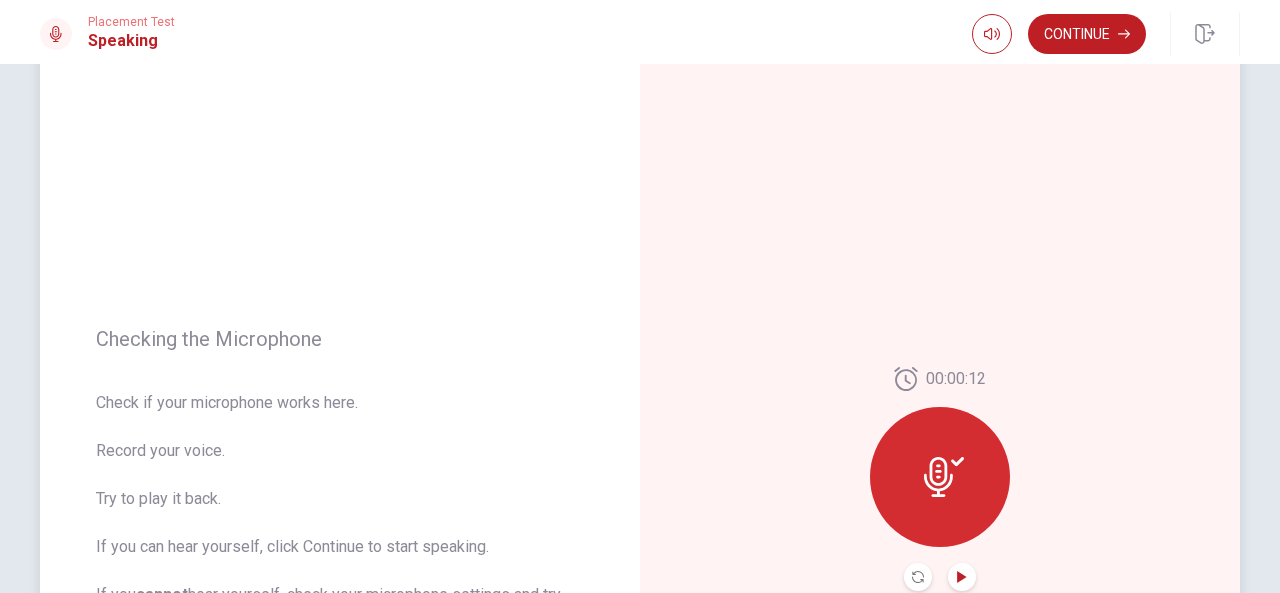 scroll, scrollTop: 20, scrollLeft: 0, axis: vertical 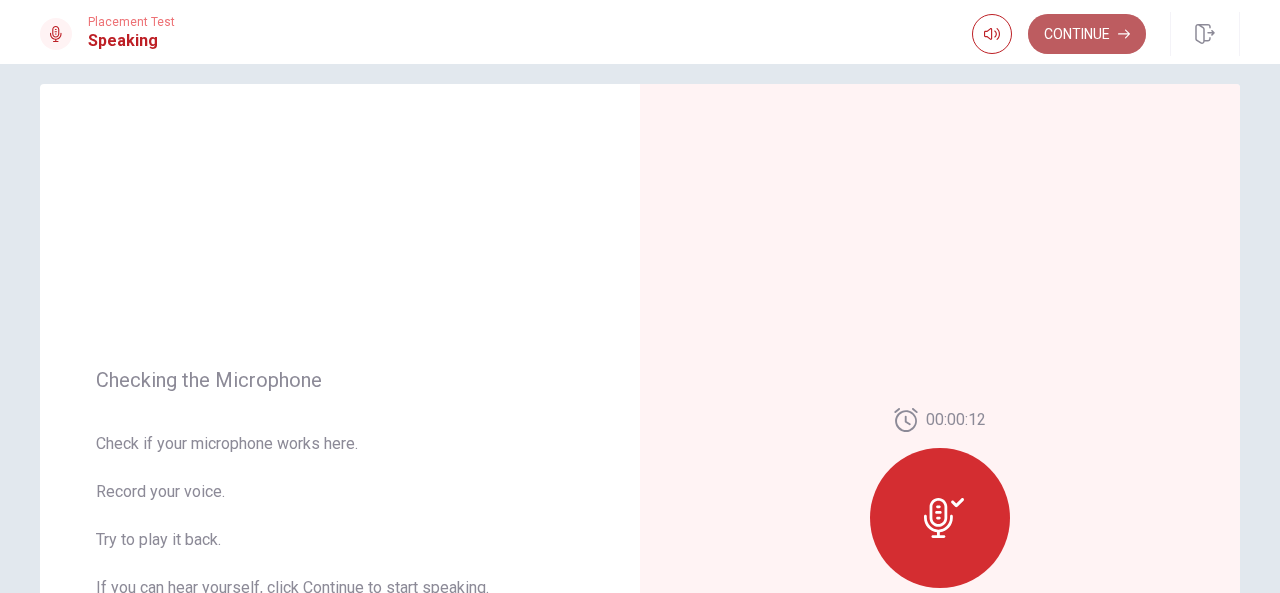 click on "Continue" at bounding box center [1087, 34] 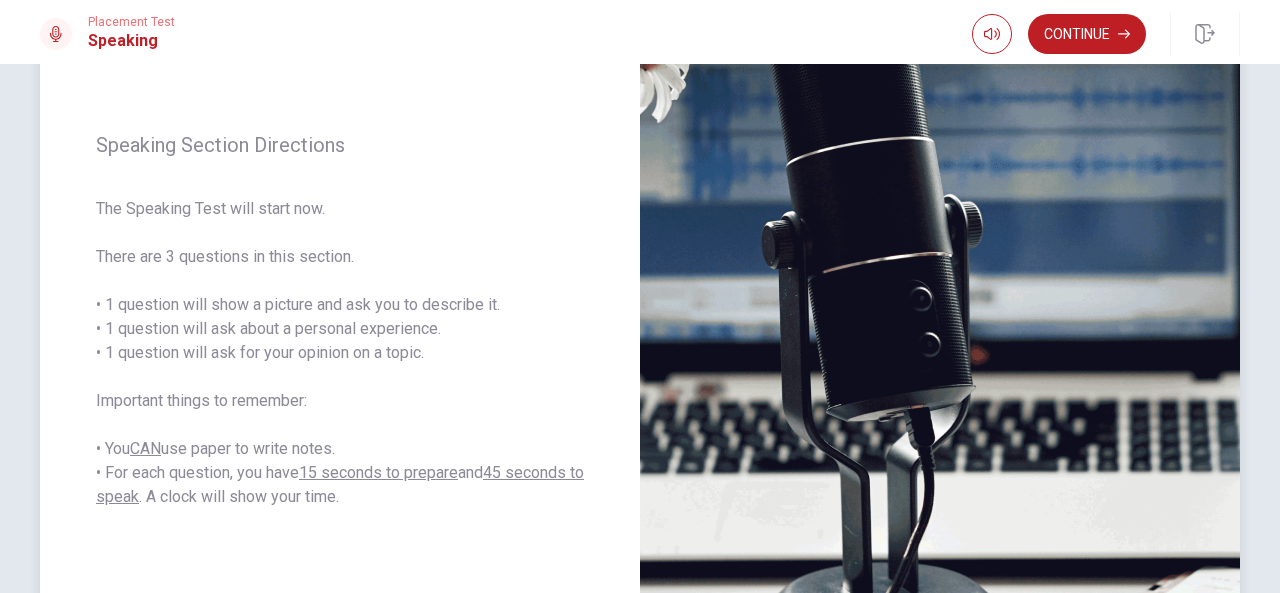 scroll, scrollTop: 220, scrollLeft: 0, axis: vertical 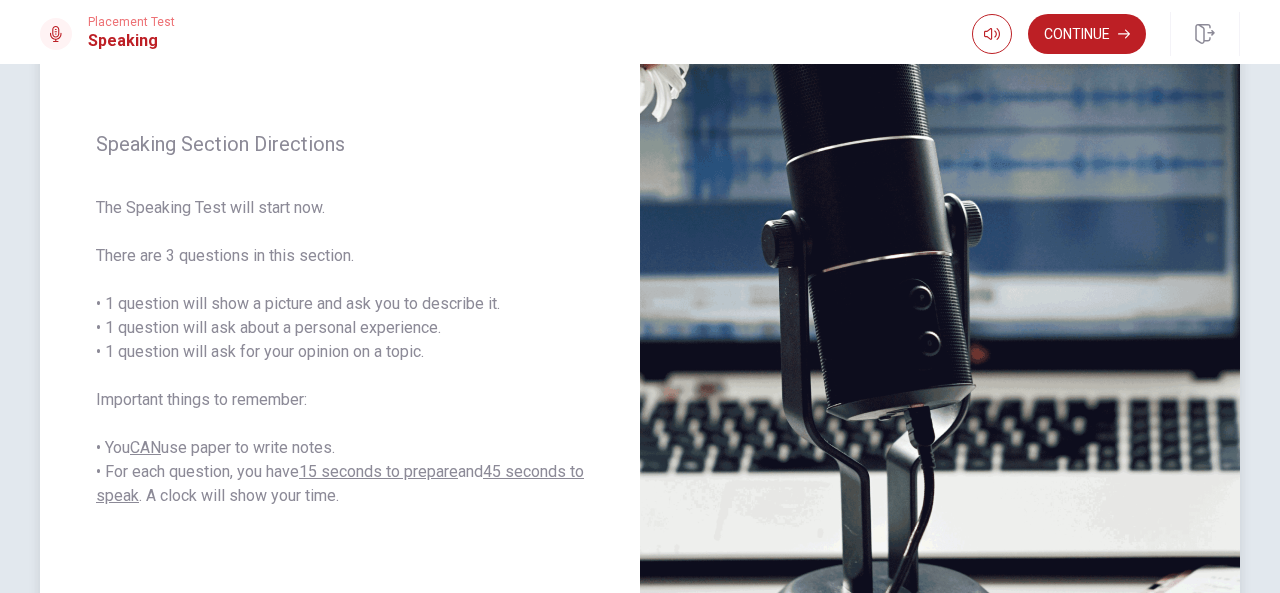 drag, startPoint x: 230, startPoint y: 466, endPoint x: 346, endPoint y: 471, distance: 116.10771 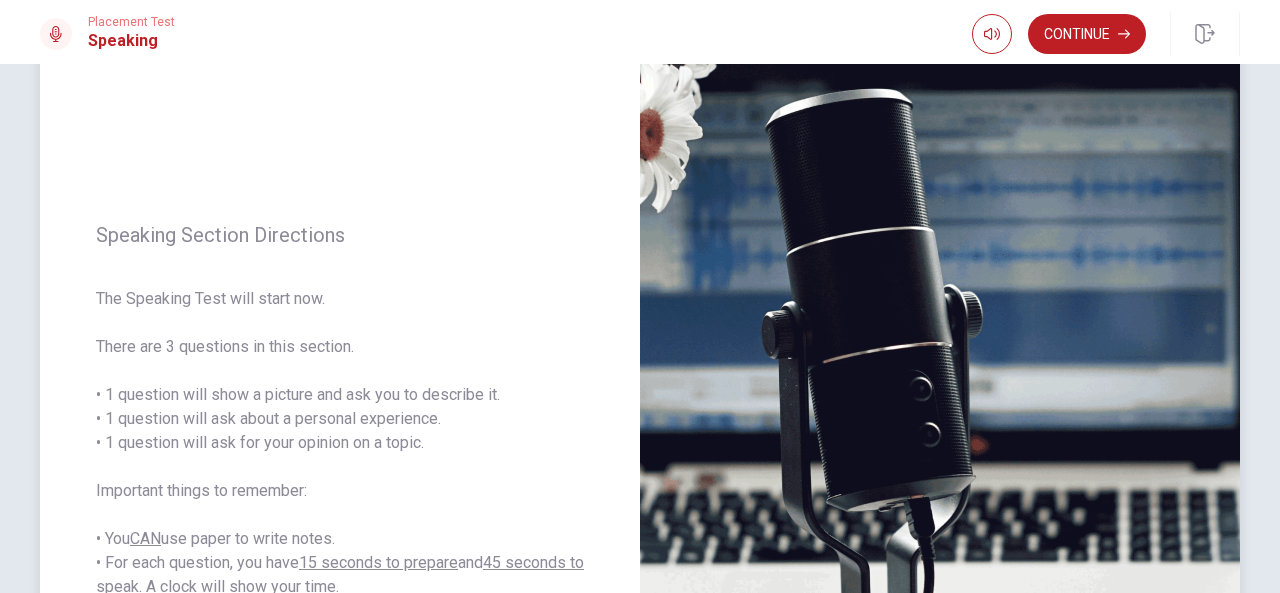 scroll, scrollTop: 153, scrollLeft: 0, axis: vertical 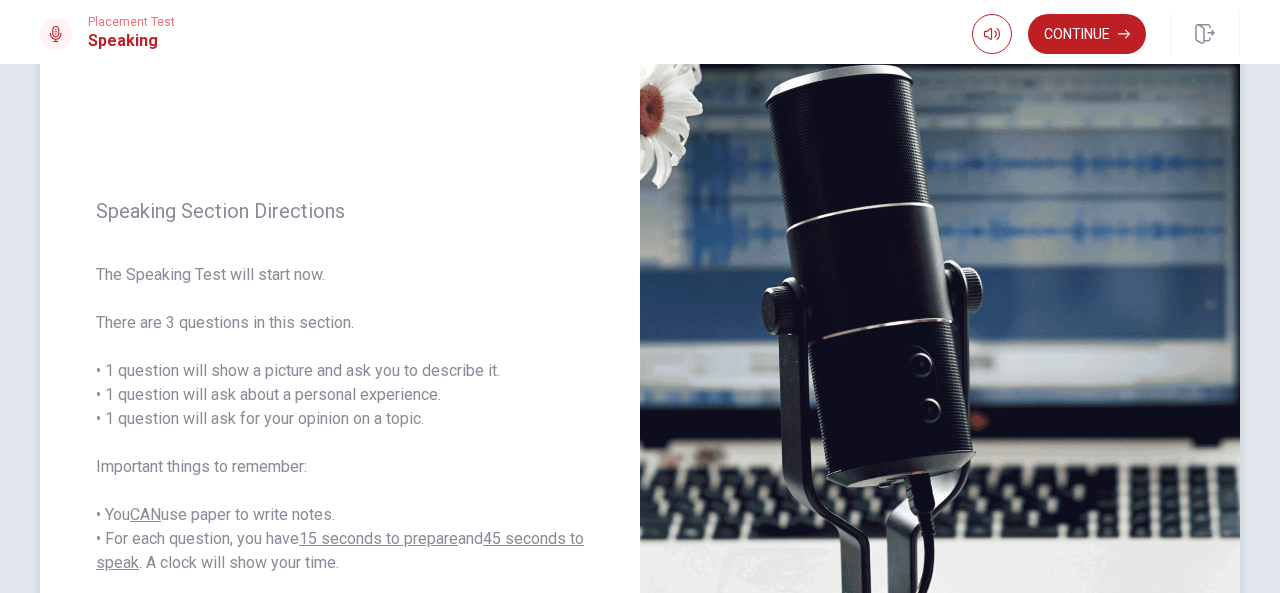 click on "The Speaking Test will start now.
There are 3 questions in this section.
• 1 question will show a picture and ask you to describe it.
• 1 question will ask about a personal experience.
• 1 question will ask for your opinion on a topic.
Important things to remember:
• You  CAN  use paper to write notes.
• For each question, you have  15 seconds to prepare  and  45 seconds to speak . A clock will show your time." at bounding box center (340, 419) 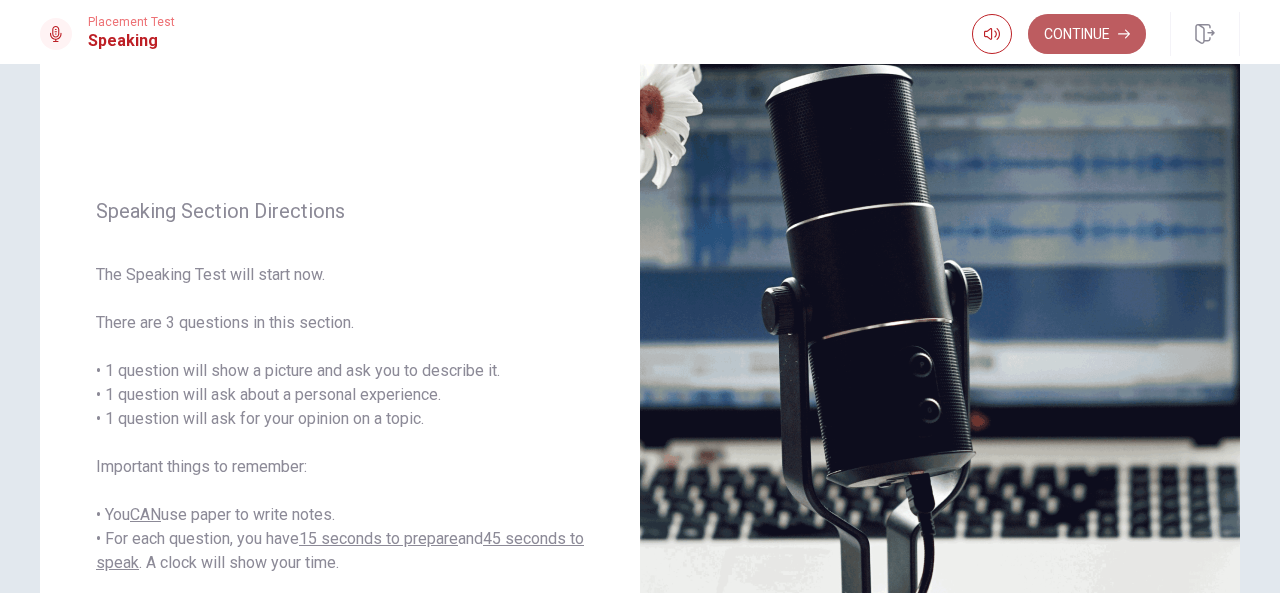 click on "Continue" at bounding box center [1087, 34] 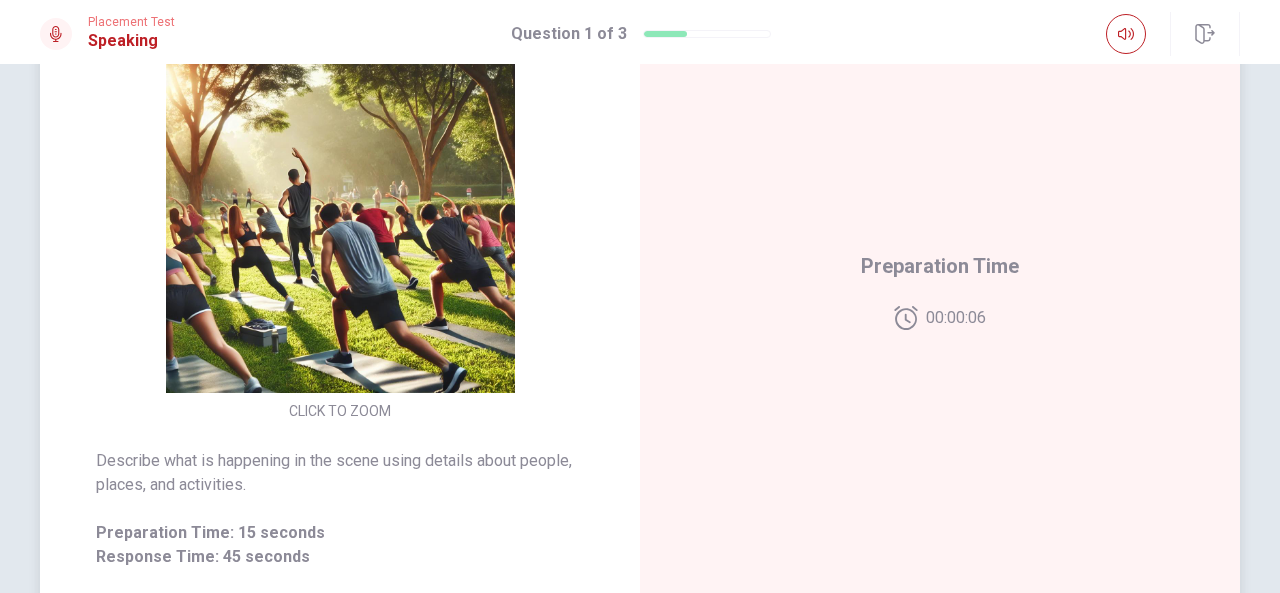 scroll, scrollTop: 217, scrollLeft: 0, axis: vertical 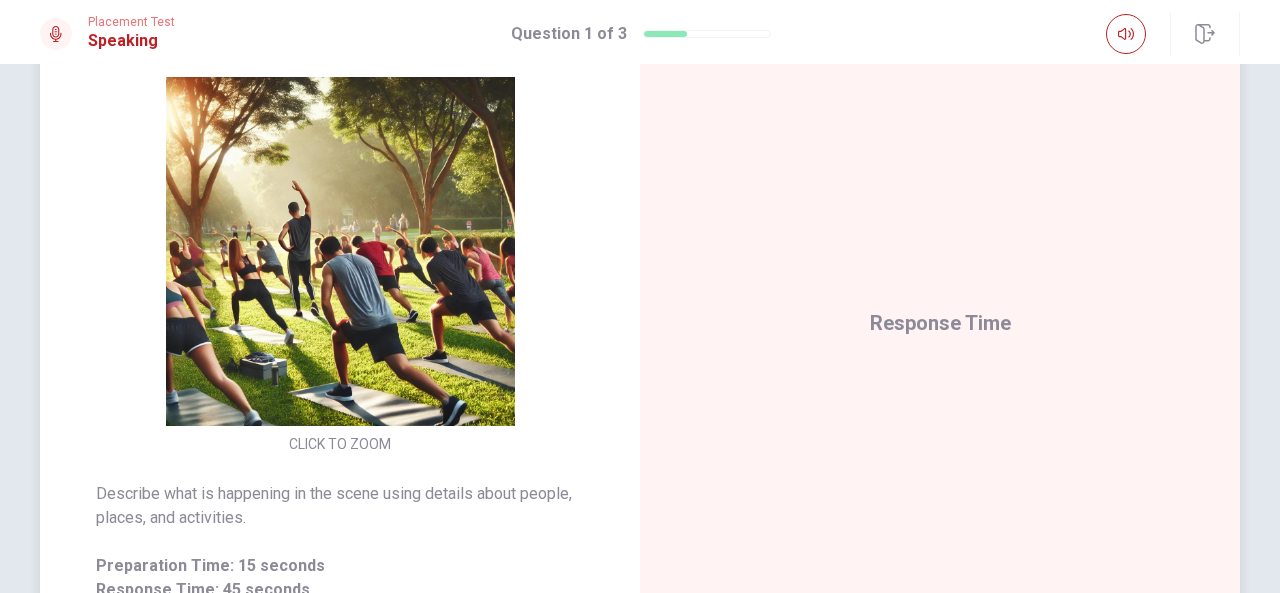 click at bounding box center (340, 251) 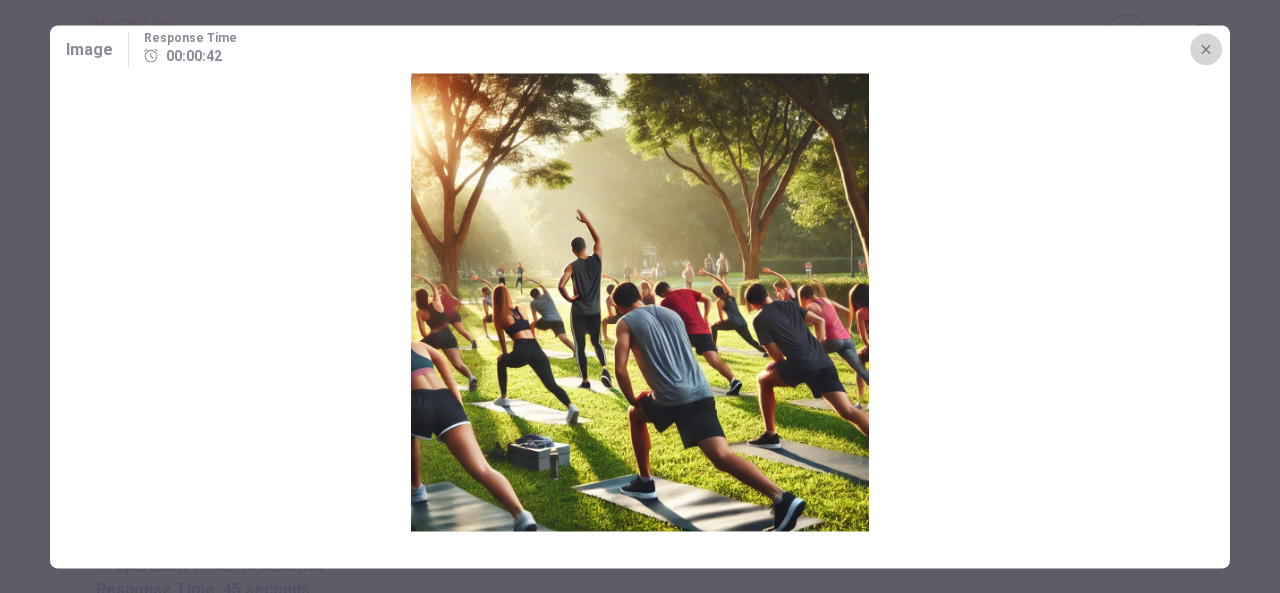 click at bounding box center [1206, 49] 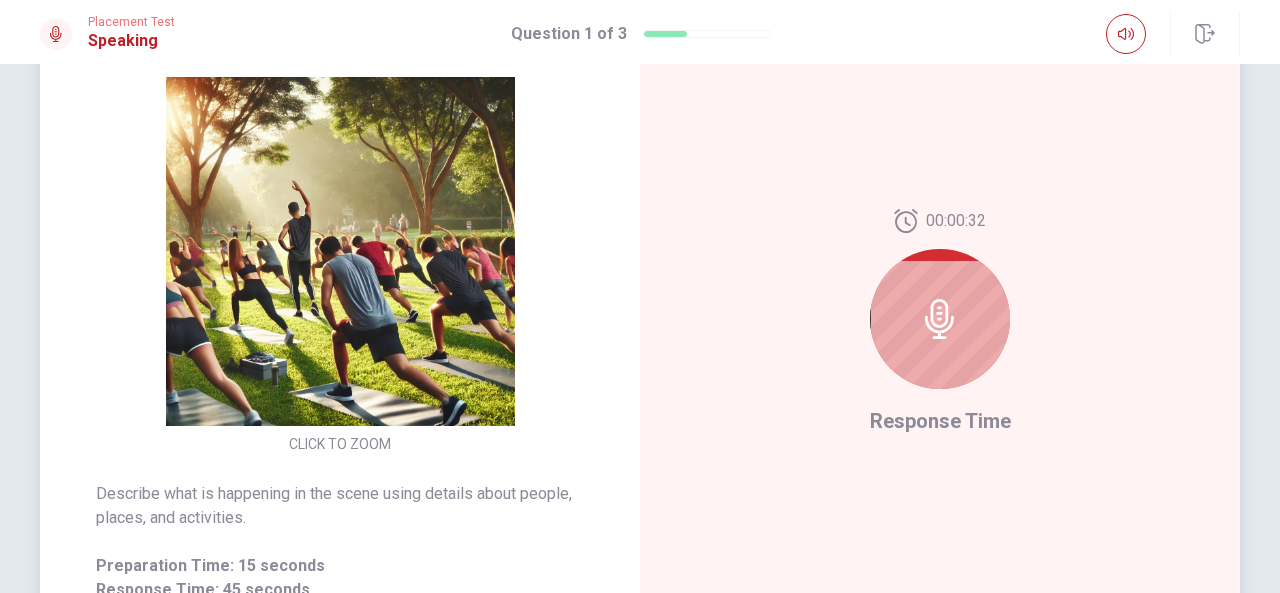 click on "00:00:32 Response Time" at bounding box center [940, 323] 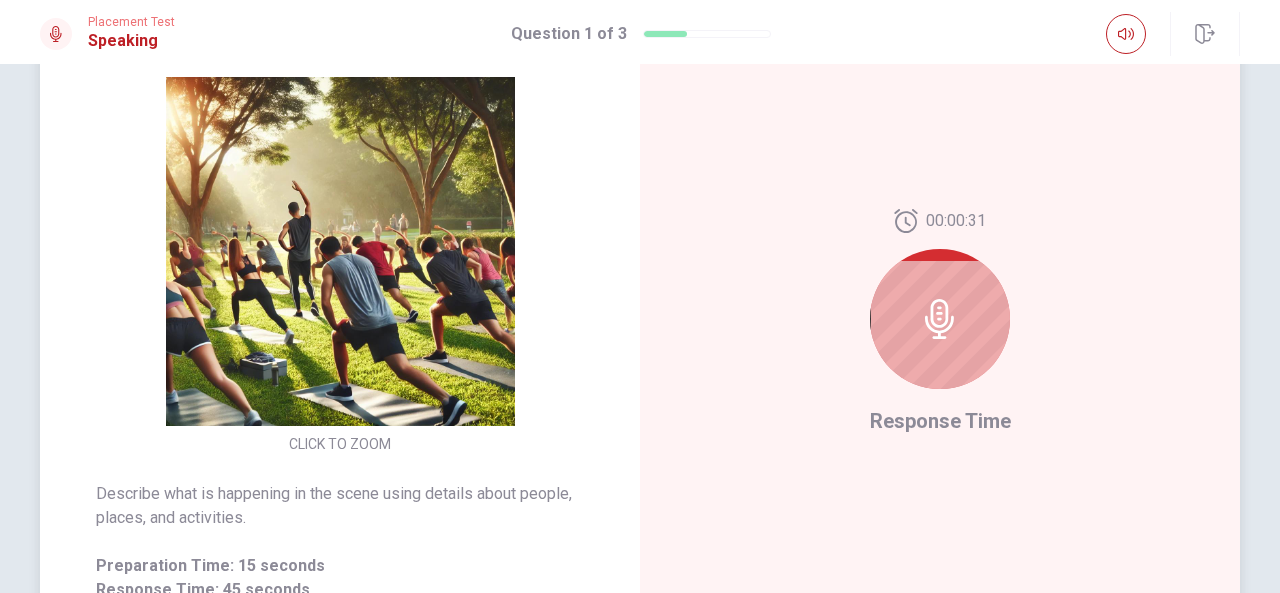 click 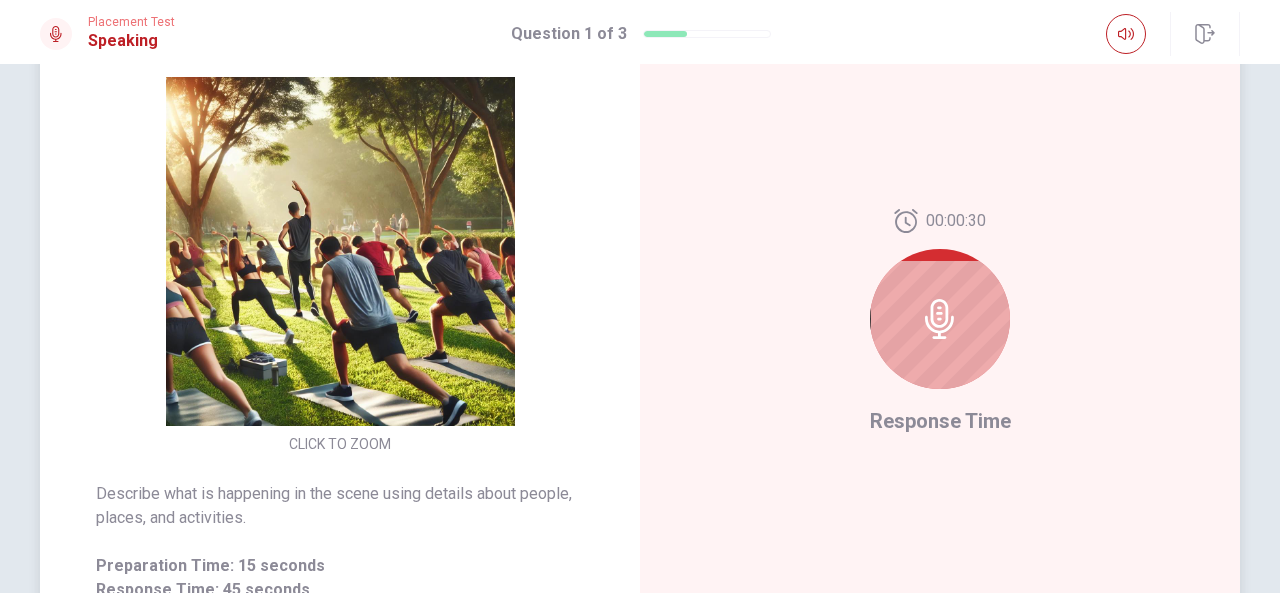 click on "00:00:30" at bounding box center (940, 307) 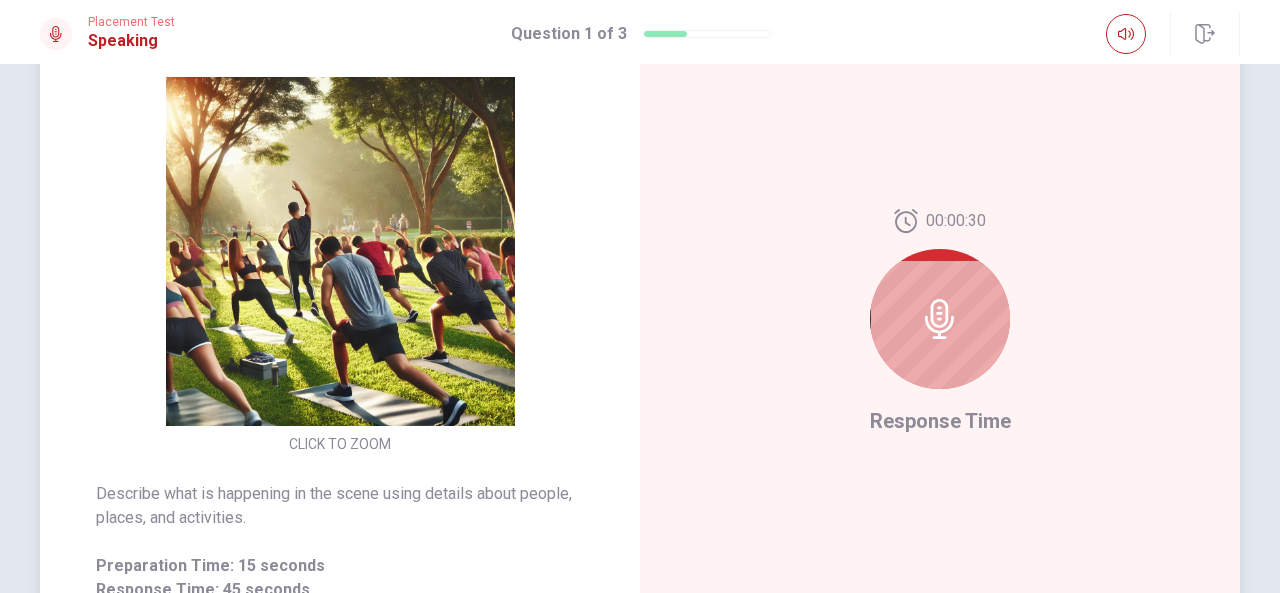 click on "Response Time" at bounding box center [940, 421] 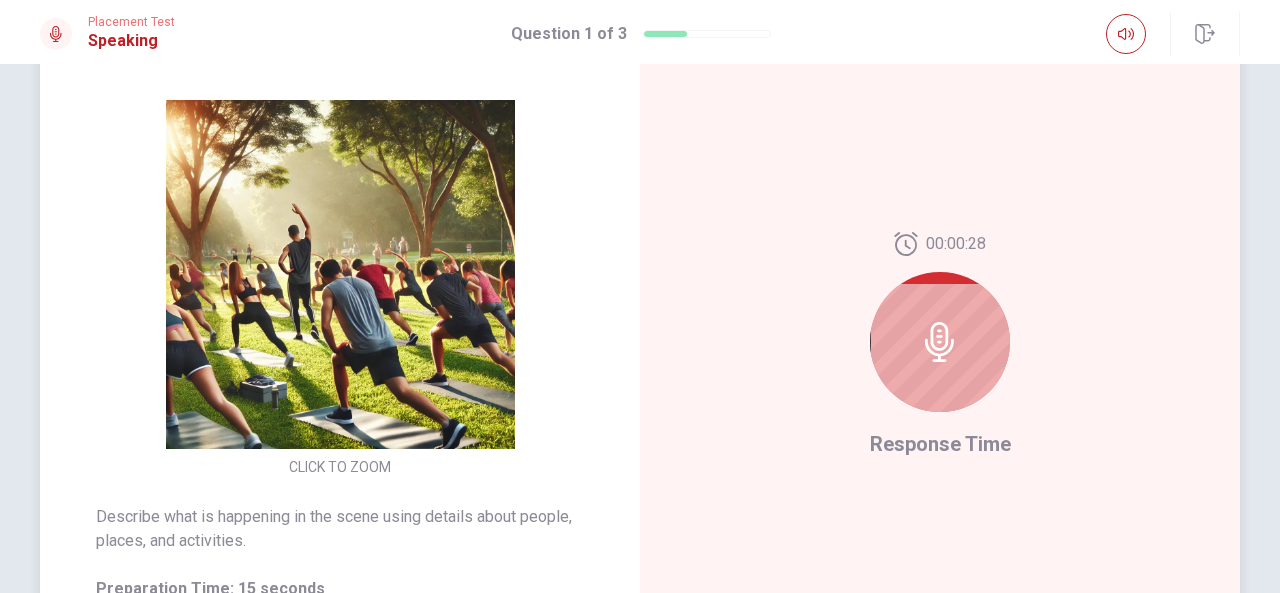 scroll, scrollTop: 153, scrollLeft: 0, axis: vertical 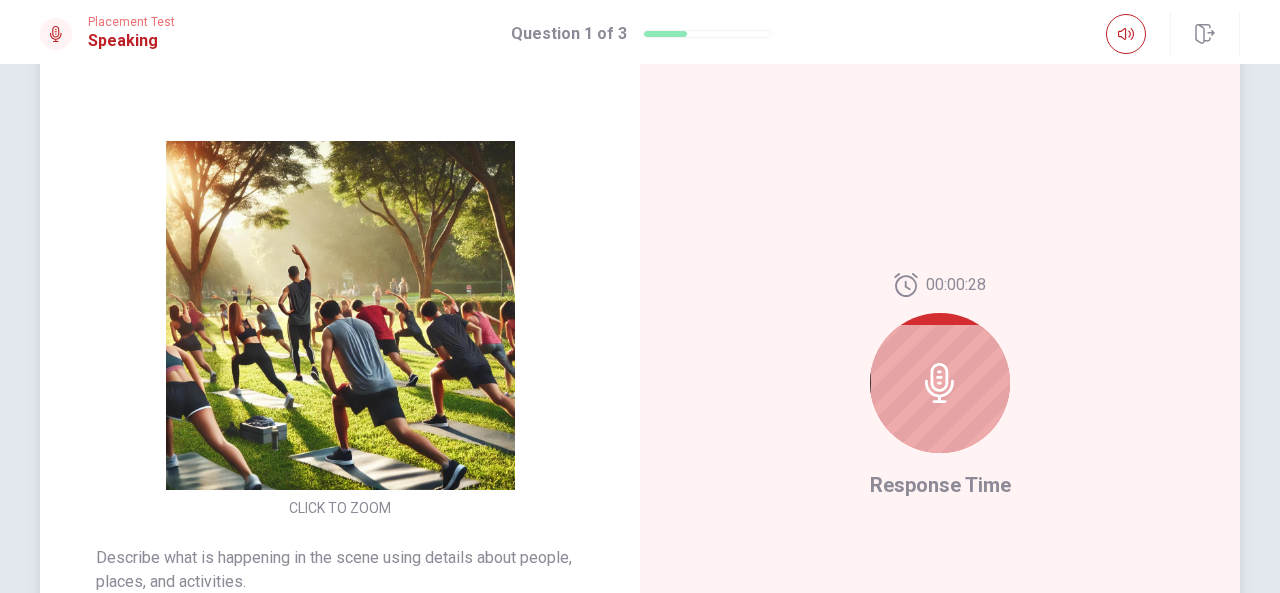 drag, startPoint x: 964, startPoint y: 374, endPoint x: 950, endPoint y: 376, distance: 14.142136 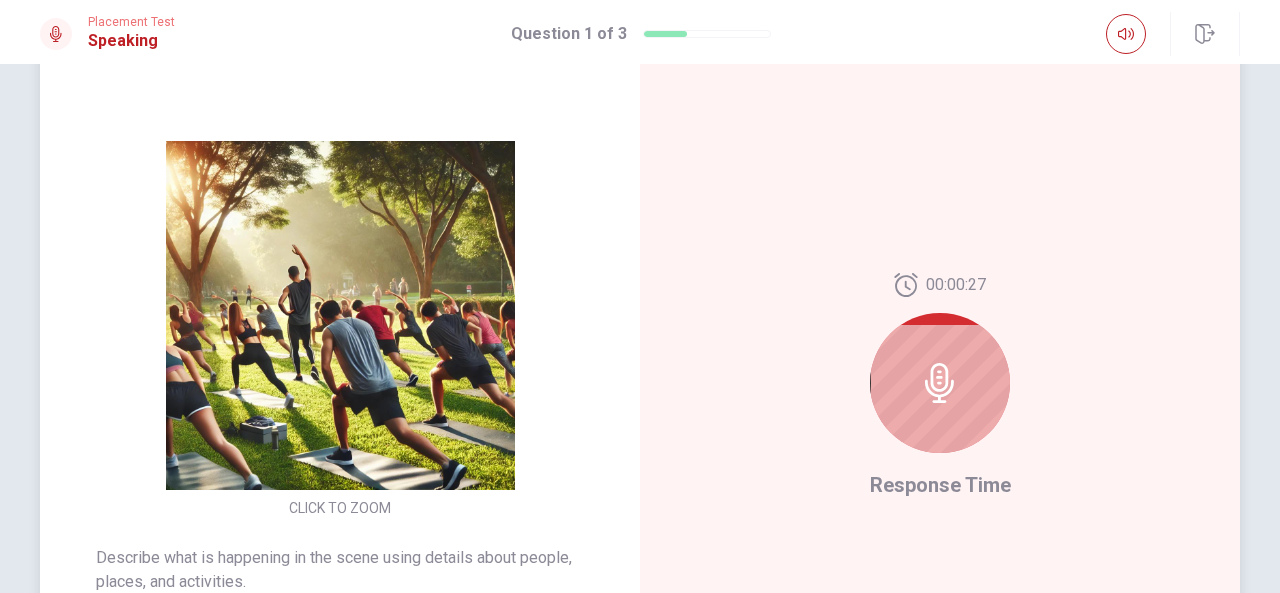 click 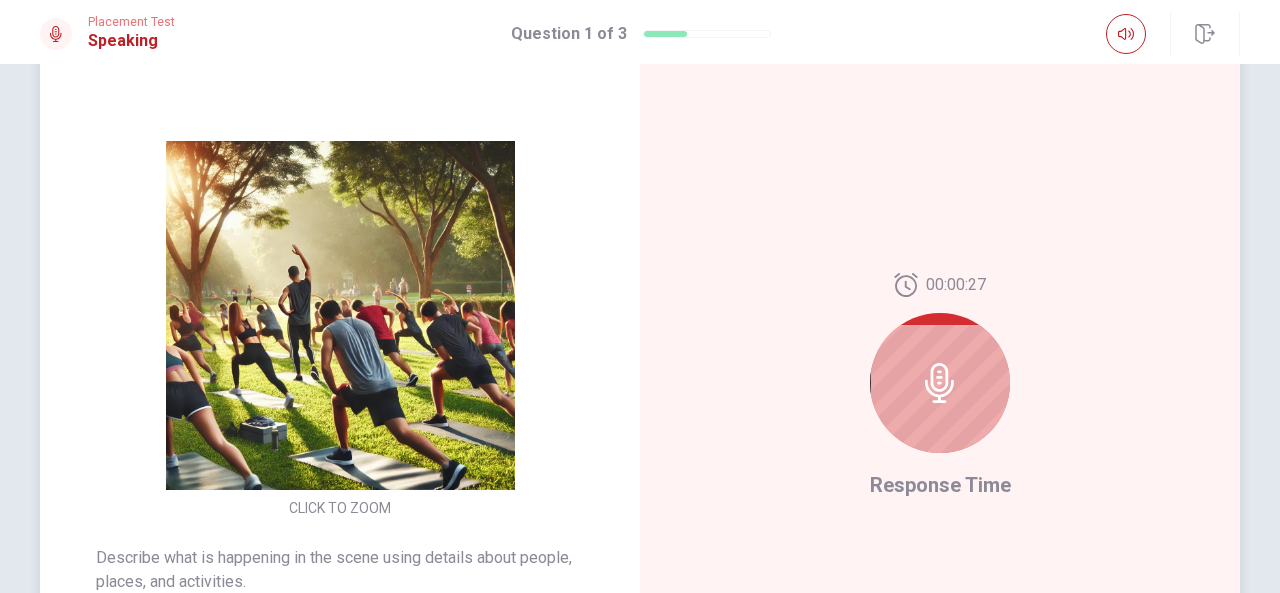 click 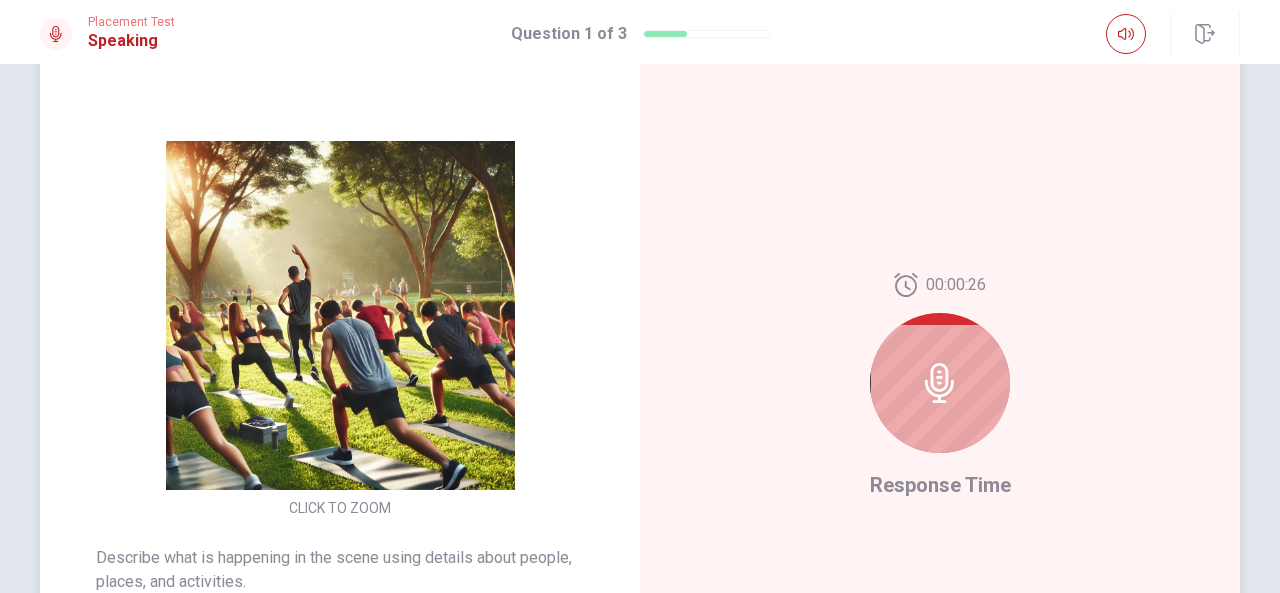 click at bounding box center (940, 383) 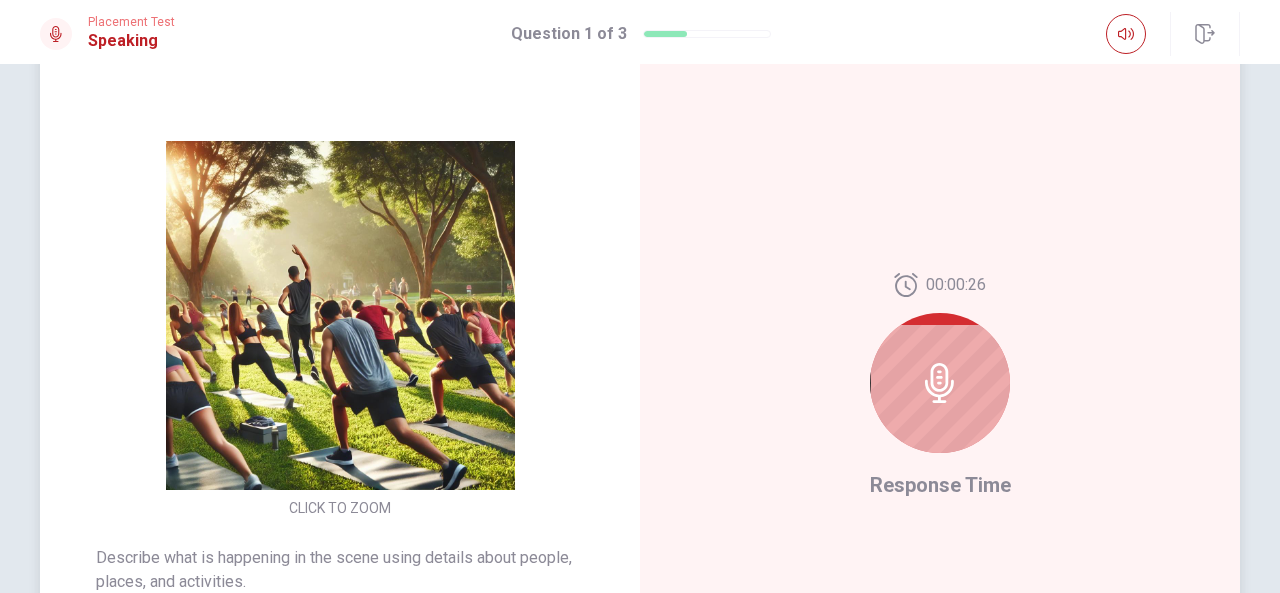 click at bounding box center (940, 383) 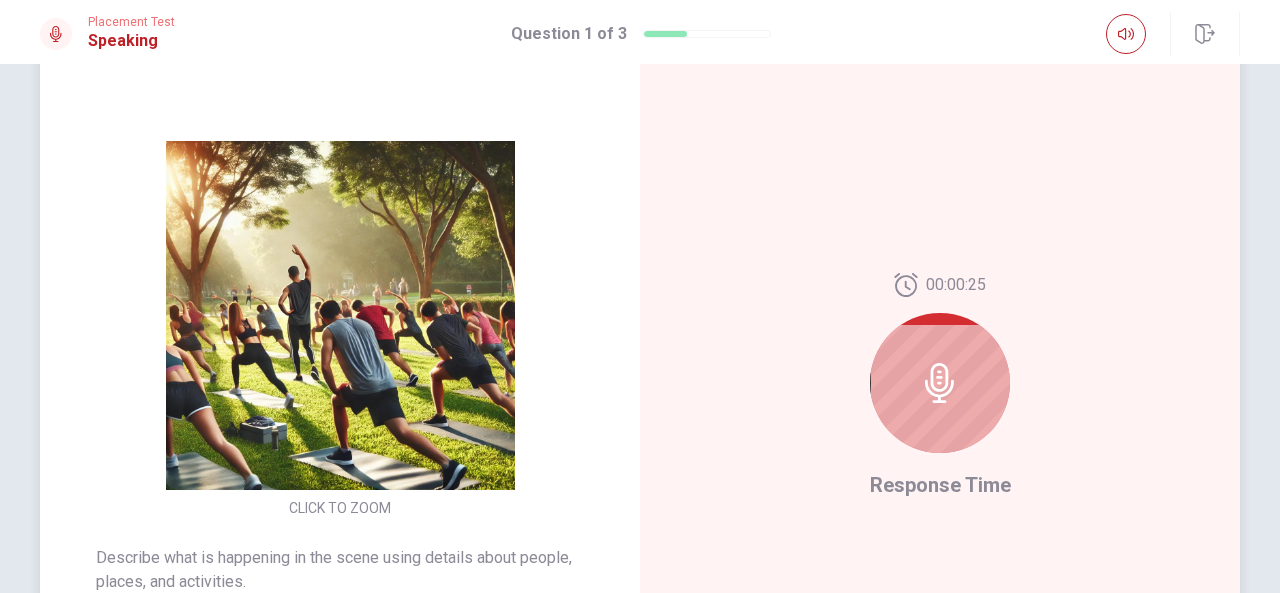 click at bounding box center (940, 383) 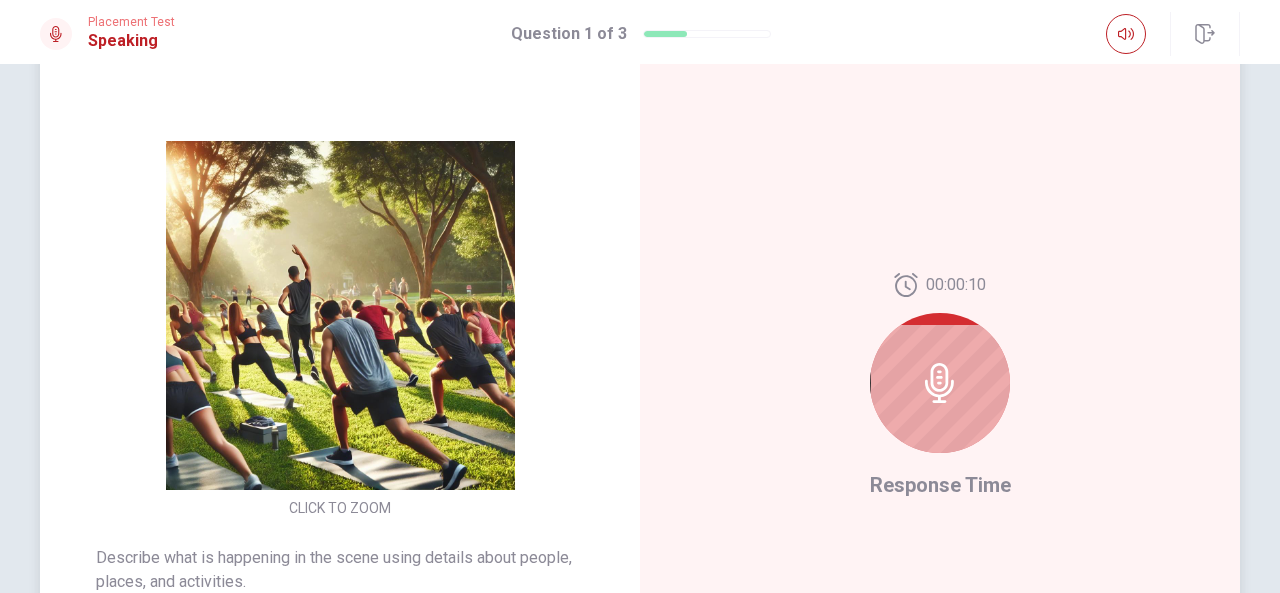 click at bounding box center (940, 383) 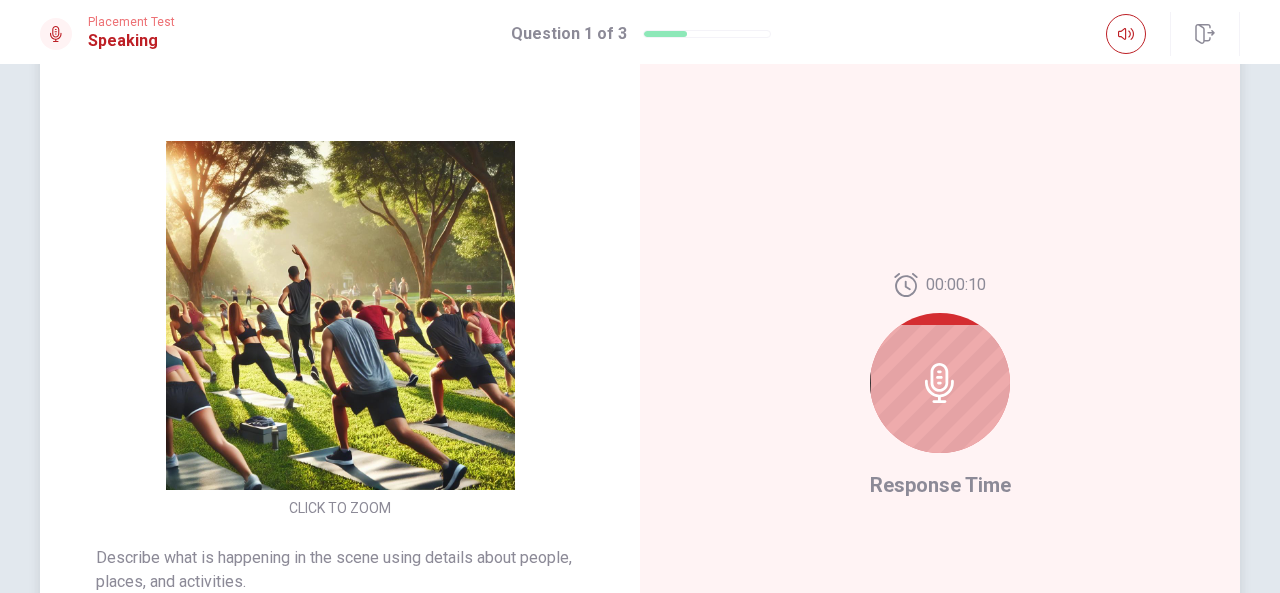 click 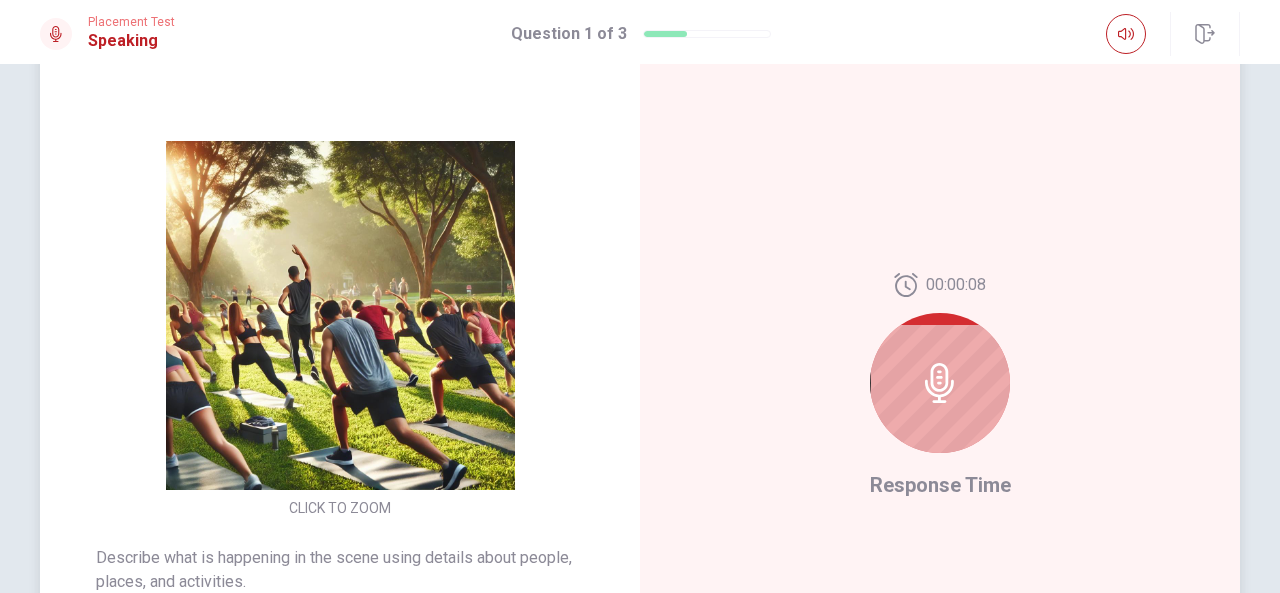 click 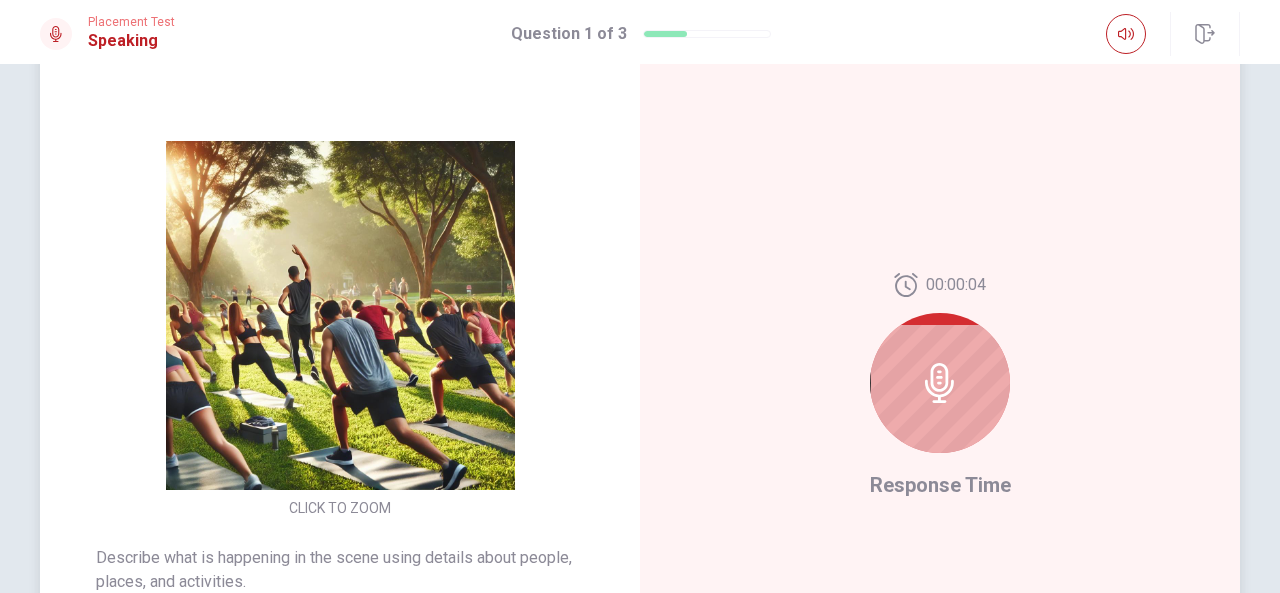 click 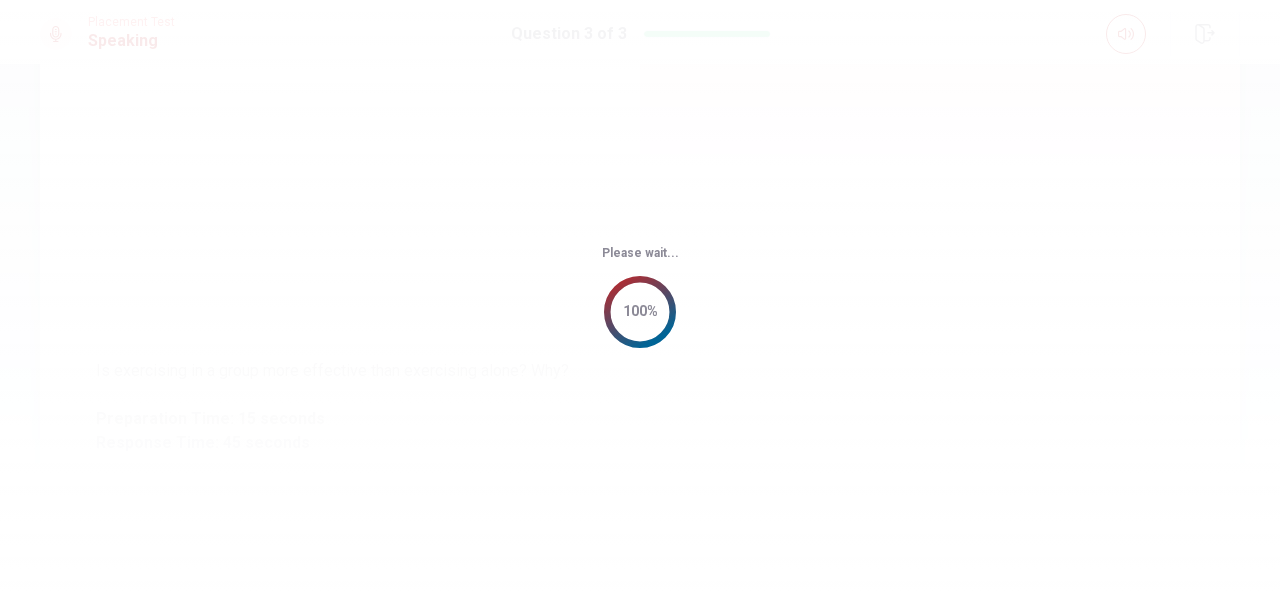 scroll, scrollTop: 145, scrollLeft: 0, axis: vertical 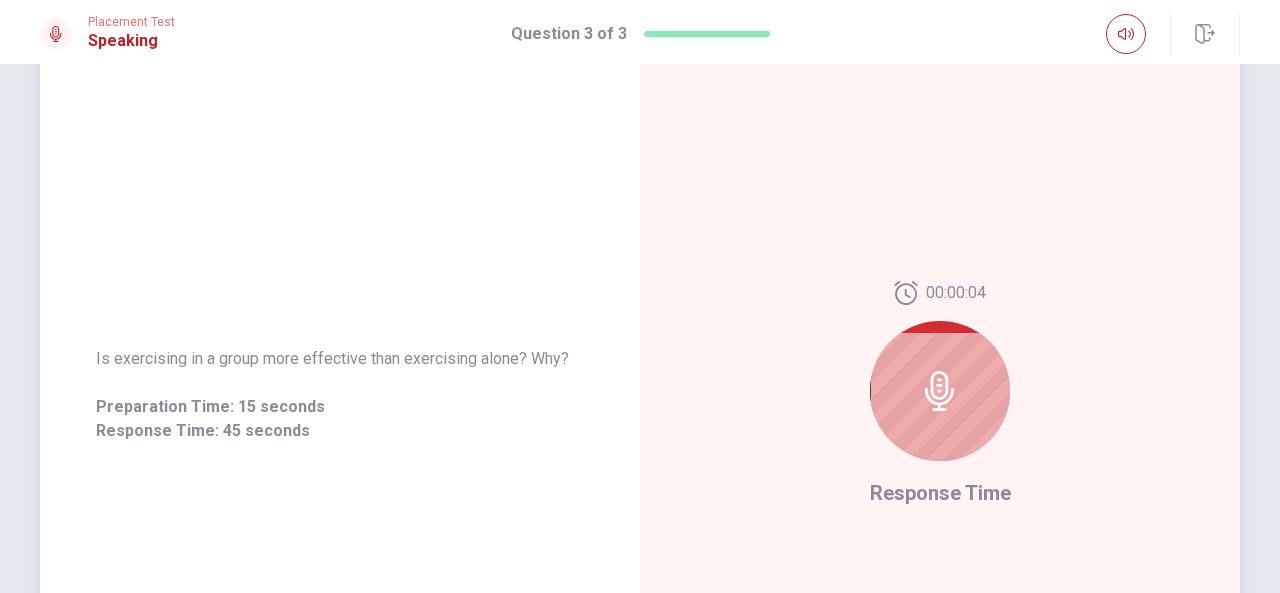 drag, startPoint x: 218, startPoint y: 363, endPoint x: 264, endPoint y: 361, distance: 46.043457 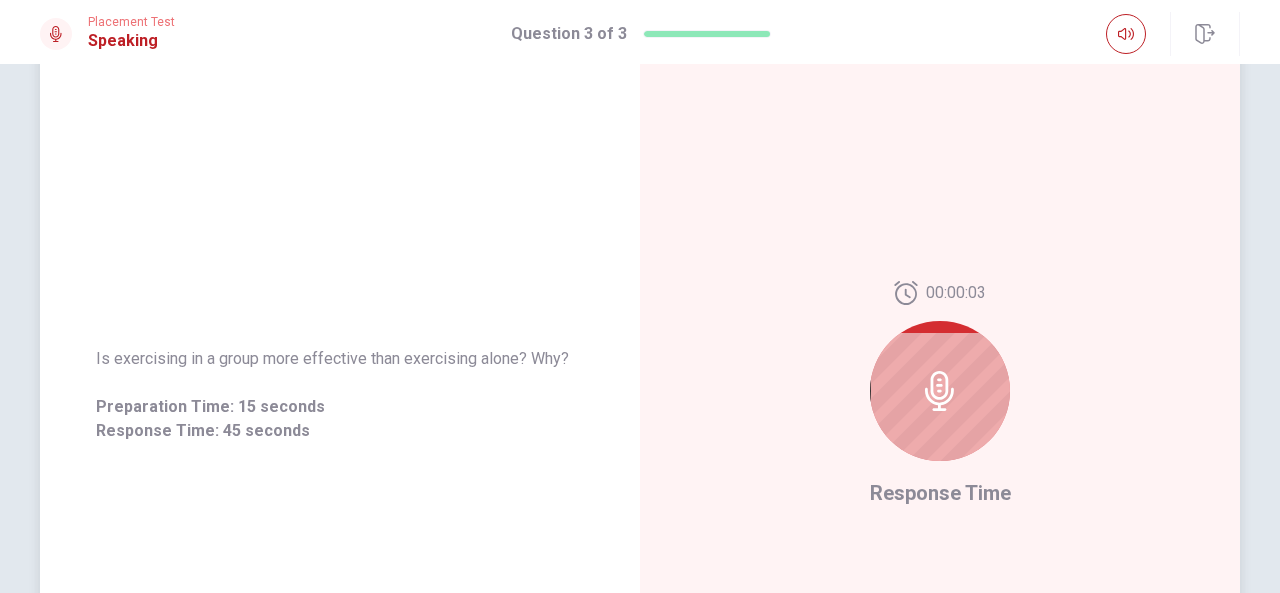 click on "Is exercising in a group more effective than exercising alone? Why?" at bounding box center [340, 359] 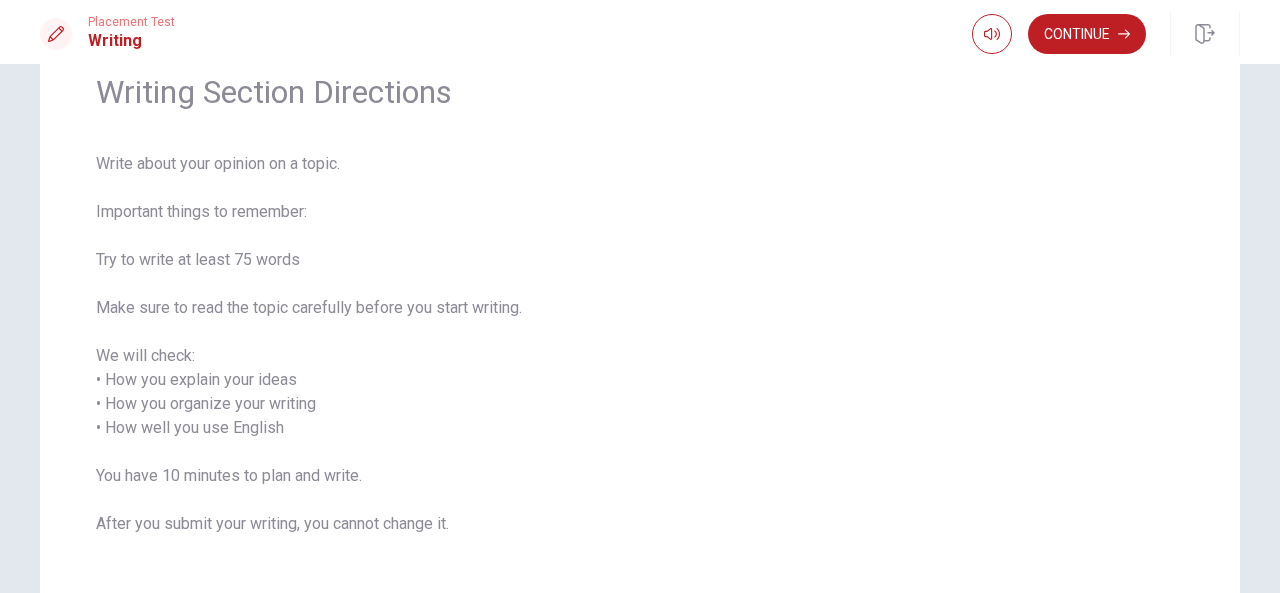 scroll, scrollTop: 66, scrollLeft: 0, axis: vertical 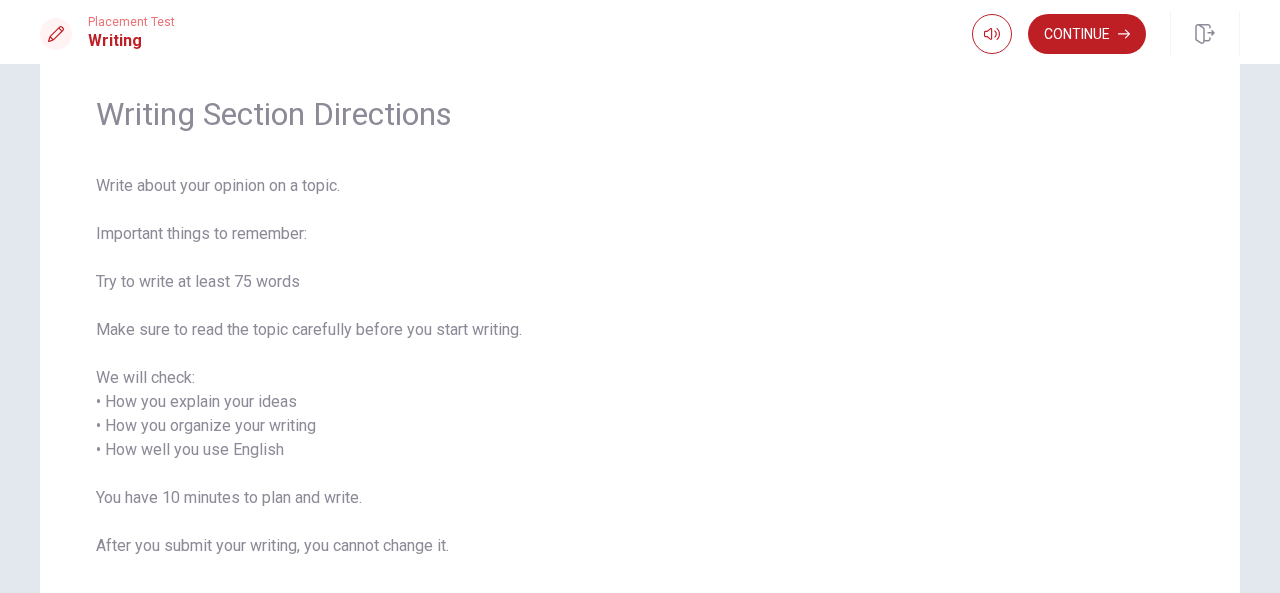drag, startPoint x: 168, startPoint y: 185, endPoint x: 344, endPoint y: 202, distance: 176.81912 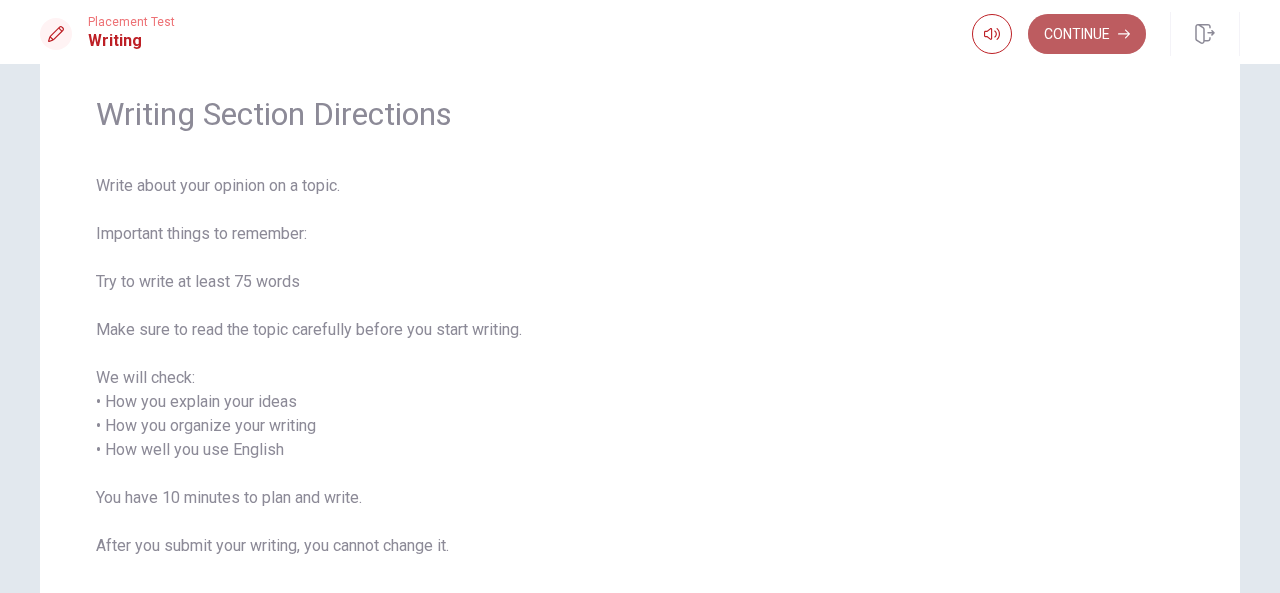 click on "Continue" at bounding box center [1087, 34] 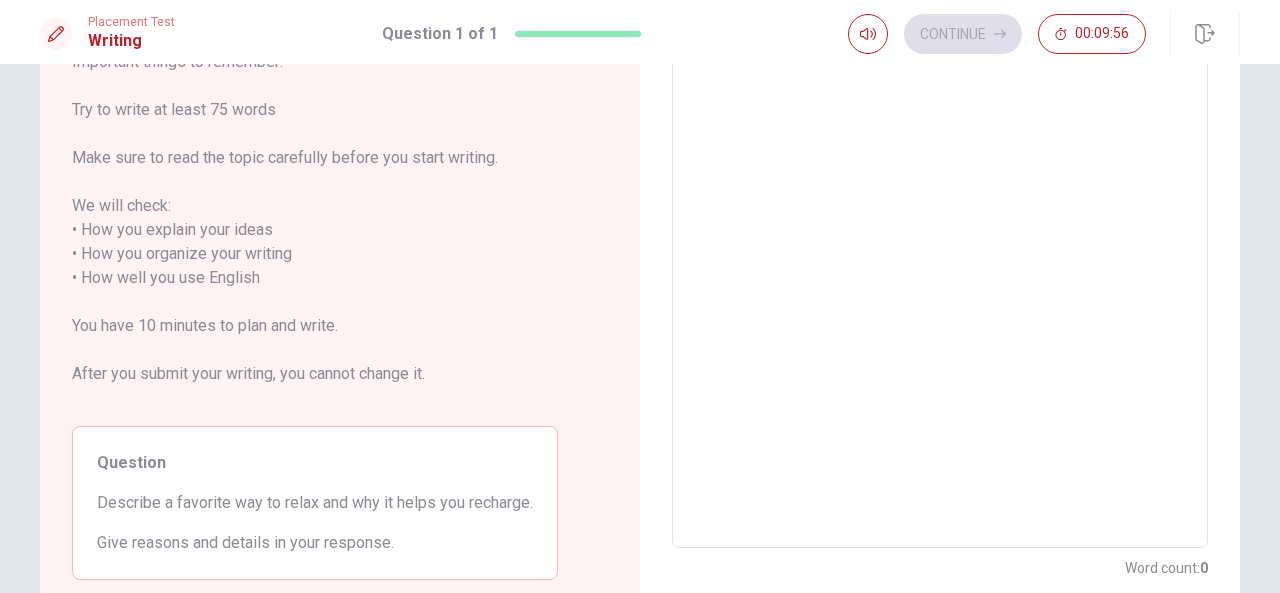 scroll, scrollTop: 320, scrollLeft: 0, axis: vertical 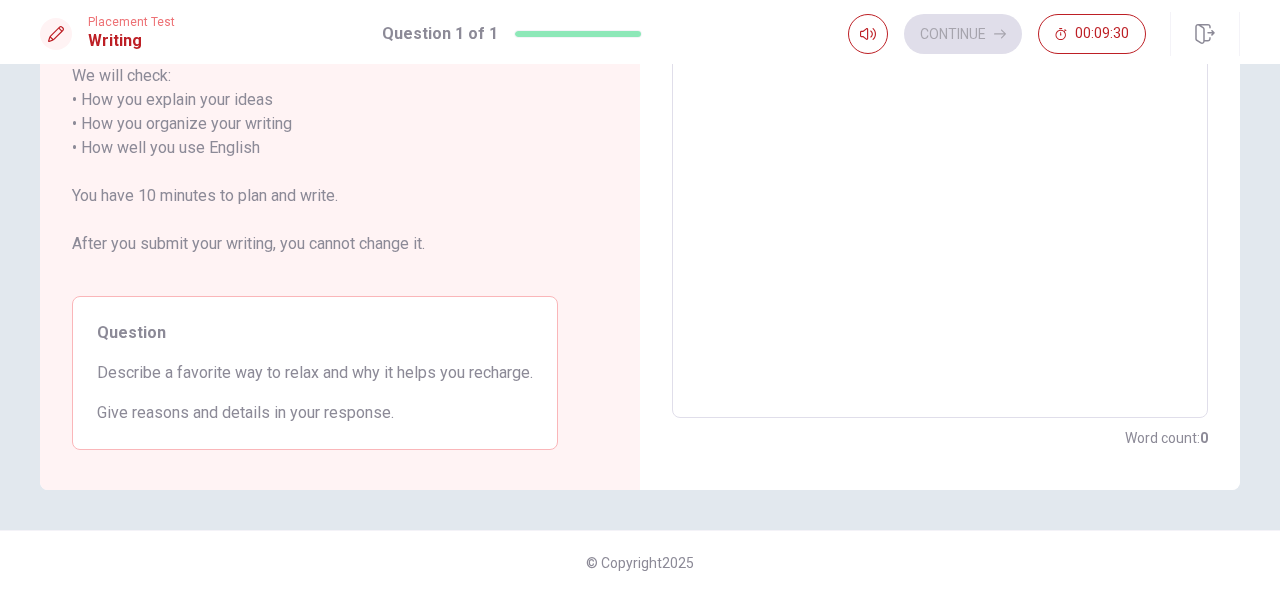 click at bounding box center [940, 136] 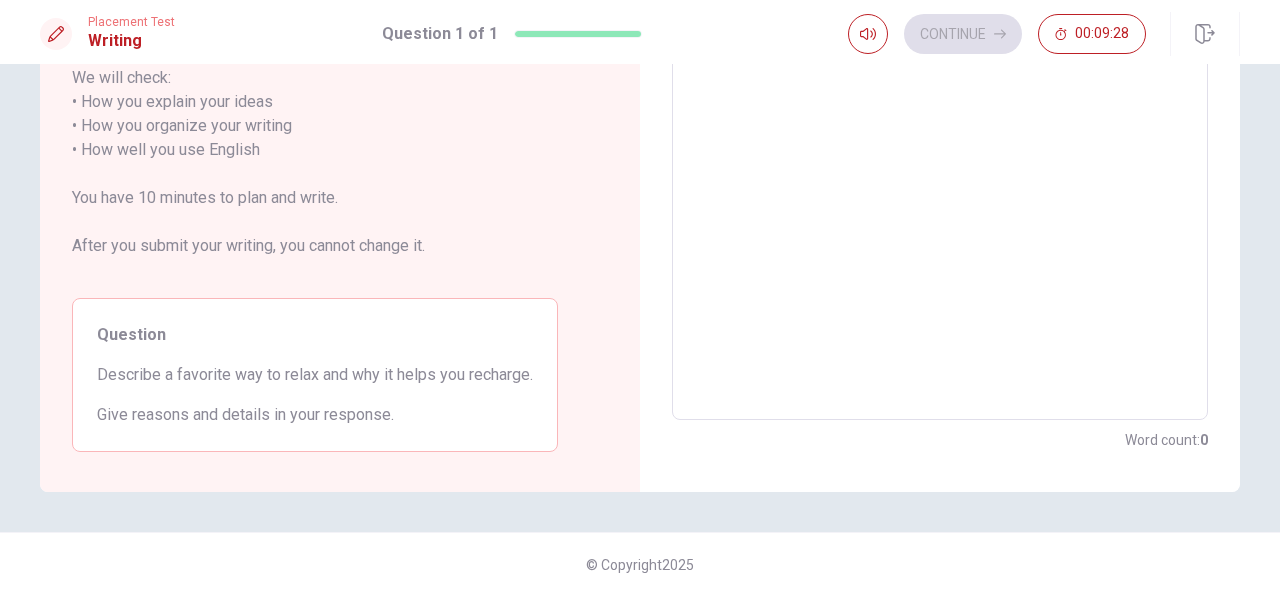 scroll, scrollTop: 320, scrollLeft: 0, axis: vertical 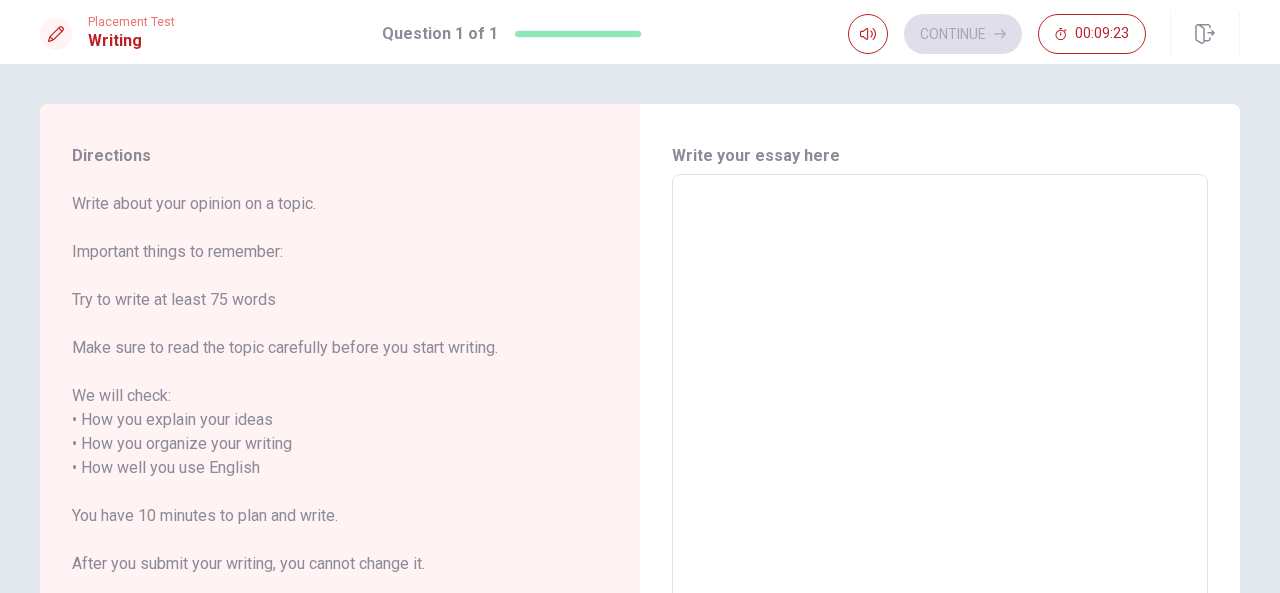 click at bounding box center [940, 456] 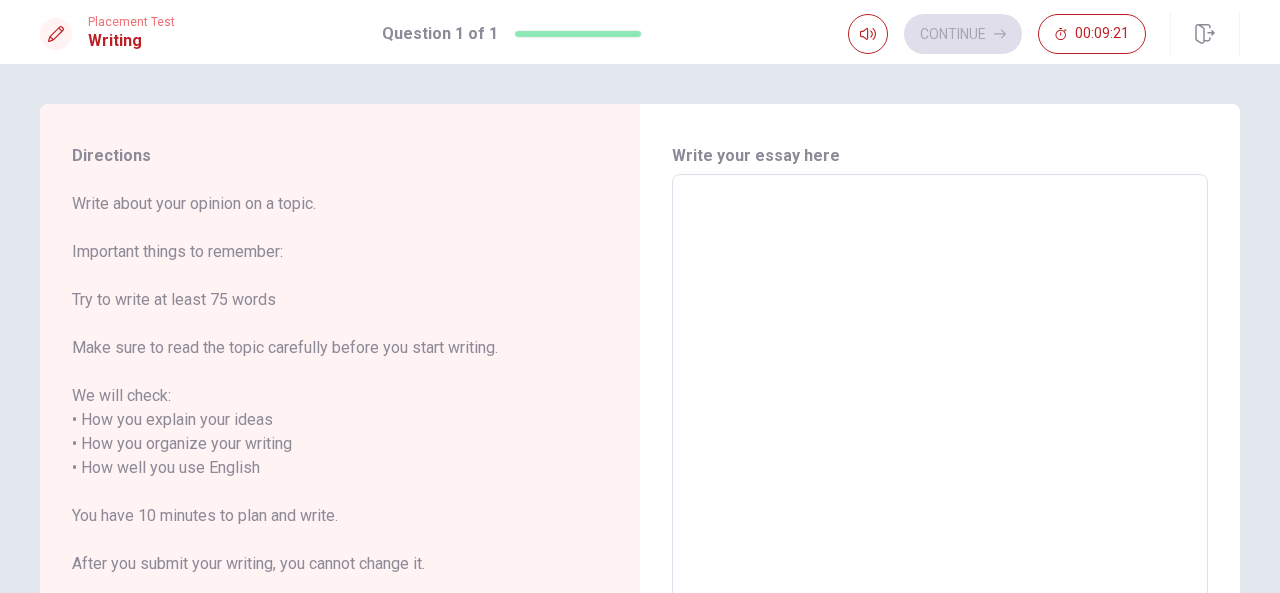 type on "M" 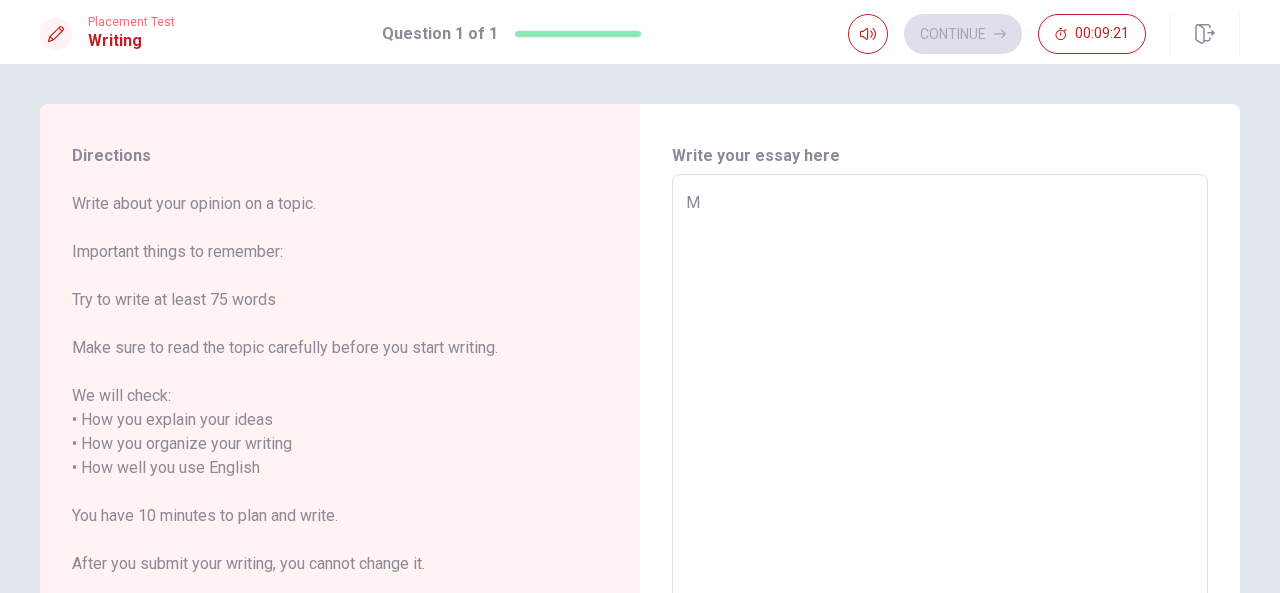 type on "x" 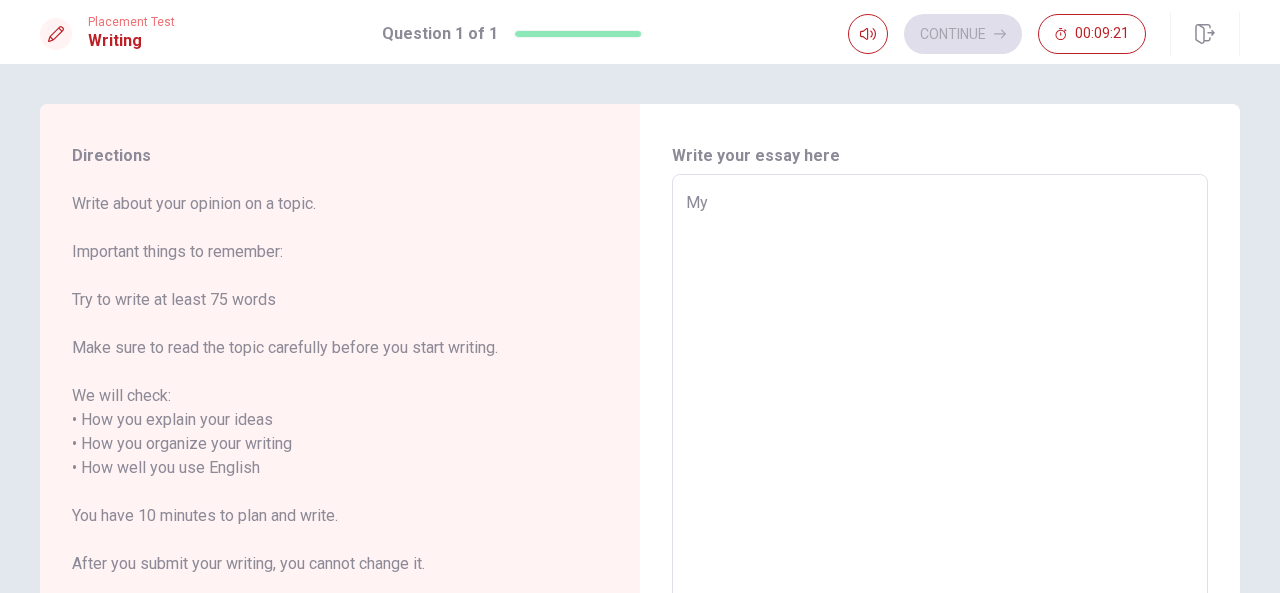 type on "x" 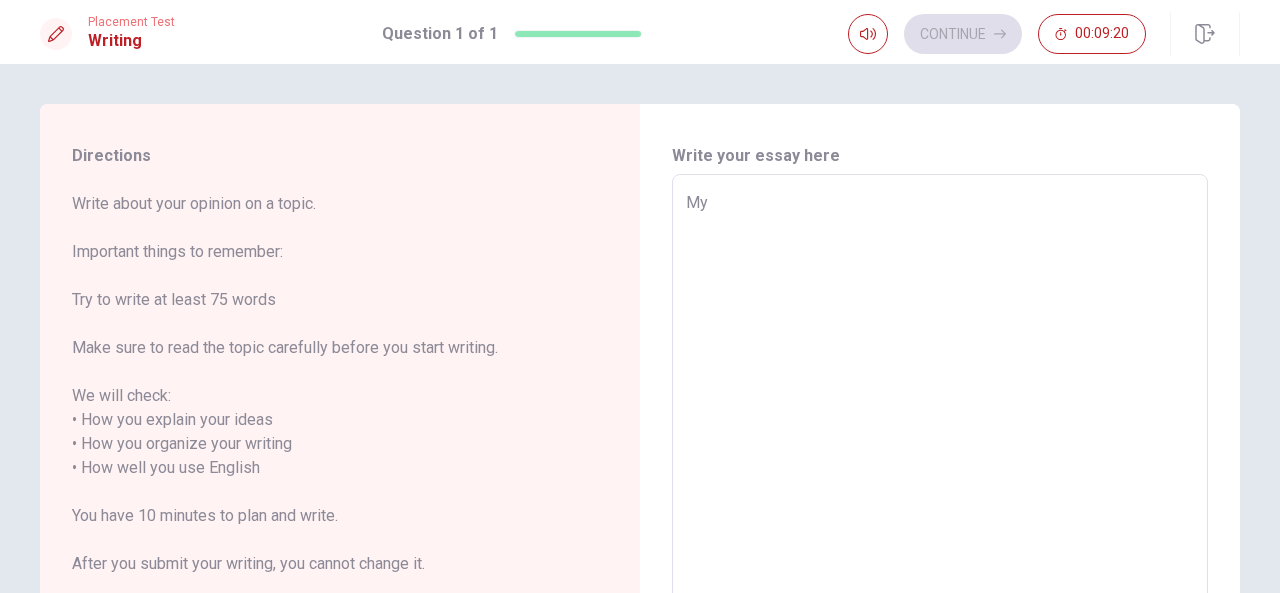 type on "My" 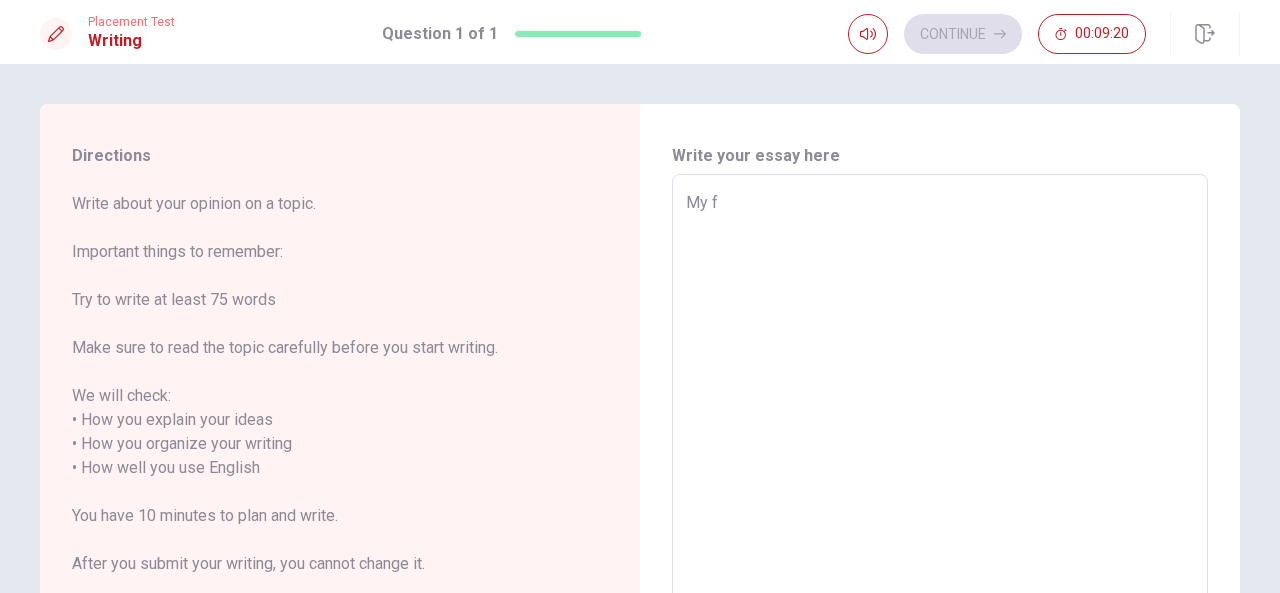 type on "x" 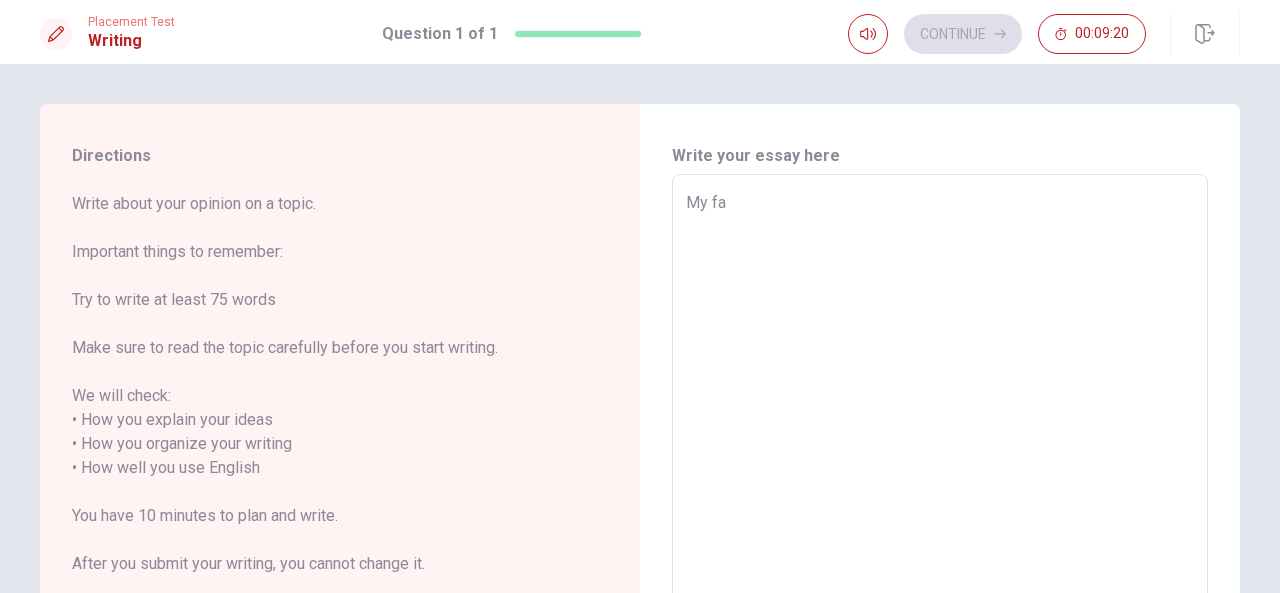 type on "x" 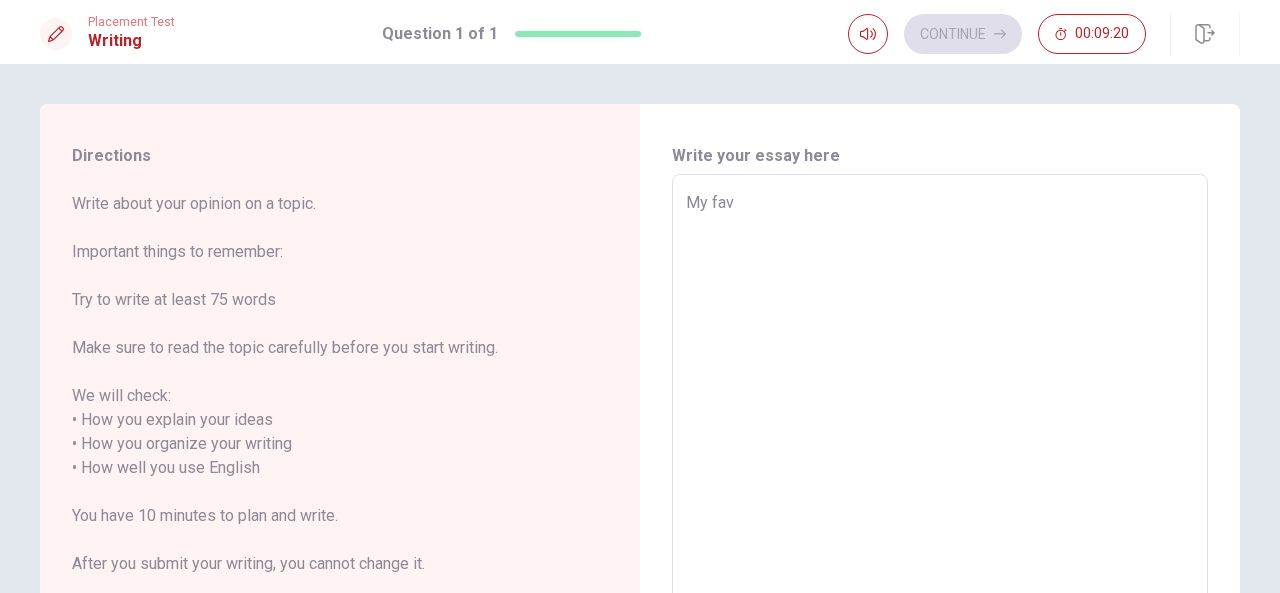 type on "x" 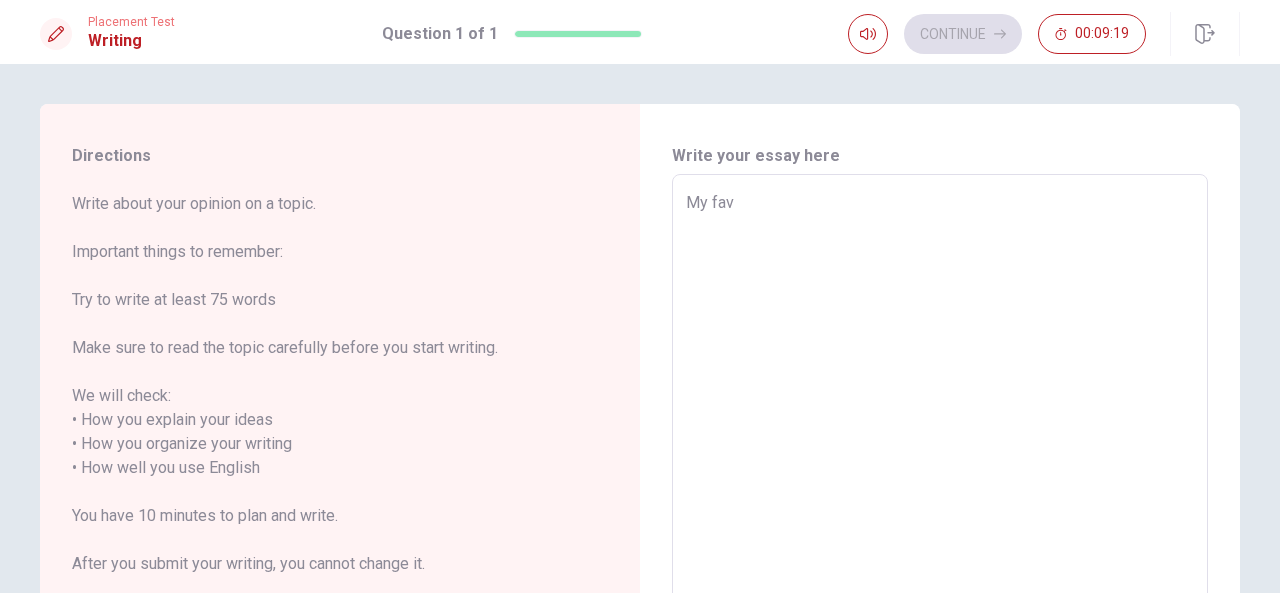 type on "My favo" 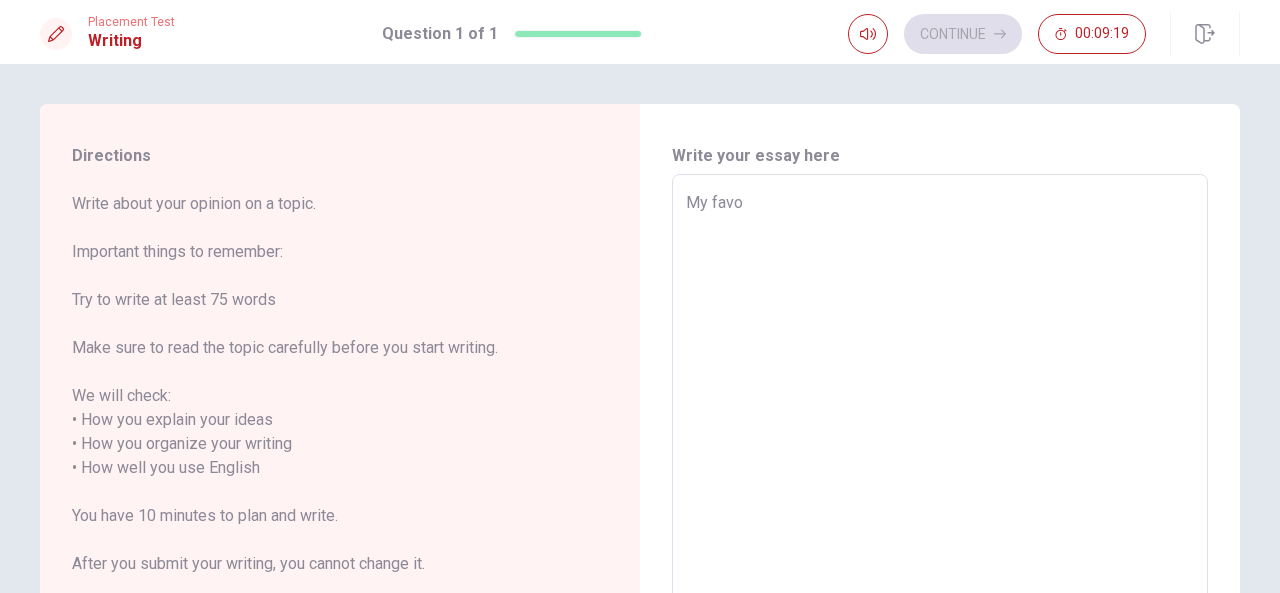 type on "x" 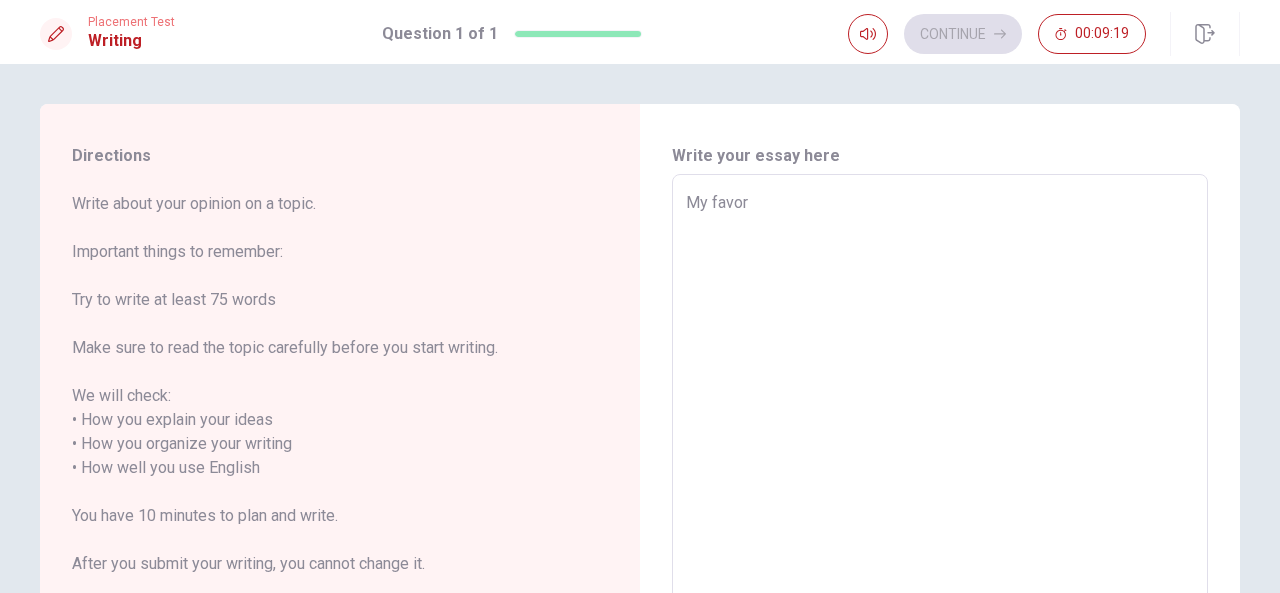 type on "x" 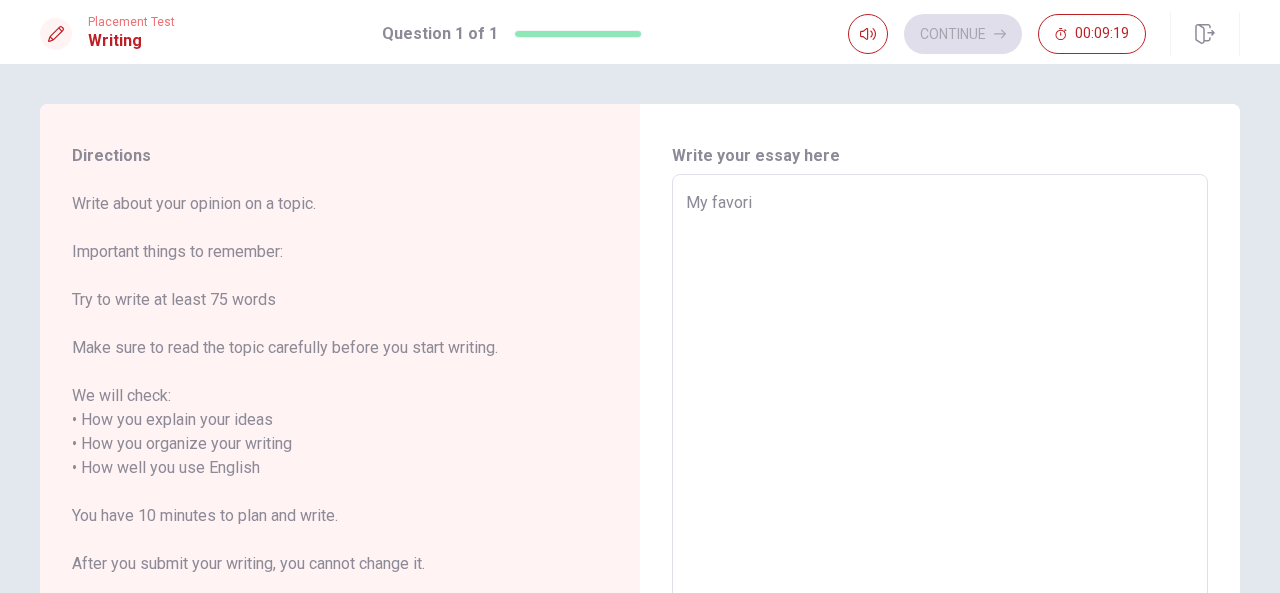 type on "x" 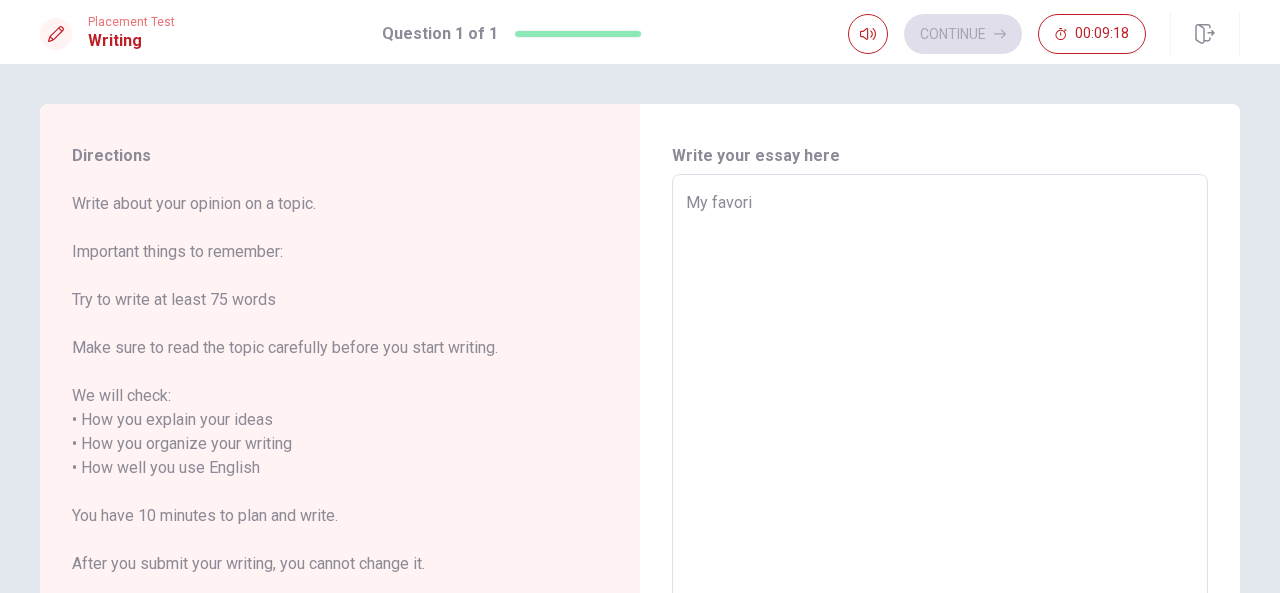 type on "My favorit" 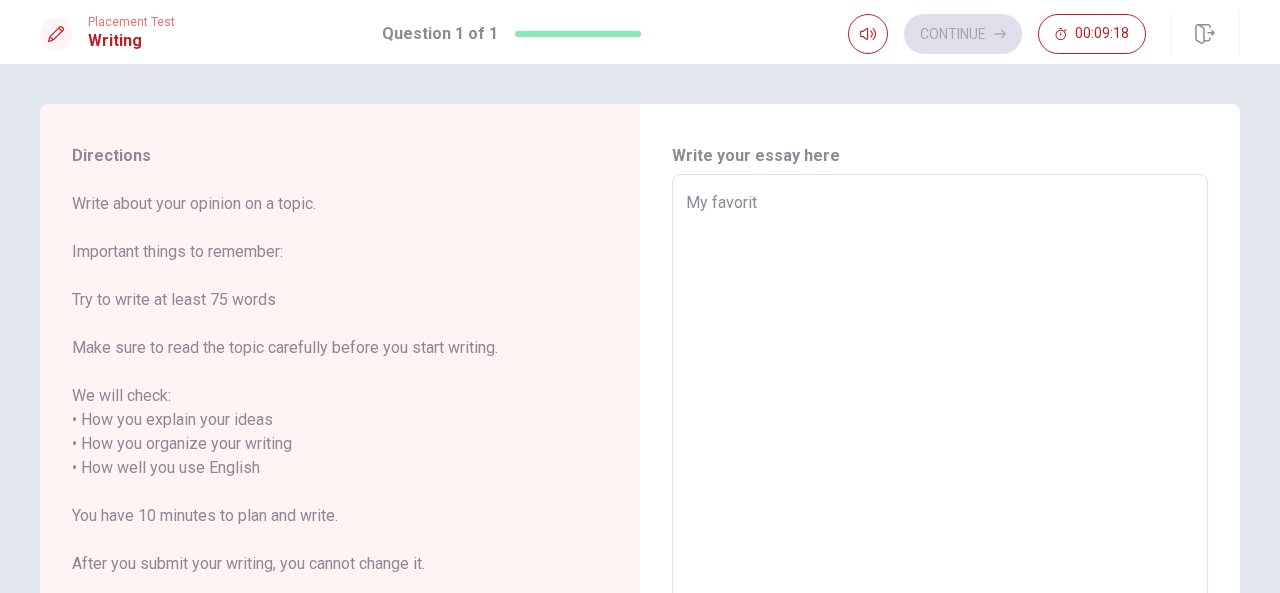type on "x" 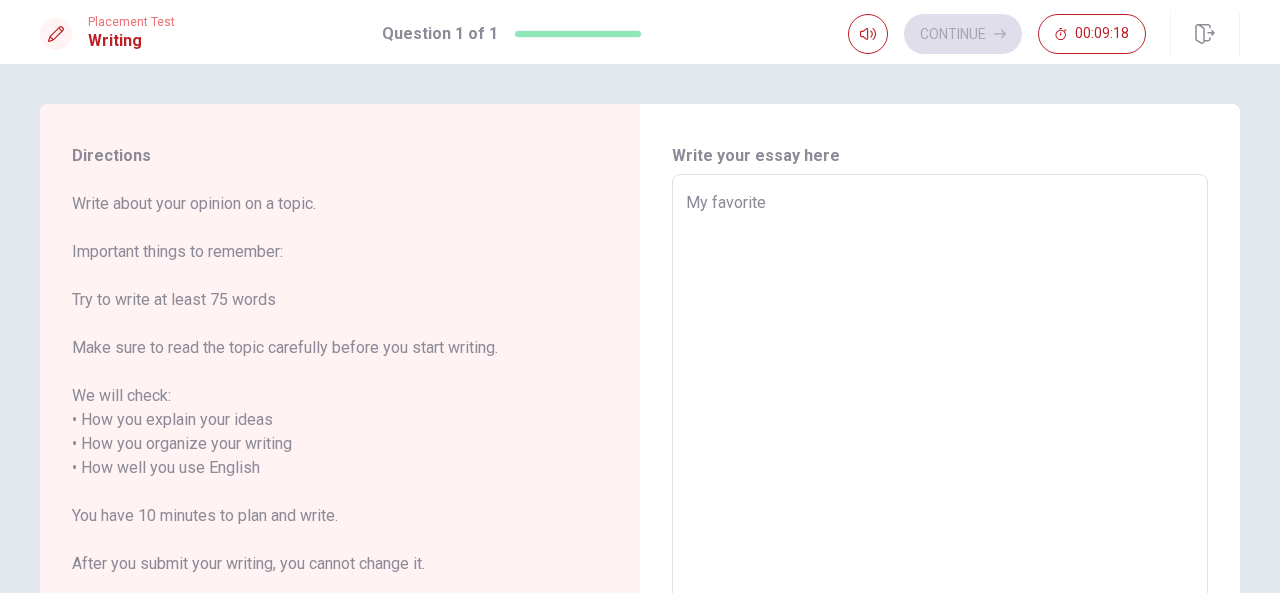 type on "x" 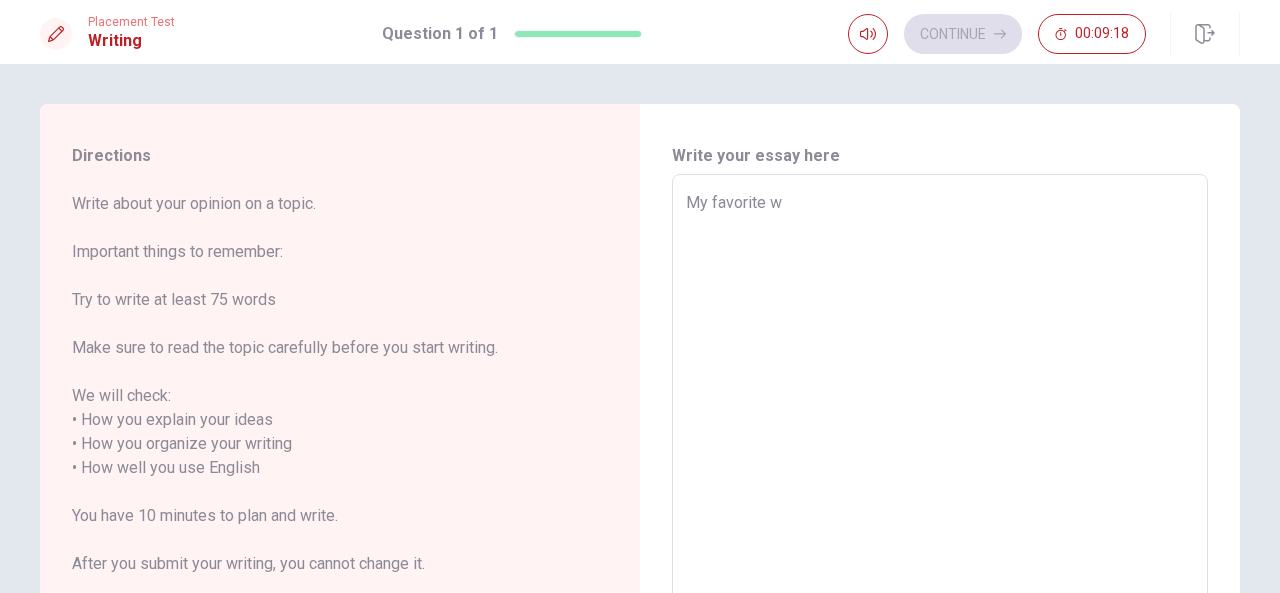 type on "x" 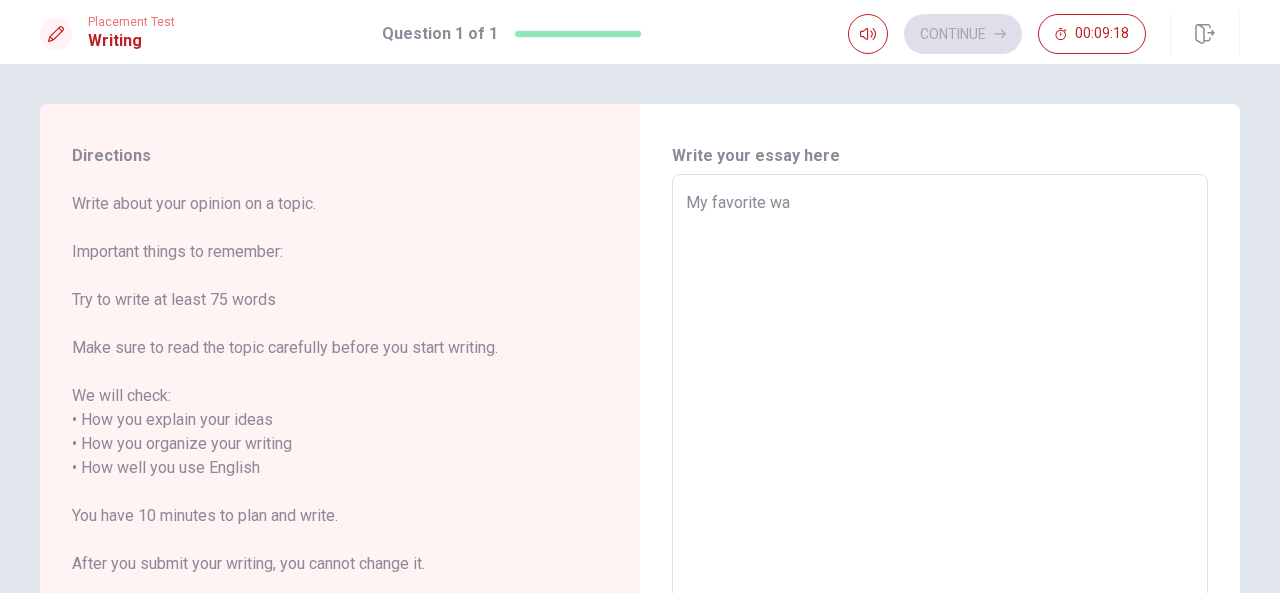 type on "x" 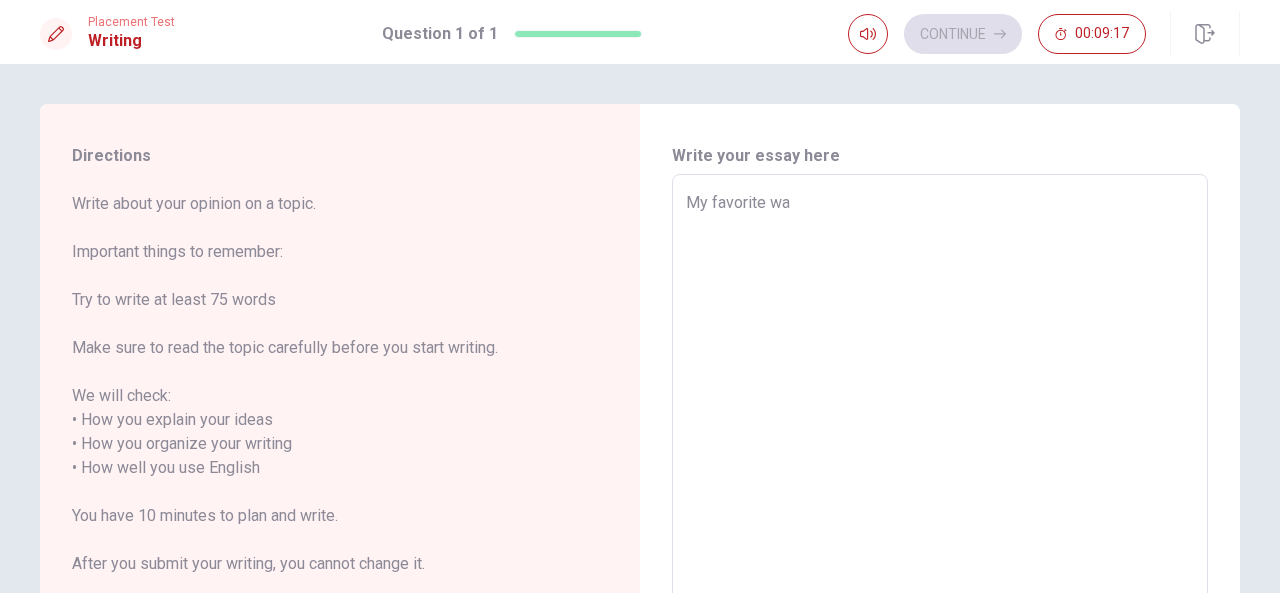 type on "My favorite way" 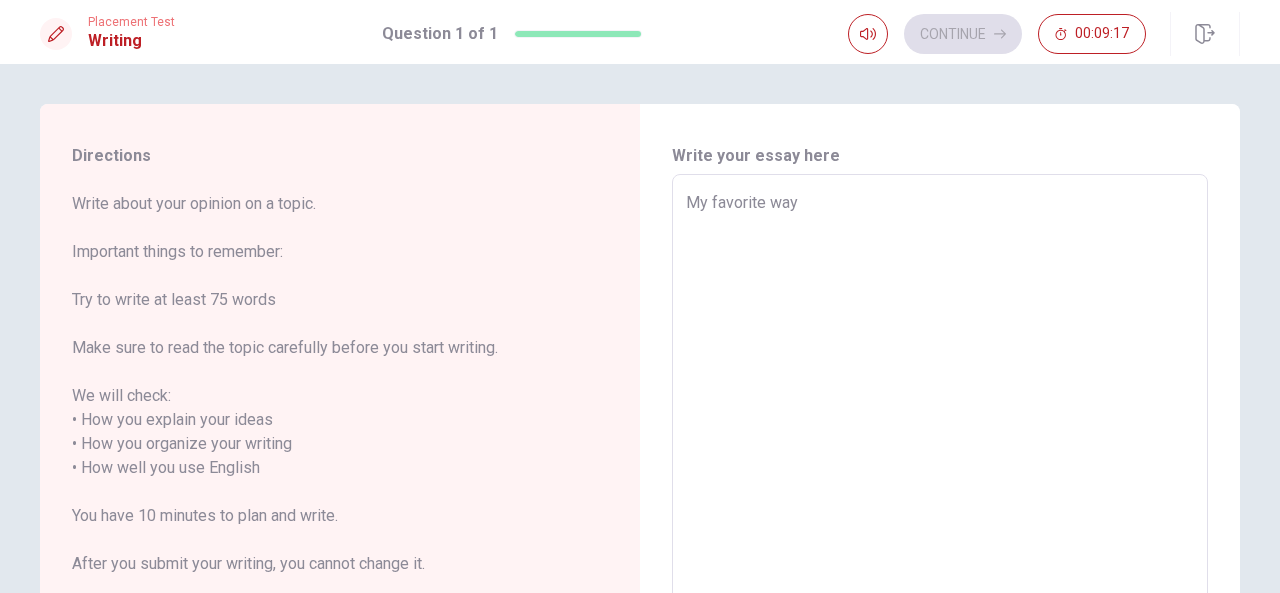type on "x" 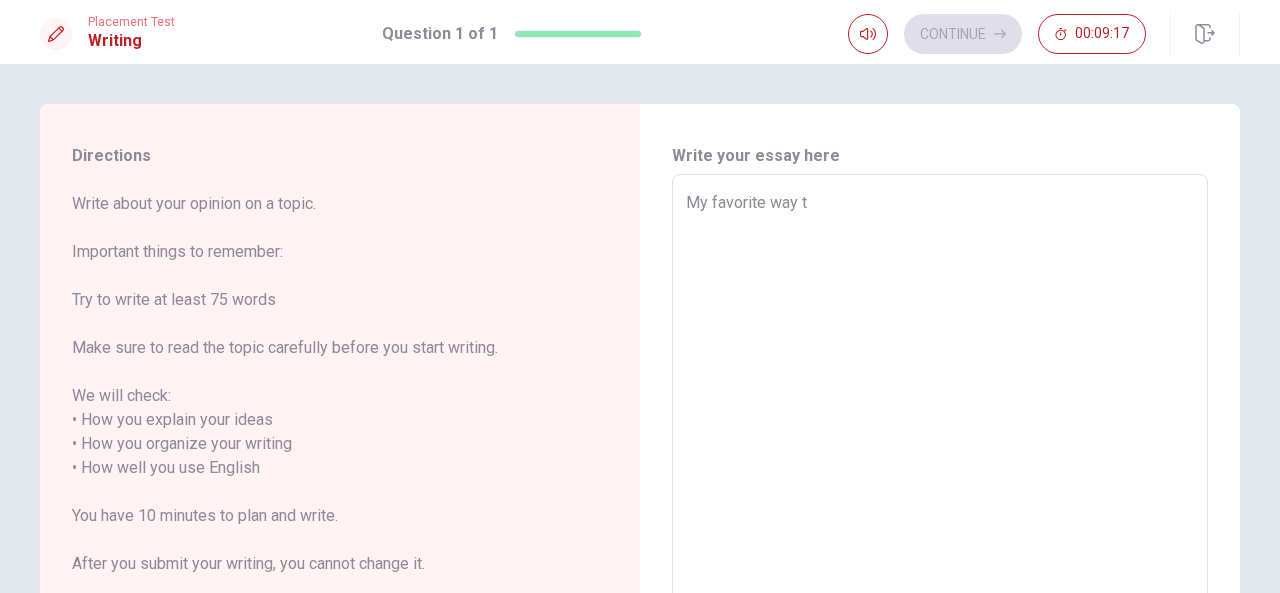 type on "x" 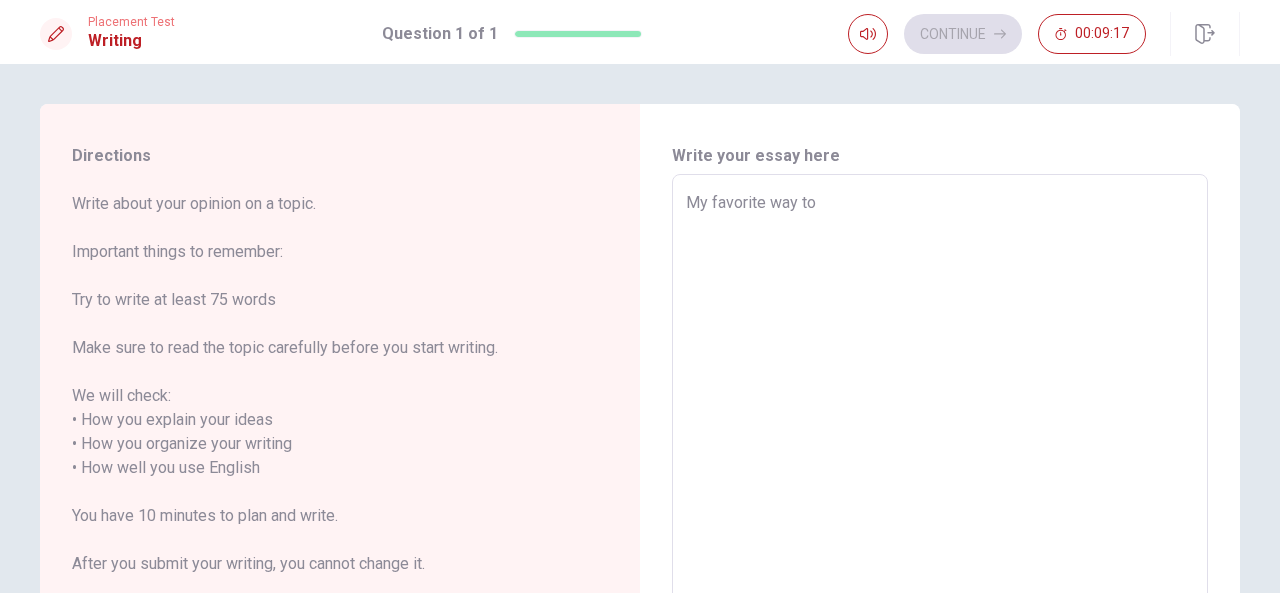 type on "x" 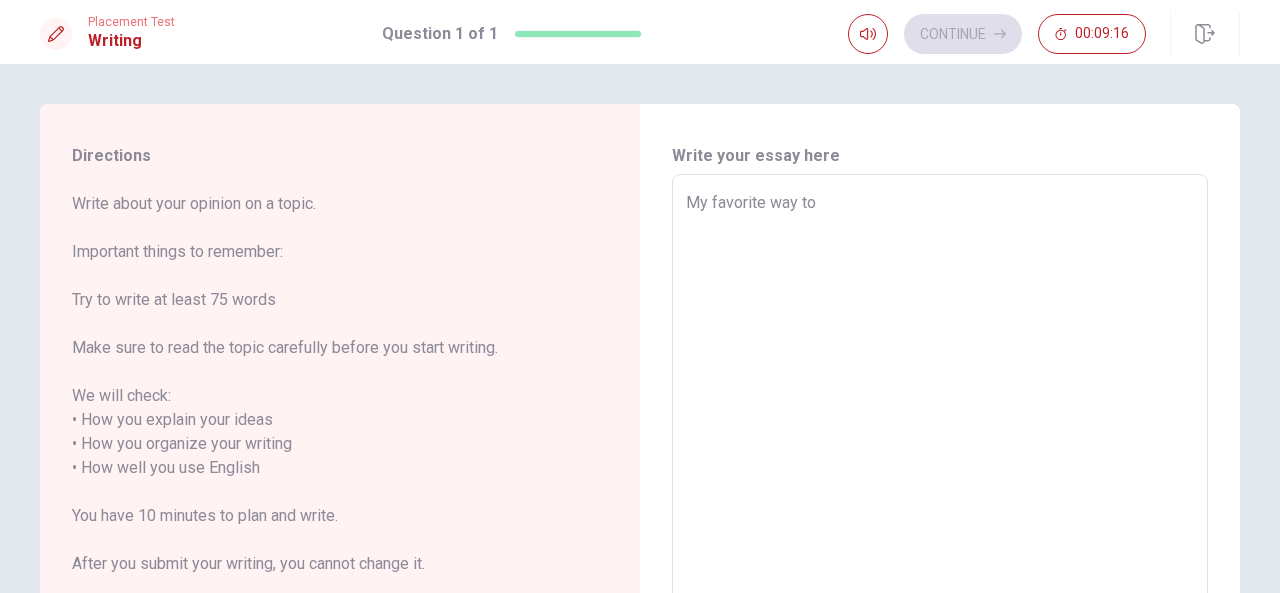 type on "My favorite way to r" 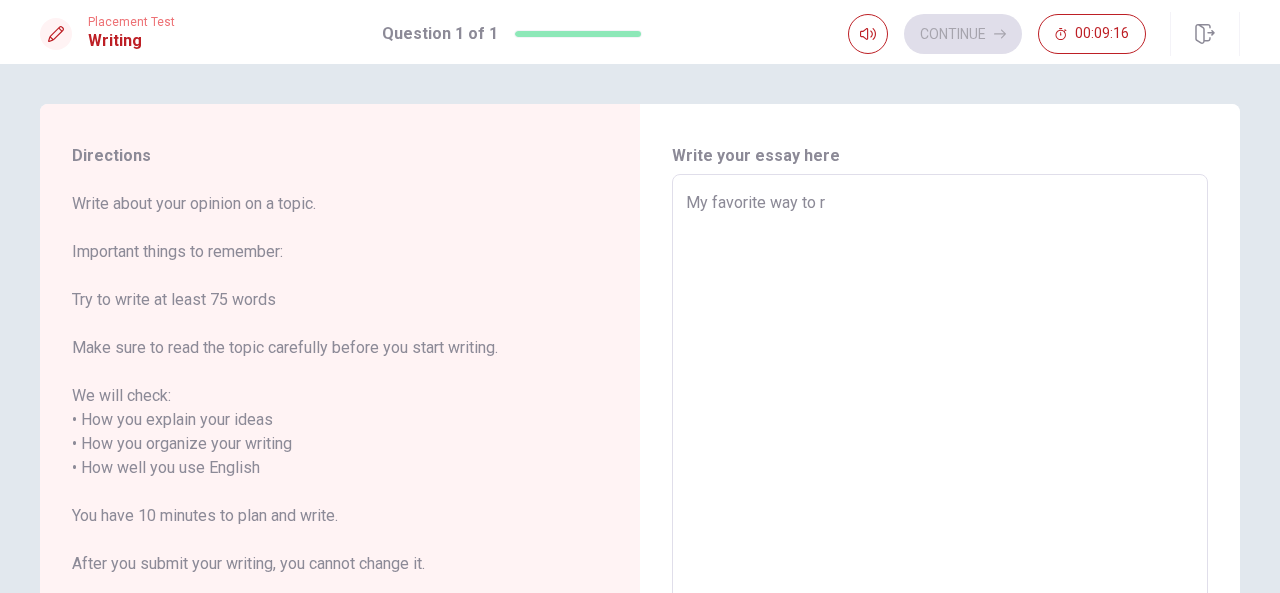 type on "x" 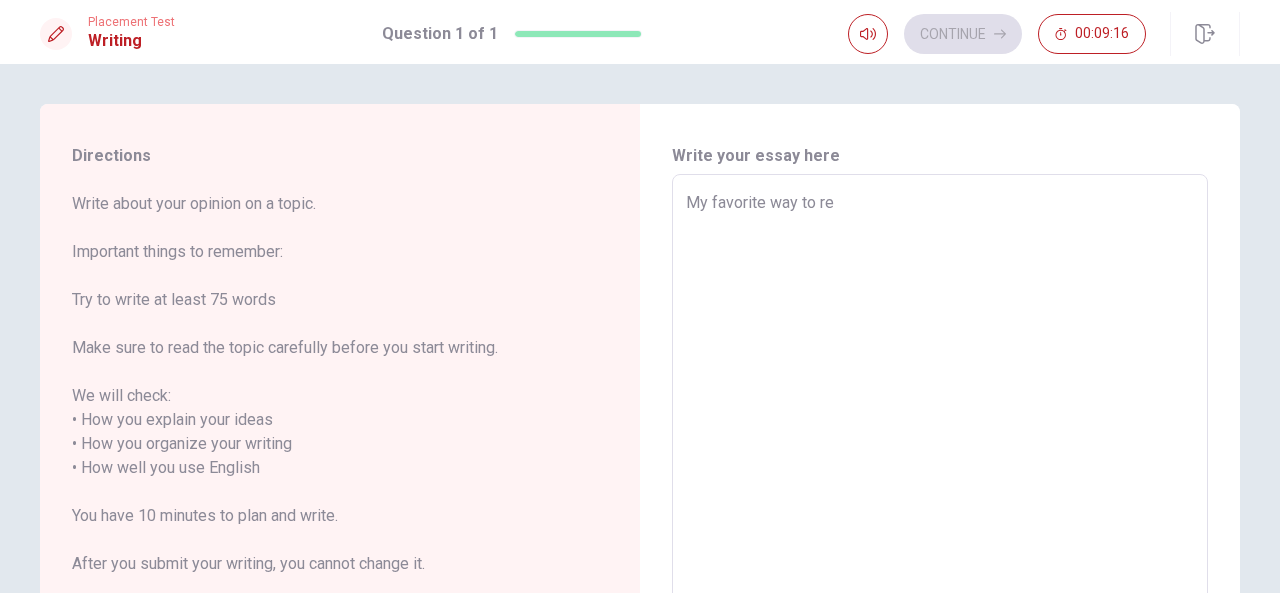 type on "x" 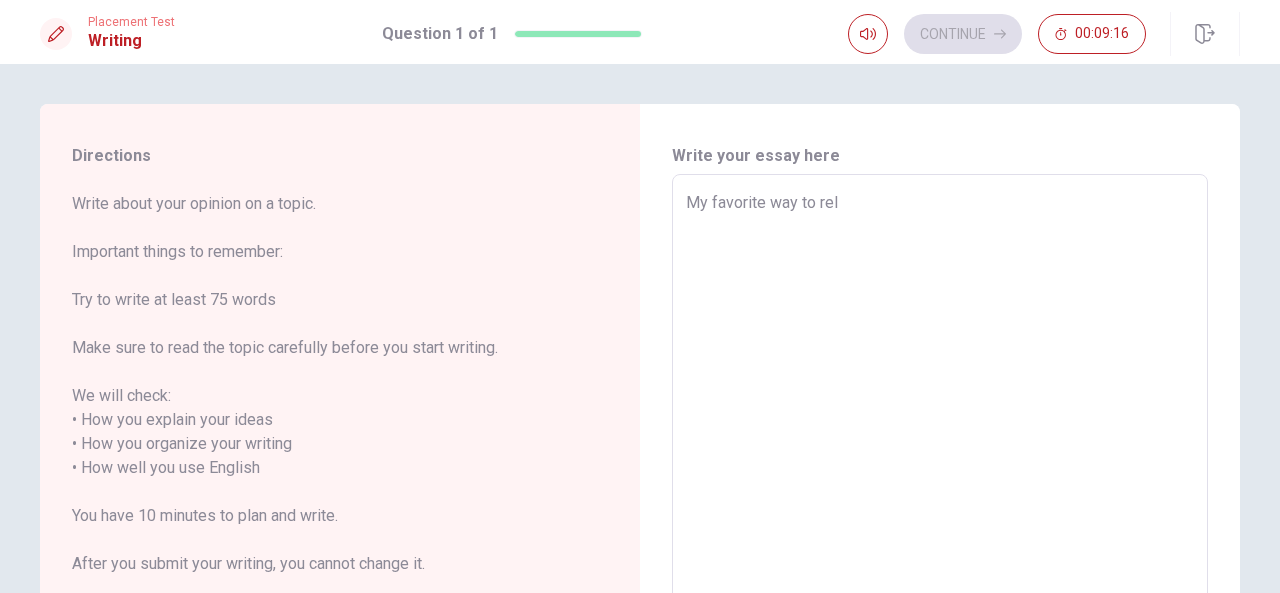 type on "x" 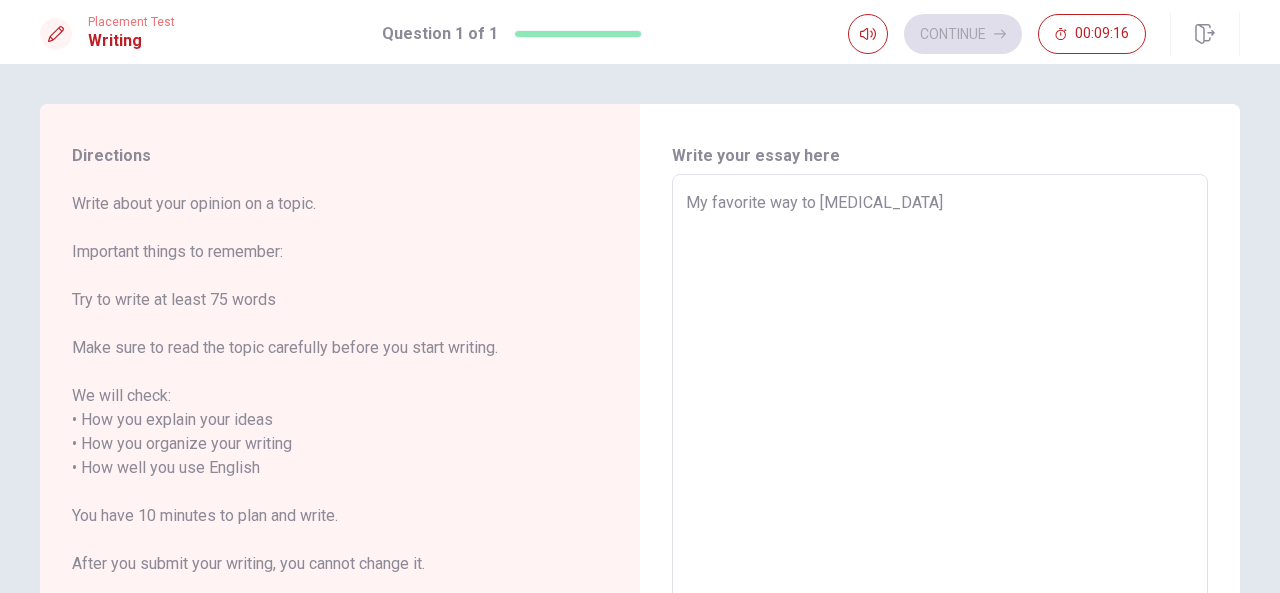 type on "x" 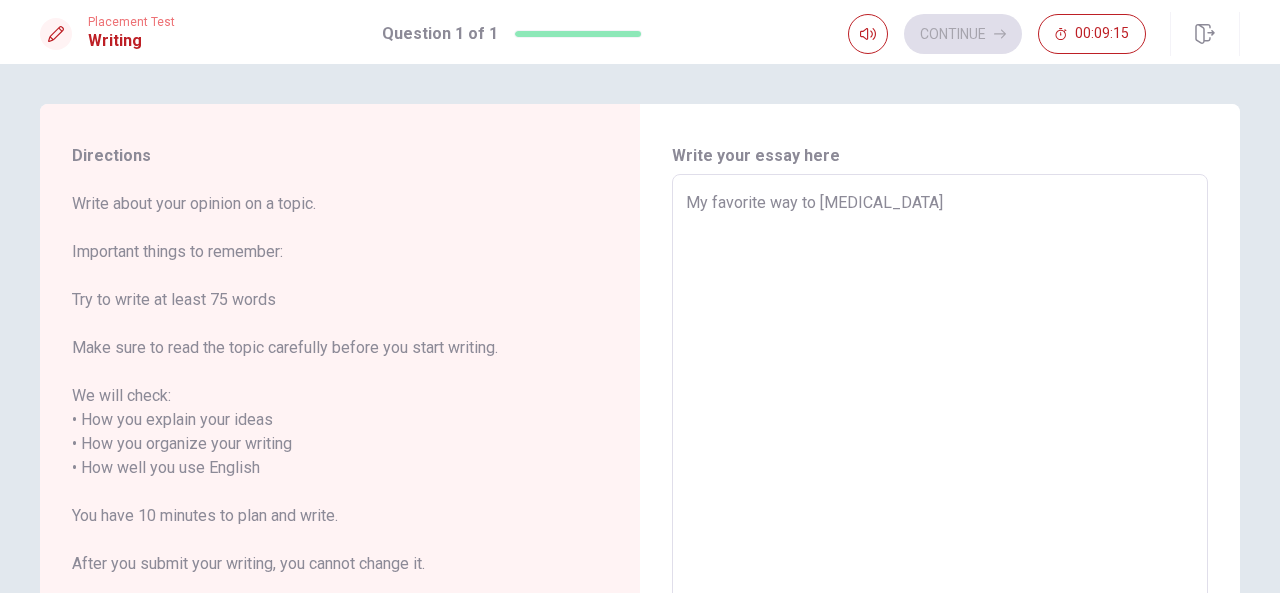 type on "My favorite way to relax" 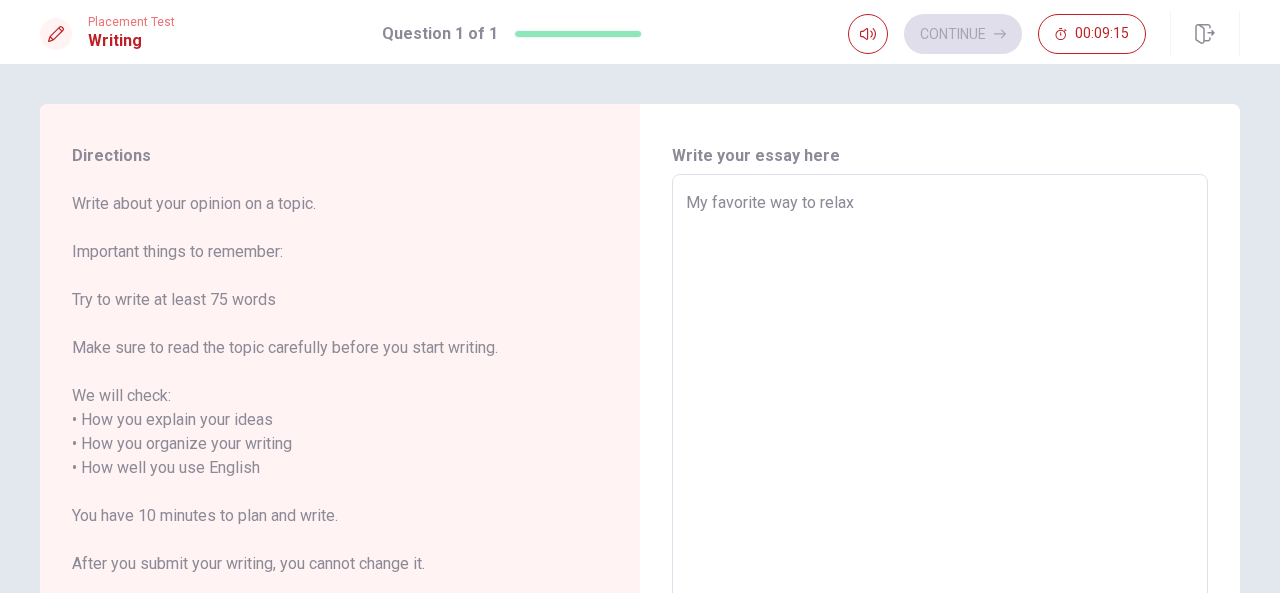 type on "x" 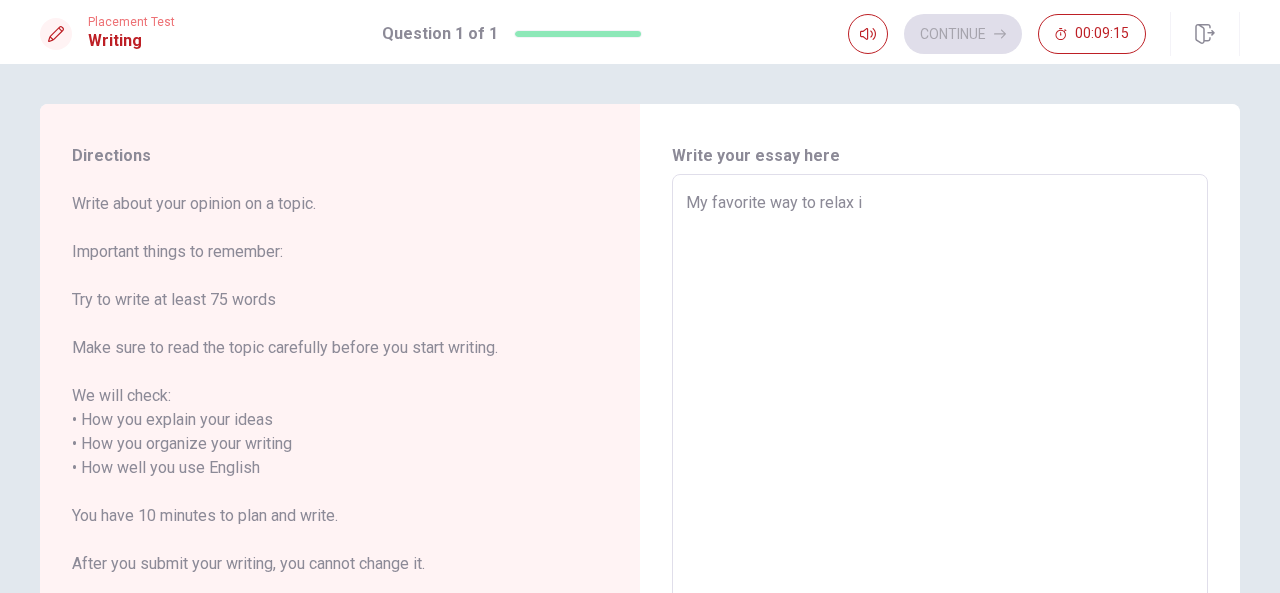 type on "x" 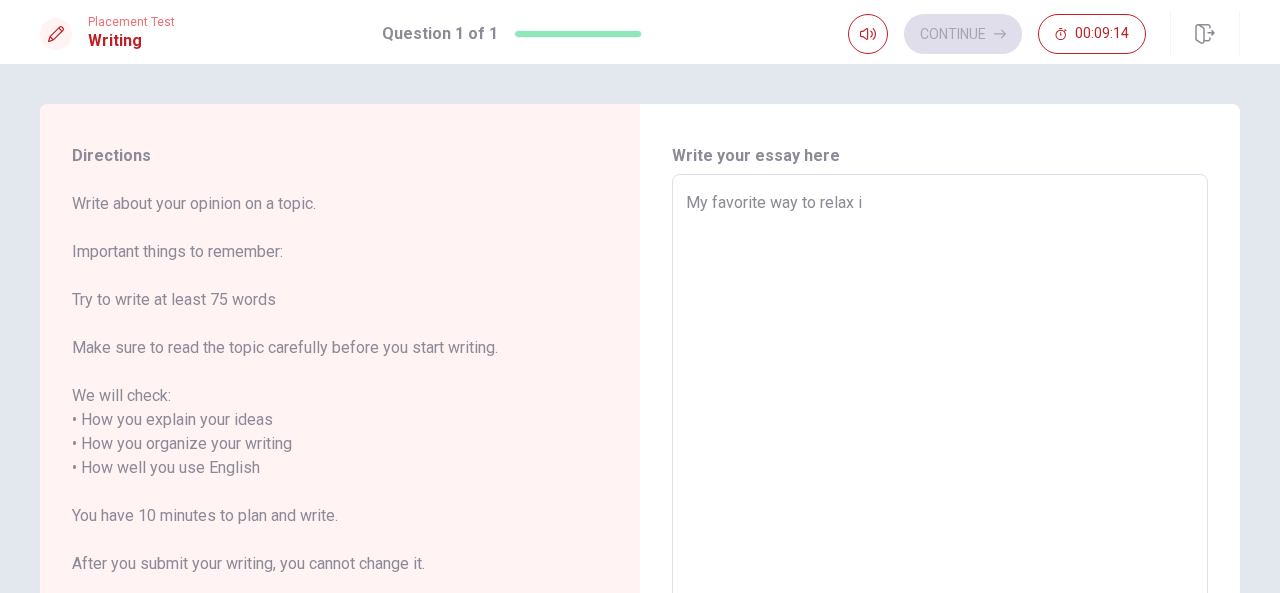 type on "My favorite way to relax is" 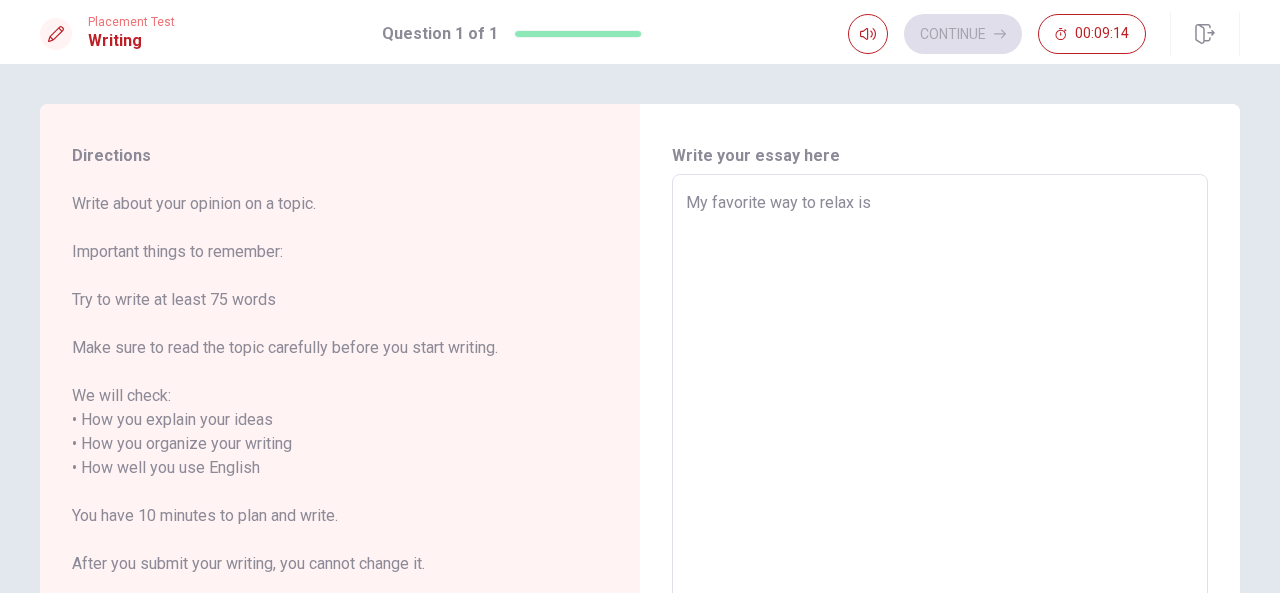 type on "x" 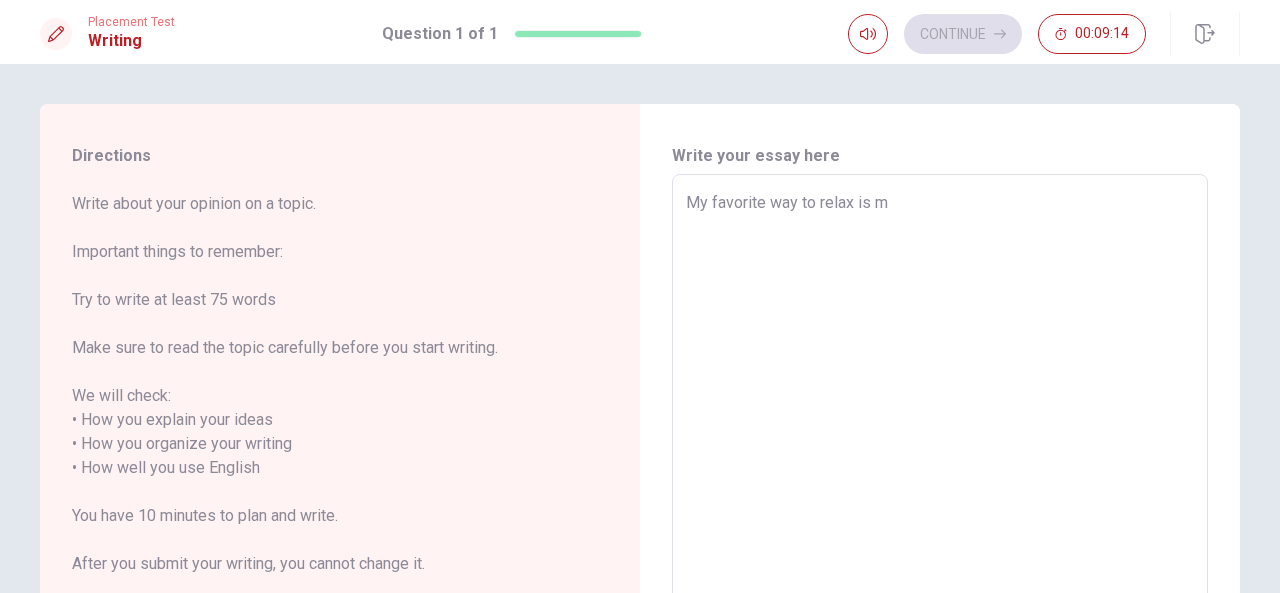 type on "x" 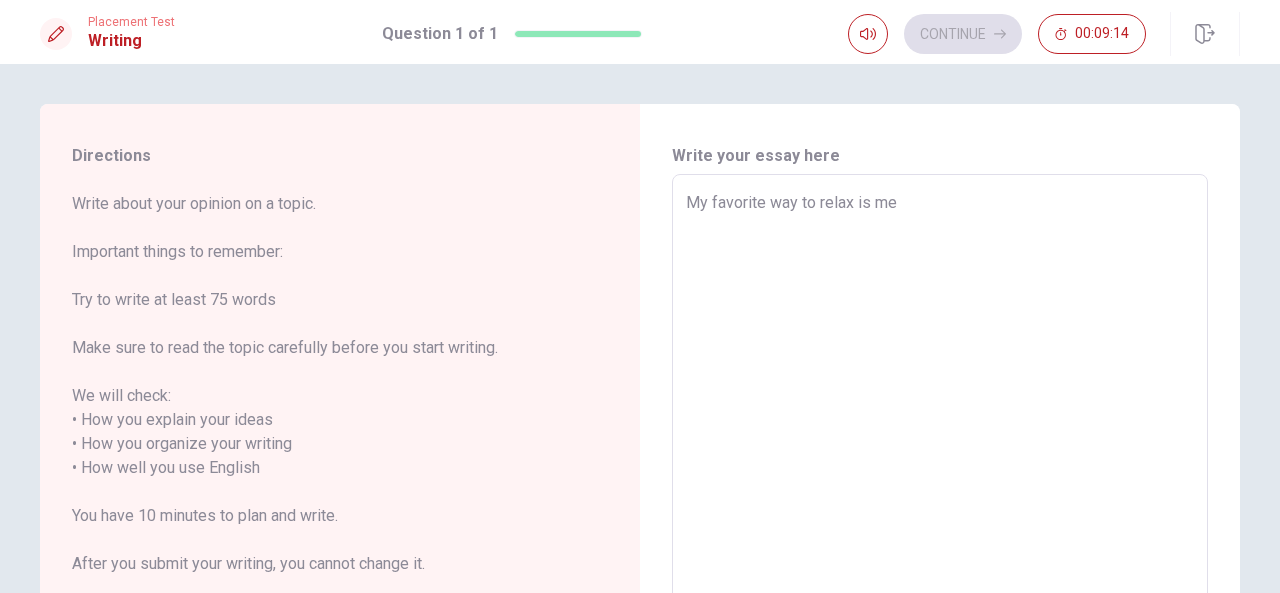 type on "x" 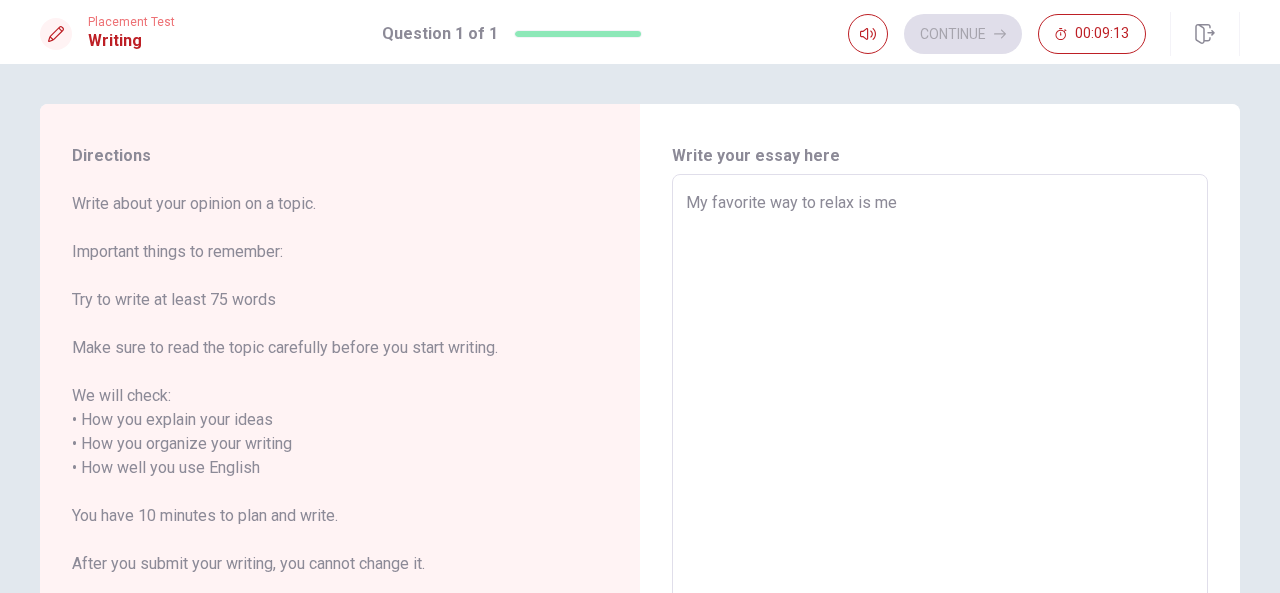 type on "My favorite way to relax is m" 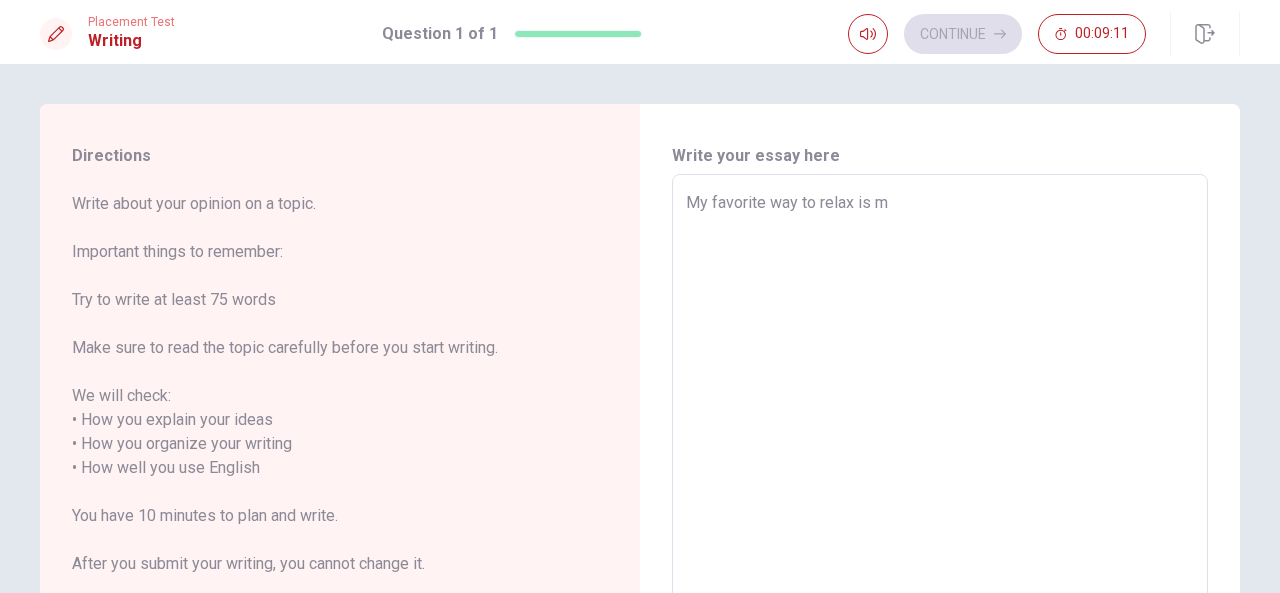 type on "x" 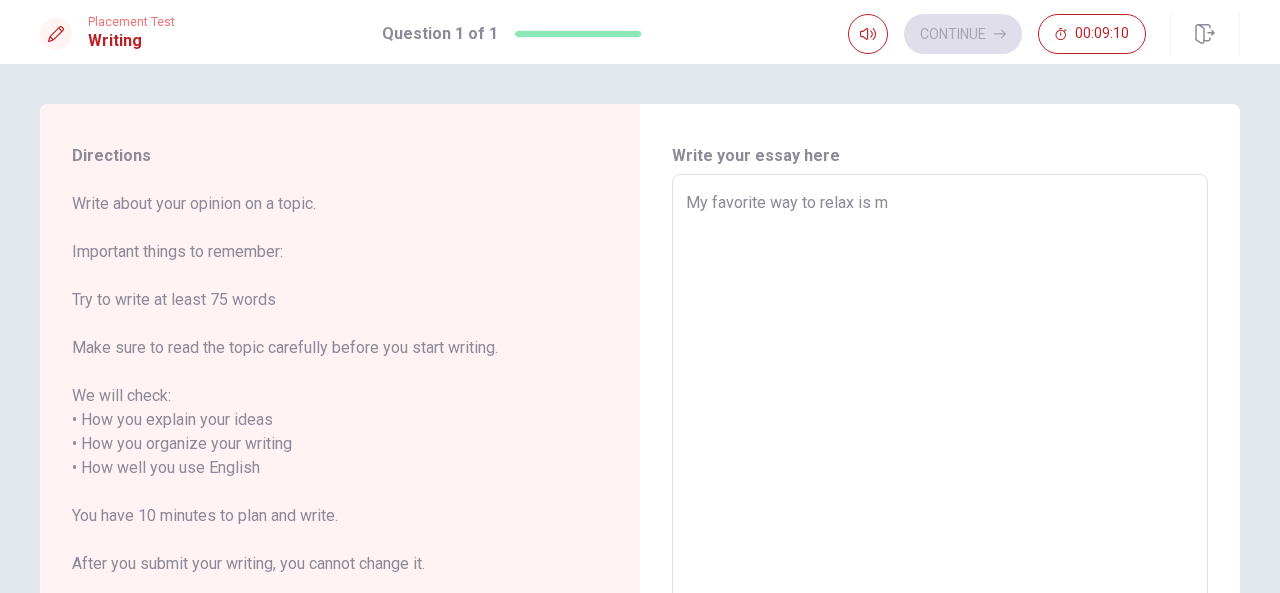 type on "My favorite way to relax is my" 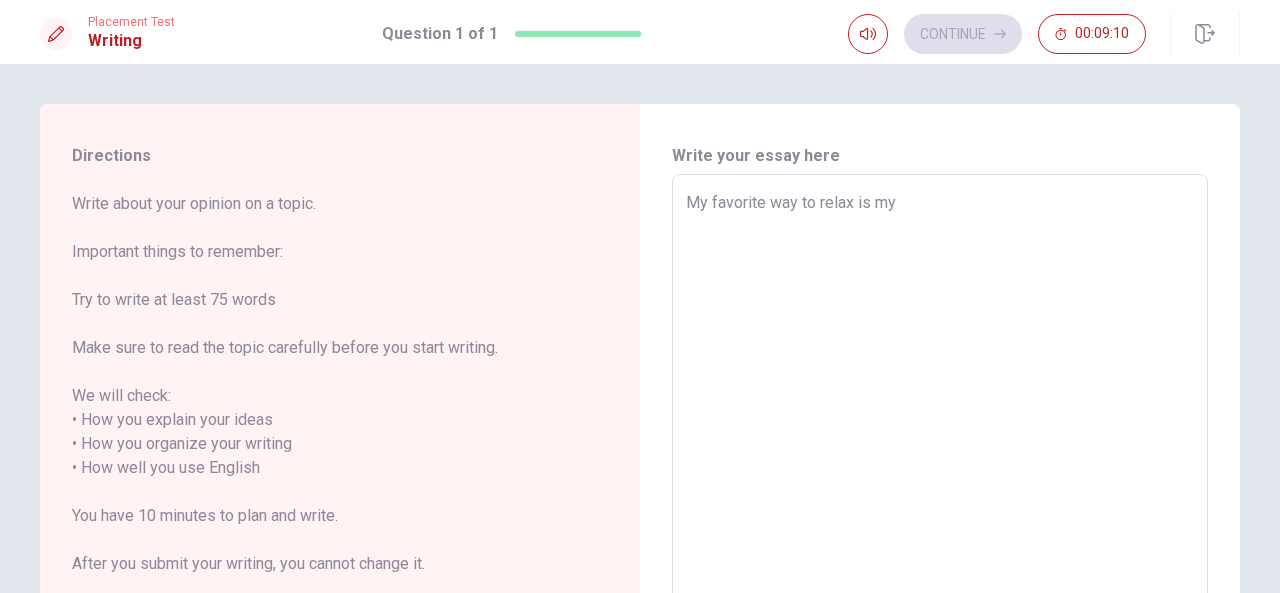 type on "x" 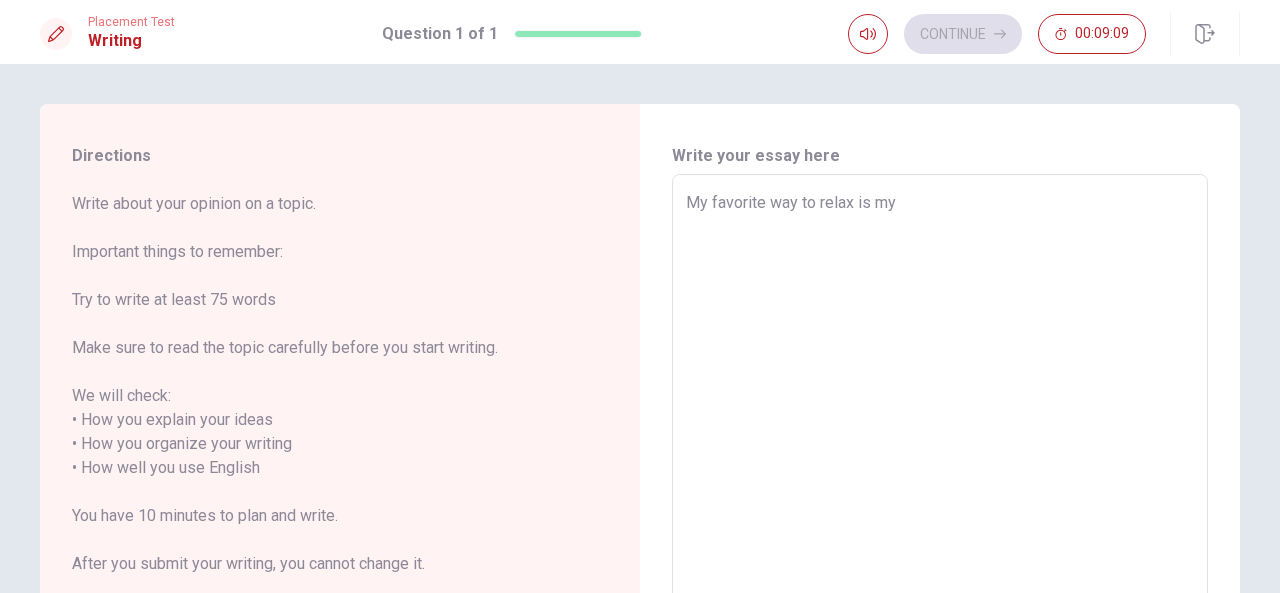 type on "My favorite way to relax is my h" 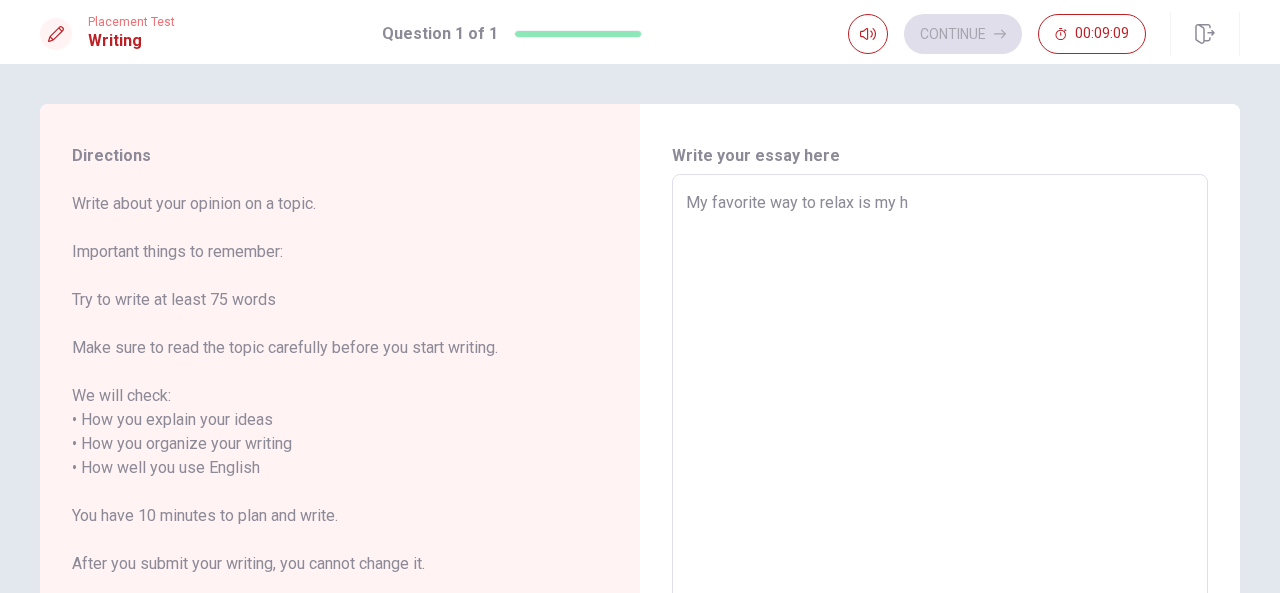 type on "x" 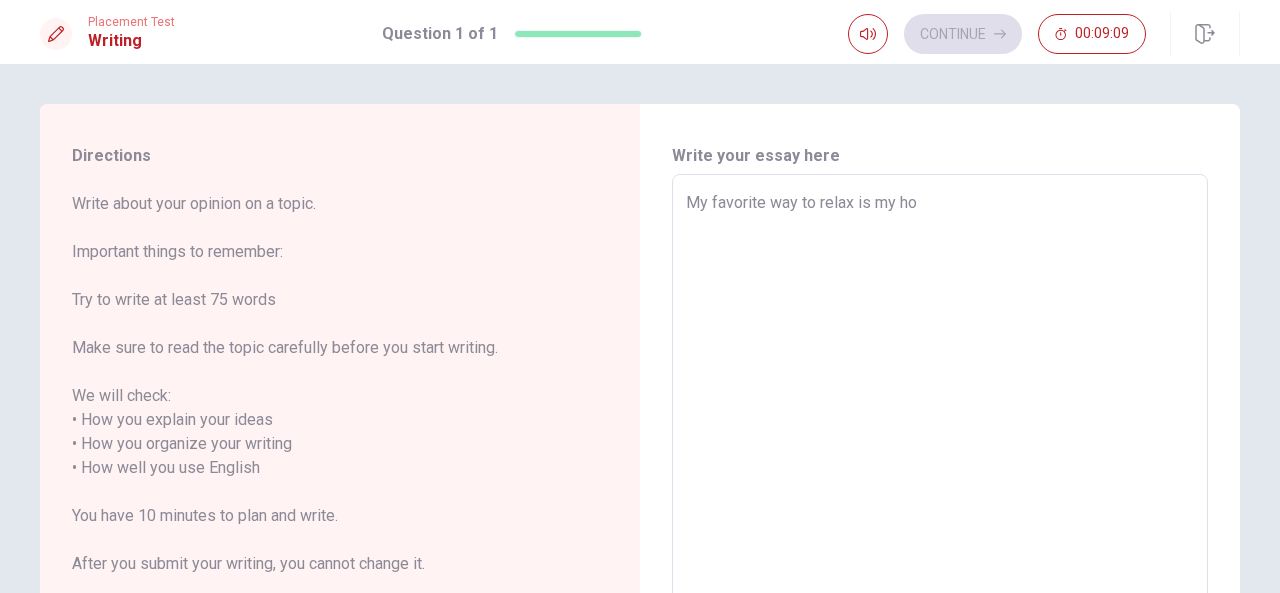 type on "x" 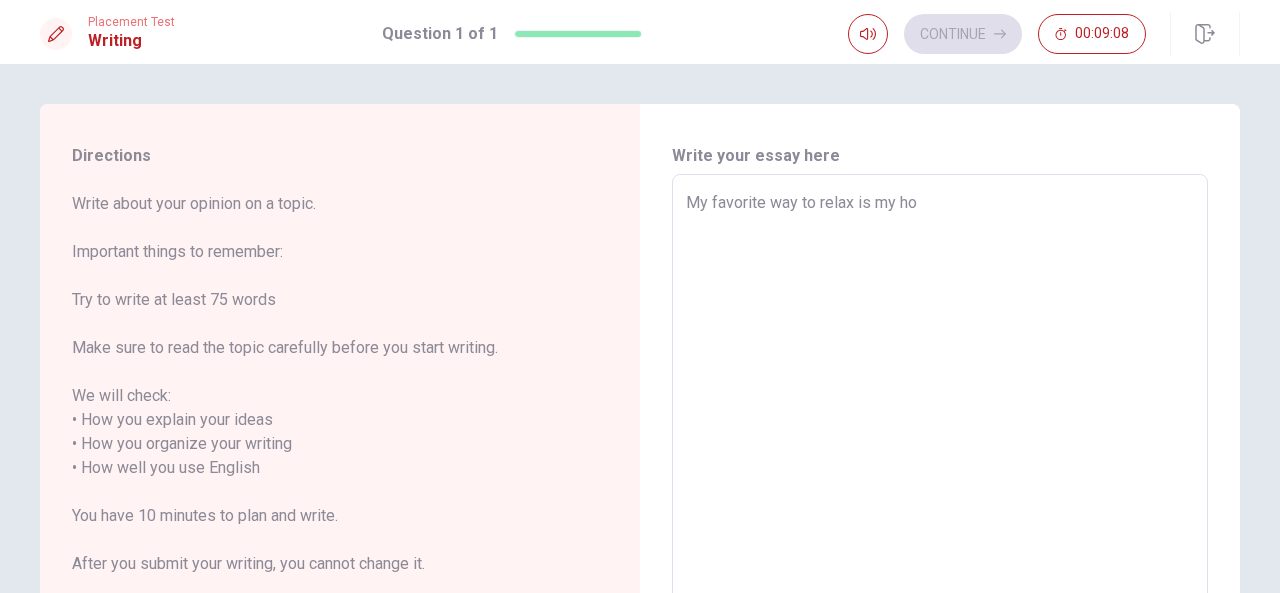 type on "My favorite way to relax is my hom" 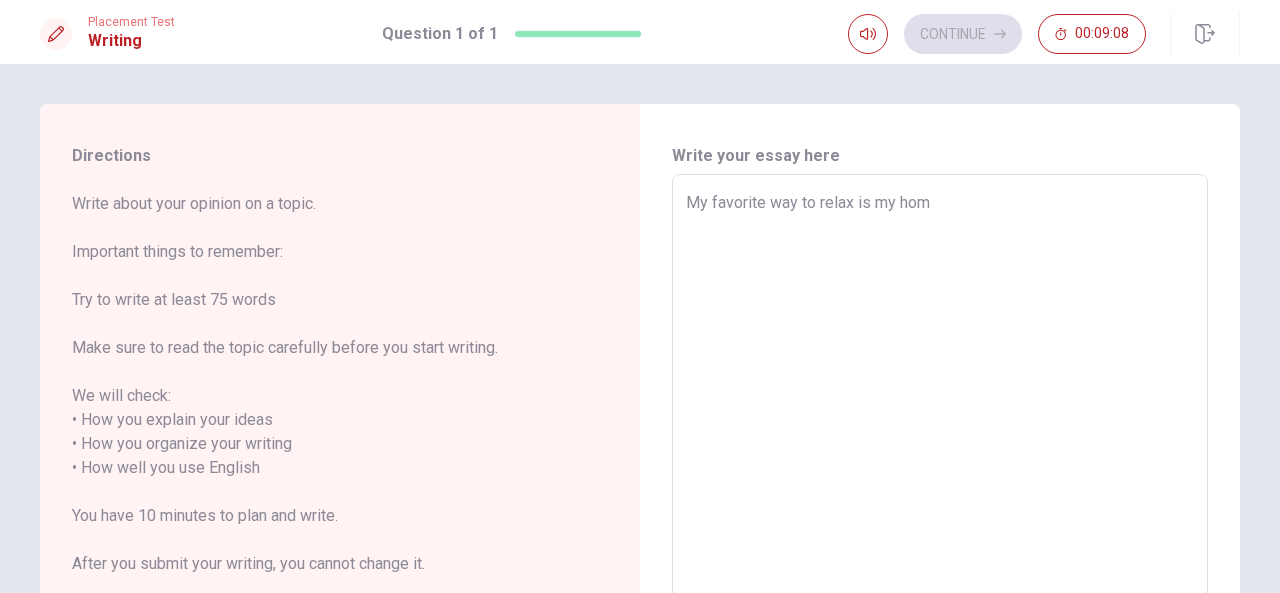type on "x" 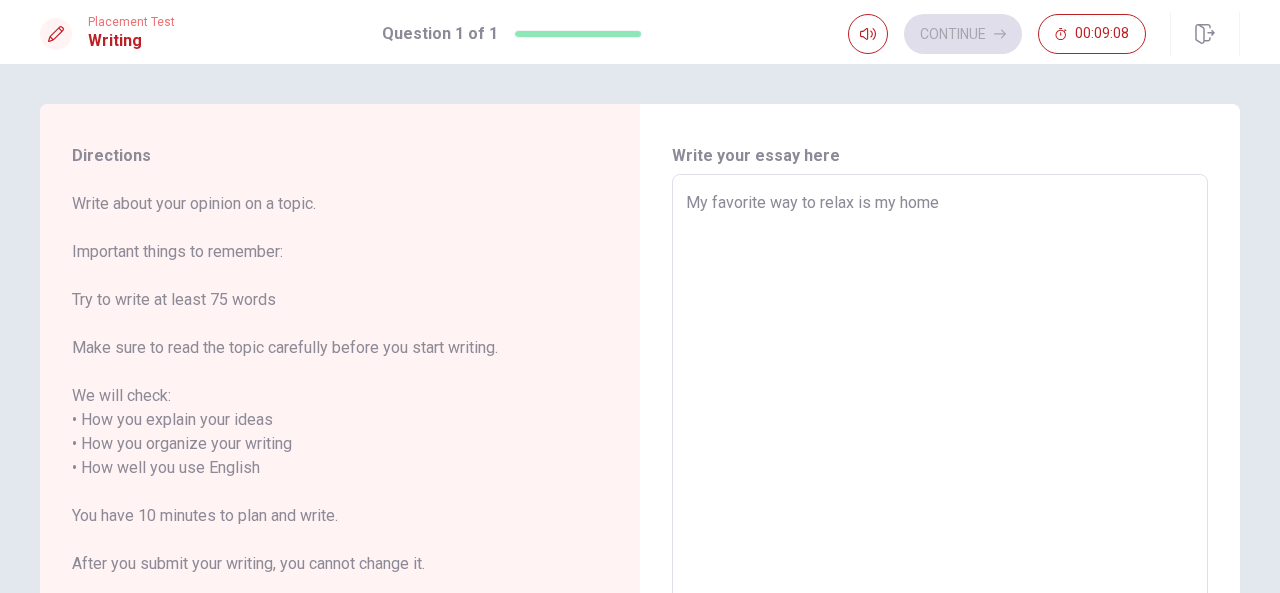 type on "x" 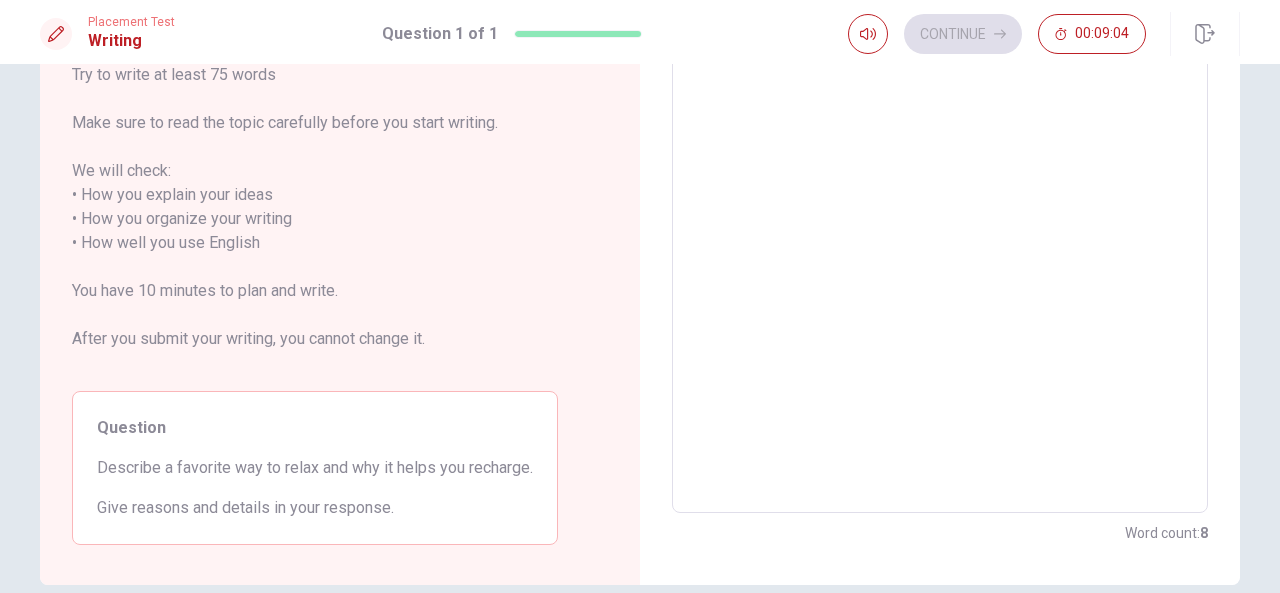 scroll, scrollTop: 266, scrollLeft: 0, axis: vertical 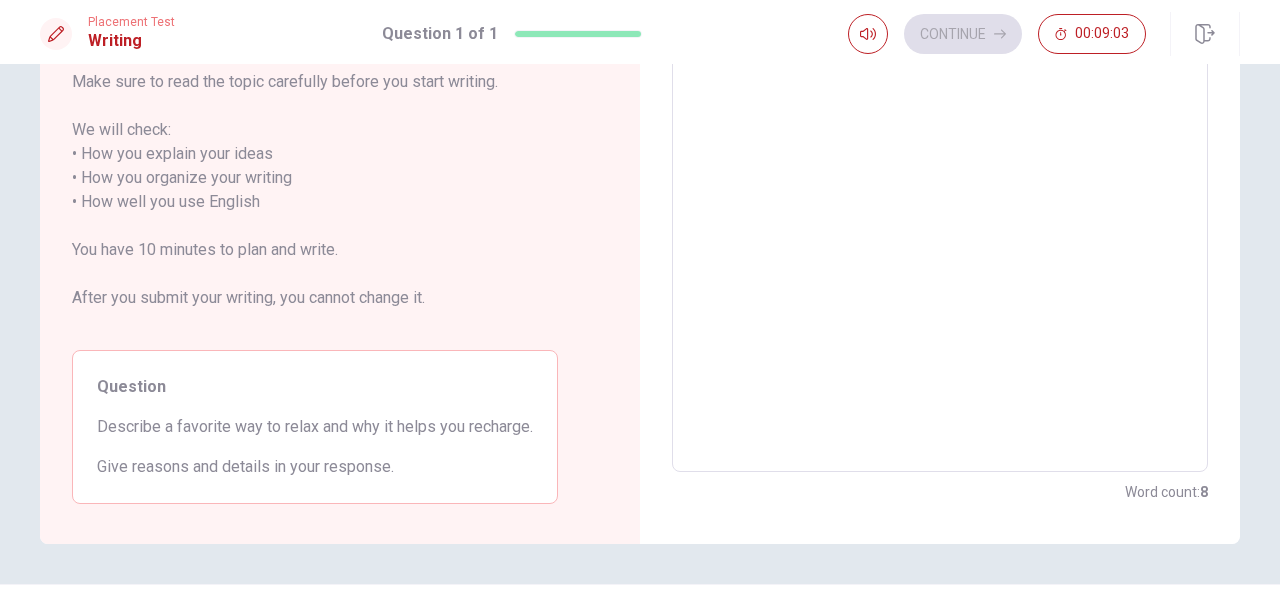 type on "x" 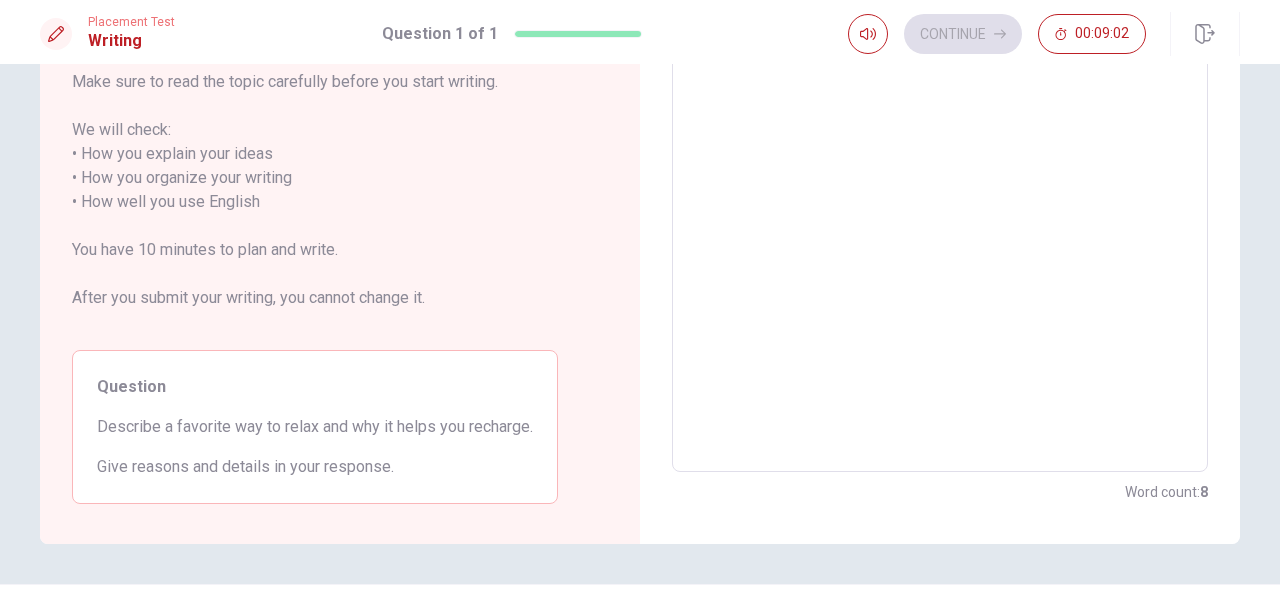 scroll, scrollTop: 128, scrollLeft: 0, axis: vertical 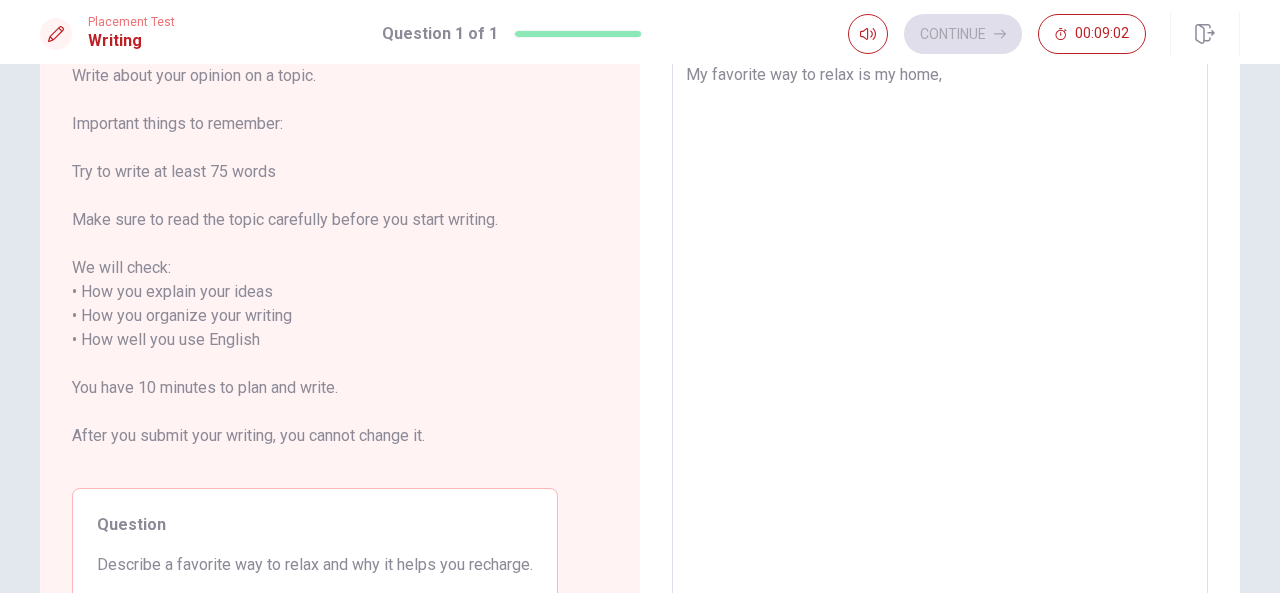 type on "My favorite way to relax is my home, i" 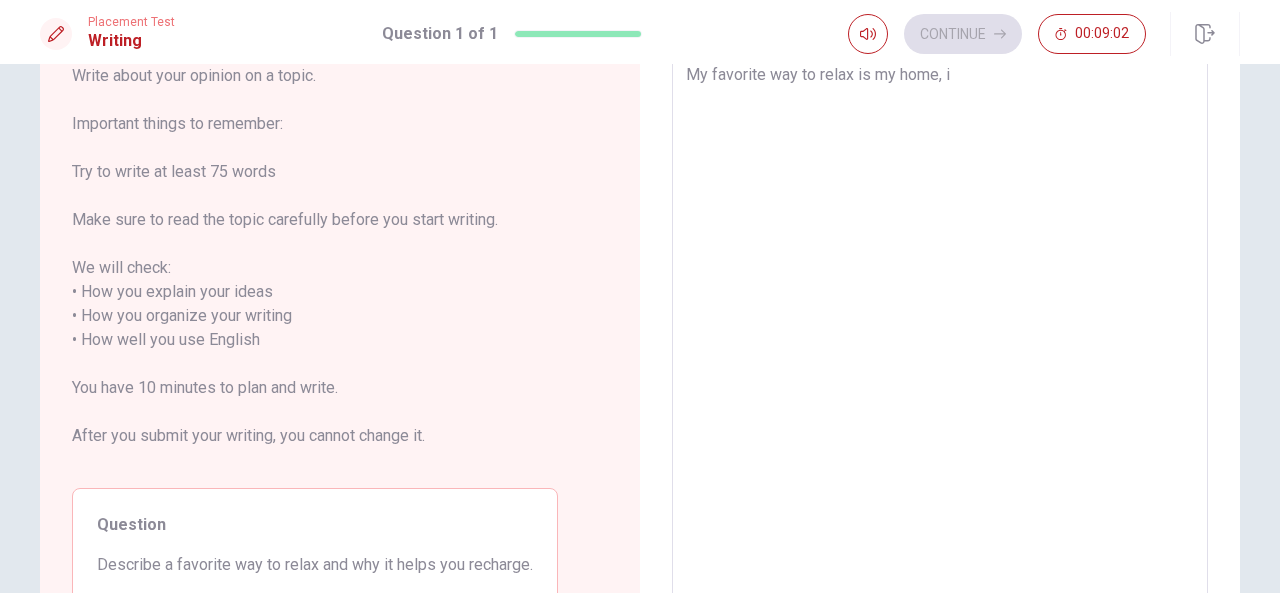 type on "x" 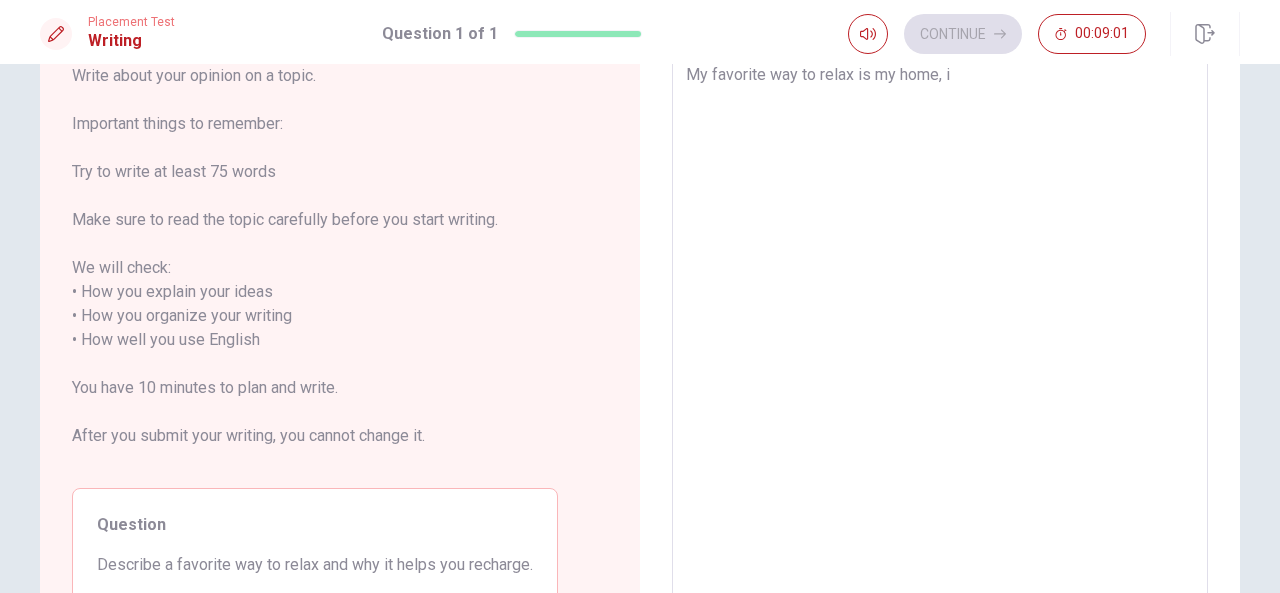 type on "x" 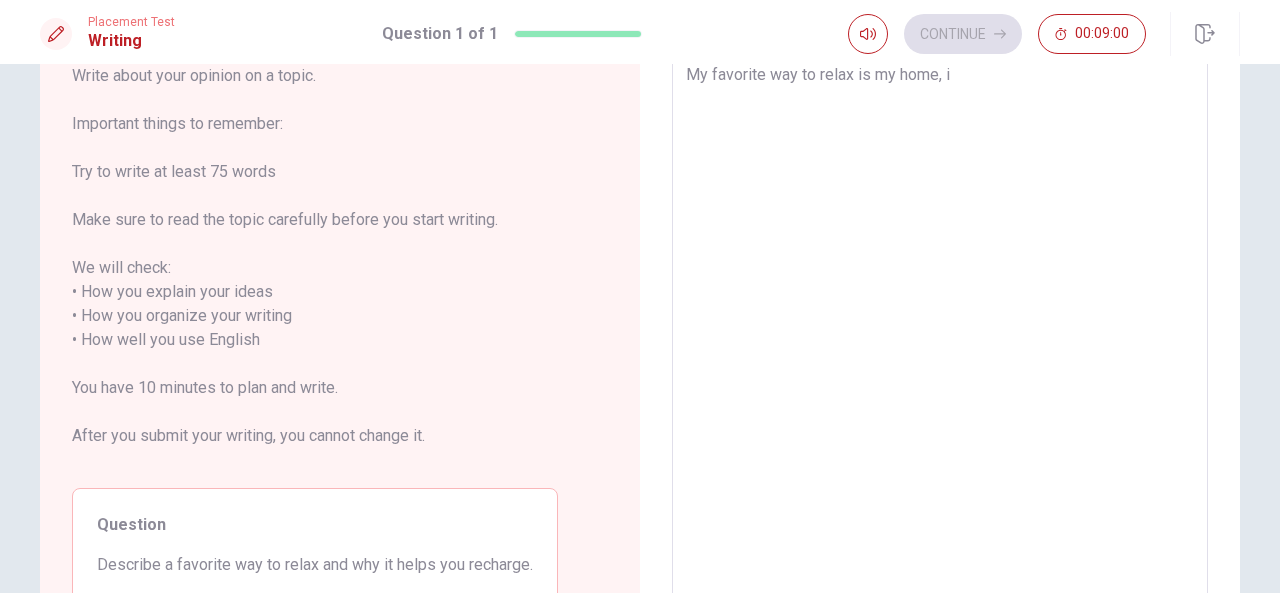 type on "My favorite way to relax is my home, i t" 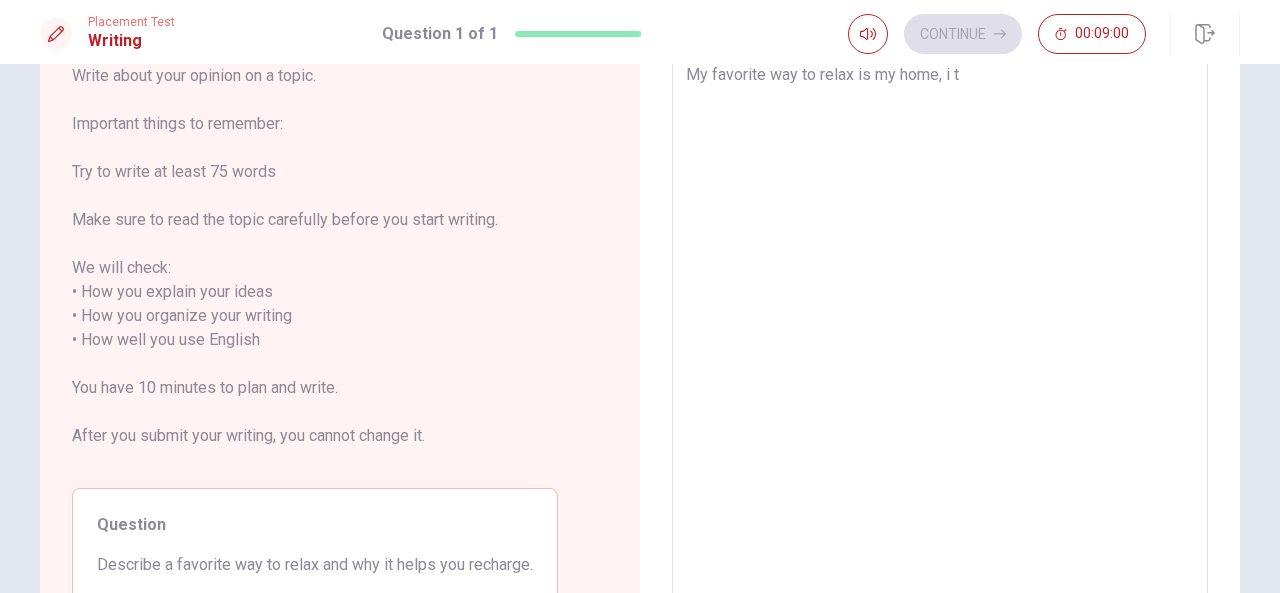 type on "x" 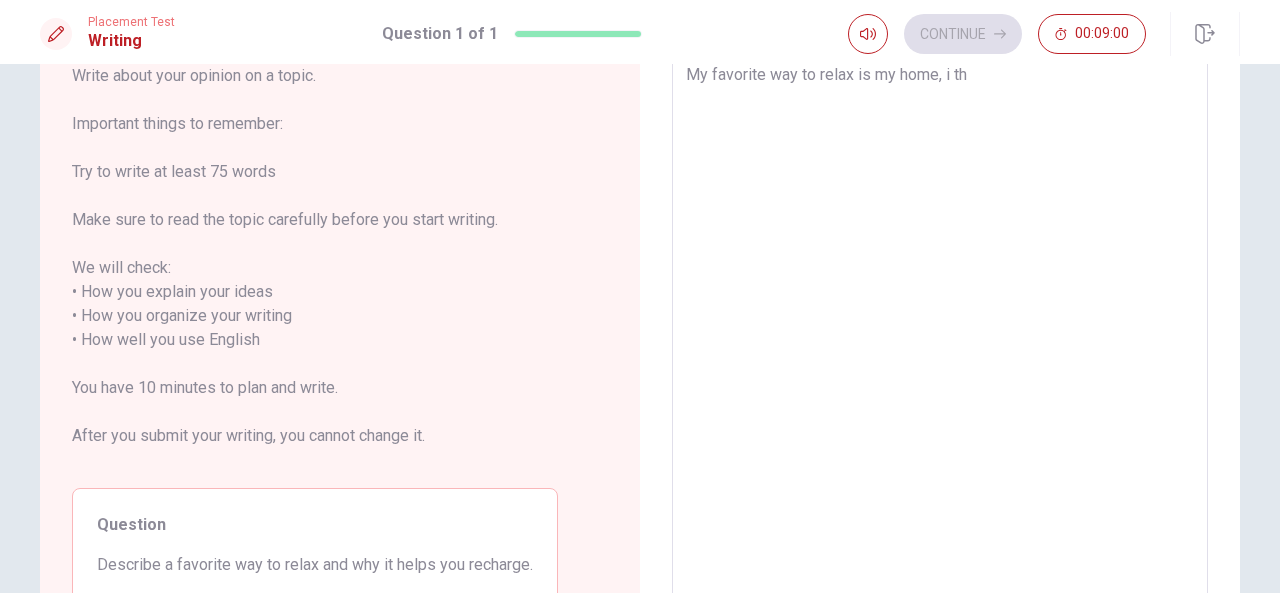 type on "x" 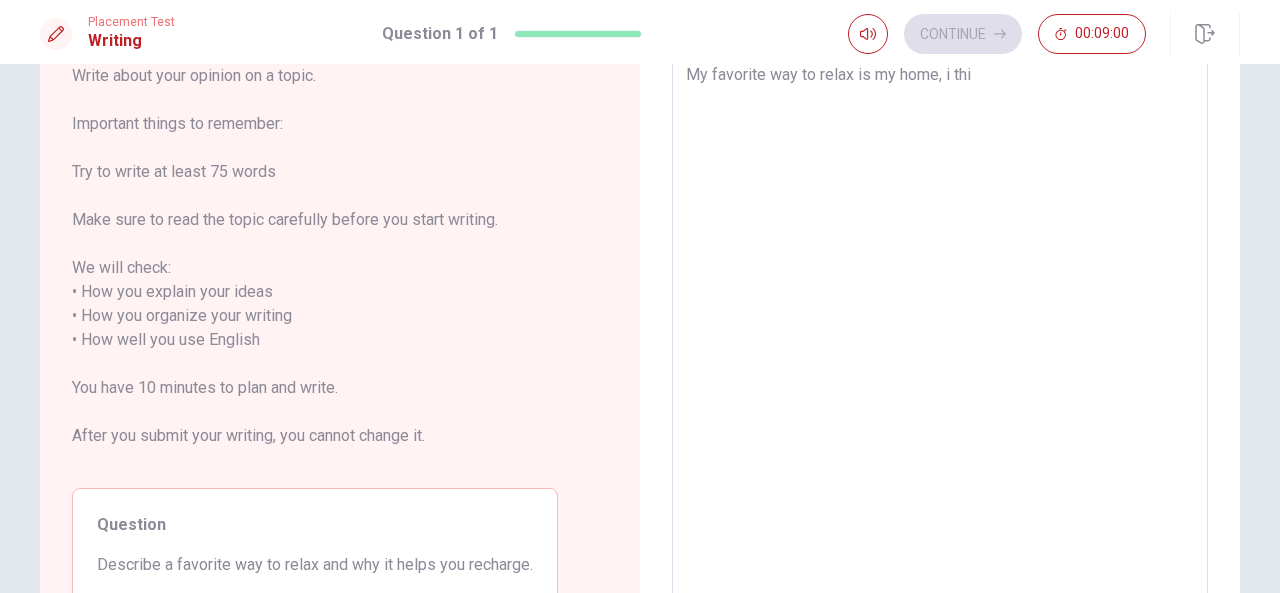 type on "x" 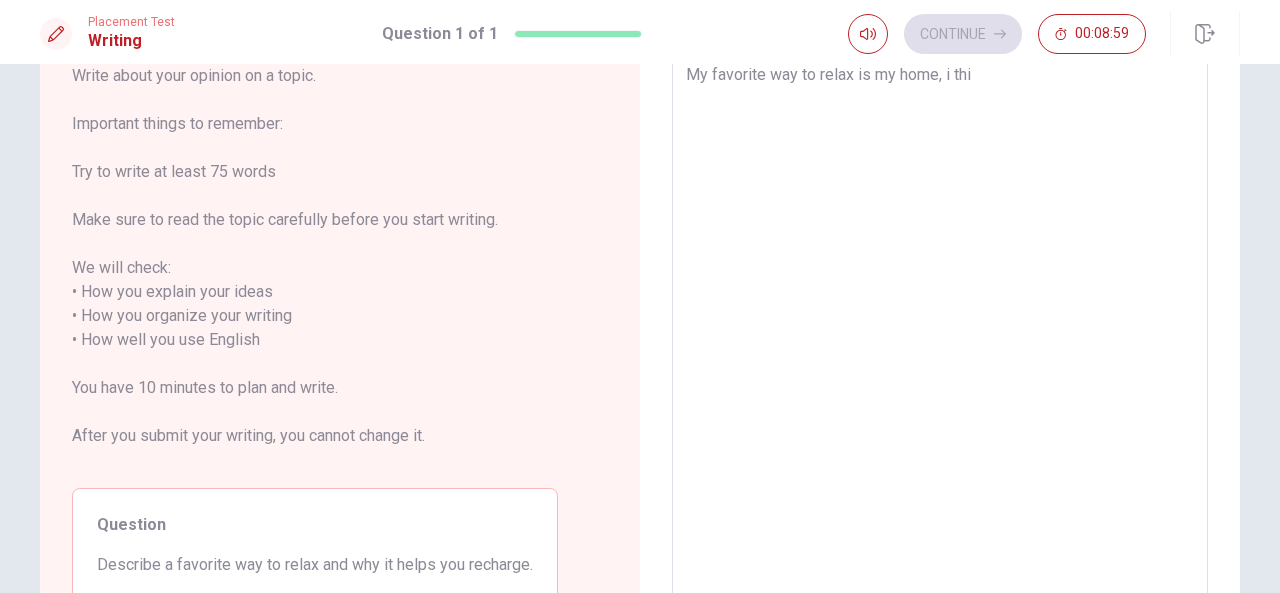 type on "My favorite way to relax is my home, i thin" 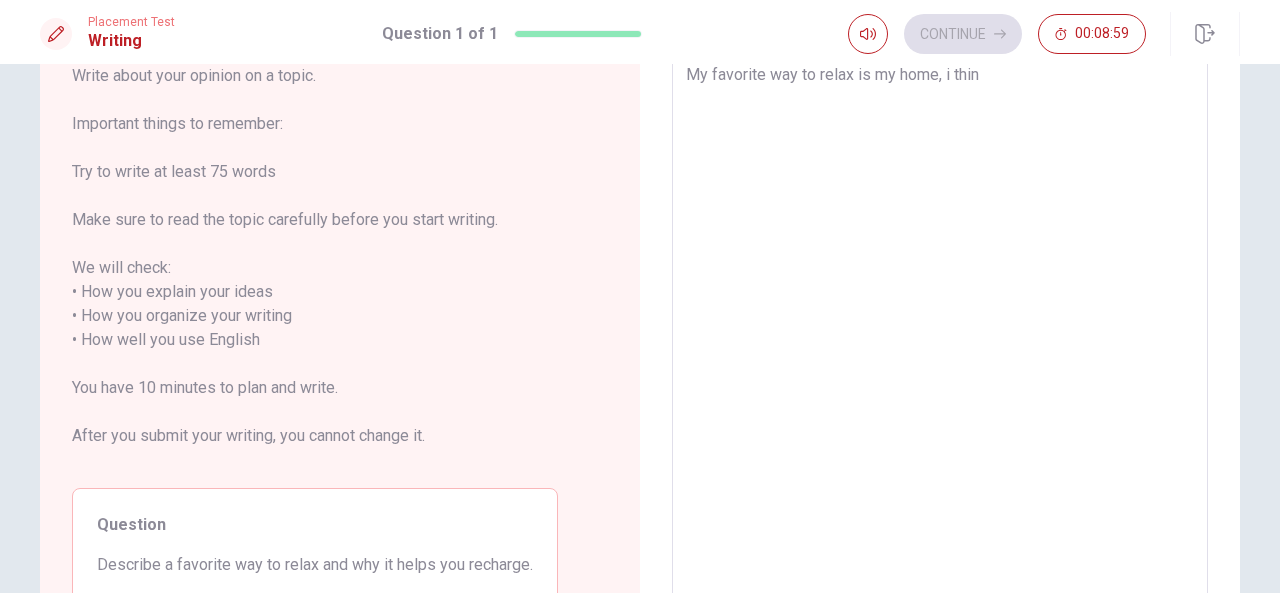type on "x" 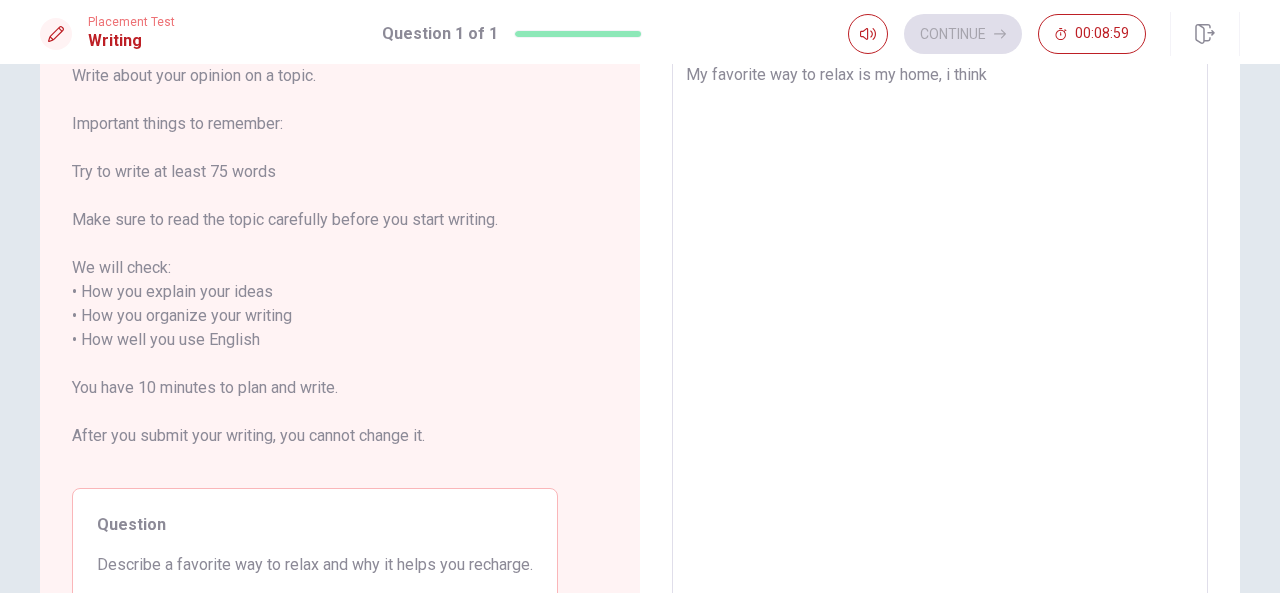 type on "x" 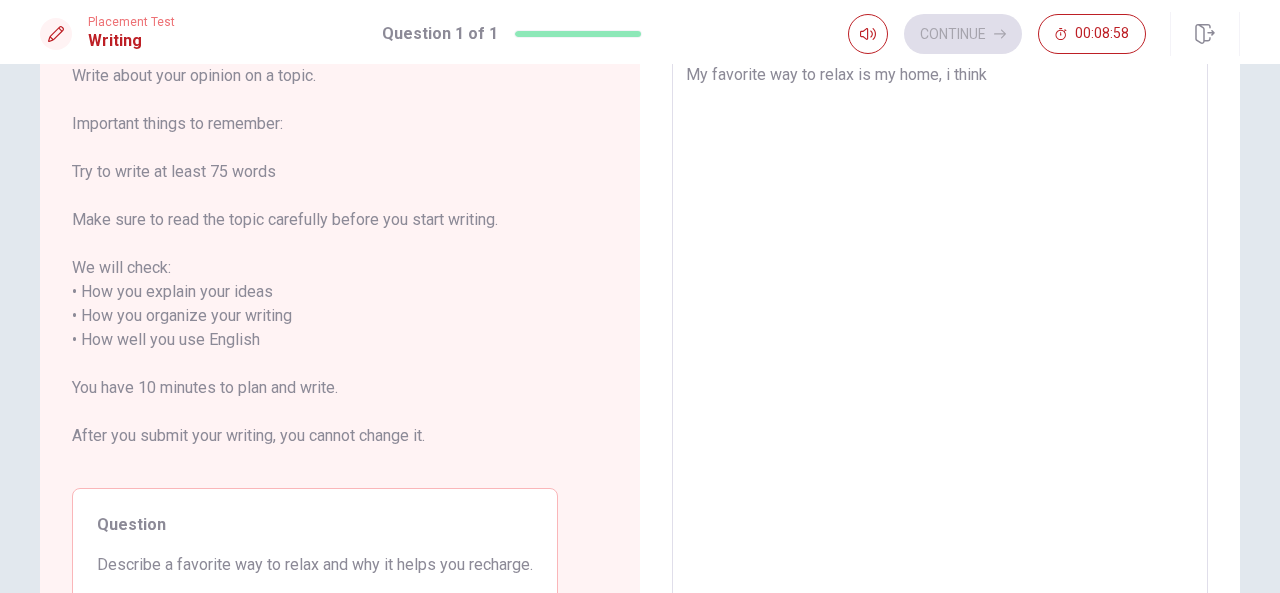 type on "My favorite way to relax is my home, i think i" 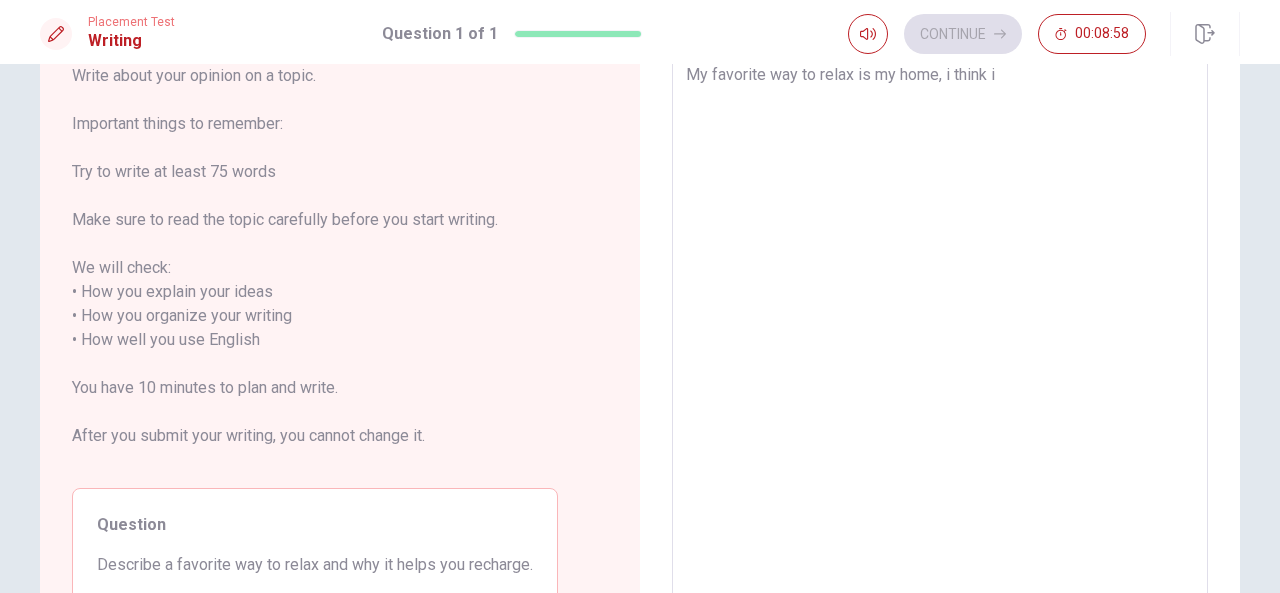 type on "x" 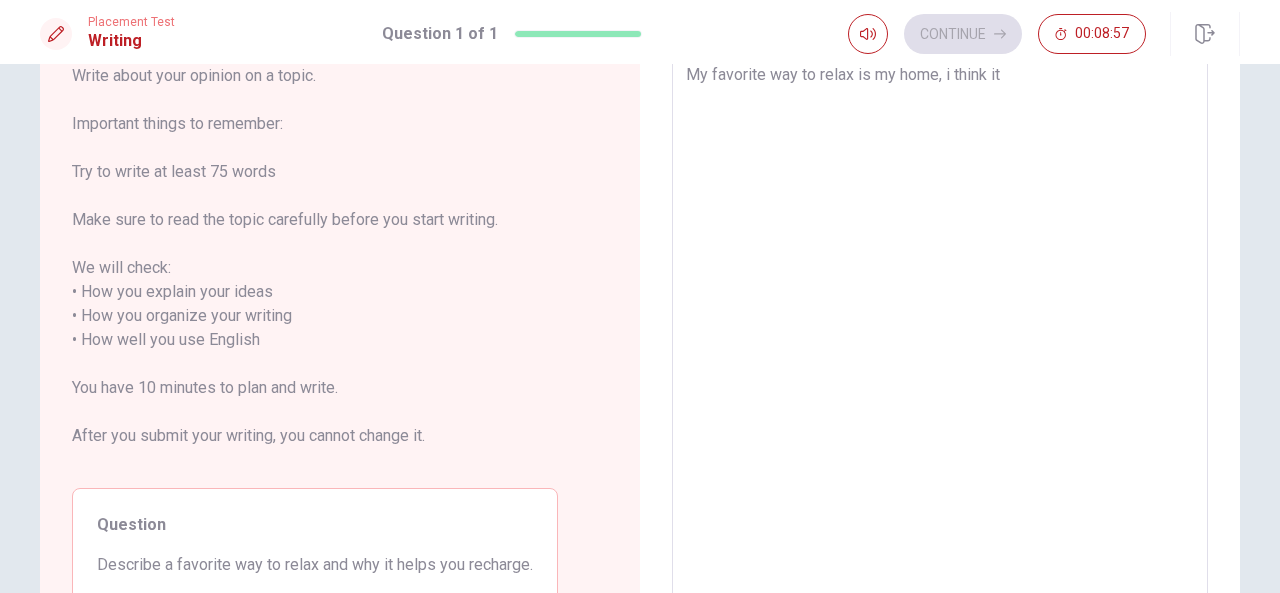 type on "x" 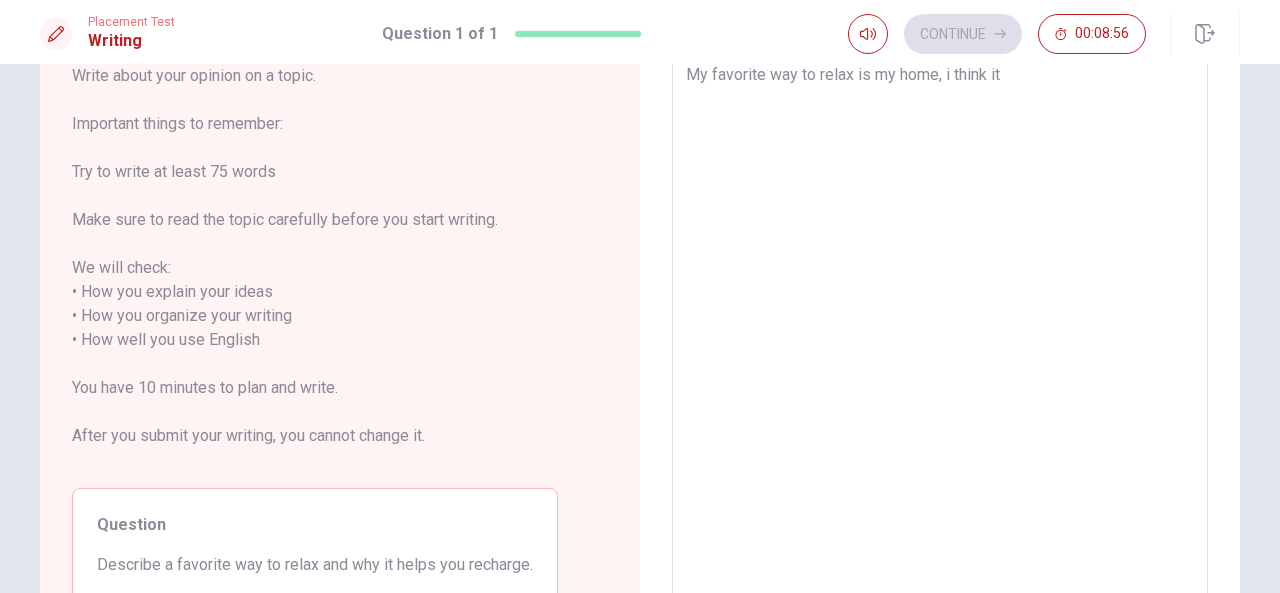 type on "My favorite way to relax is my home, i think it"" 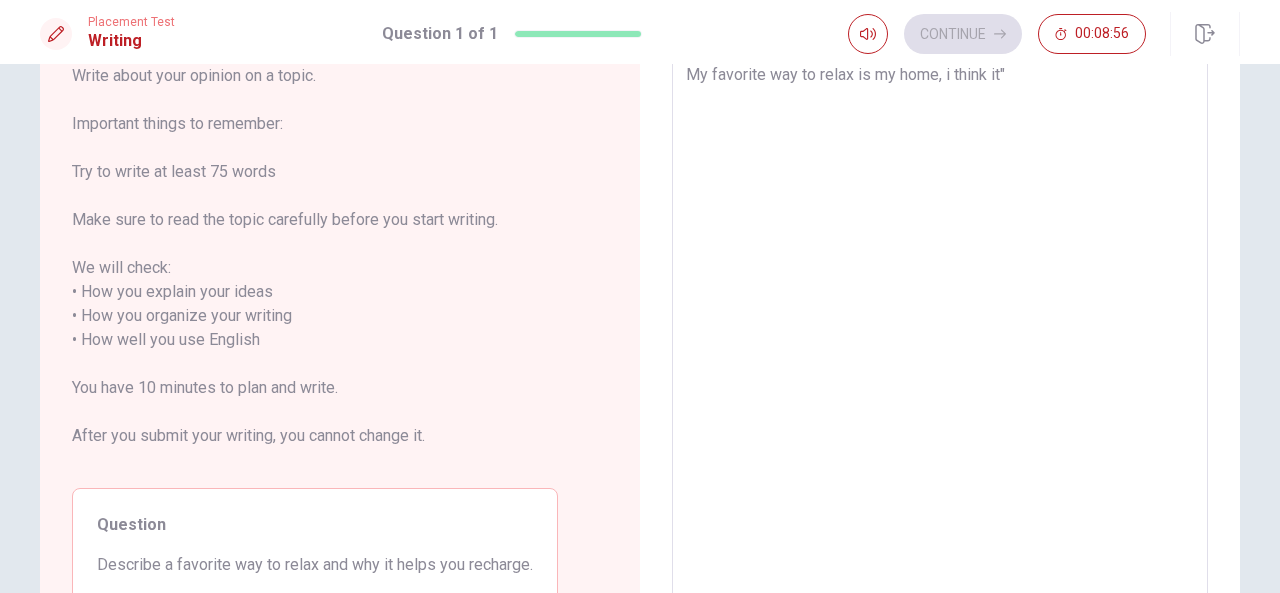 type on "x" 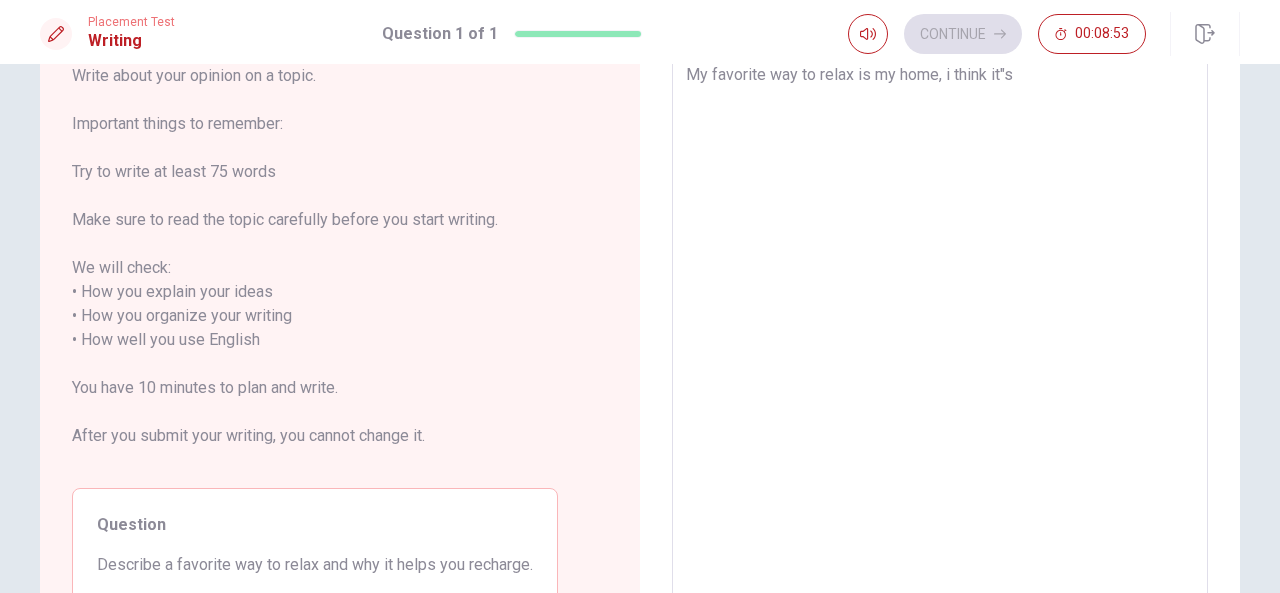 click on "My favorite way to relax is my home, i think it"s" at bounding box center [940, 328] 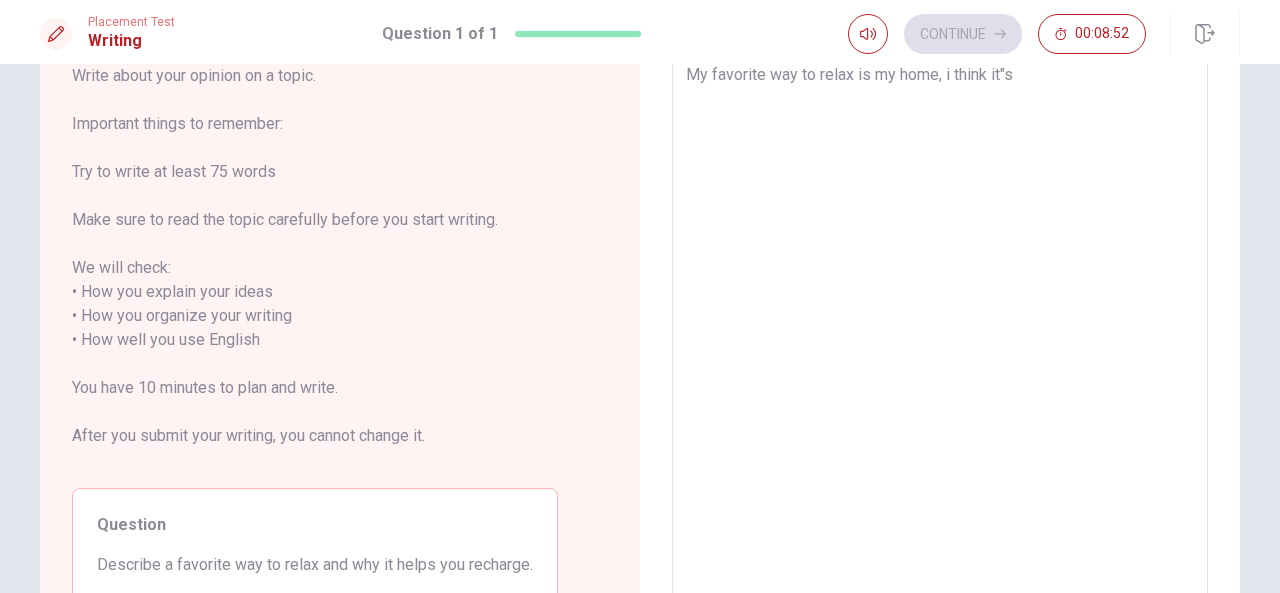 type on "My favorite way to relax is my home, i think its" 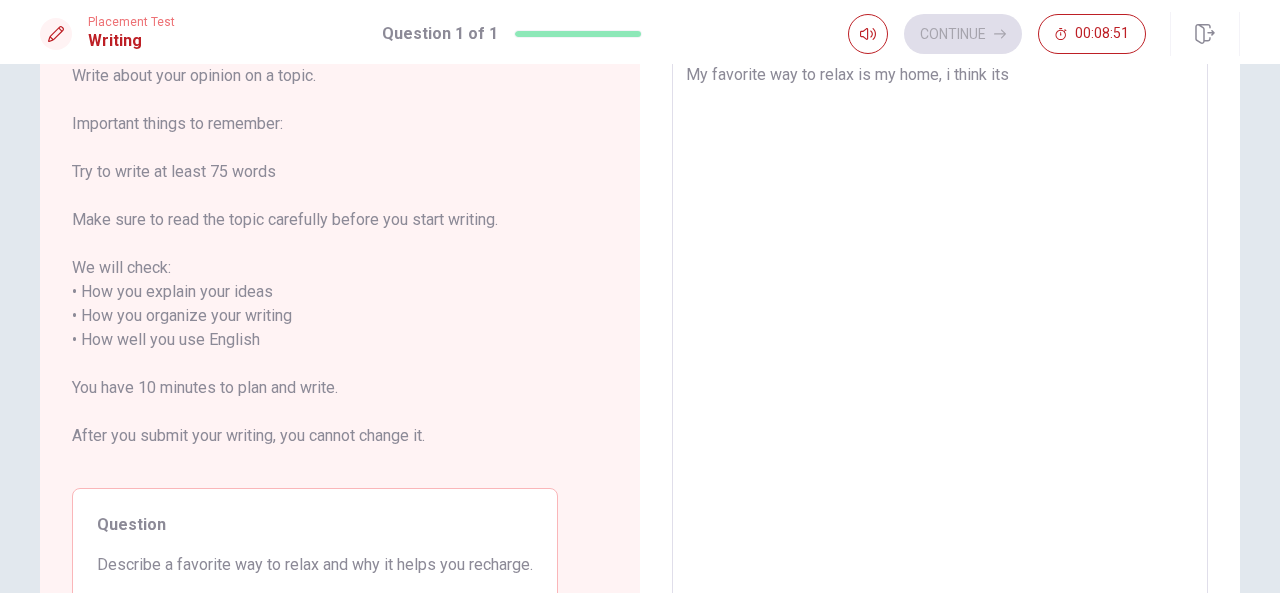 type on "x" 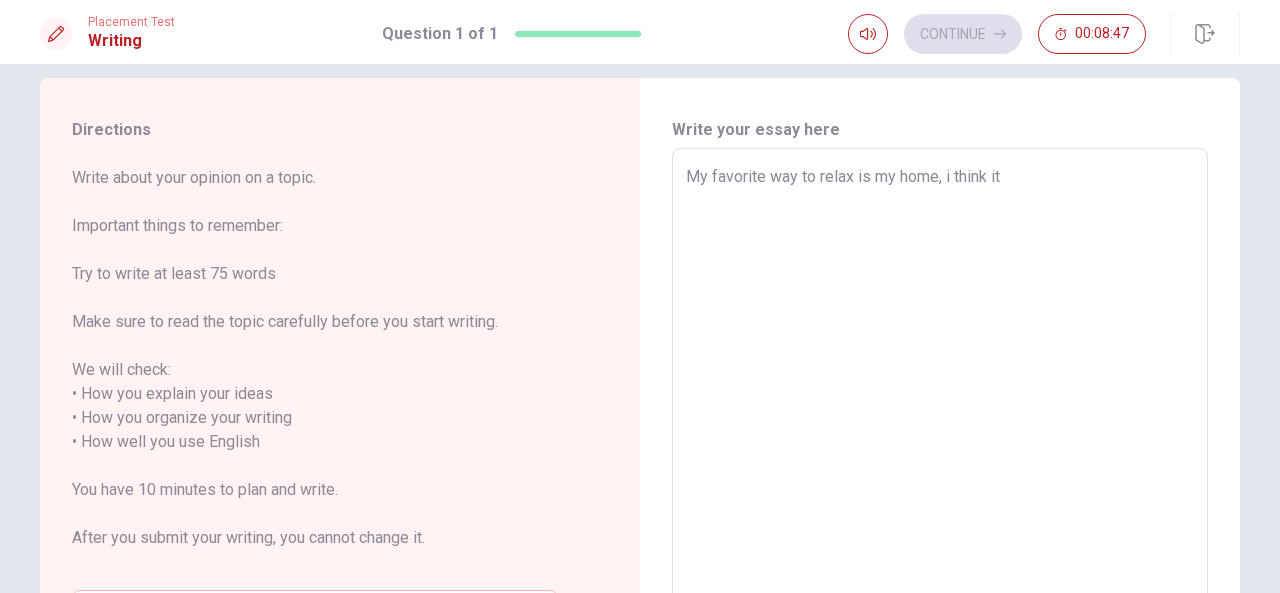 scroll, scrollTop: 0, scrollLeft: 0, axis: both 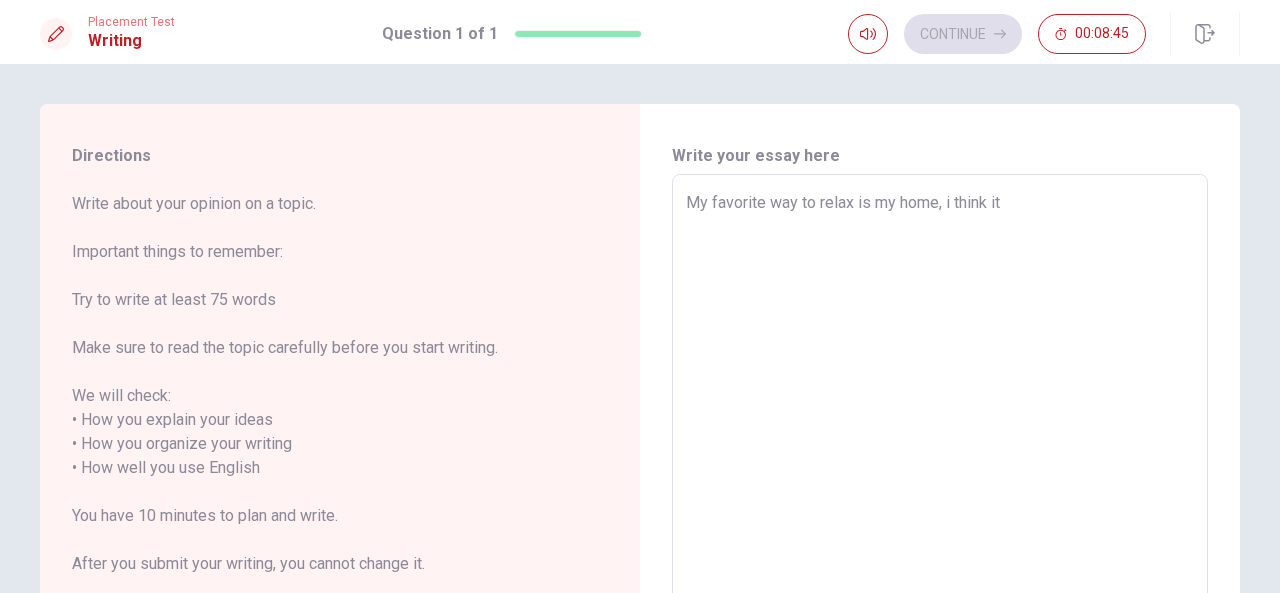 drag, startPoint x: 1005, startPoint y: 197, endPoint x: 868, endPoint y: 213, distance: 137.93114 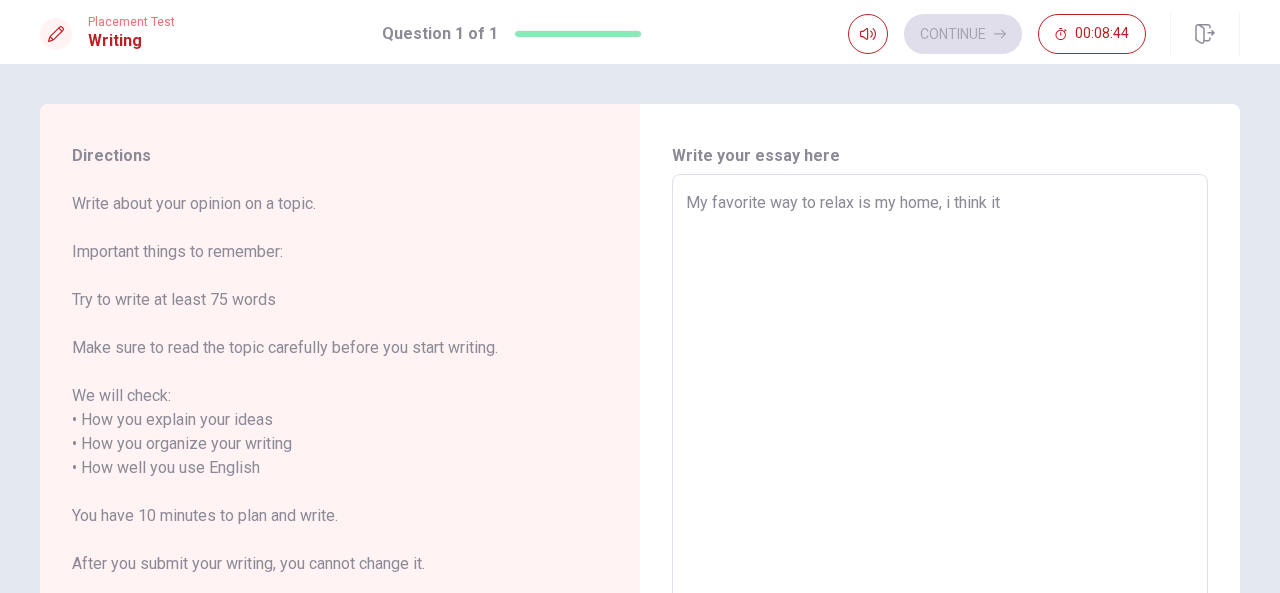 type on "x" 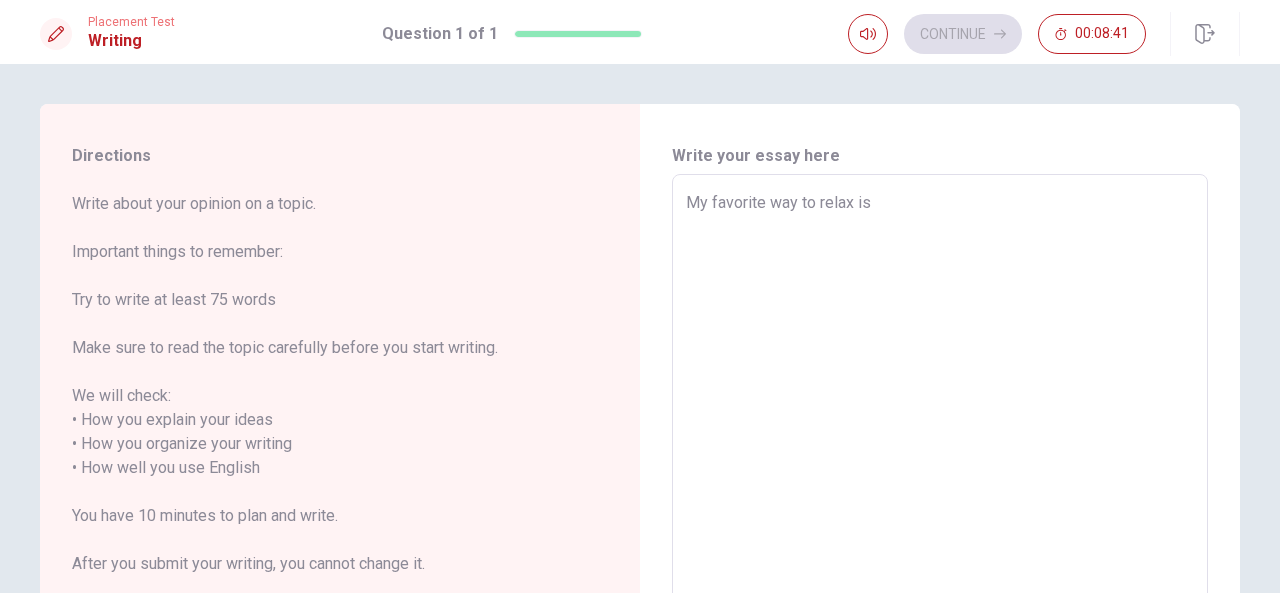 type on "x" 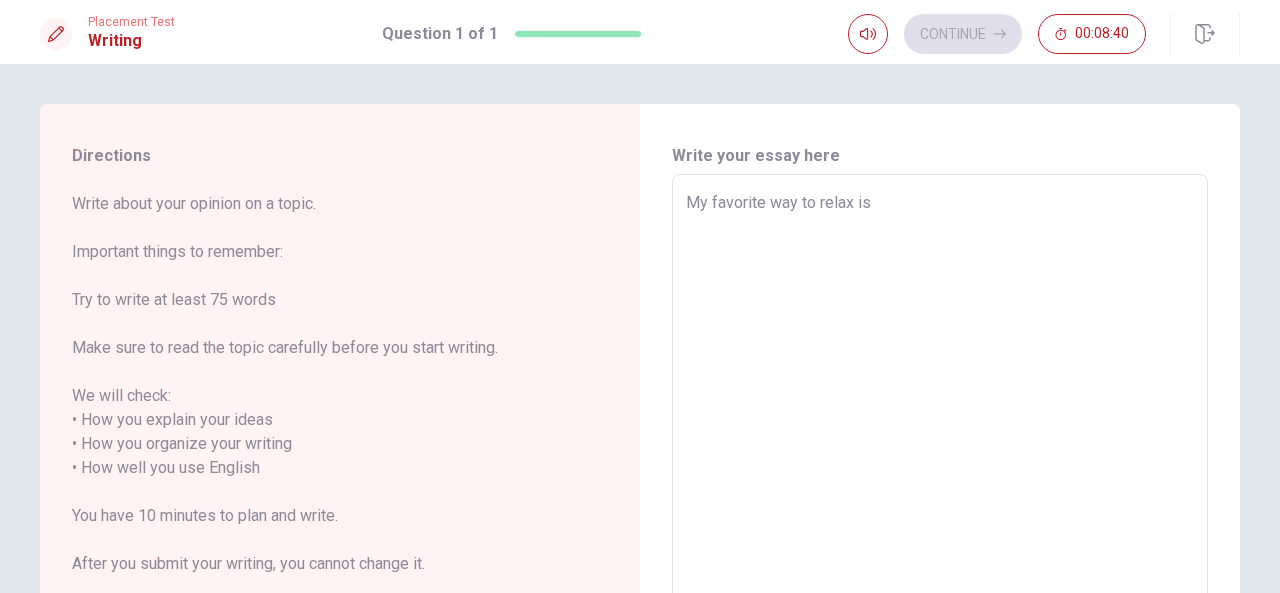 type on "My favorite way to relax i" 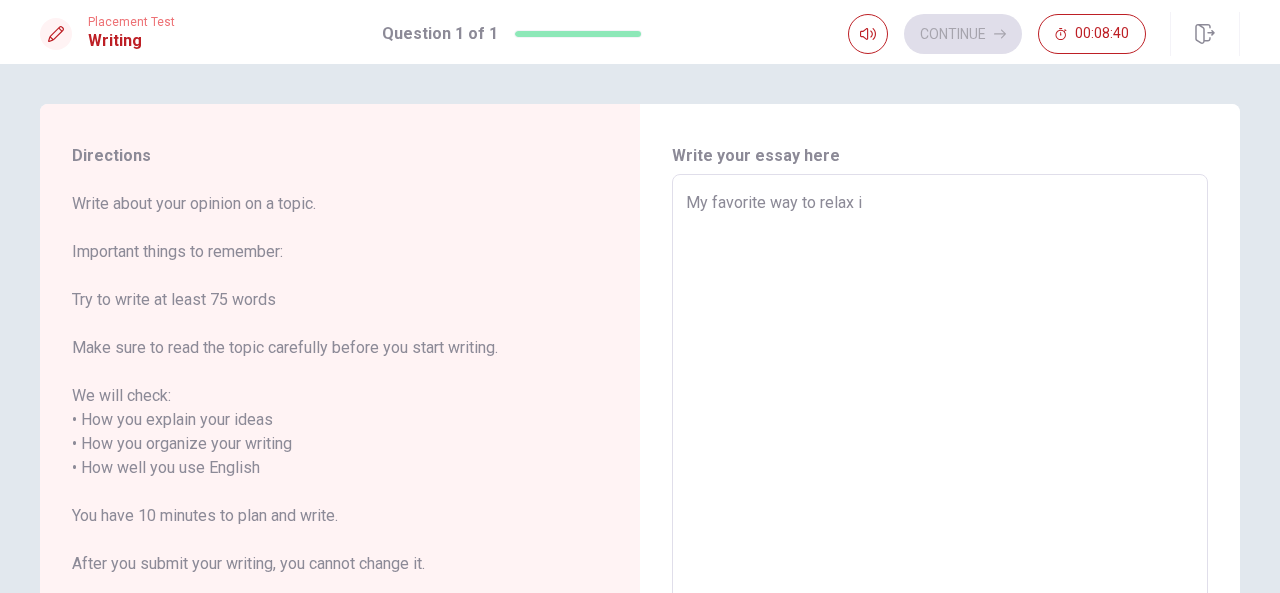 type on "x" 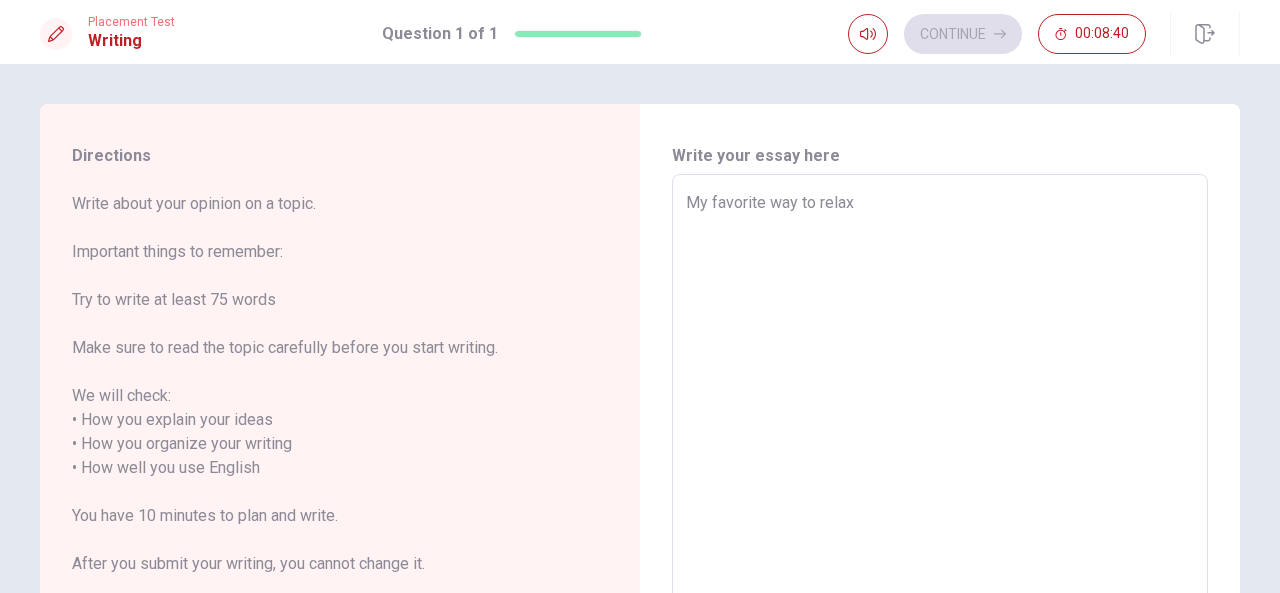 type on "x" 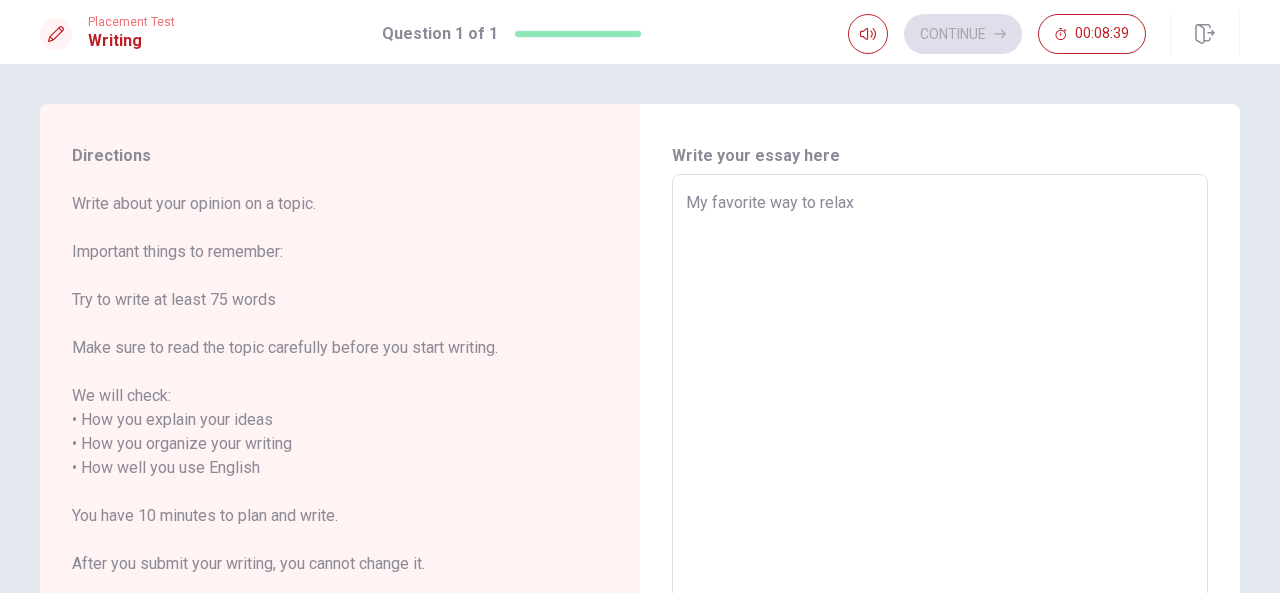 type on "My favorite way to relax a" 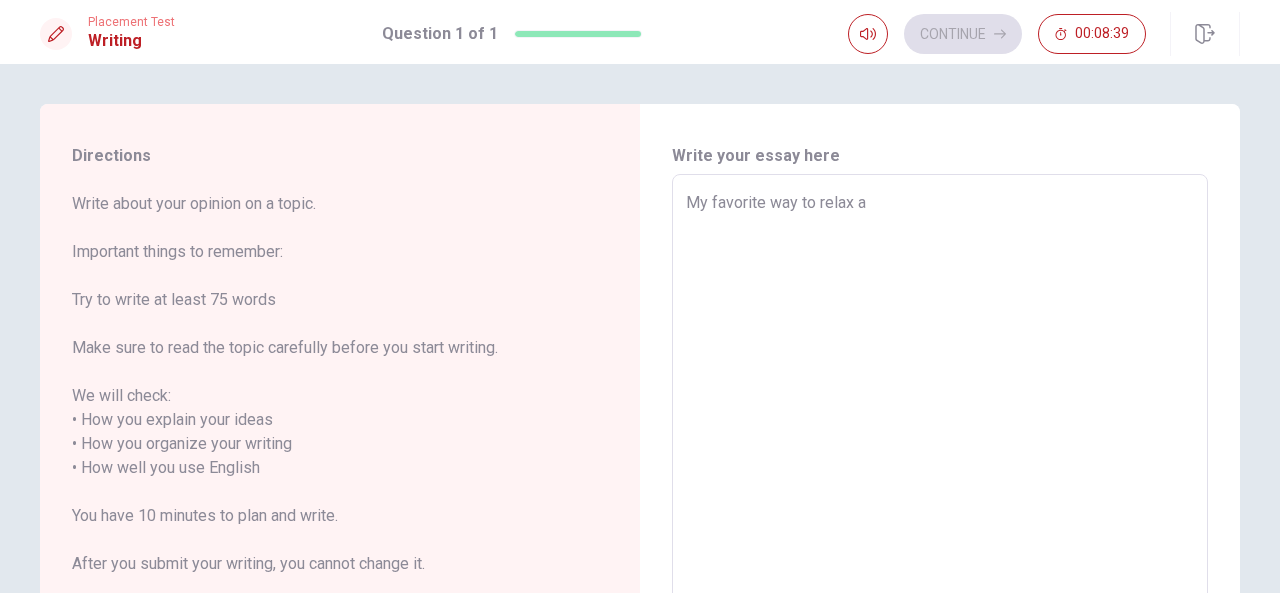 type on "x" 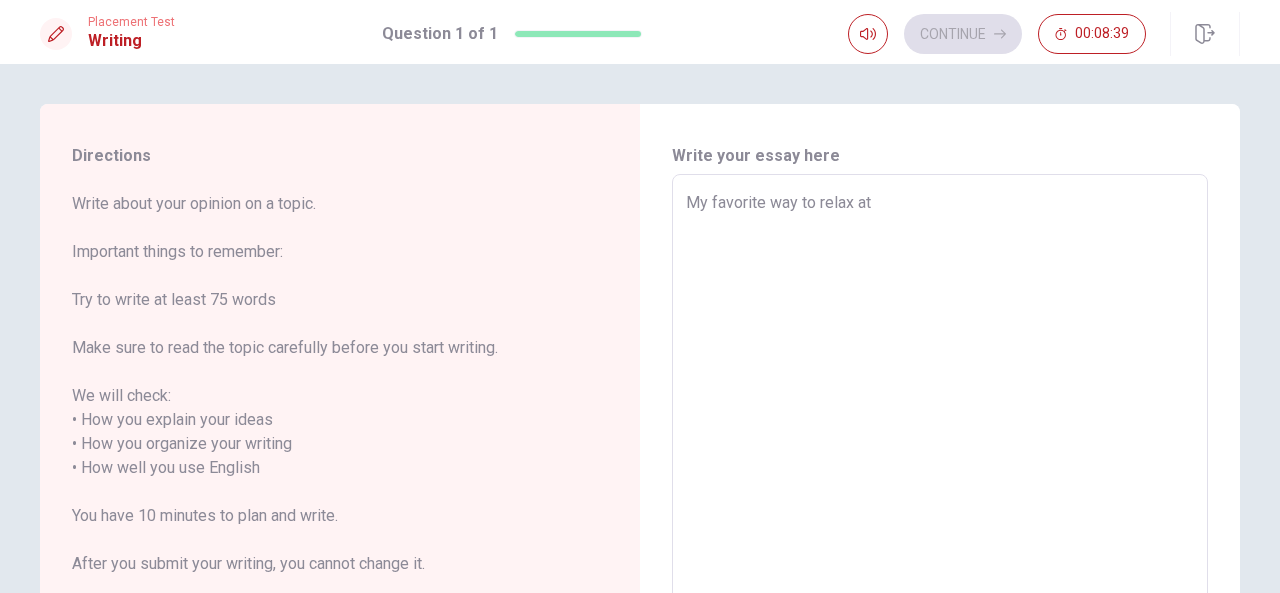 type on "x" 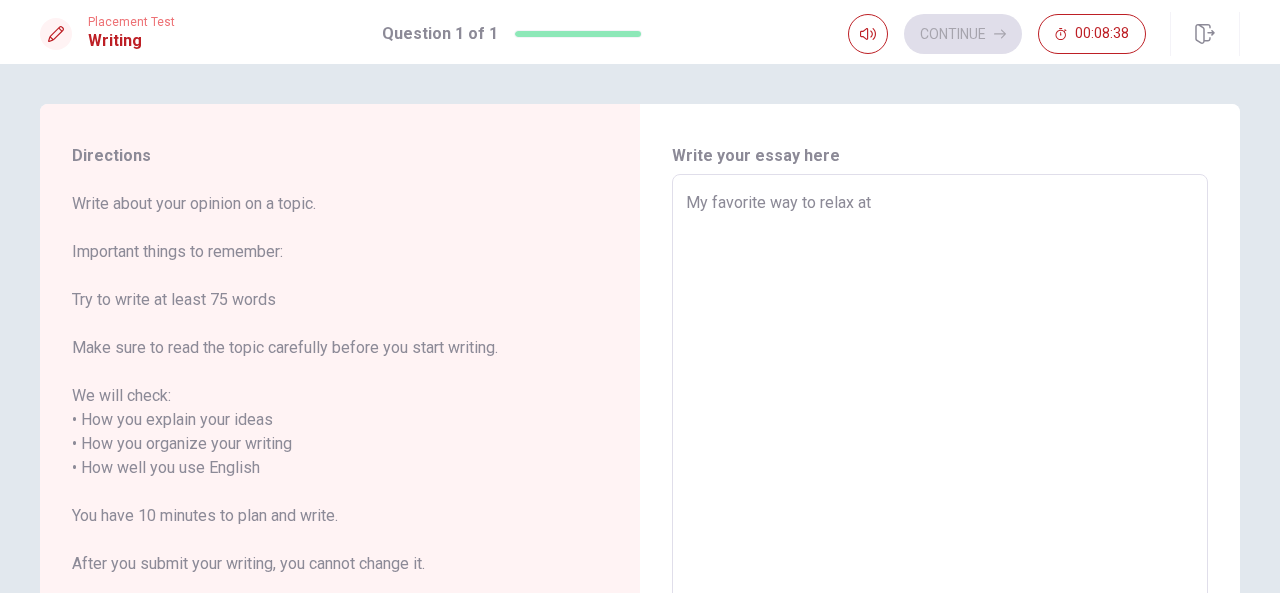 type on "My favorite way to relax at" 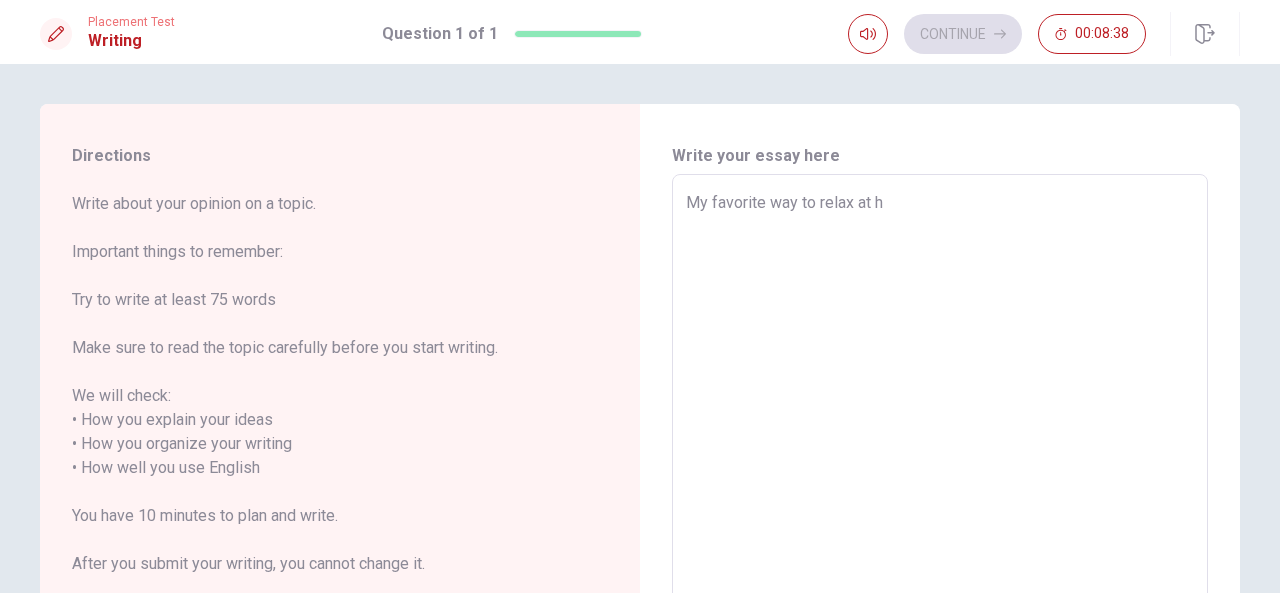 type on "x" 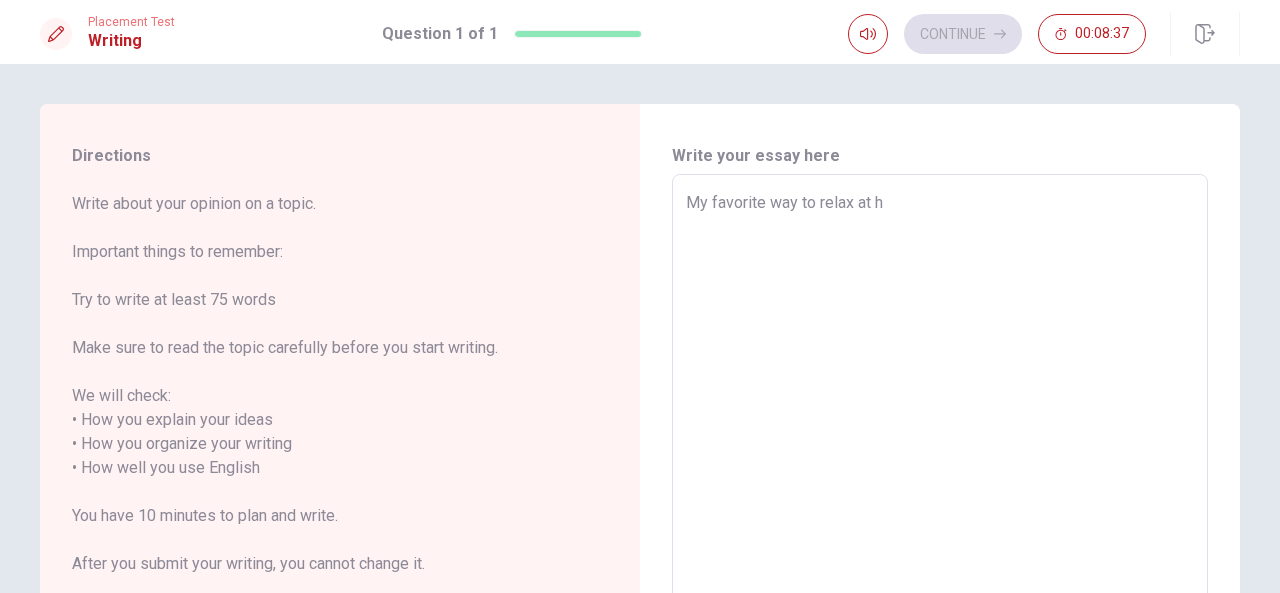 type on "My favorite way to relax at ho" 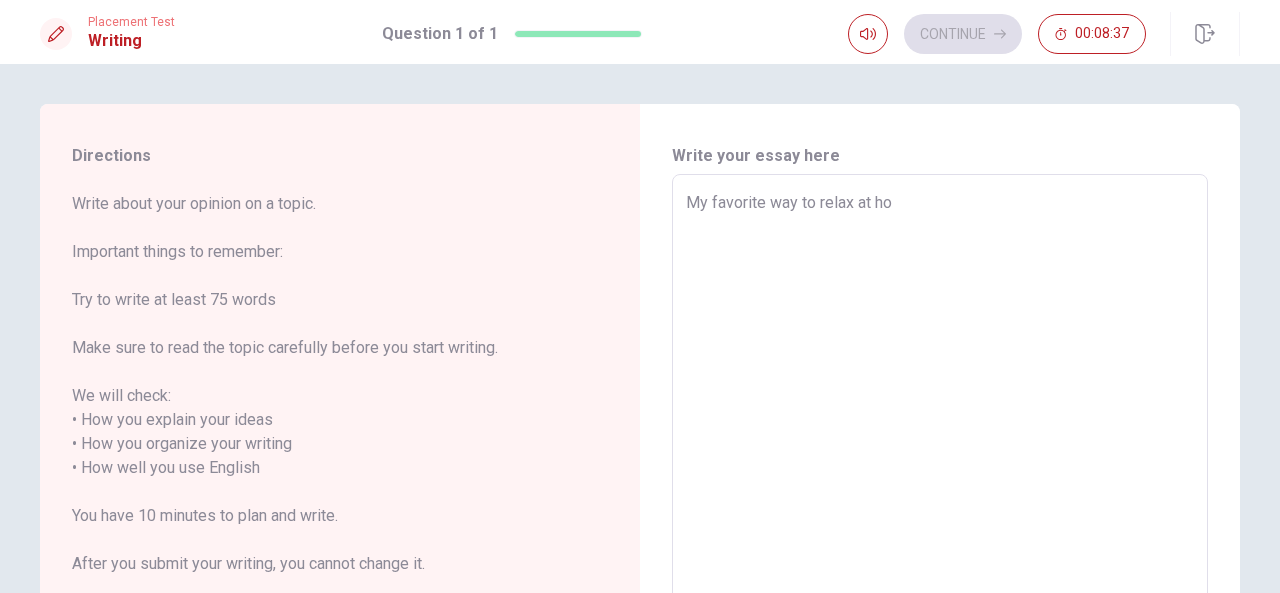 type on "x" 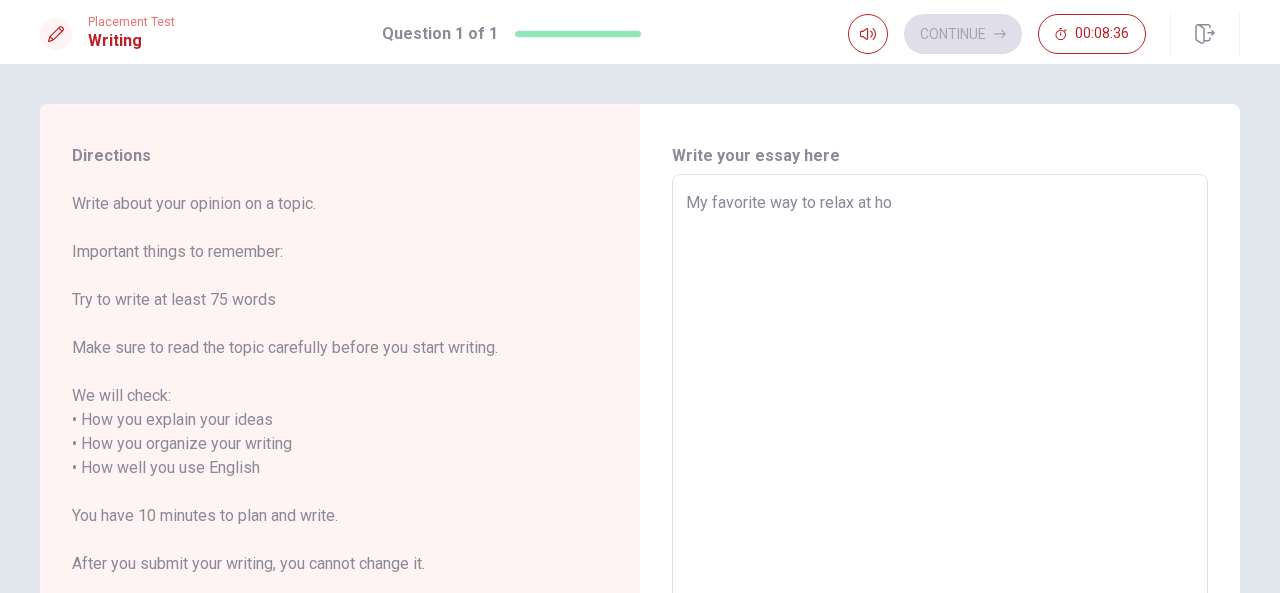 type on "My favorite way to relax at h" 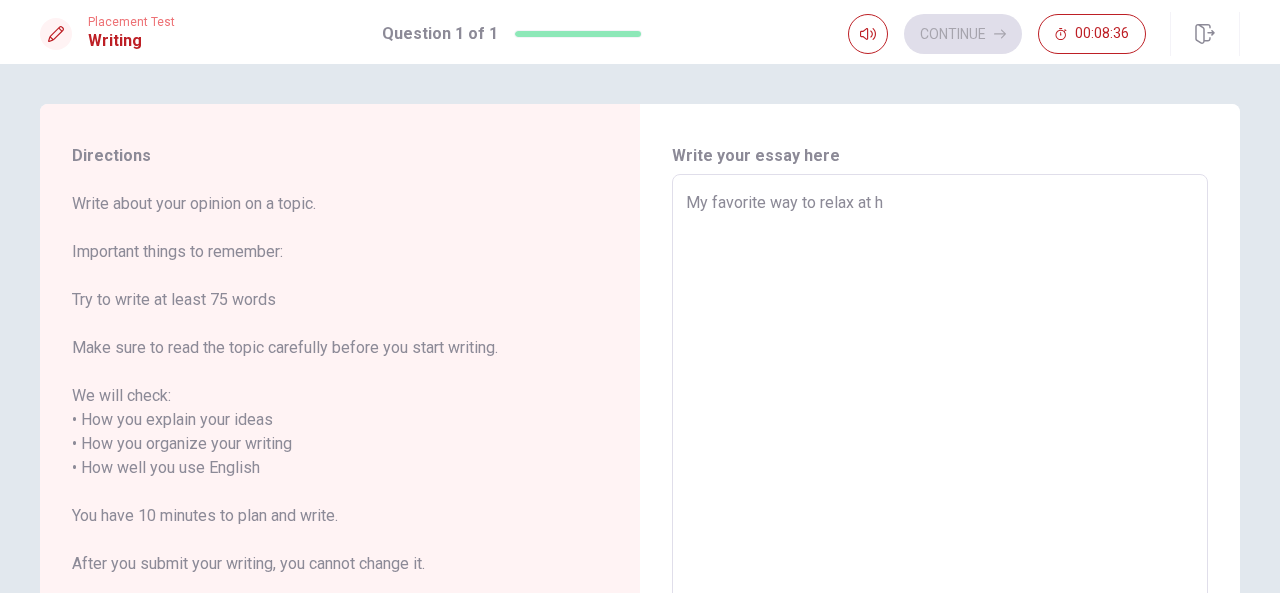 type on "x" 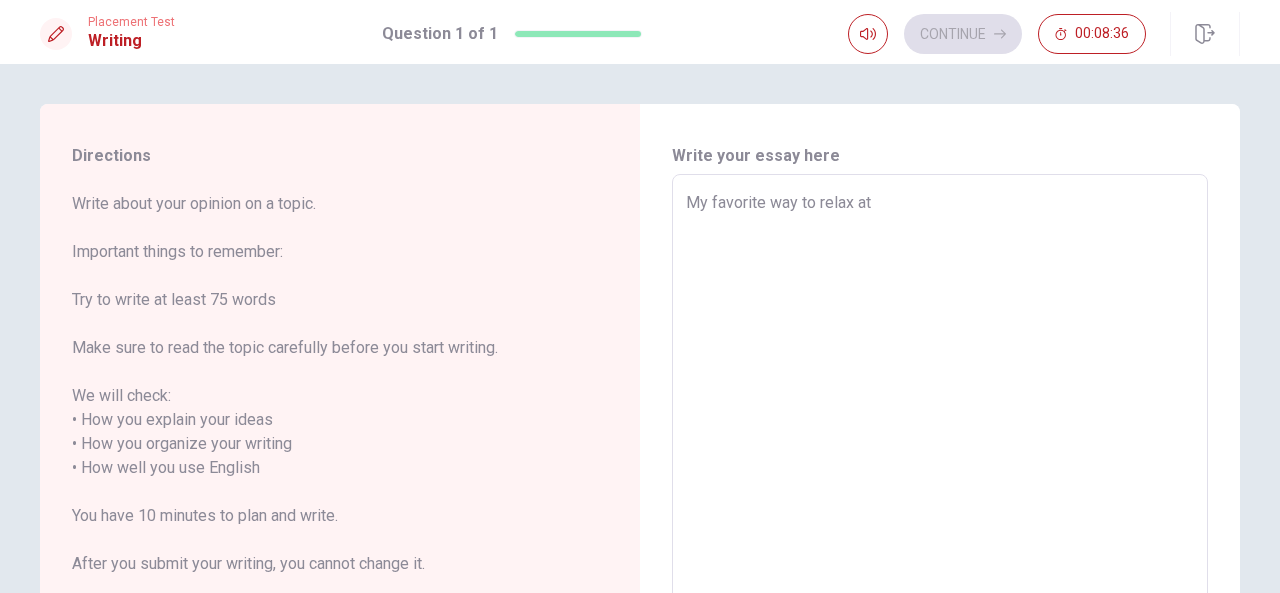 type on "x" 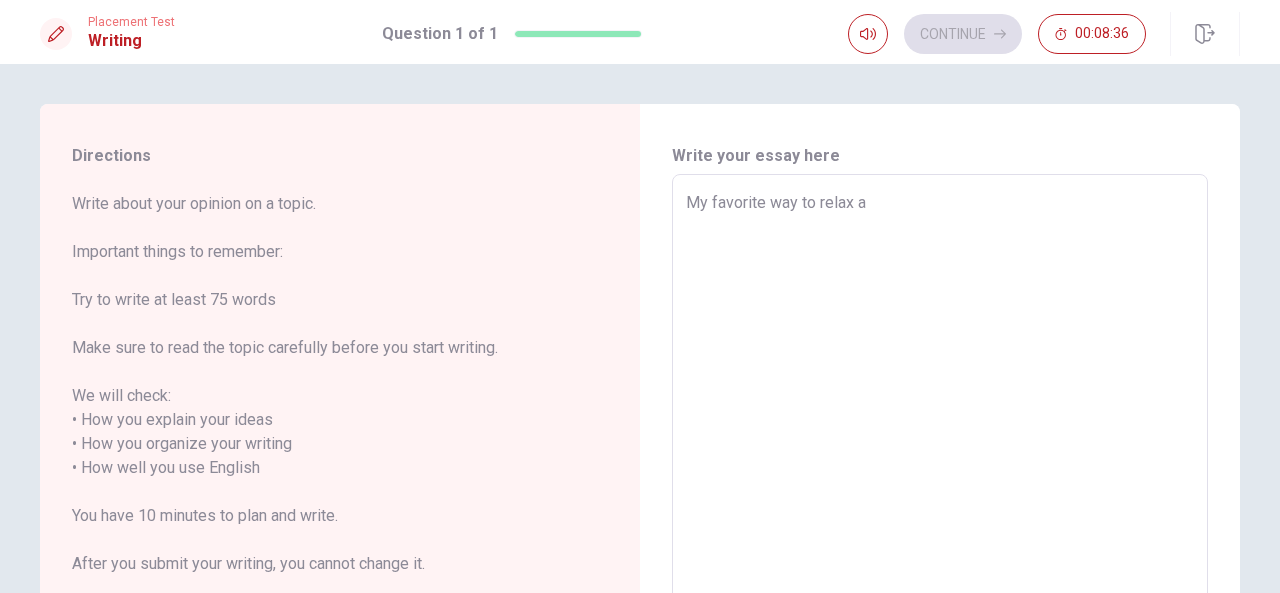 type on "x" 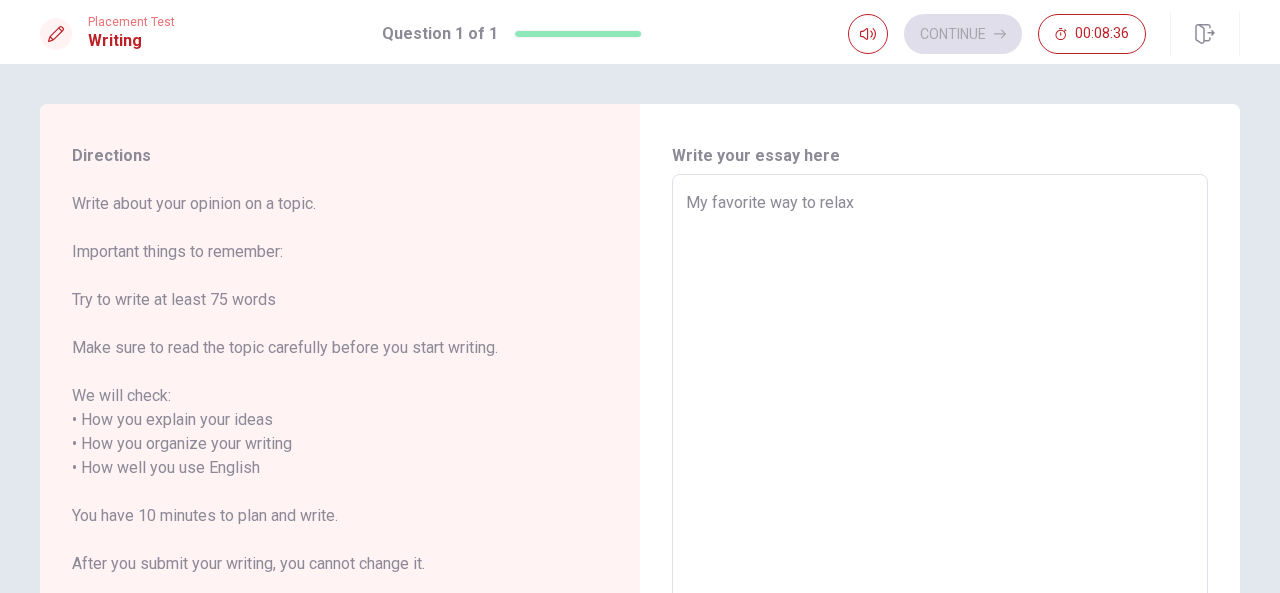 type on "x" 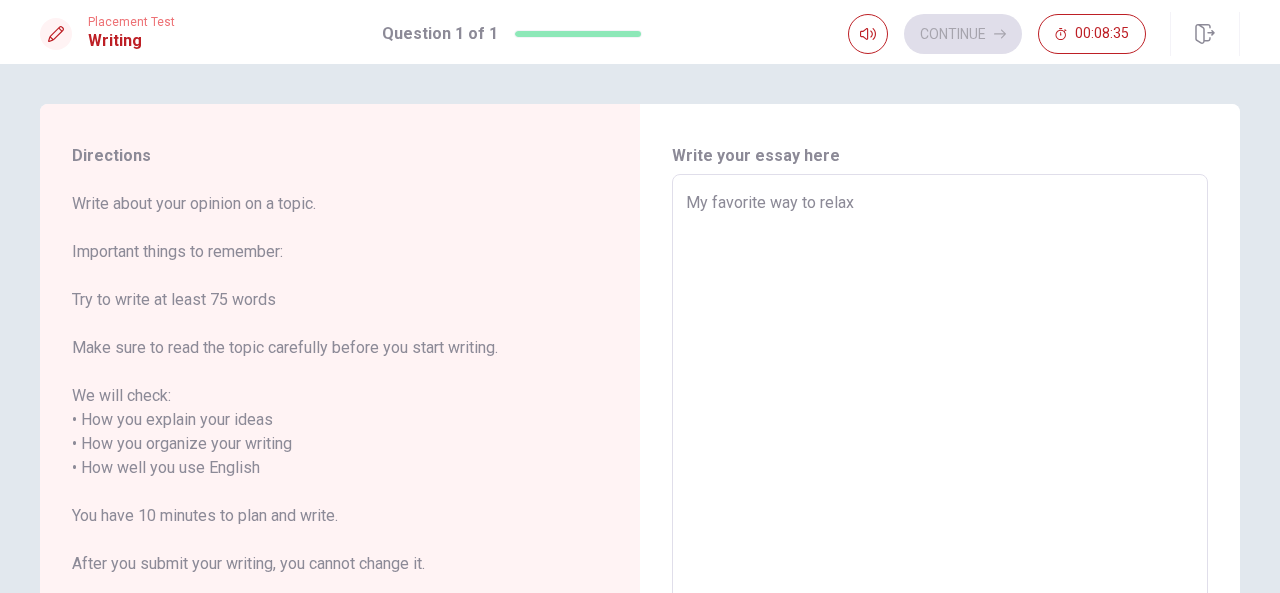 type on "My favorite way to relax i" 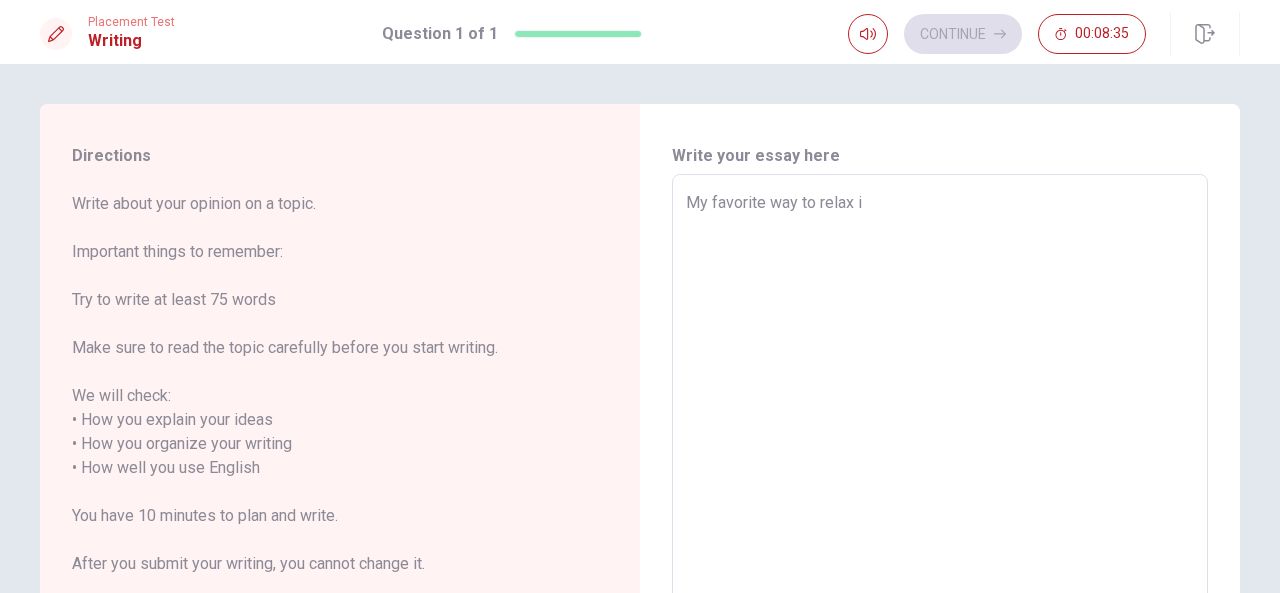 type on "x" 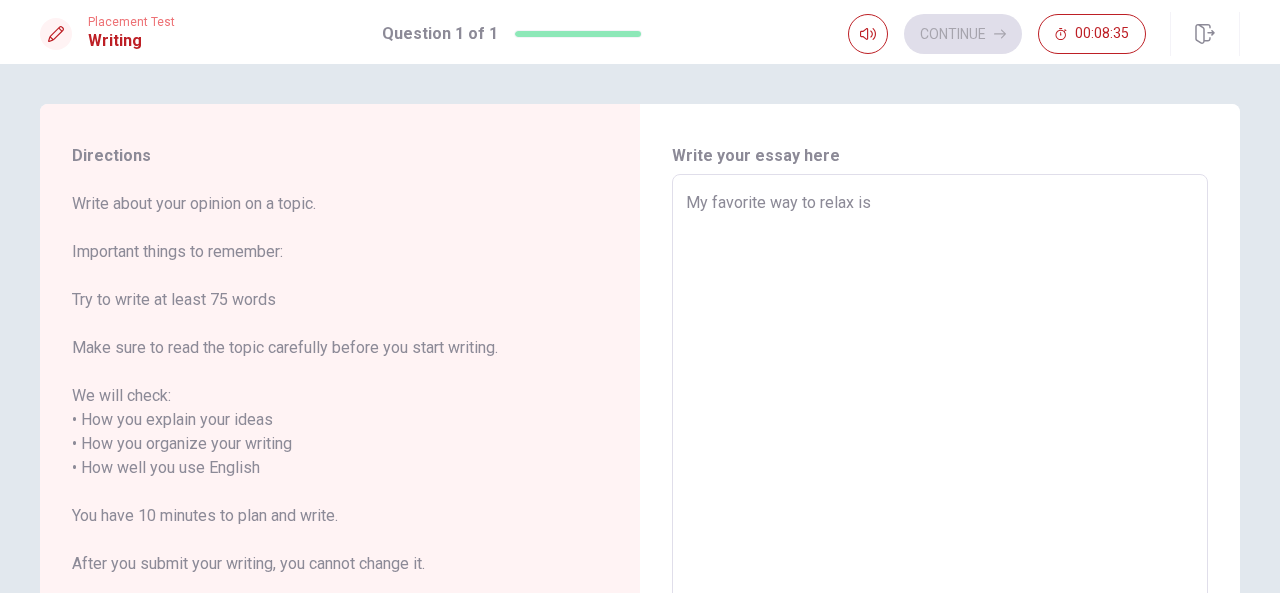 type on "x" 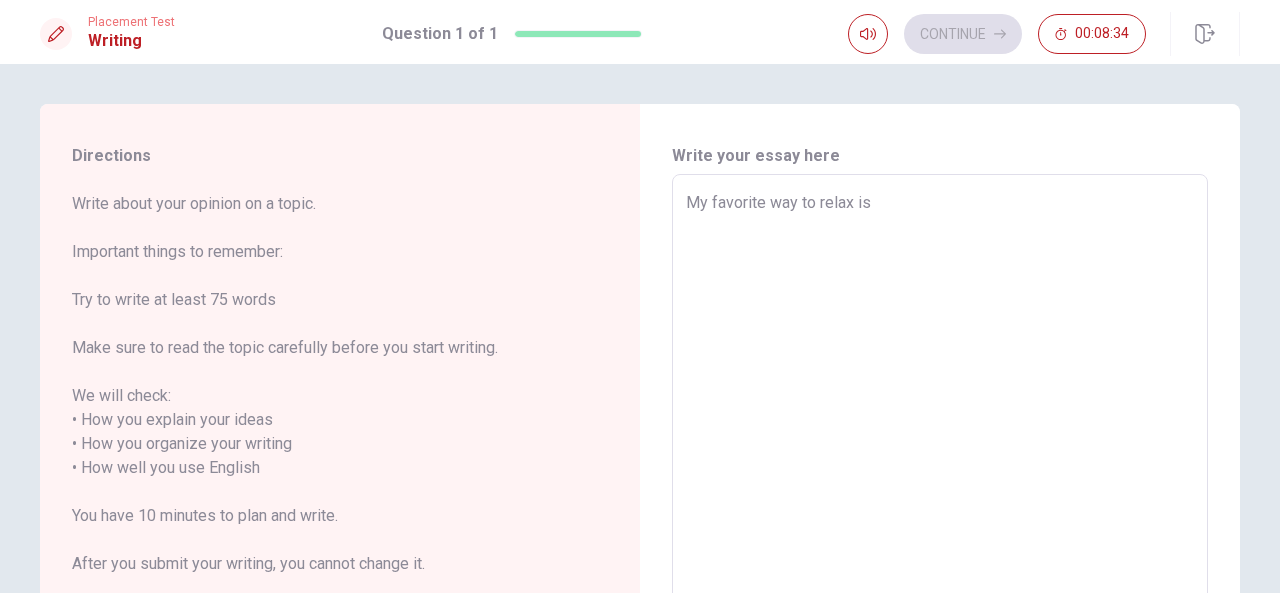 type on "My favorite way to relax is a" 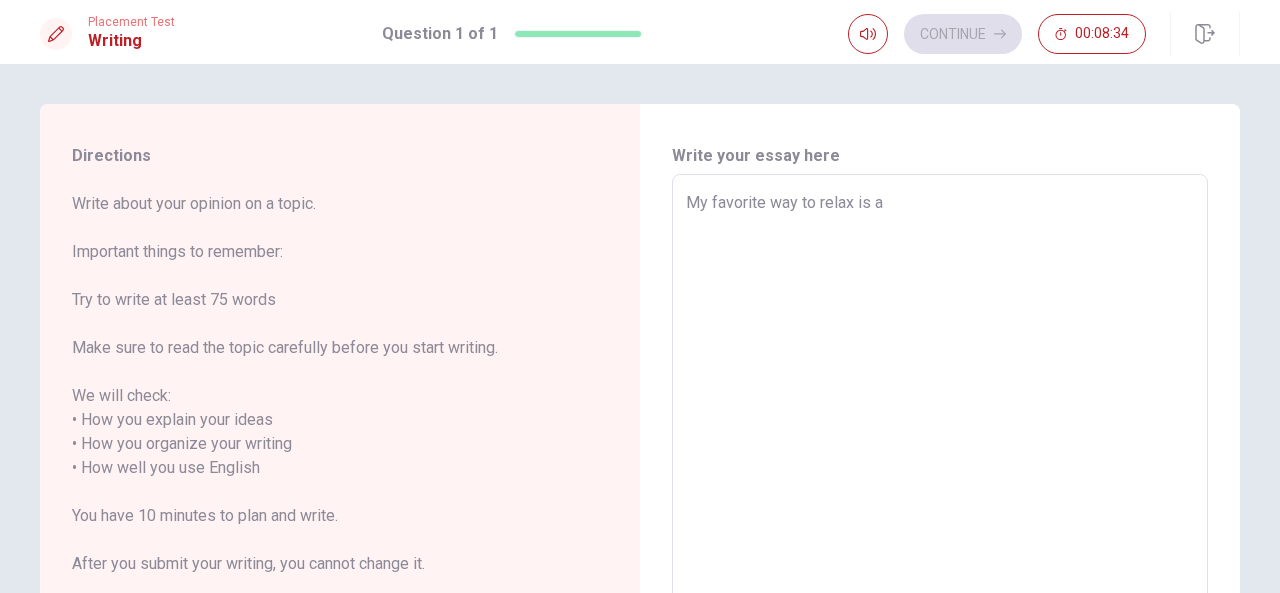 type on "x" 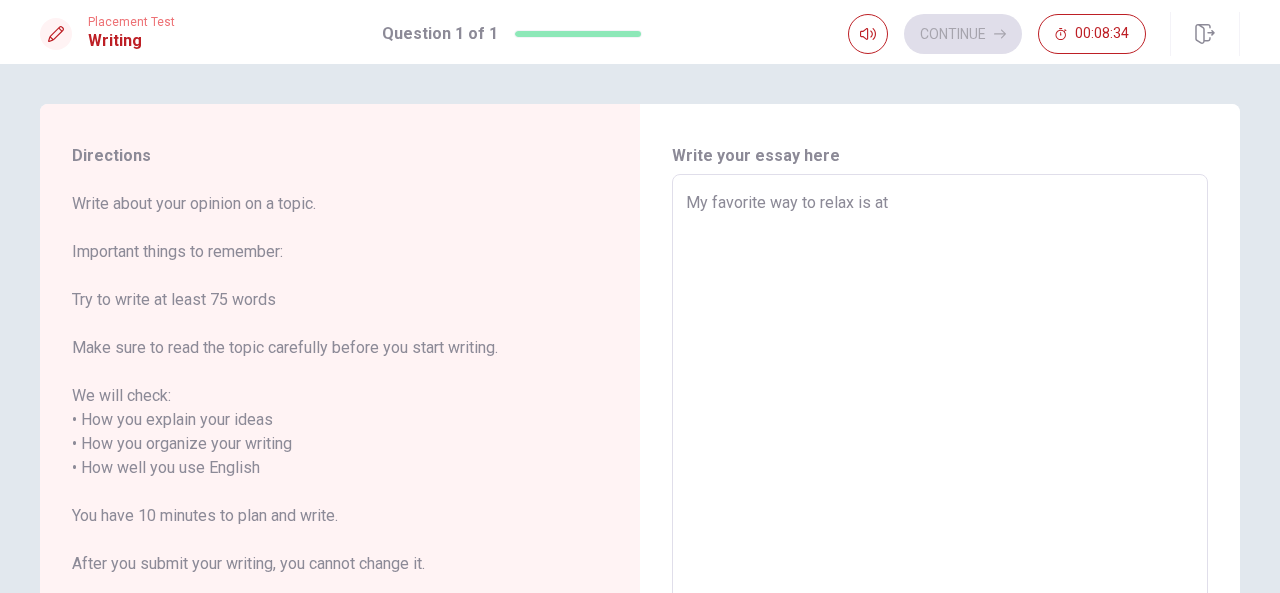 type on "x" 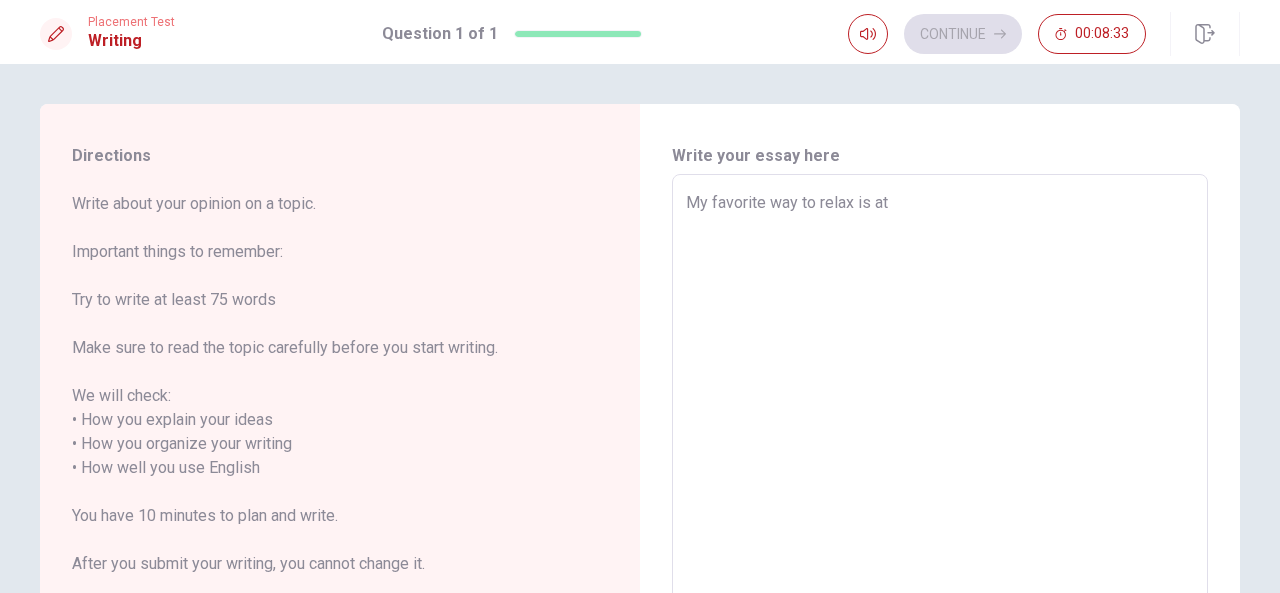 type on "My favorite way to relax is at h" 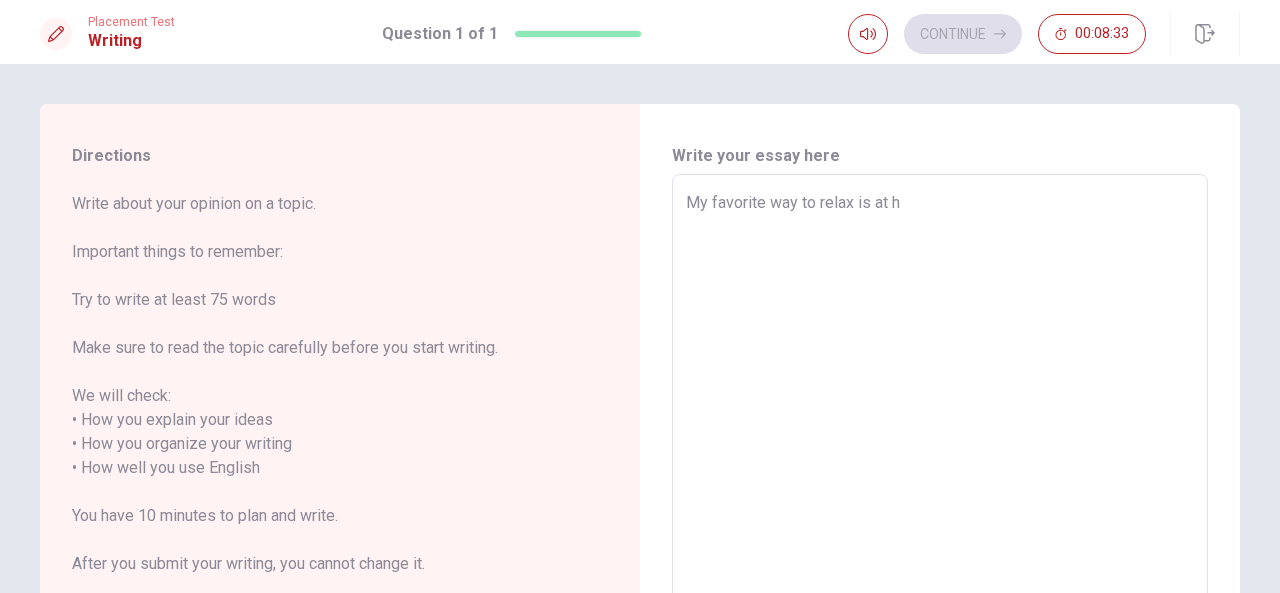 type on "x" 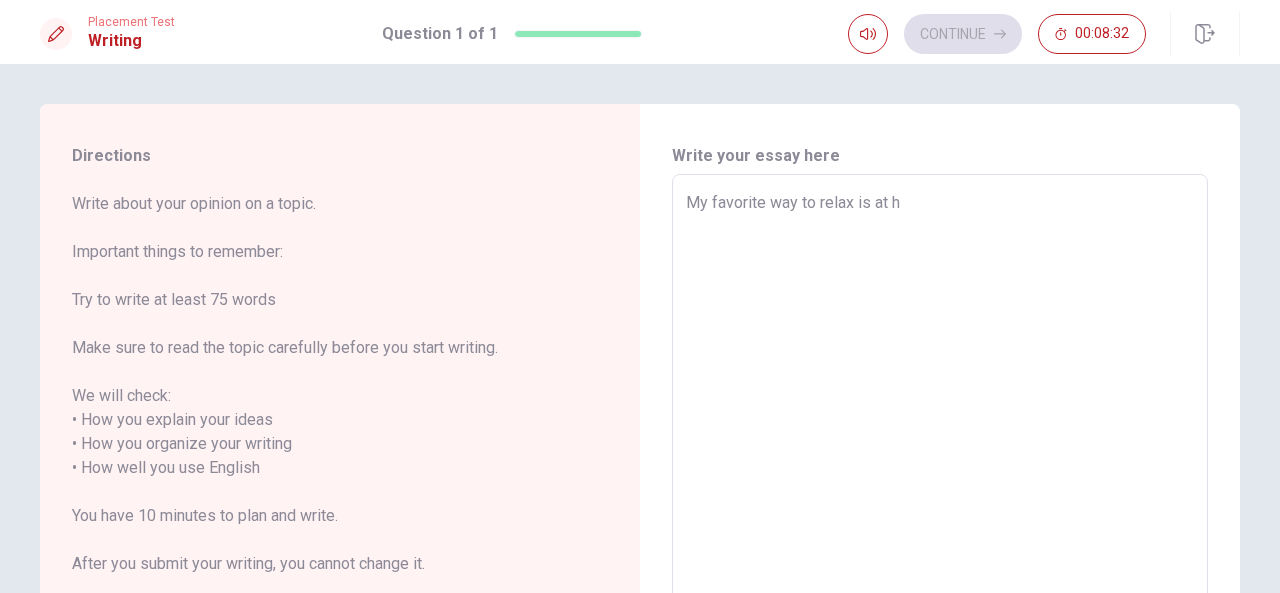 type on "My favorite way to relax is at ho" 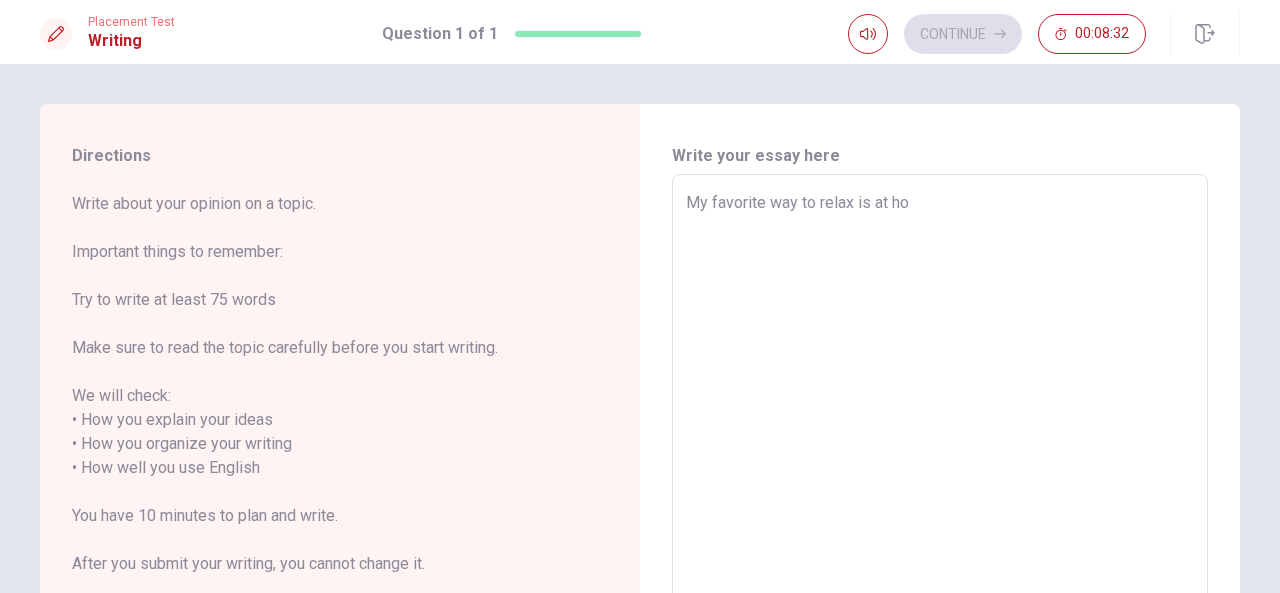 type on "x" 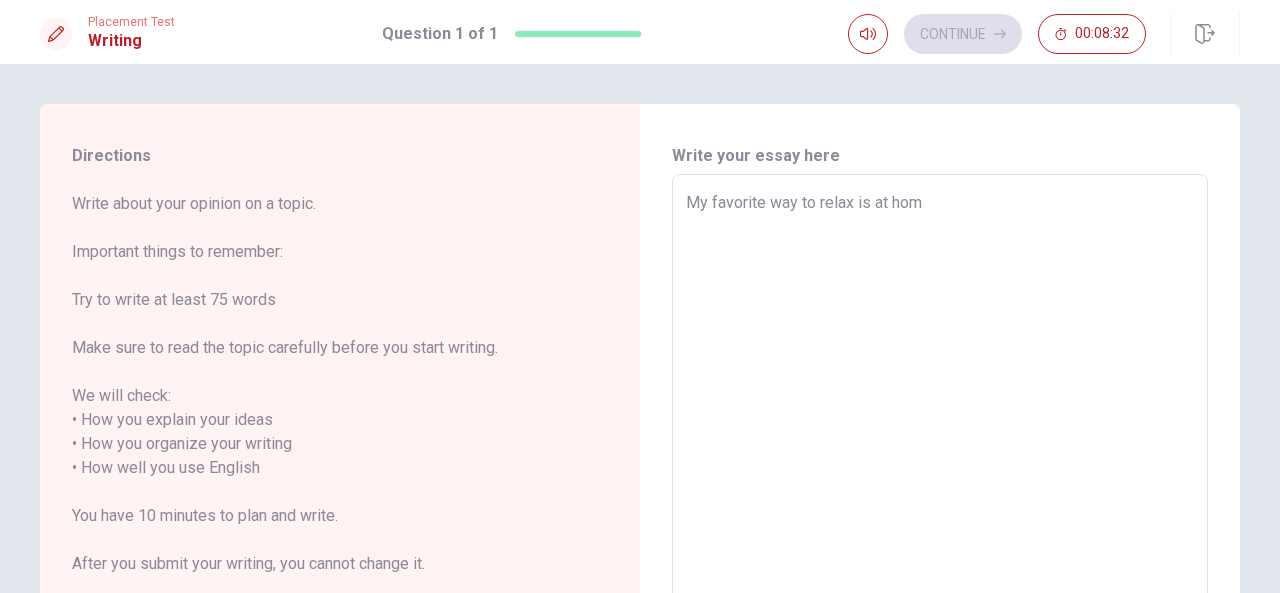 type on "x" 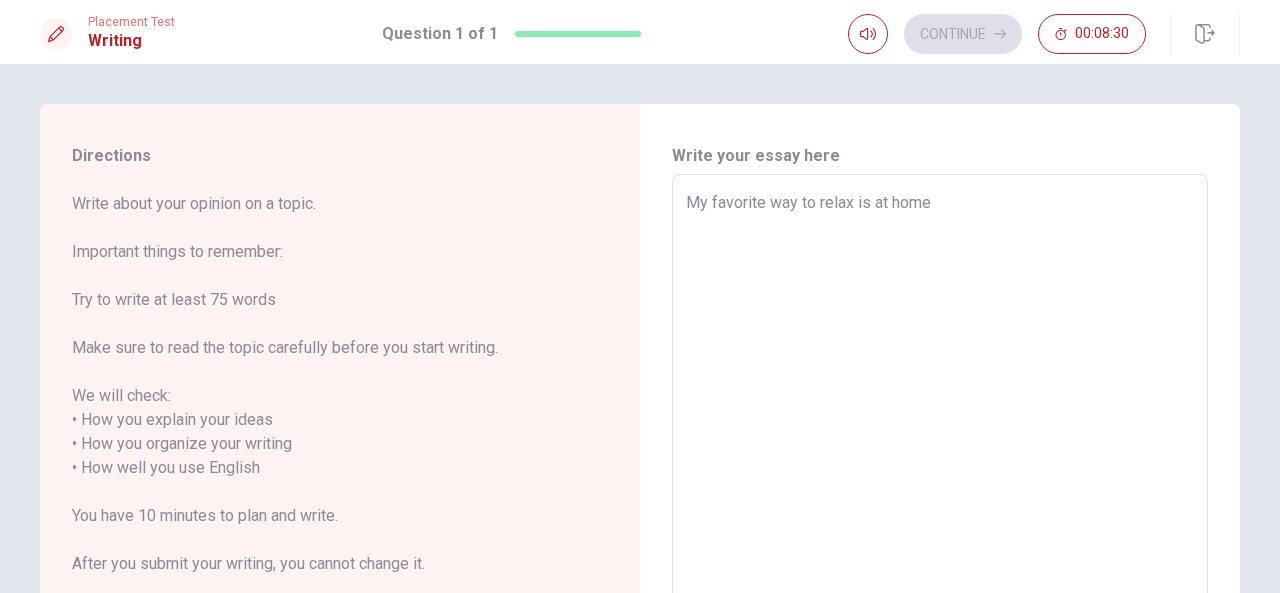 type on "x" 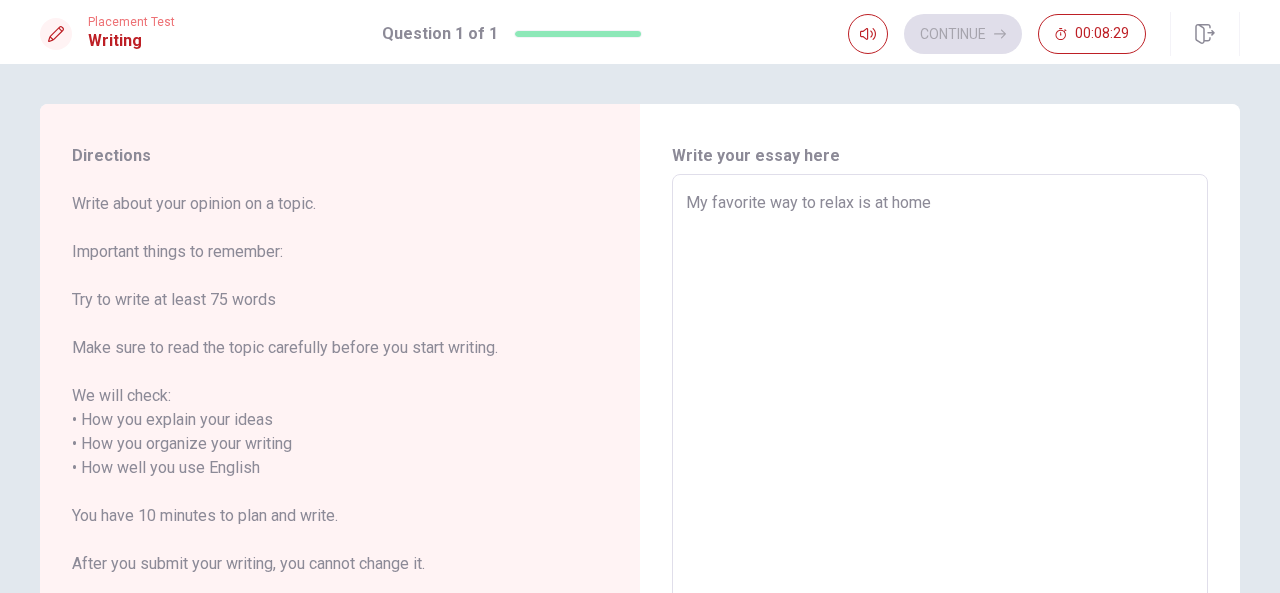 type on "My favorite way to relax is at home," 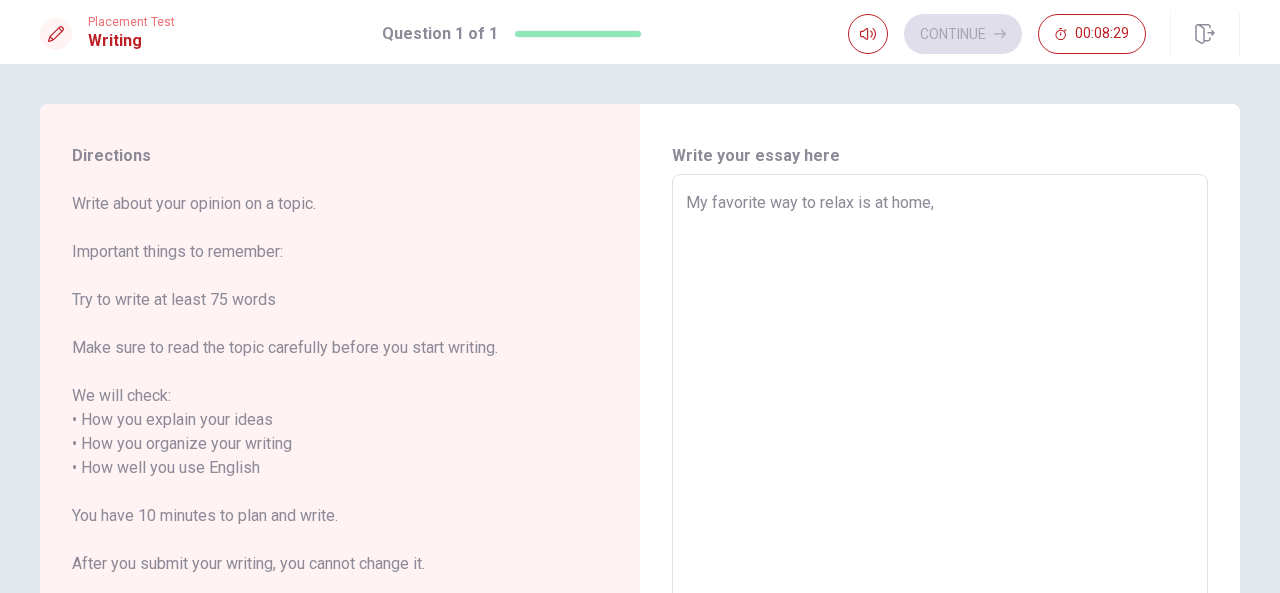 type on "x" 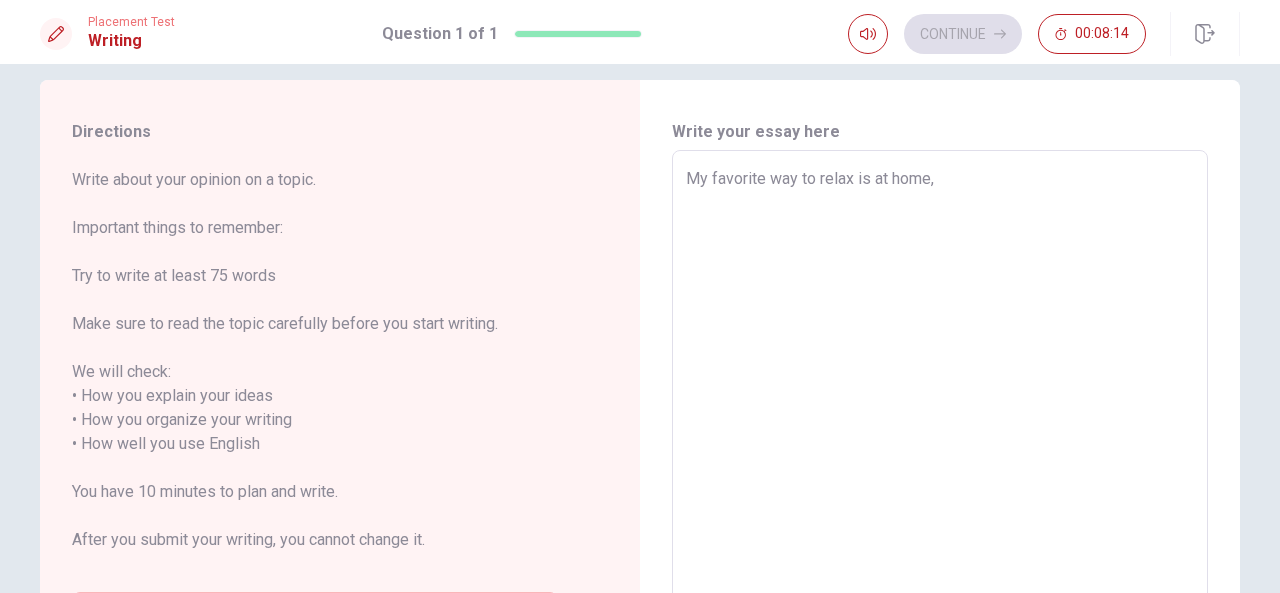 scroll, scrollTop: 0, scrollLeft: 0, axis: both 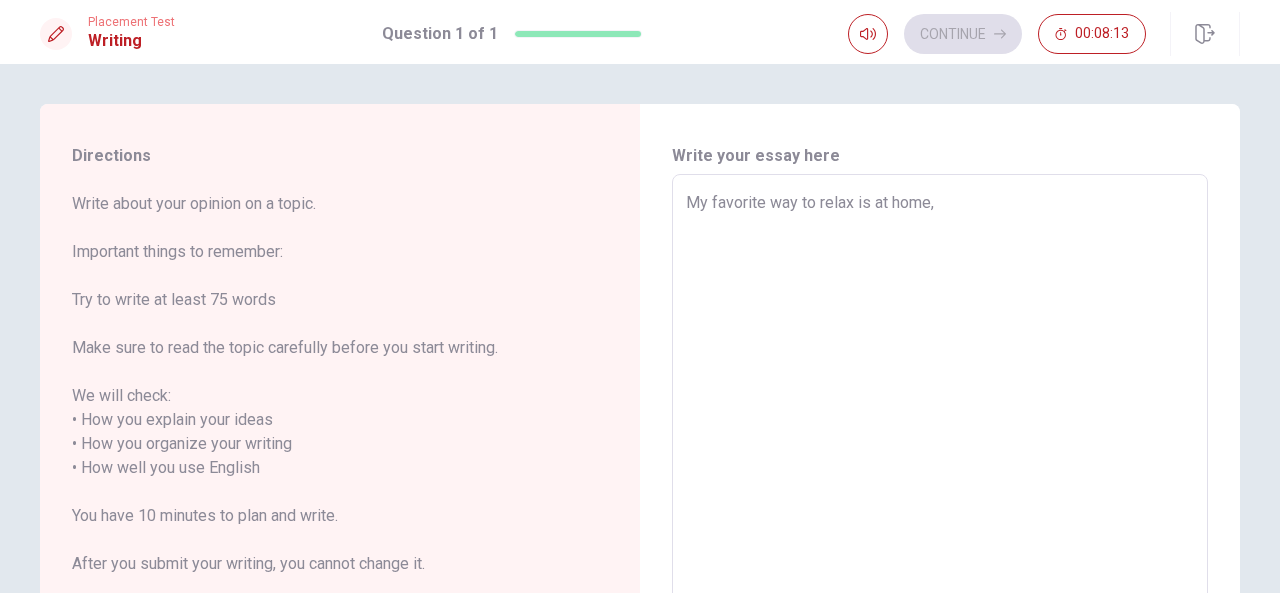 type on "x" 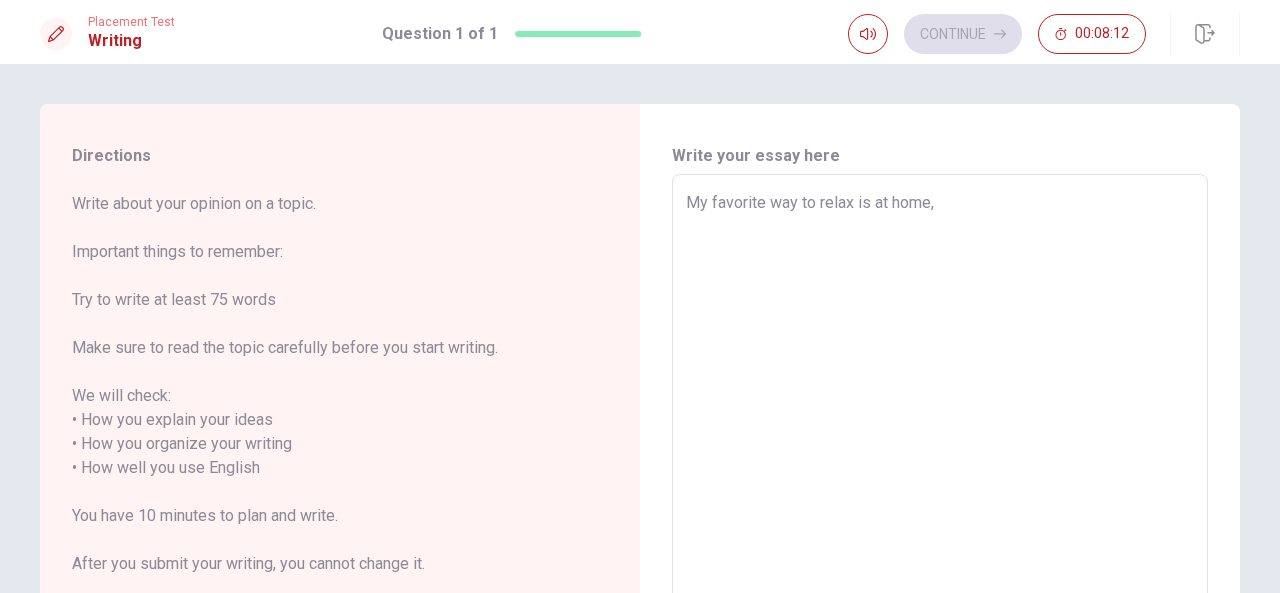 type on "My favorite way to relax is at home, i" 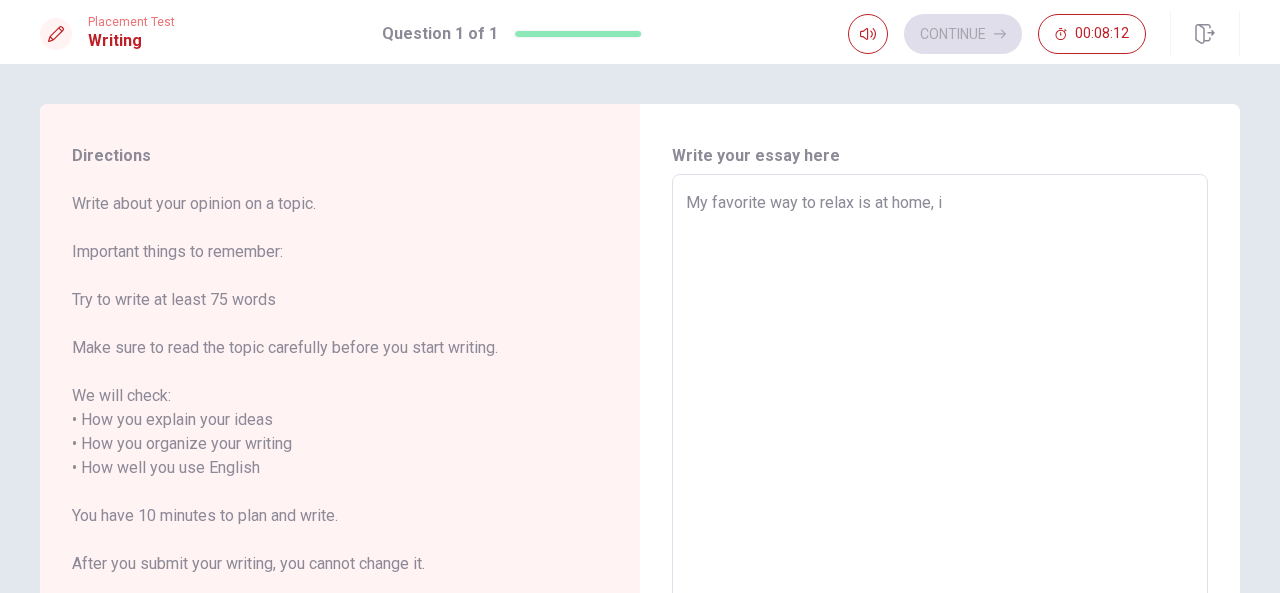 type on "x" 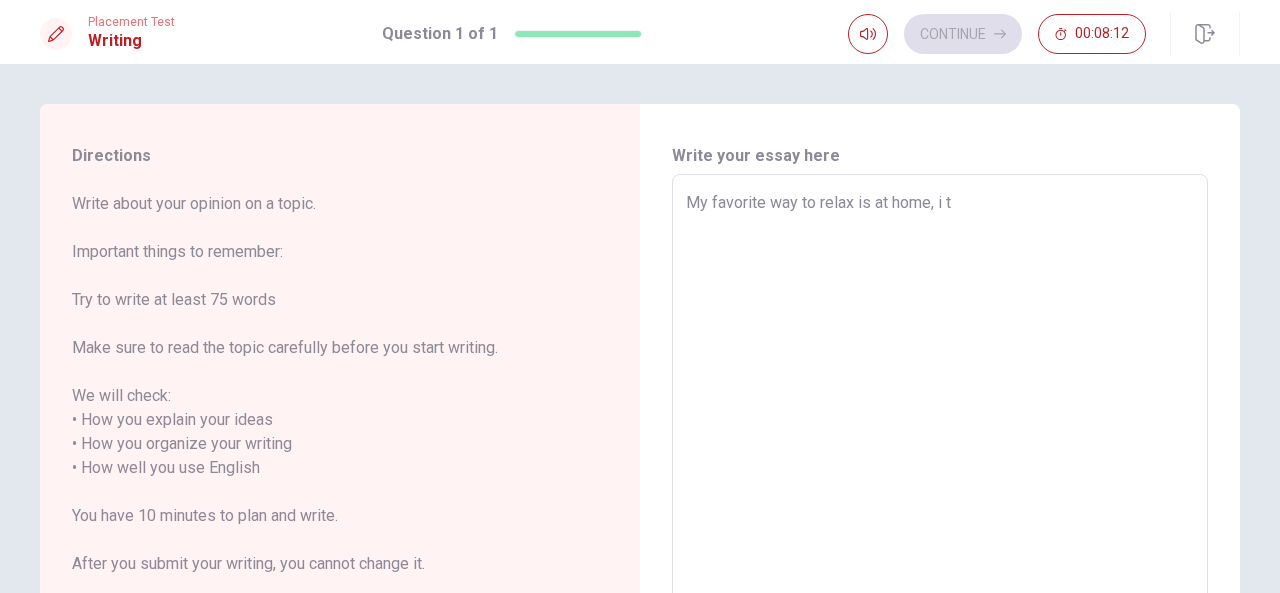 type on "x" 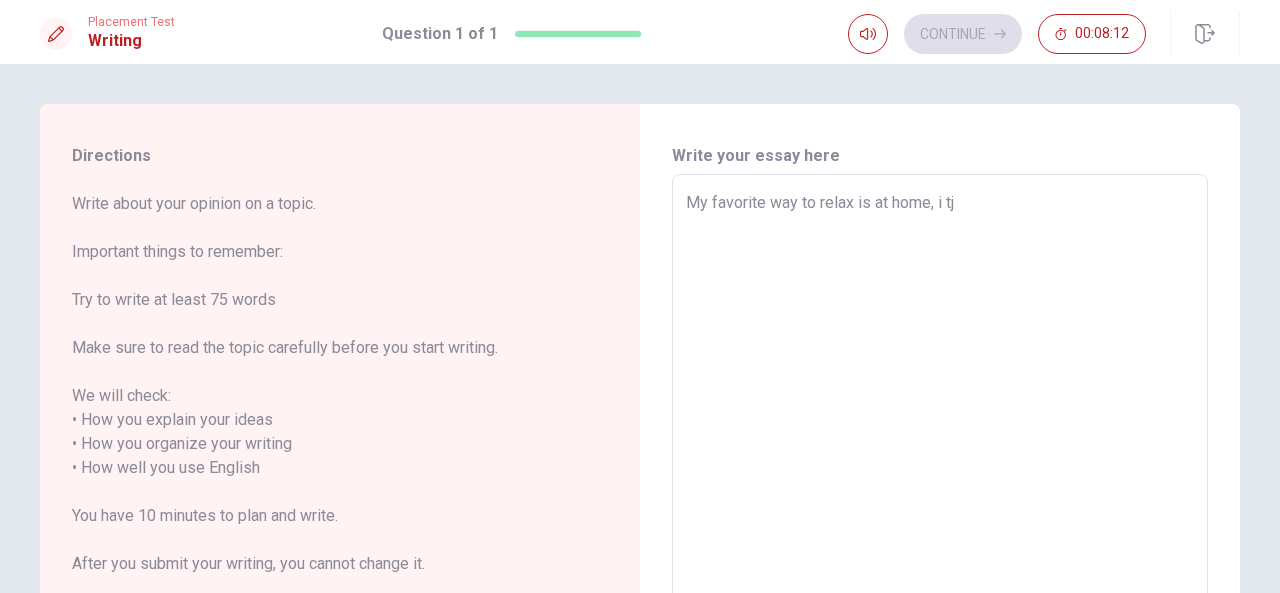 type on "x" 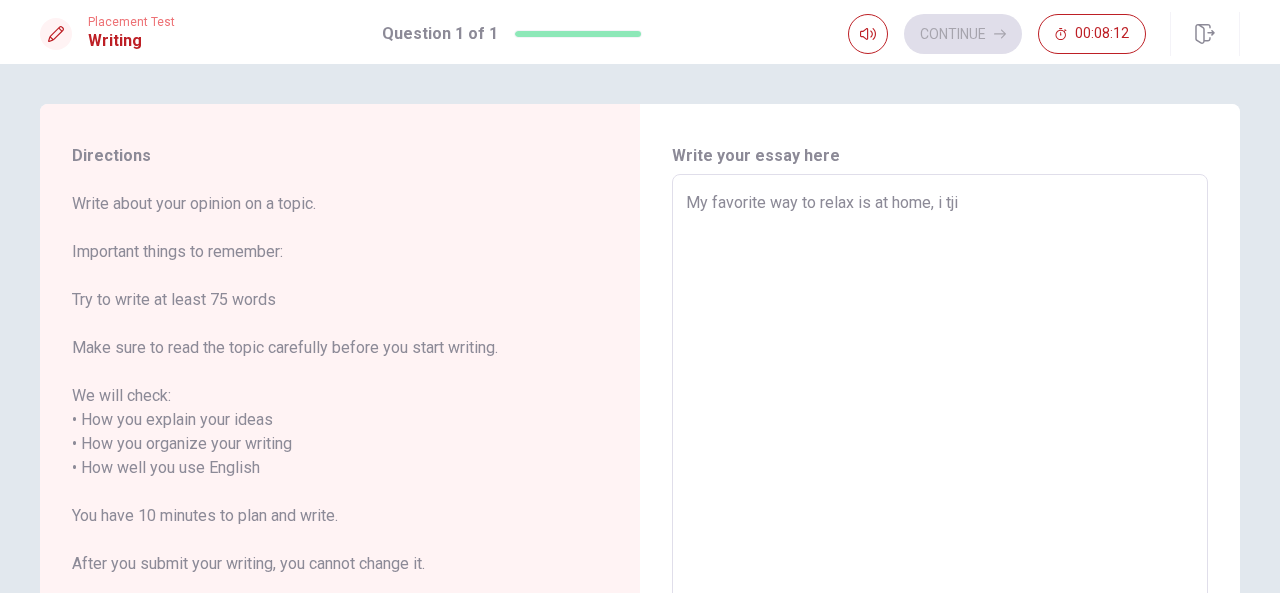 type on "x" 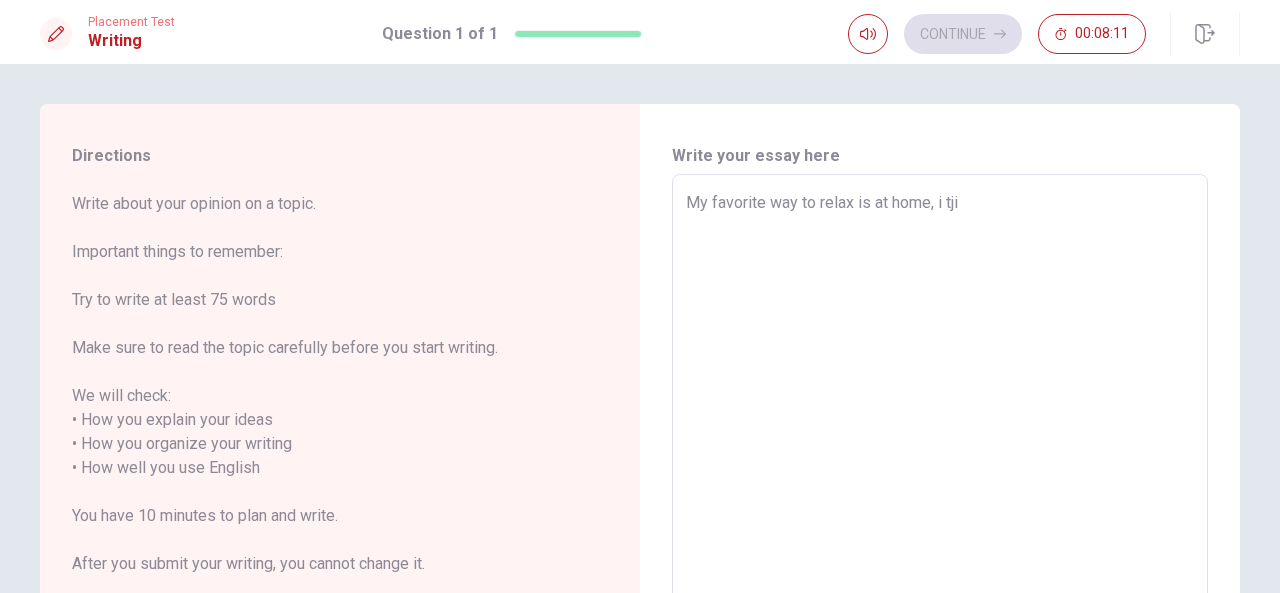 type on "My favorite way to relax is at home, i tjin" 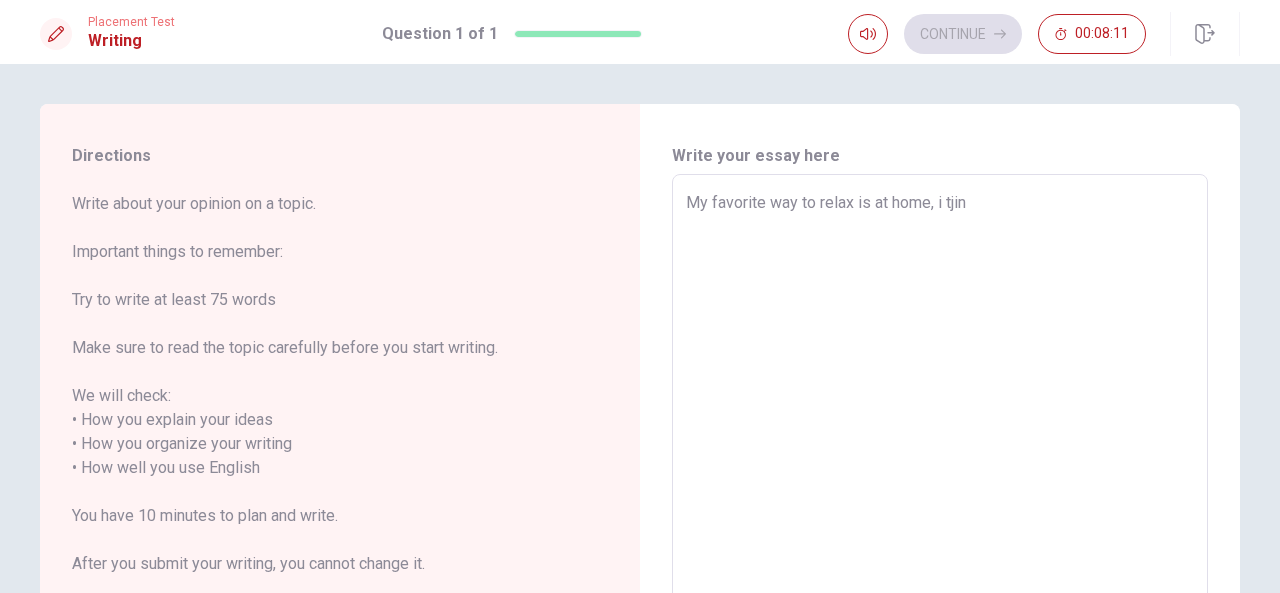 type on "x" 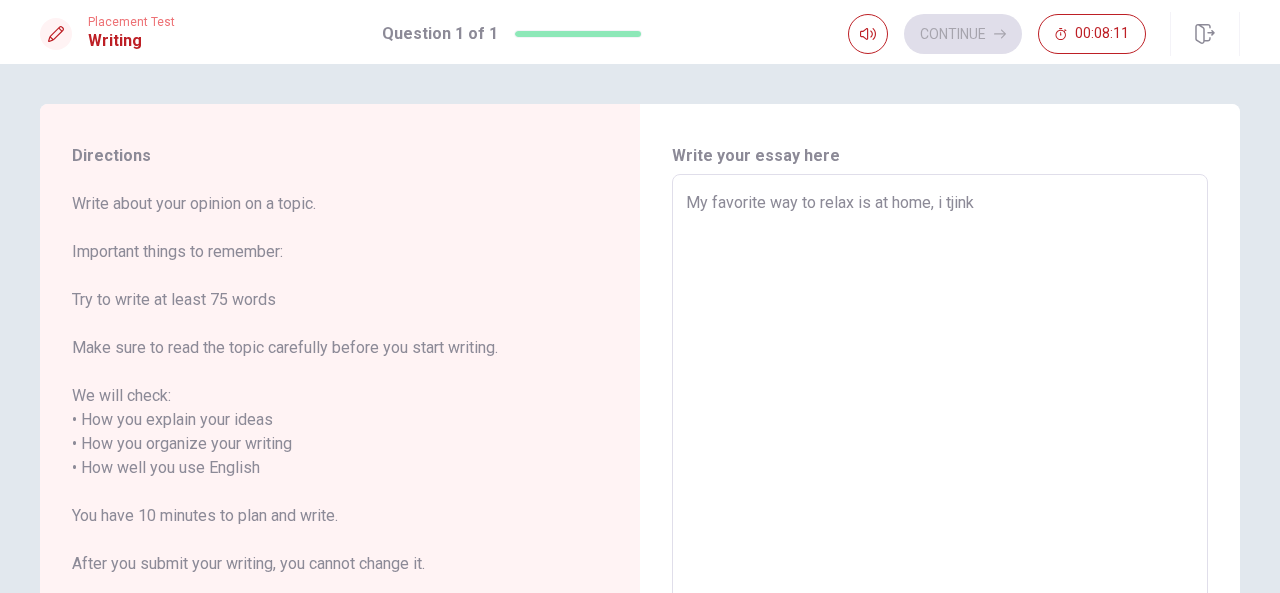 type on "x" 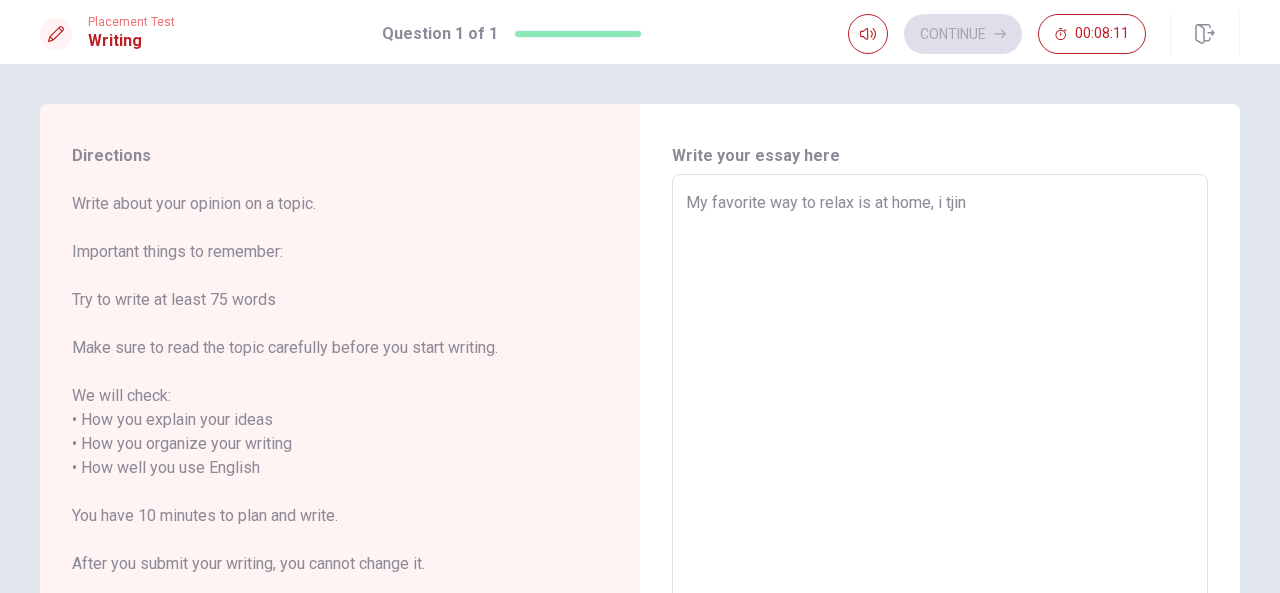 type on "x" 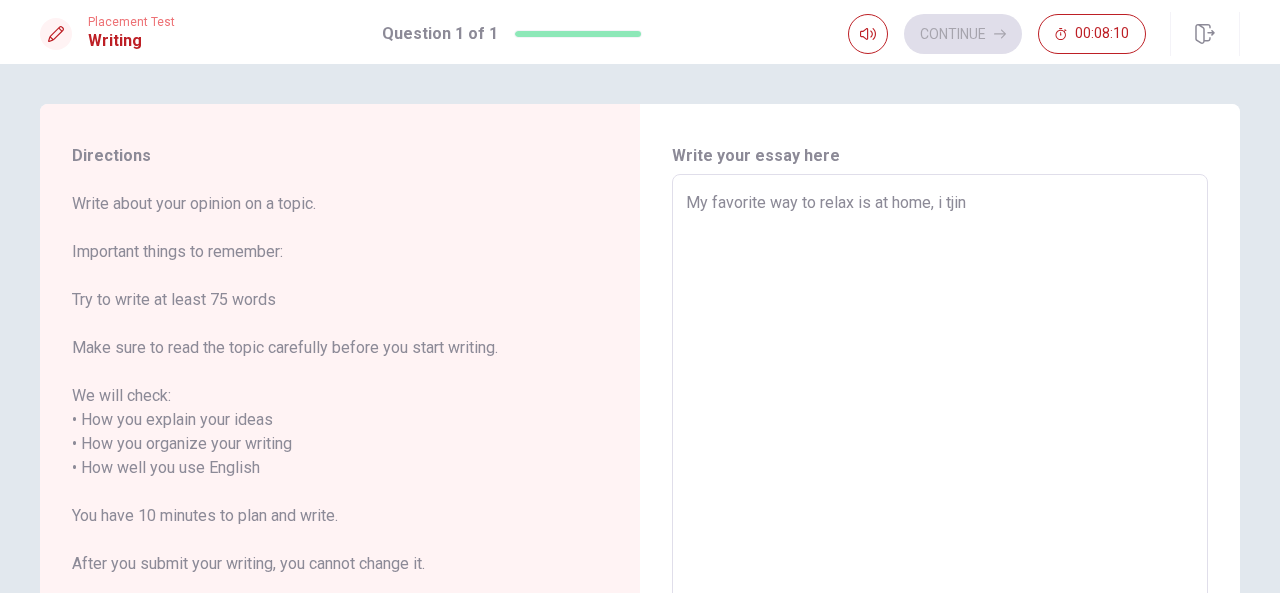 type on "My favorite way to relax is at home, i tji" 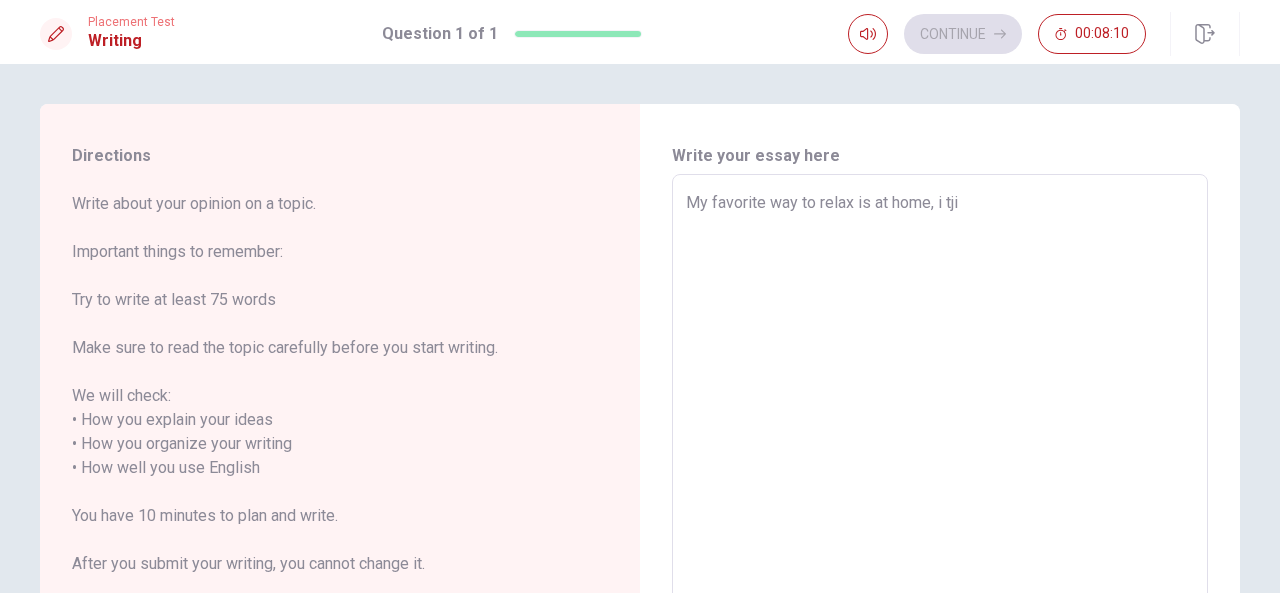 type on "x" 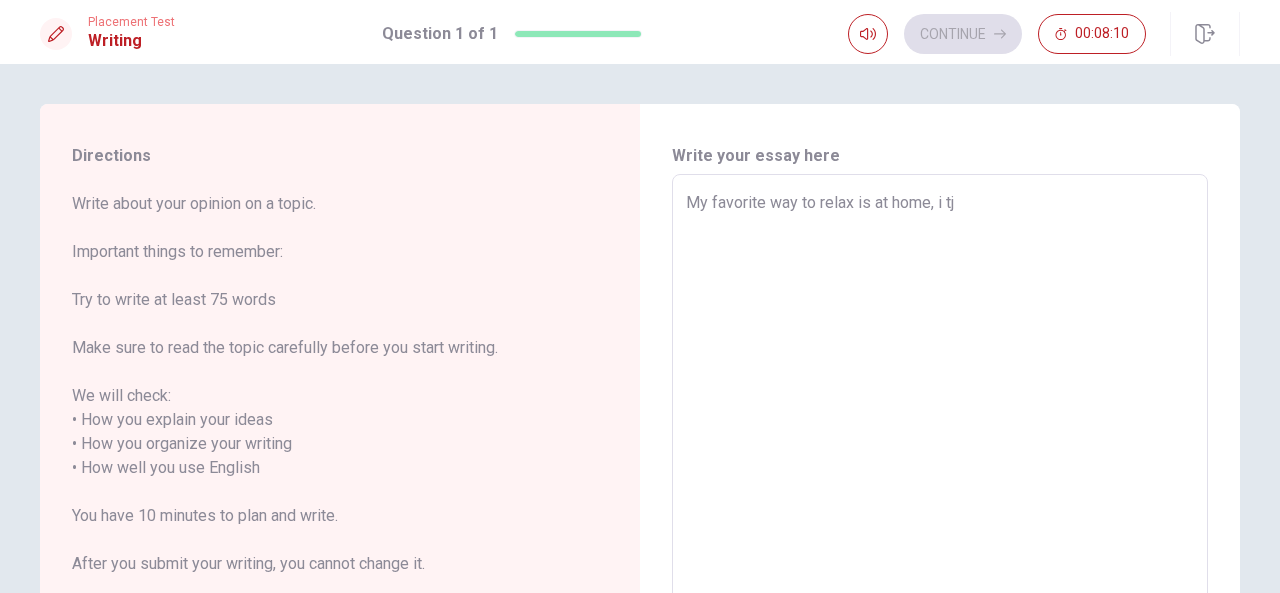 type on "x" 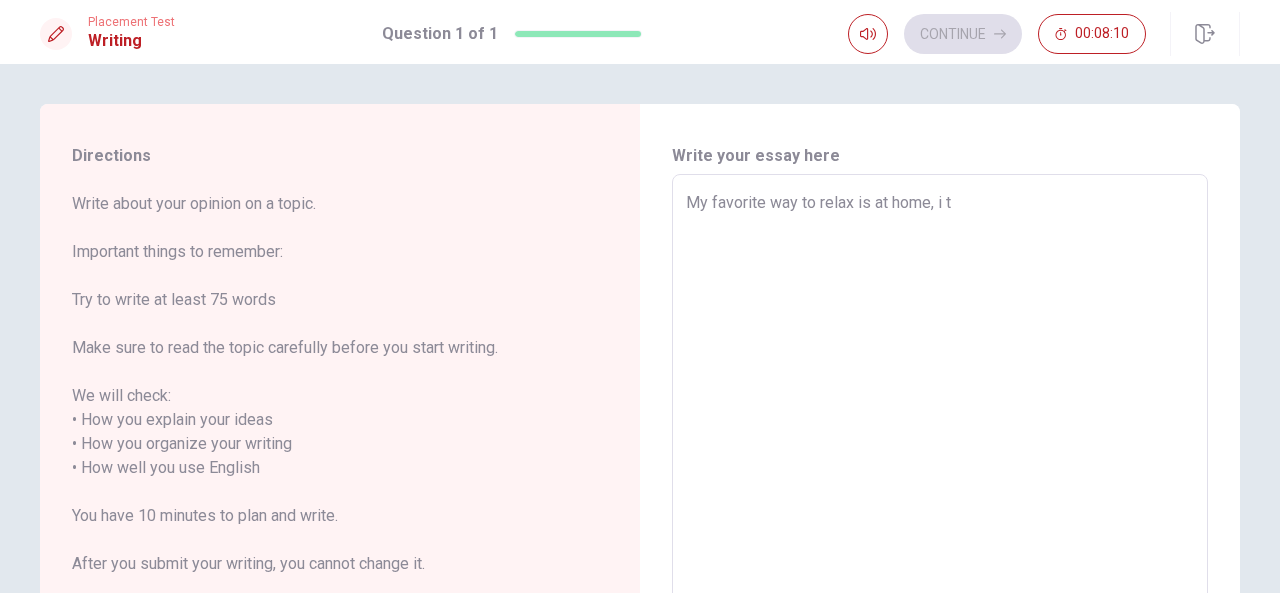 type on "x" 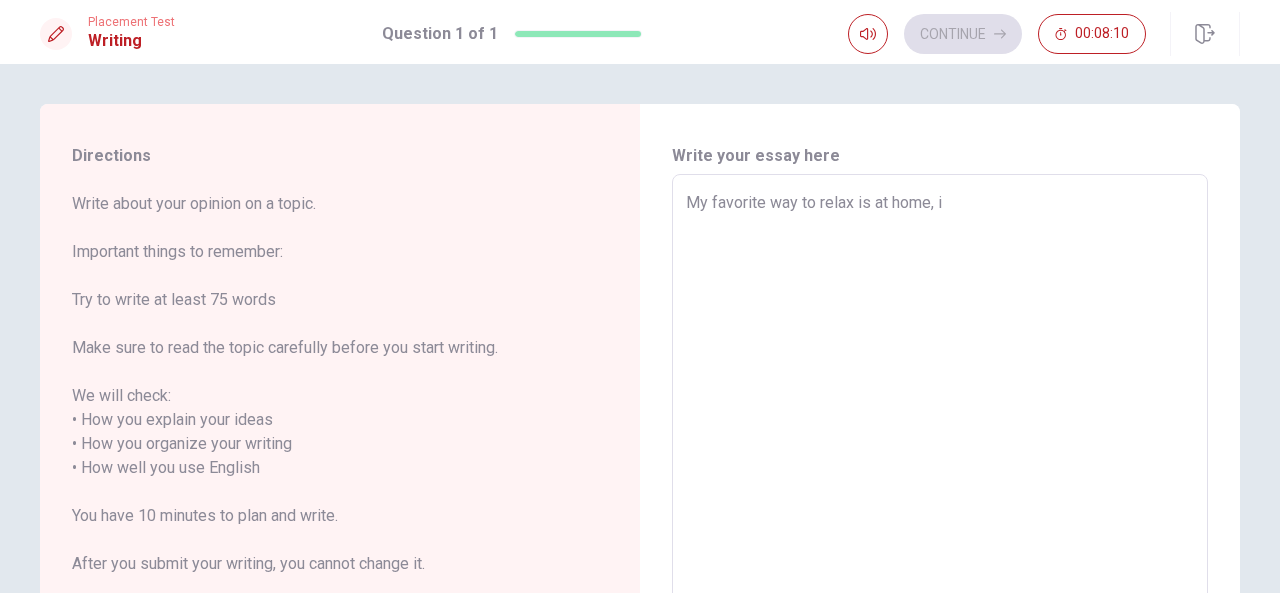 type on "x" 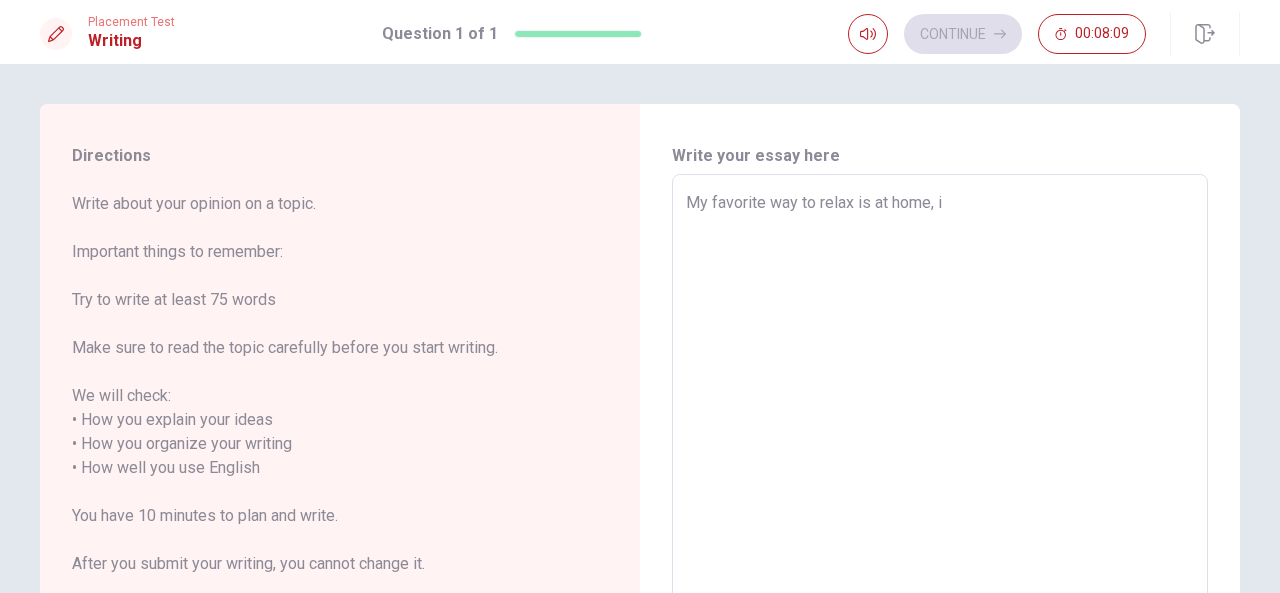 type on "My favorite way to relax is at home," 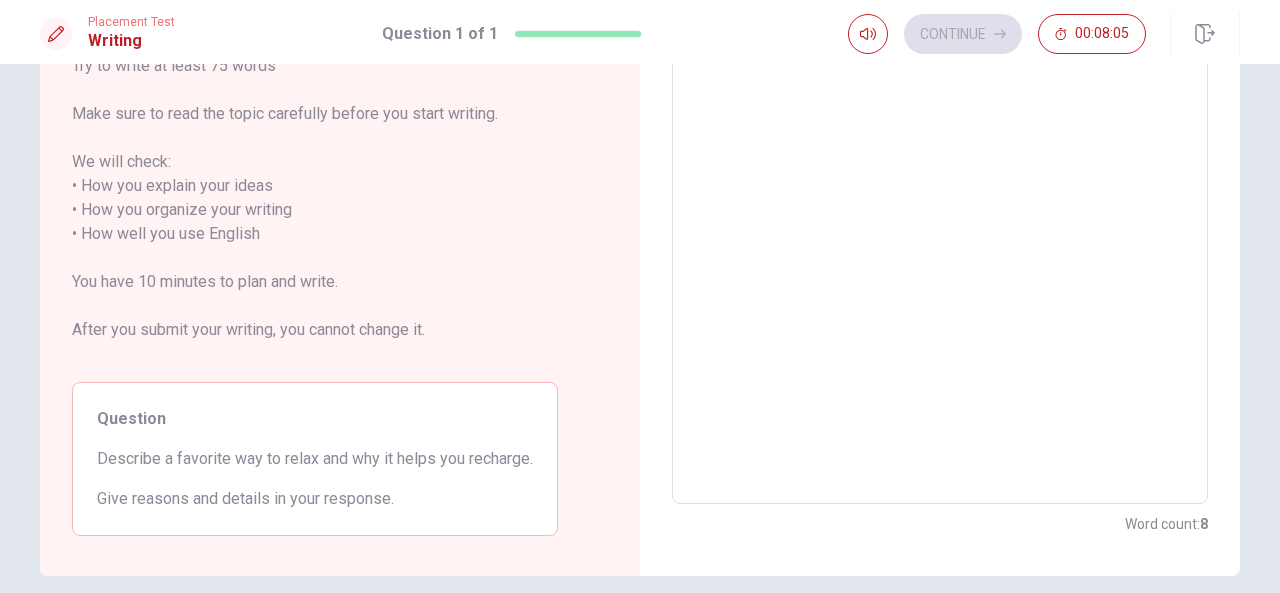 scroll, scrollTop: 0, scrollLeft: 0, axis: both 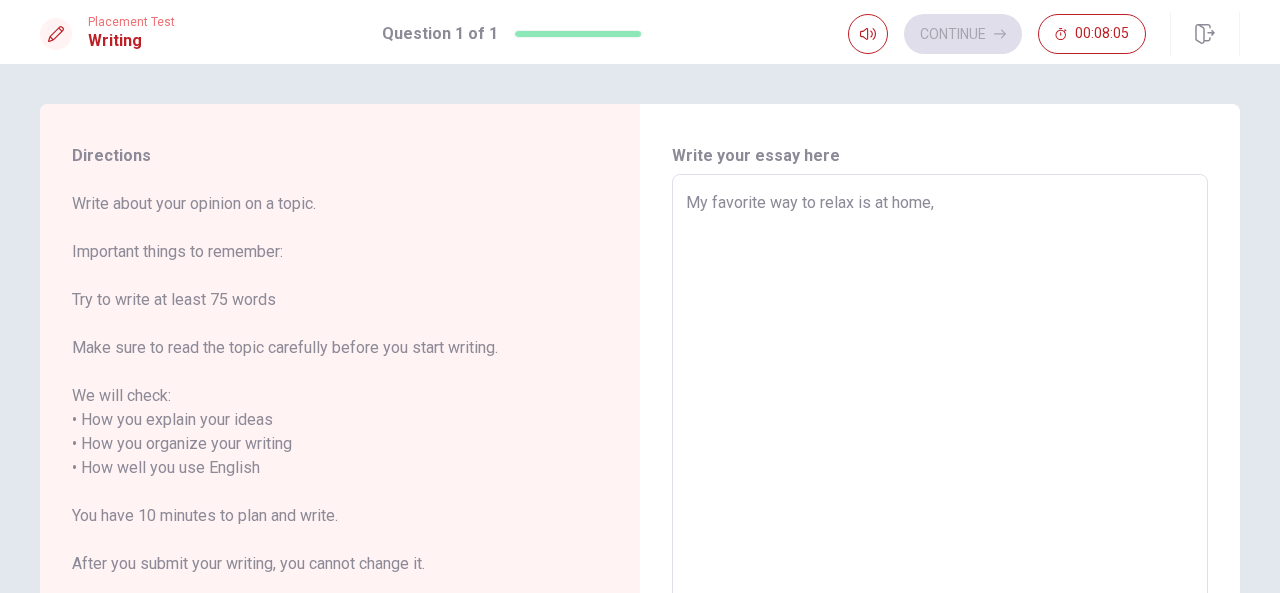 type on "x" 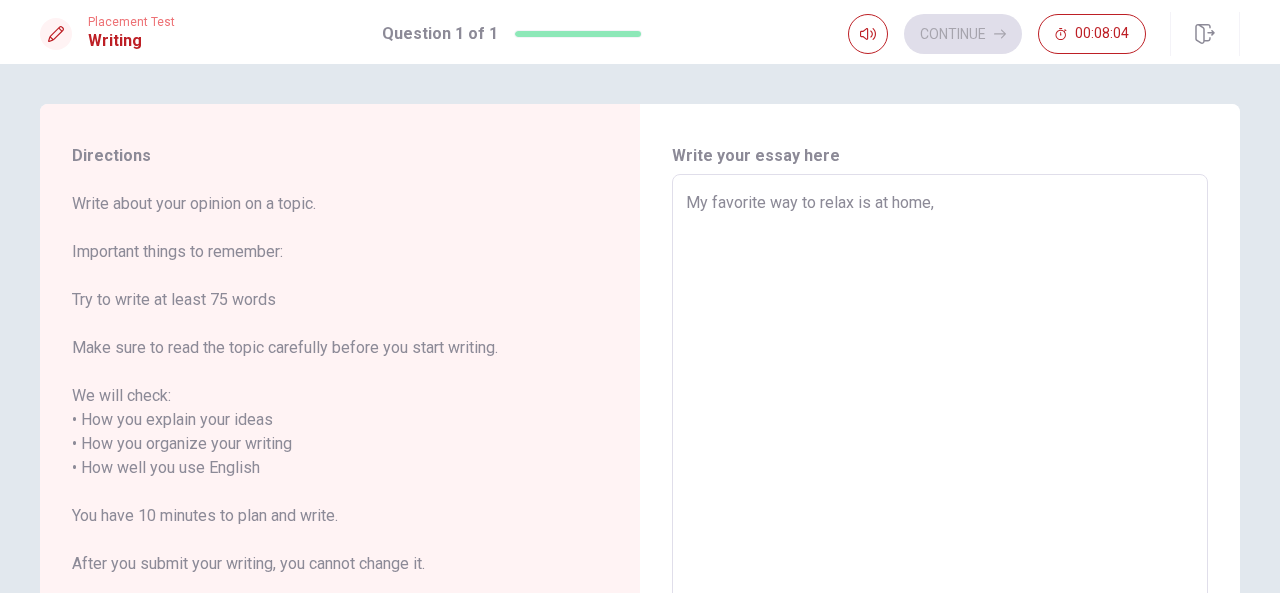 type on "My favorite way to relax is at home, I" 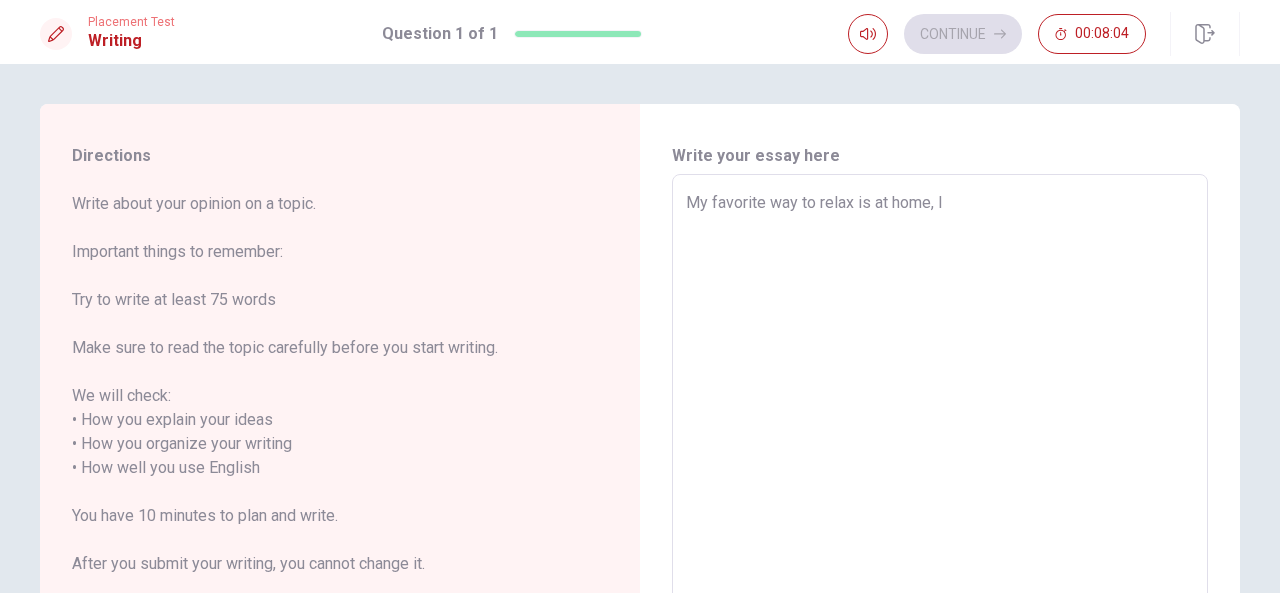 type on "x" 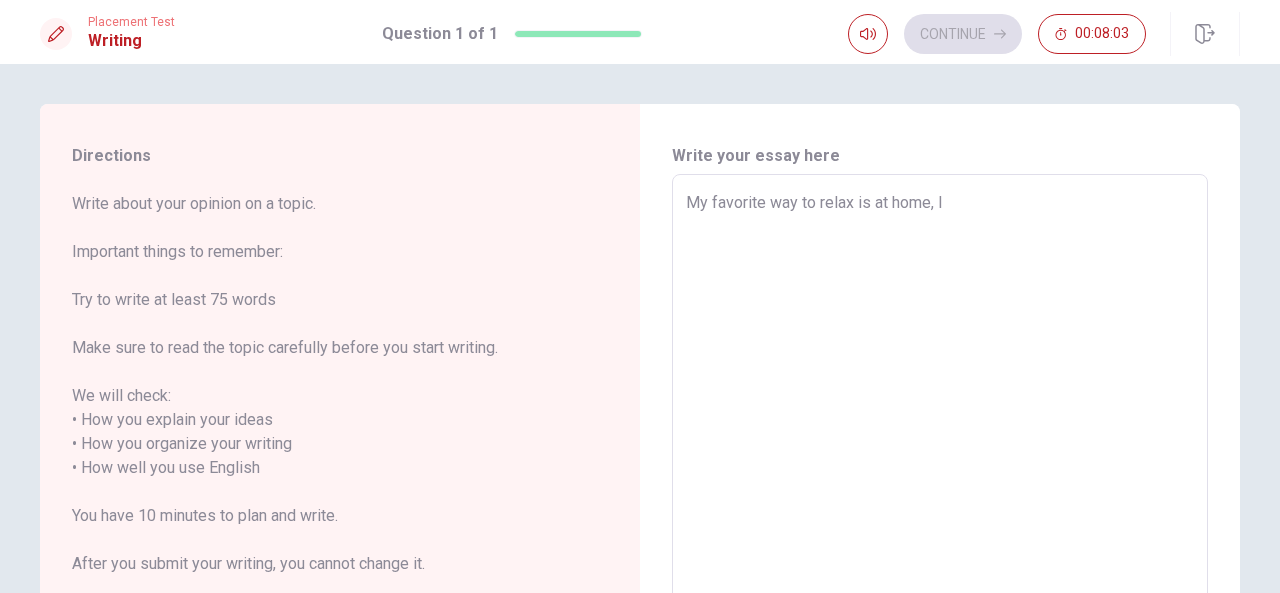 type on "My favorite way to relax is at home, I t" 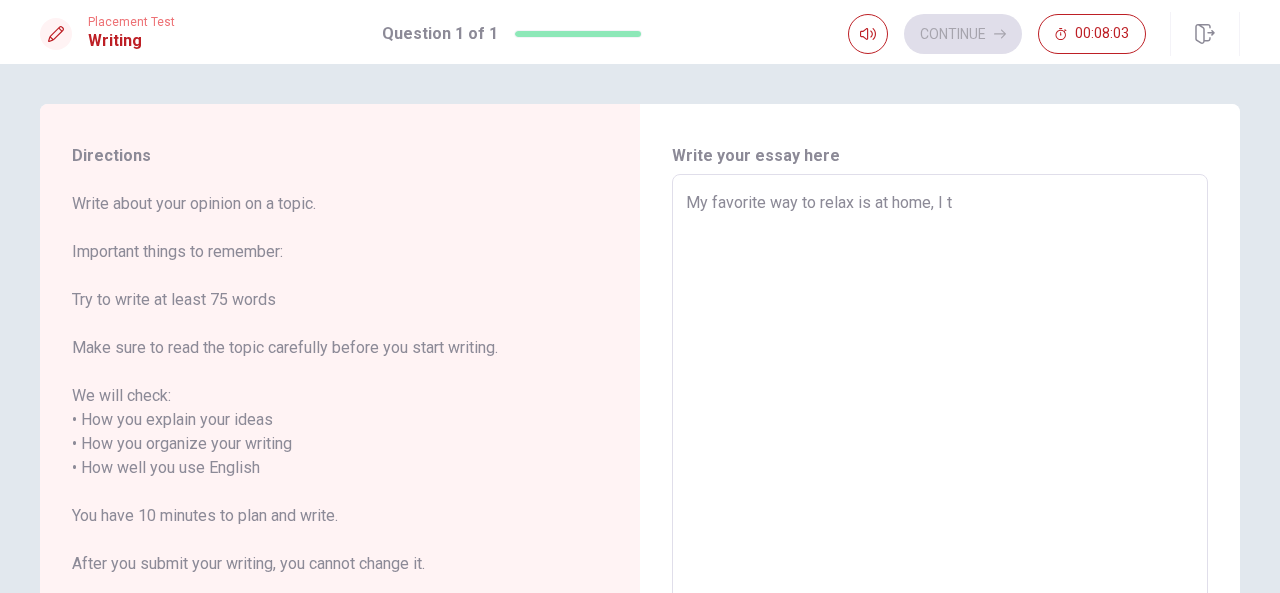 type on "x" 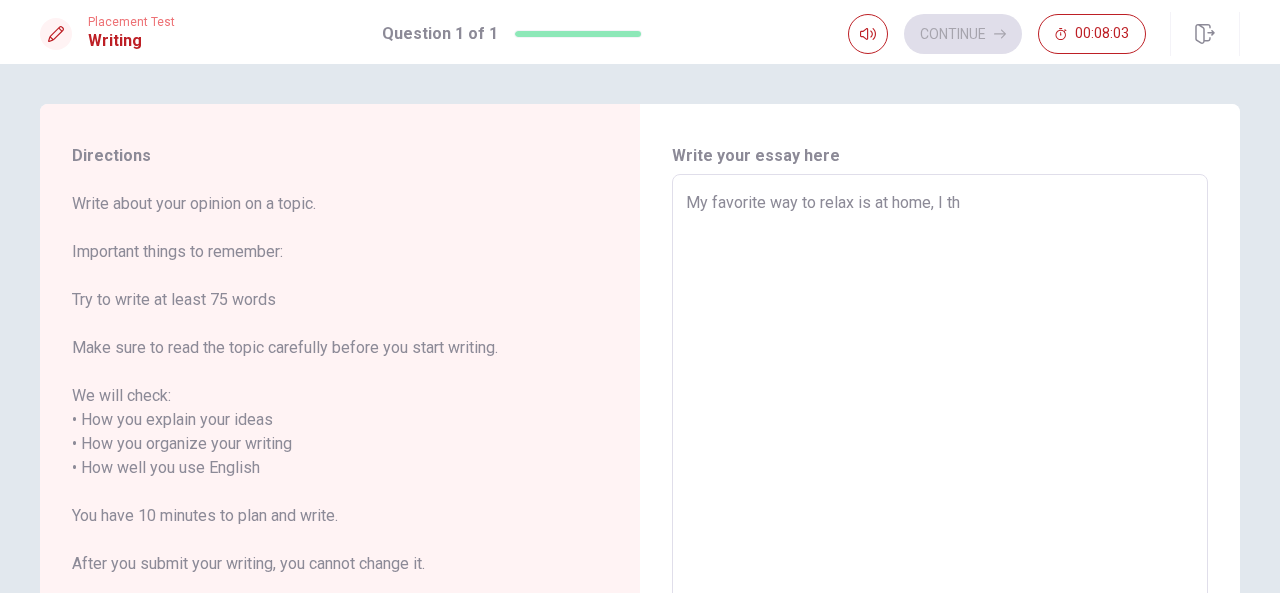 type on "x" 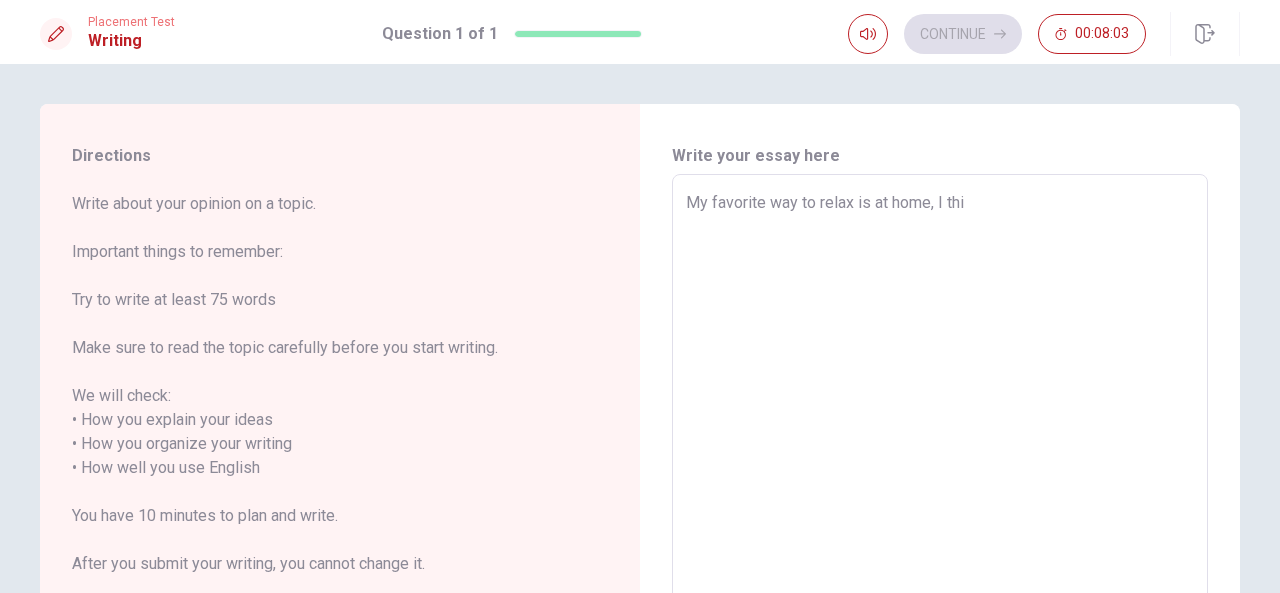 type on "x" 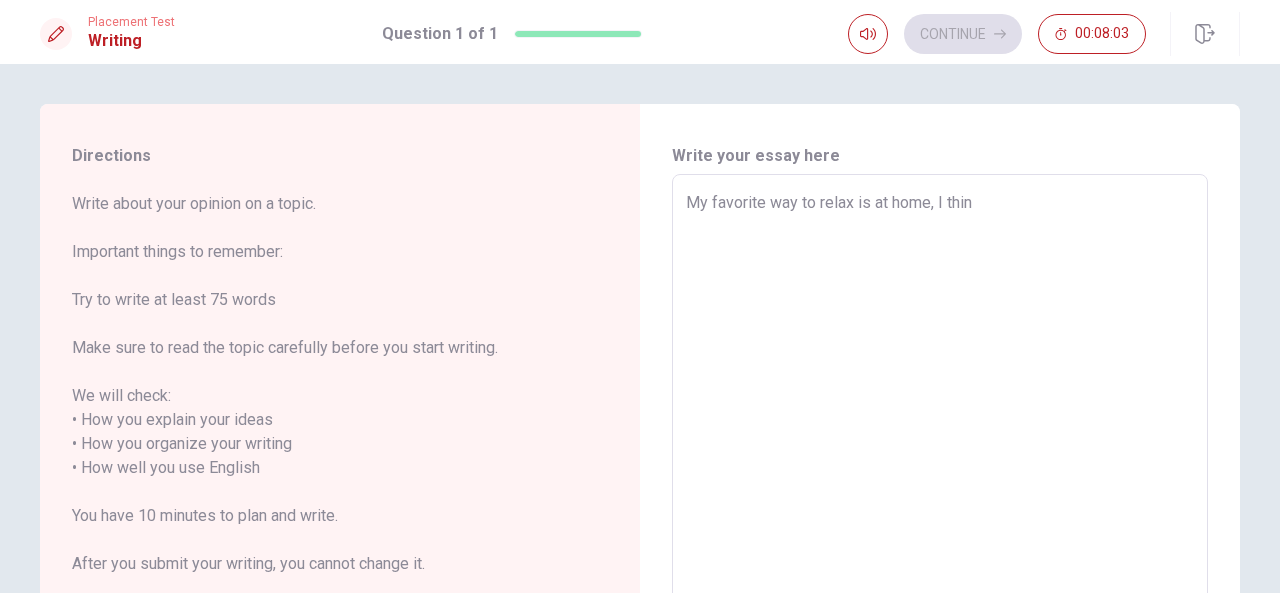type 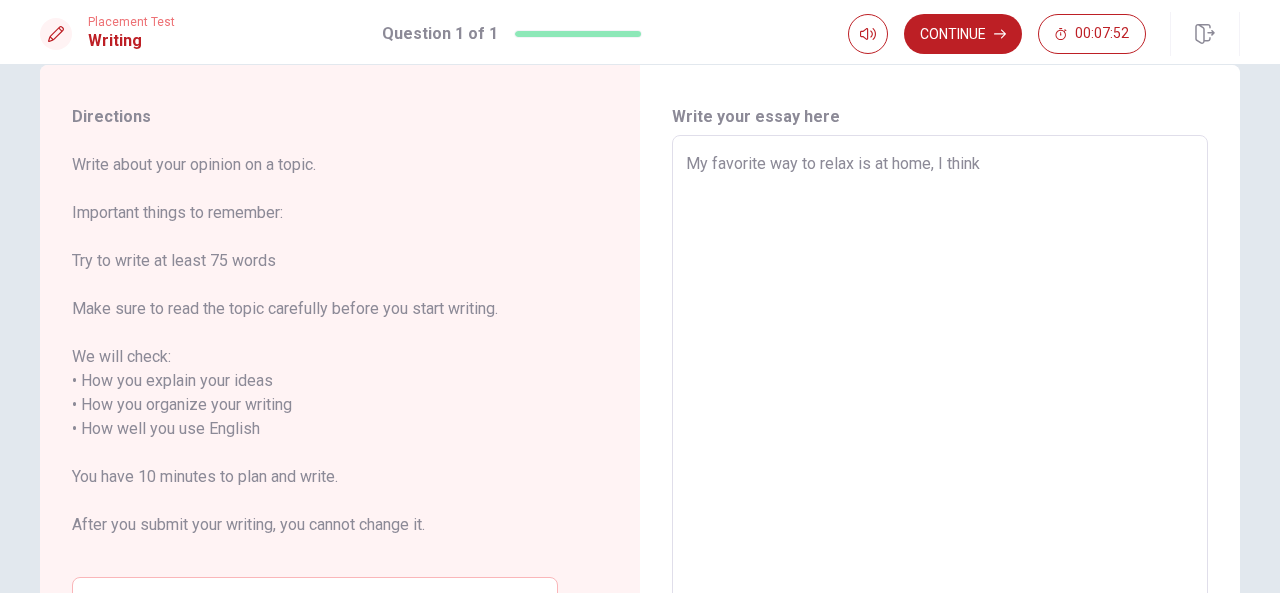 scroll, scrollTop: 0, scrollLeft: 0, axis: both 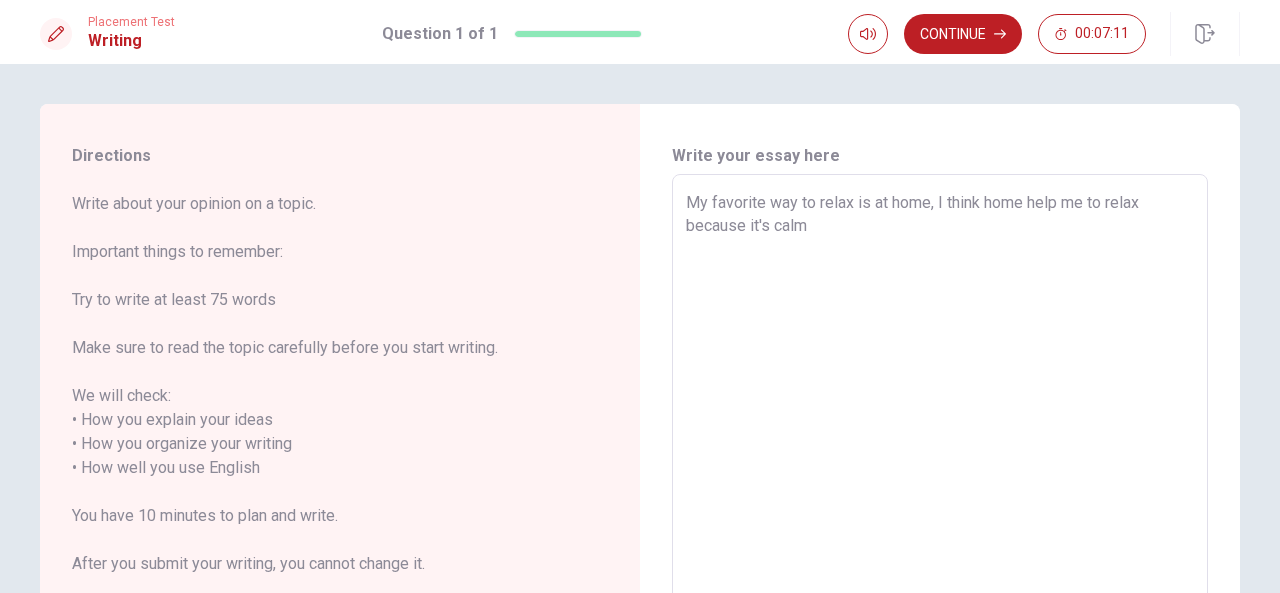 click on "My favorite way to relax is at home, I think home help me to relax because it's calm" at bounding box center [940, 456] 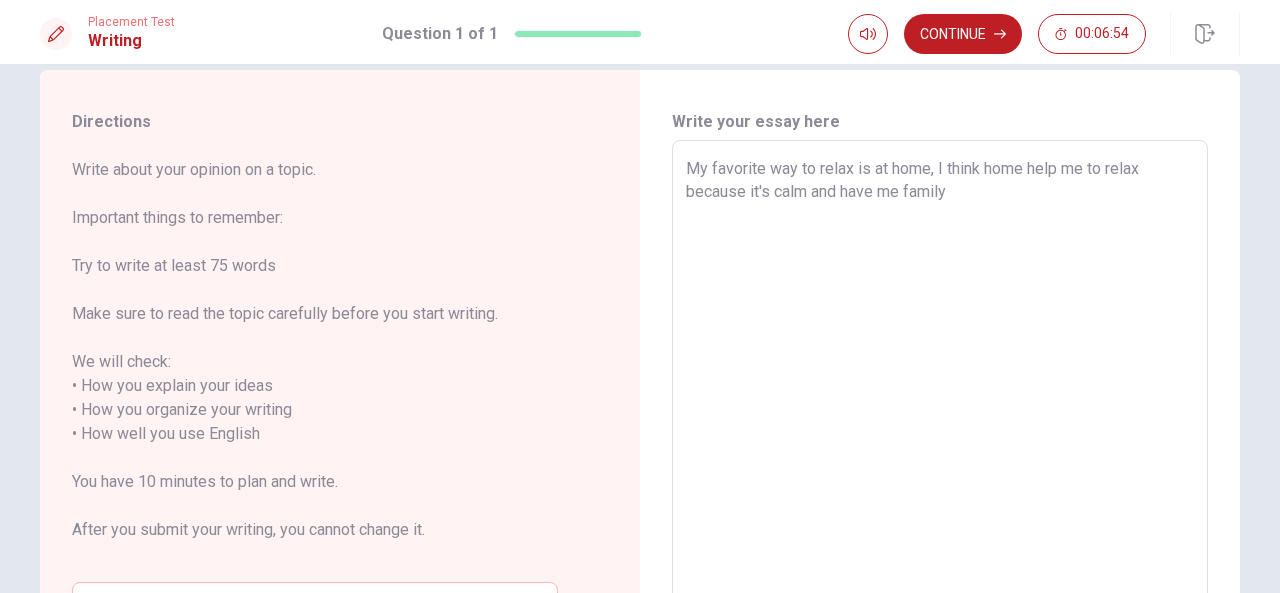 scroll, scrollTop: 0, scrollLeft: 0, axis: both 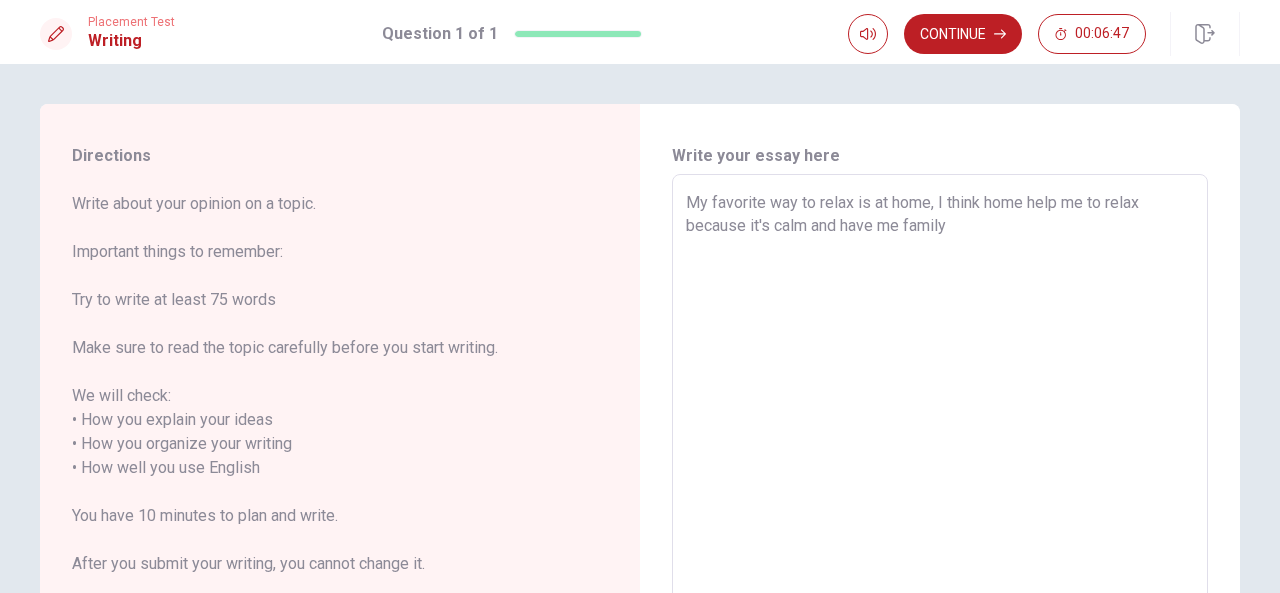 drag, startPoint x: 806, startPoint y: 227, endPoint x: 957, endPoint y: 222, distance: 151.08276 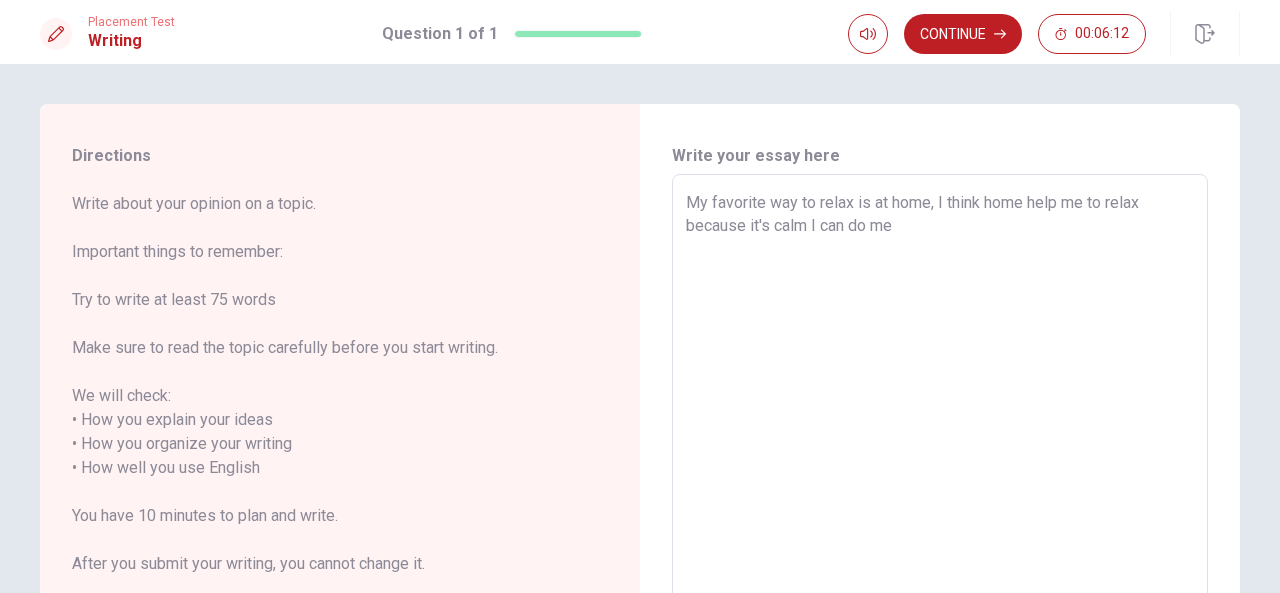 drag, startPoint x: 896, startPoint y: 237, endPoint x: 862, endPoint y: 237, distance: 34 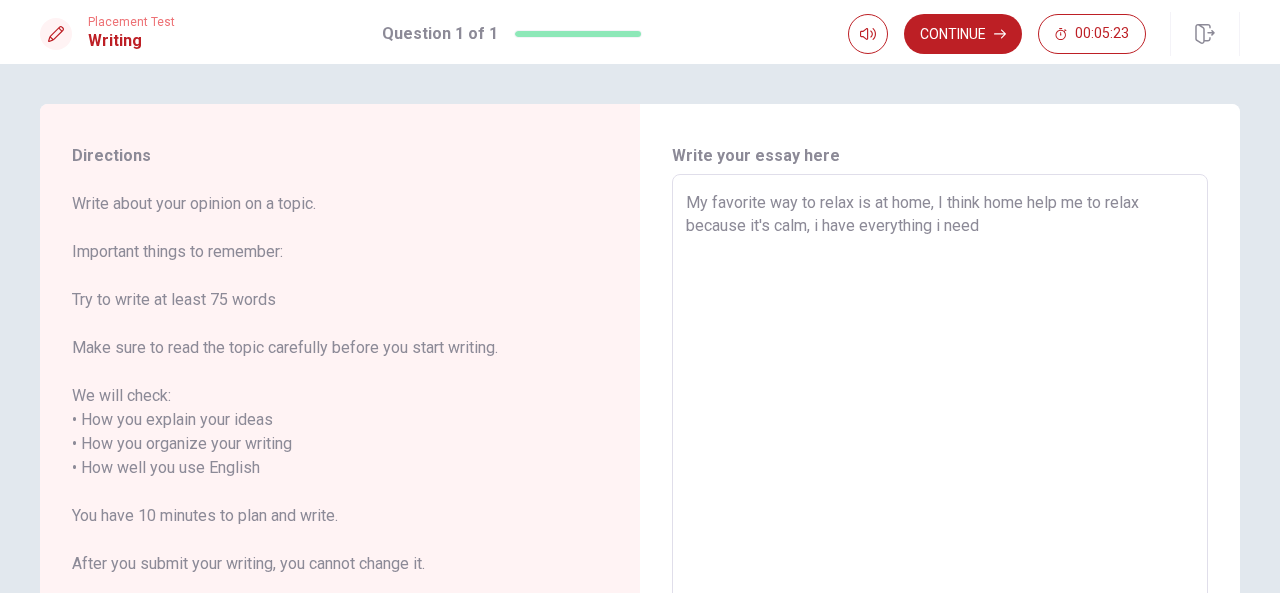 click on "My favorite way to relax is at home, I think home help me to relax because it's calm, i have everything i need" at bounding box center (940, 456) 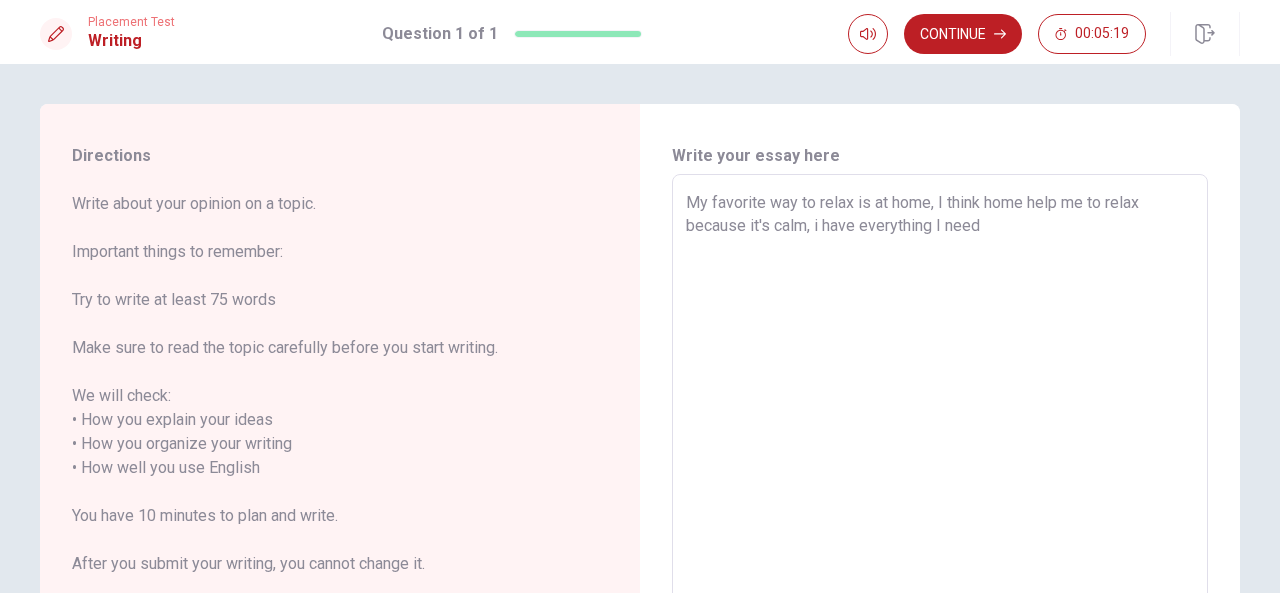 click on "My favorite way to relax is at home, I think home help me to relax because it's calm, i have everything I need" at bounding box center (940, 456) 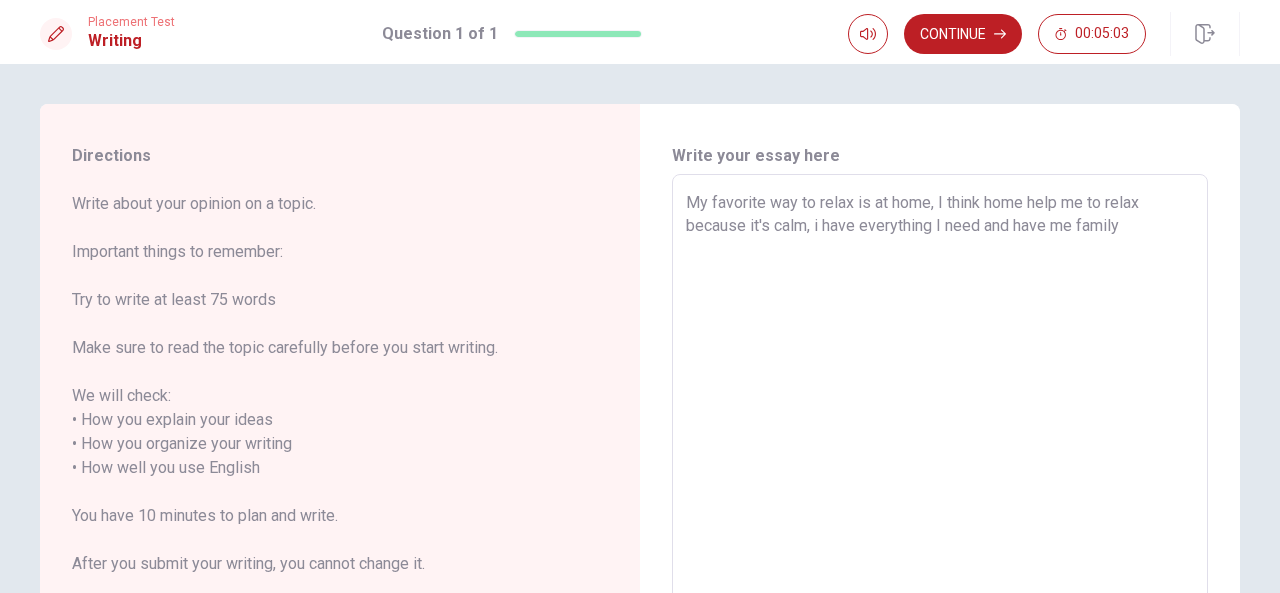 click on "My favorite way to relax is at home, I think home help me to relax because it's calm, i have everything I need and have me family" at bounding box center (940, 456) 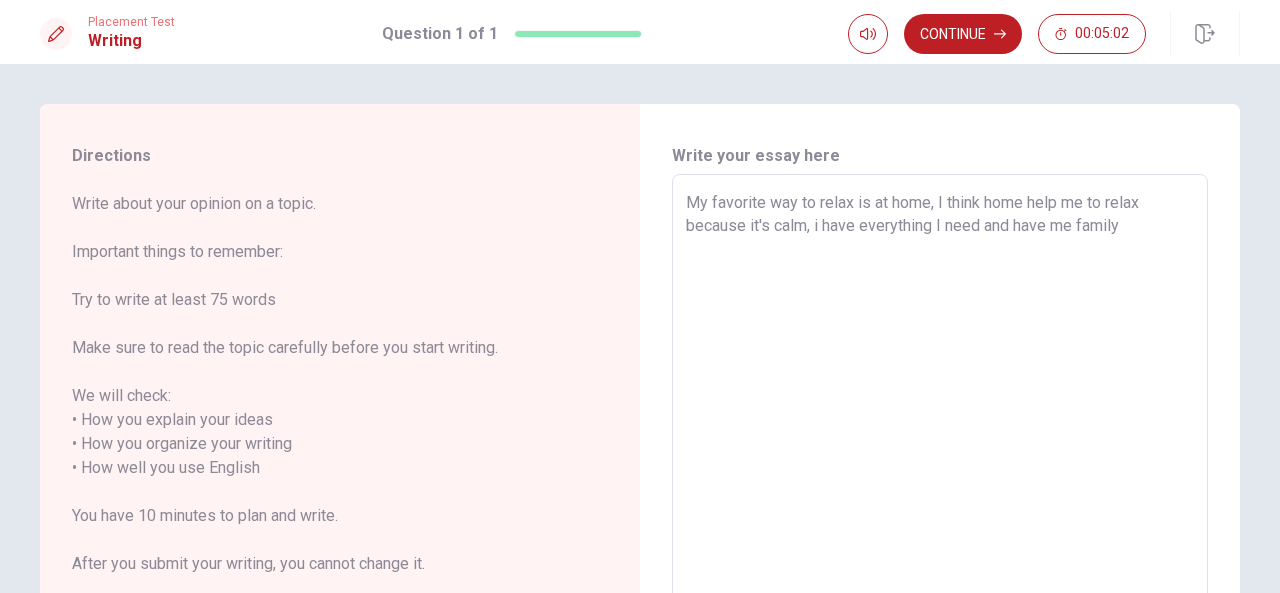 click on "My favorite way to relax is at home, I think home help me to relax because it's calm, i have everything I need and have me family" at bounding box center (940, 456) 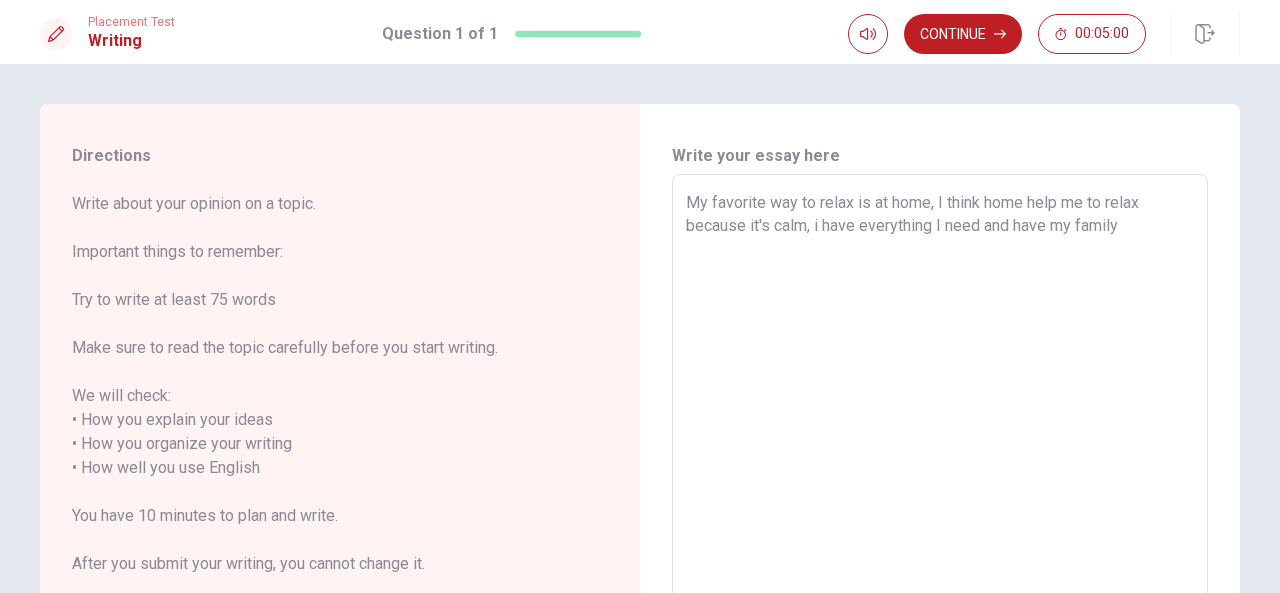 click on "My favorite way to relax is at home, I think home help me to relax because it's calm, i have everything I need and have my family" at bounding box center [940, 456] 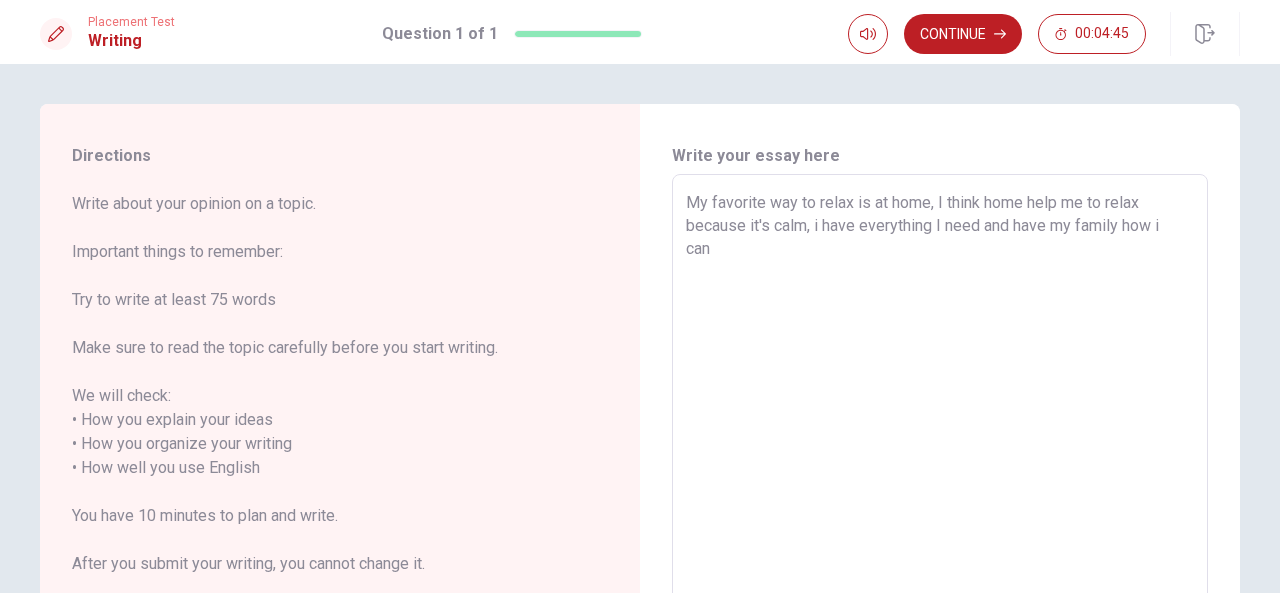click on "My favorite way to relax is at home, I think home help me to relax because it's calm, i have everything I need and have my family how i can" at bounding box center (940, 456) 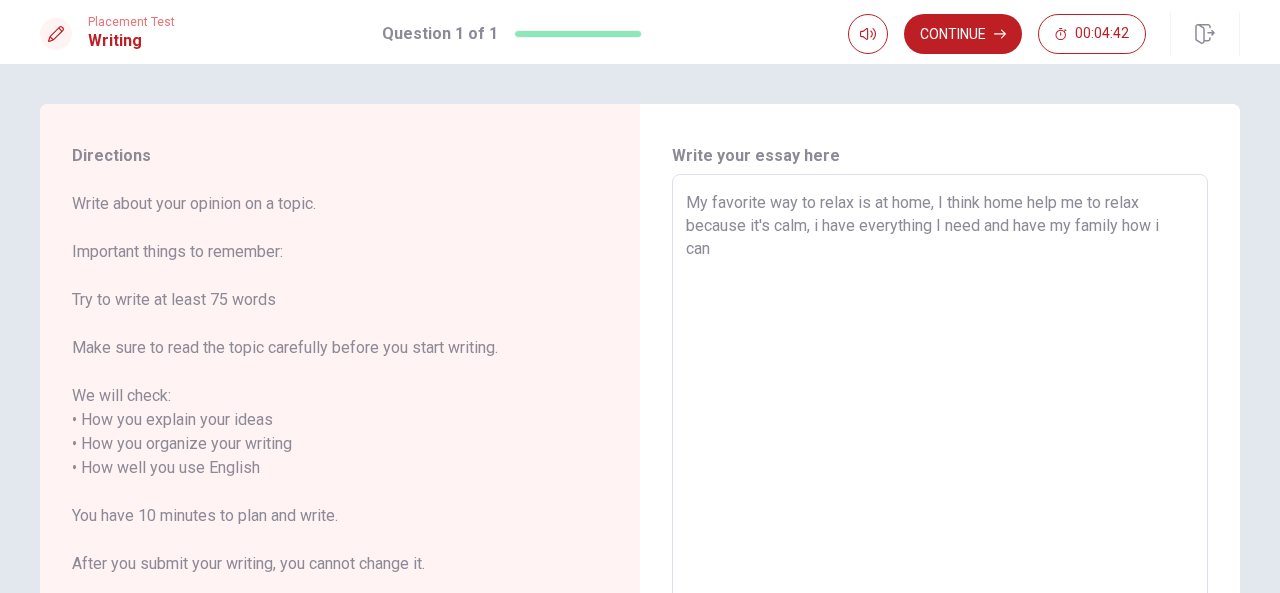 drag, startPoint x: 1122, startPoint y: 229, endPoint x: 1164, endPoint y: 250, distance: 46.957428 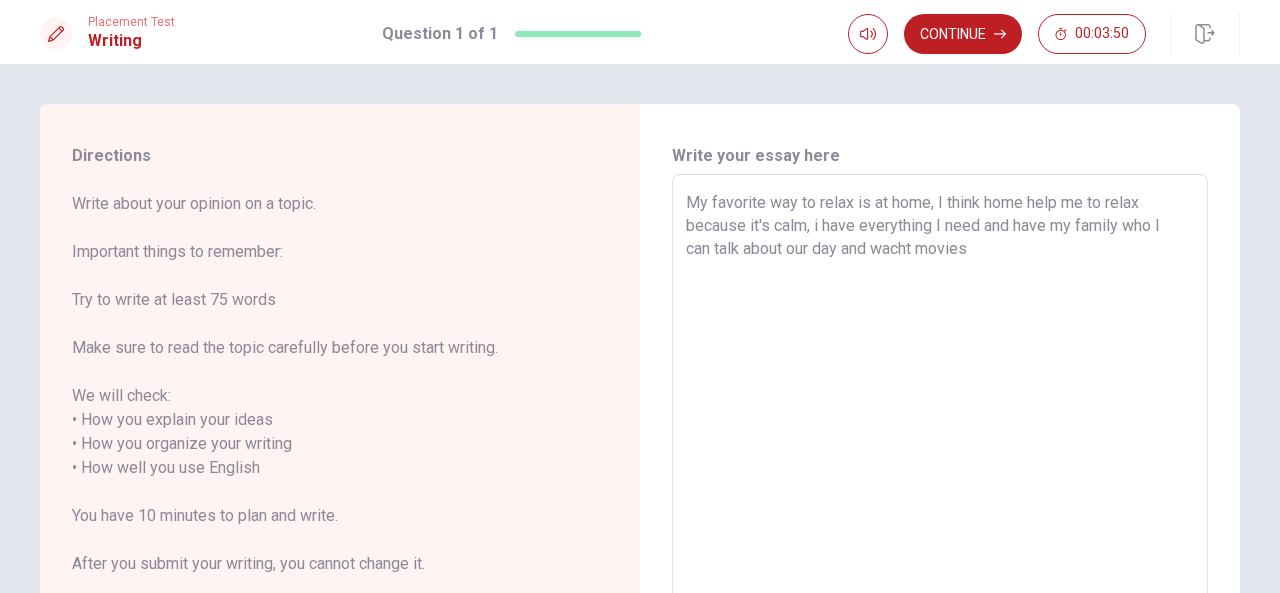 drag, startPoint x: 914, startPoint y: 246, endPoint x: 892, endPoint y: 252, distance: 22.803509 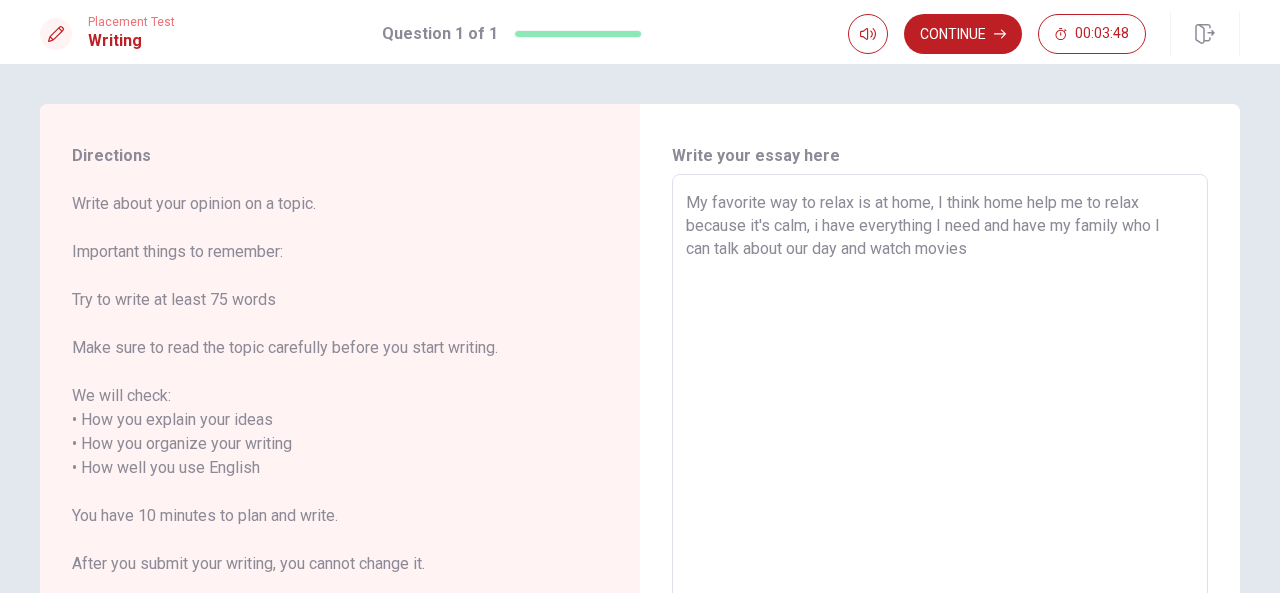click on "My favorite way to relax is at home, I think home help me to relax because it's calm, i have everything I need and have my family who I can talk about our day and watch movies" at bounding box center [940, 456] 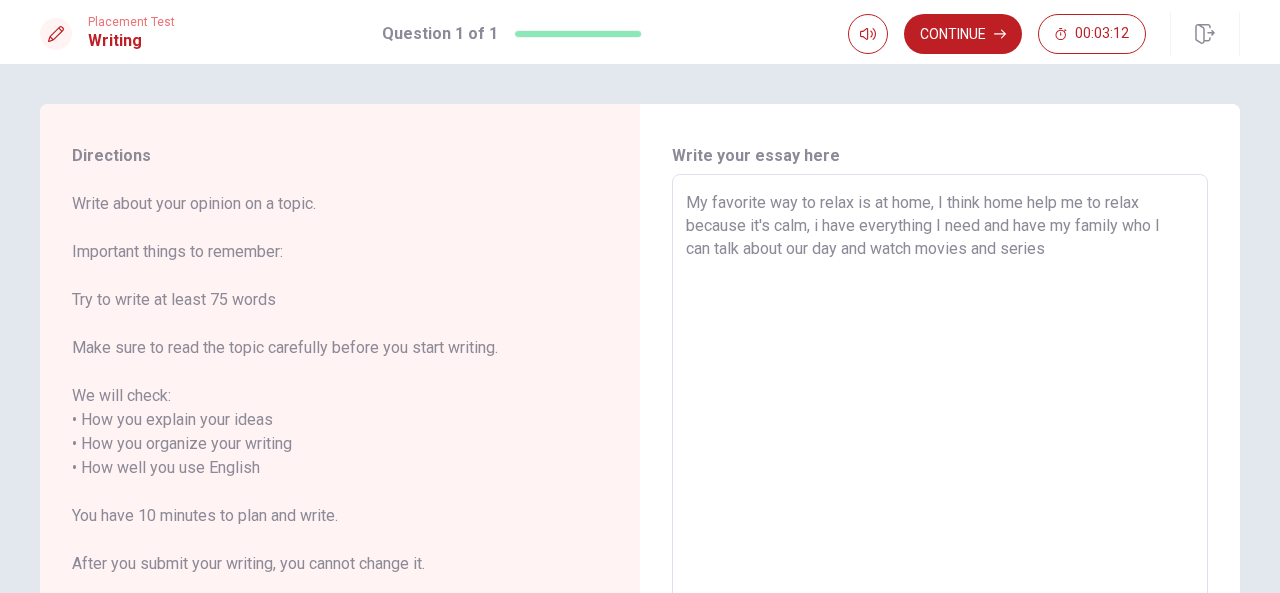 click on "My favorite way to relax is at home, I think home help me to relax because it's calm, i have everything I need and have my family who I can talk about our day and watch movies and series" at bounding box center [940, 456] 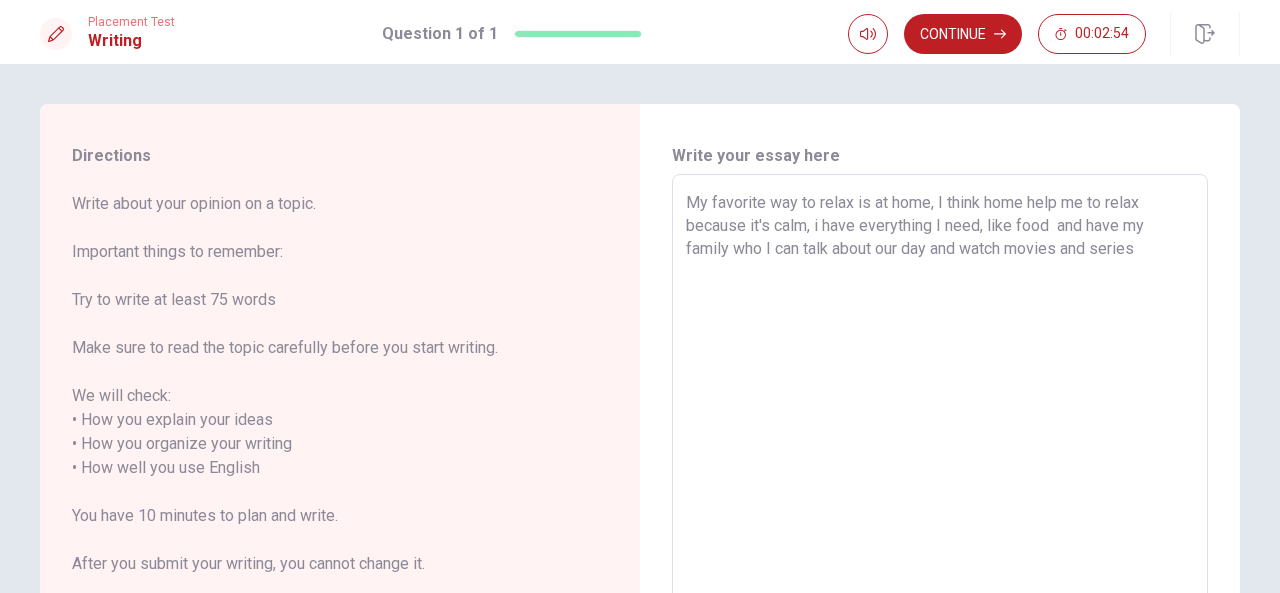 click on "My favorite way to relax is at home, I think home help me to relax because it's calm, i have everything I need, like food  and have my family who I can talk about our day and watch movies and series" at bounding box center [940, 456] 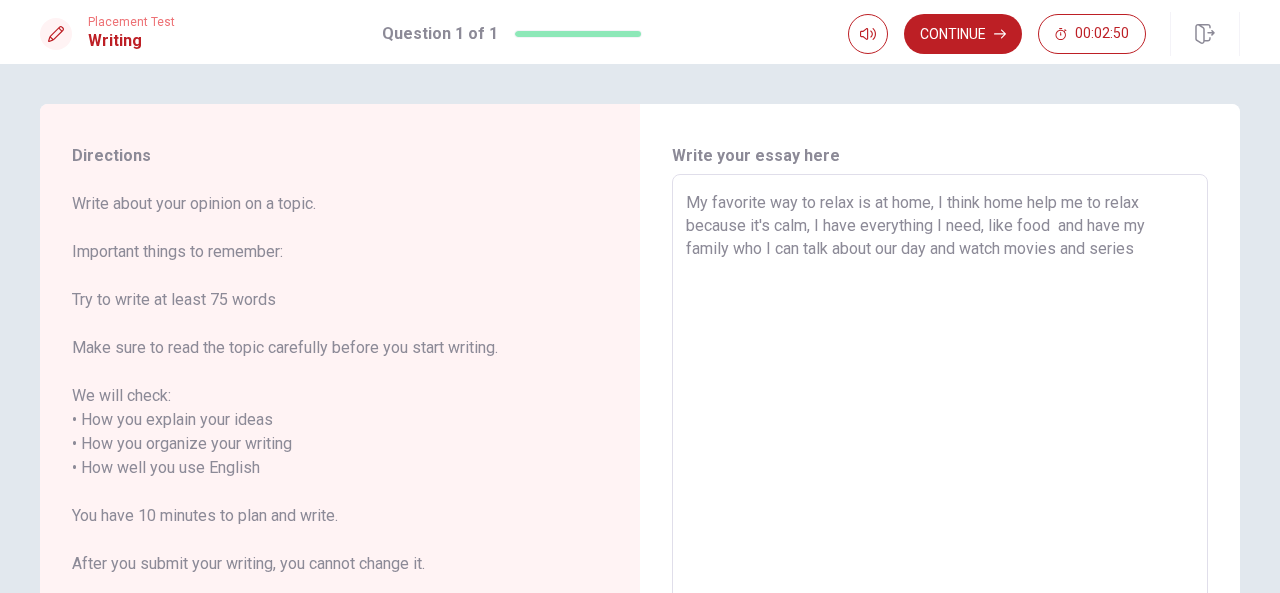 click on "My favorite way to relax is at home, I think home help me to relax because it's calm, I have everything I need, like food  and have my family who I can talk about our day and watch movies and series" at bounding box center [940, 456] 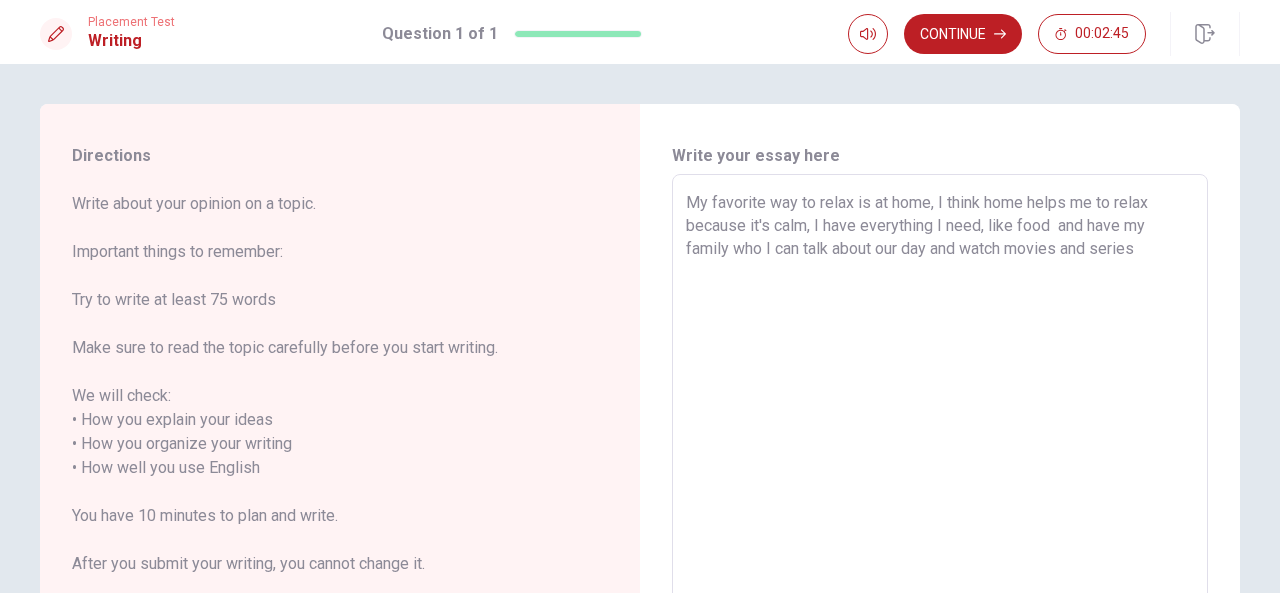 click on "My favorite way to relax is at home, I think home helps me to relax because it's calm, I have everything I need, like food  and have my family who I can talk about our day and watch movies and series" at bounding box center (940, 456) 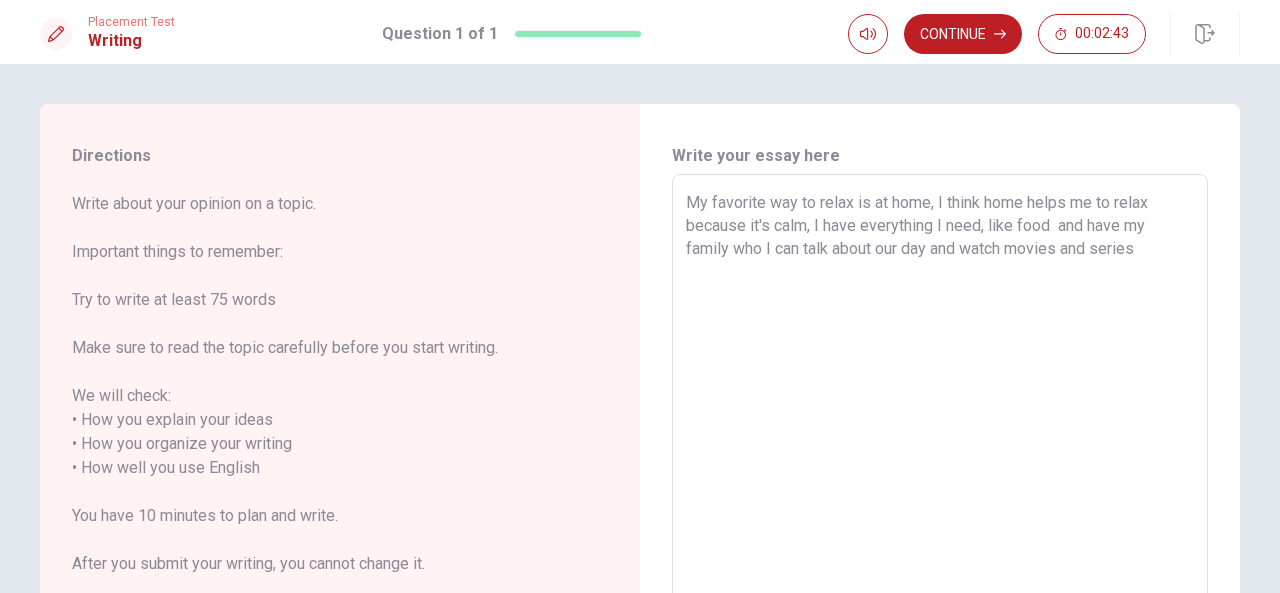 click on "My favorite way to relax is at home, I think home helps me to relax because it's calm, I have everything I need, like food  and have my family who I can talk about our day and watch movies and series" at bounding box center [940, 456] 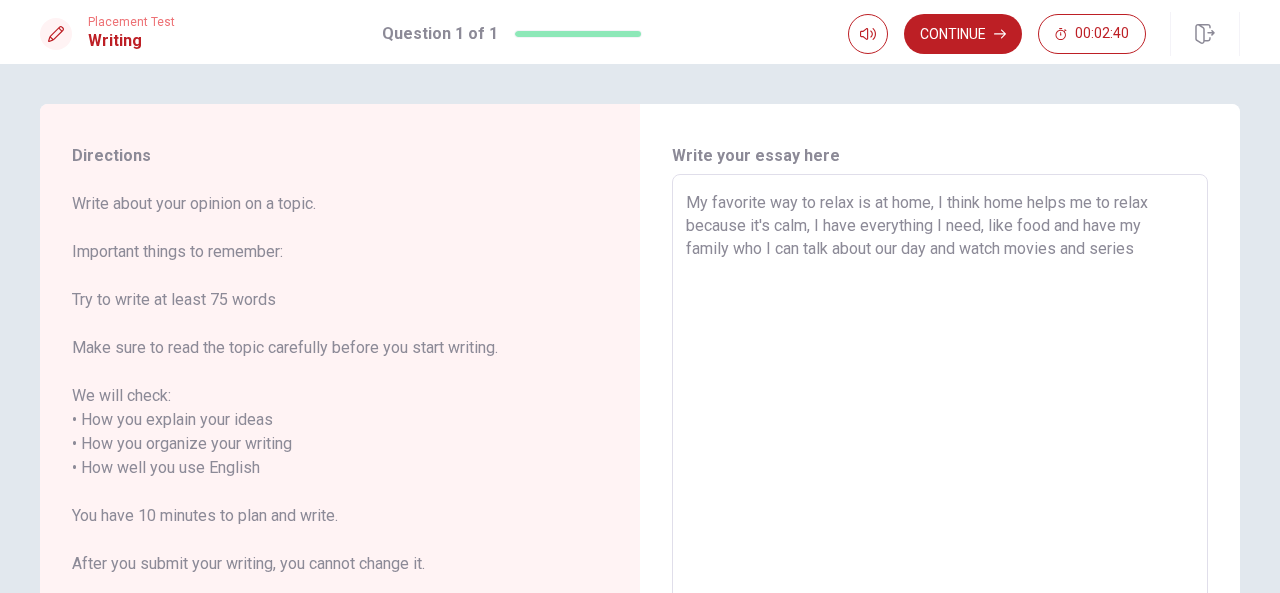 click on "My favorite way to relax is at home, I think home helps me to relax because it's calm, I have everything I need, like food and have my family who I can talk about our day and watch movies and series" at bounding box center (940, 456) 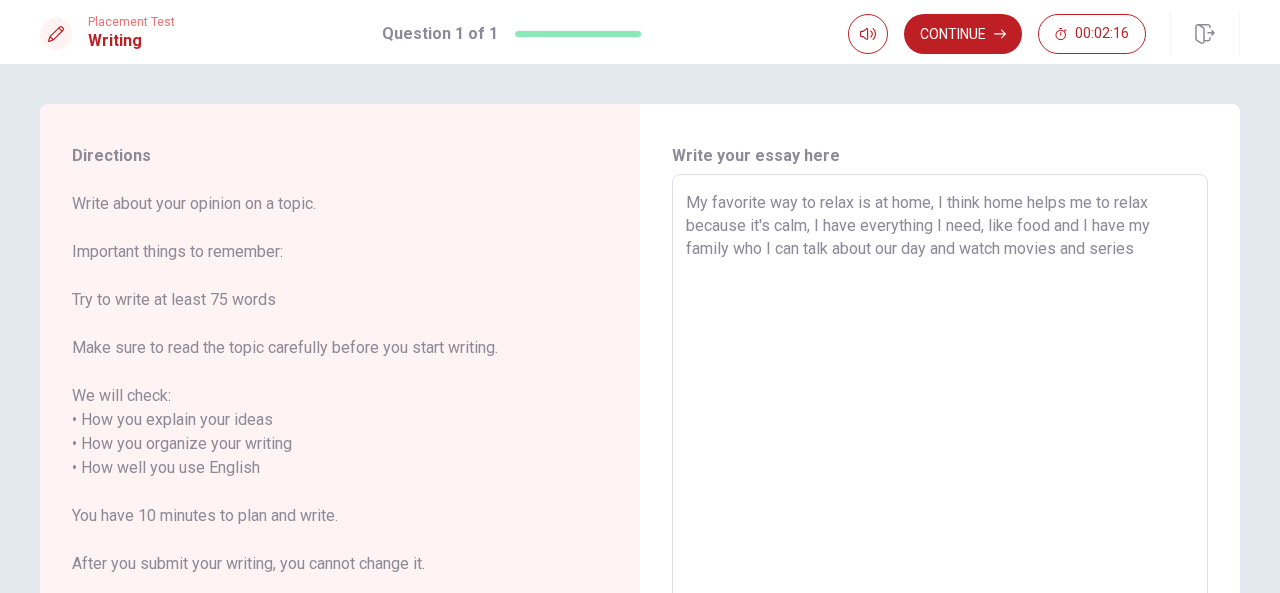 click on "My favorite way to relax is at home, I think home helps me to relax because it's calm, I have everything I need, like food and I have my family who I can talk about our day and watch movies and series" at bounding box center [940, 456] 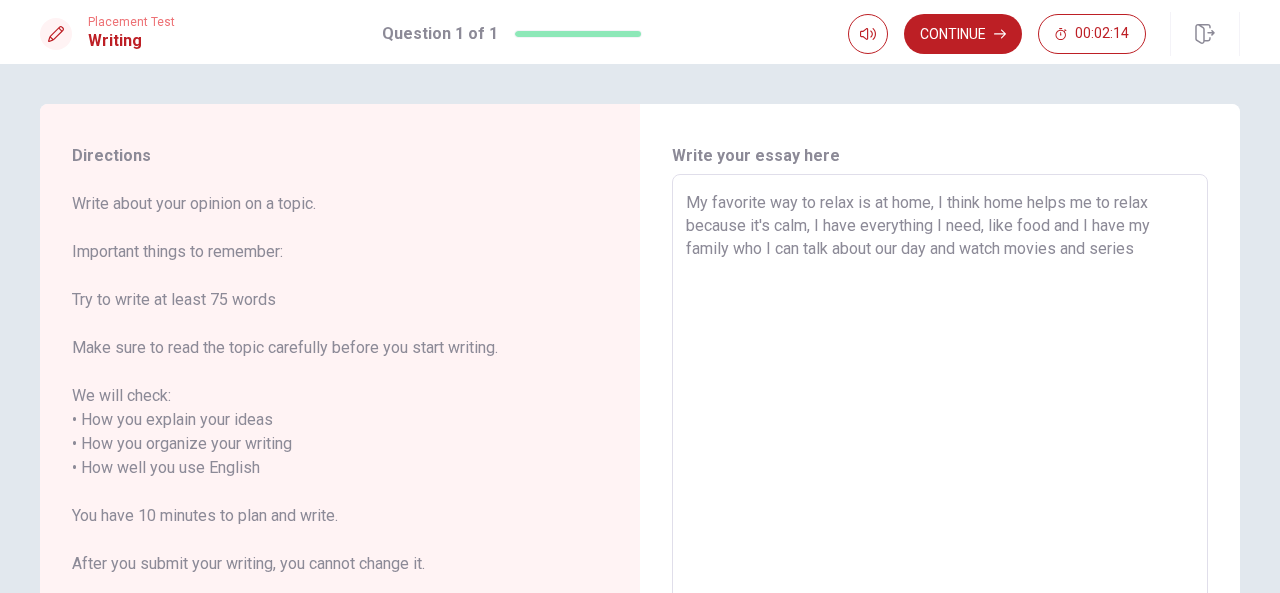drag, startPoint x: 1044, startPoint y: 223, endPoint x: 1074, endPoint y: 225, distance: 30.066593 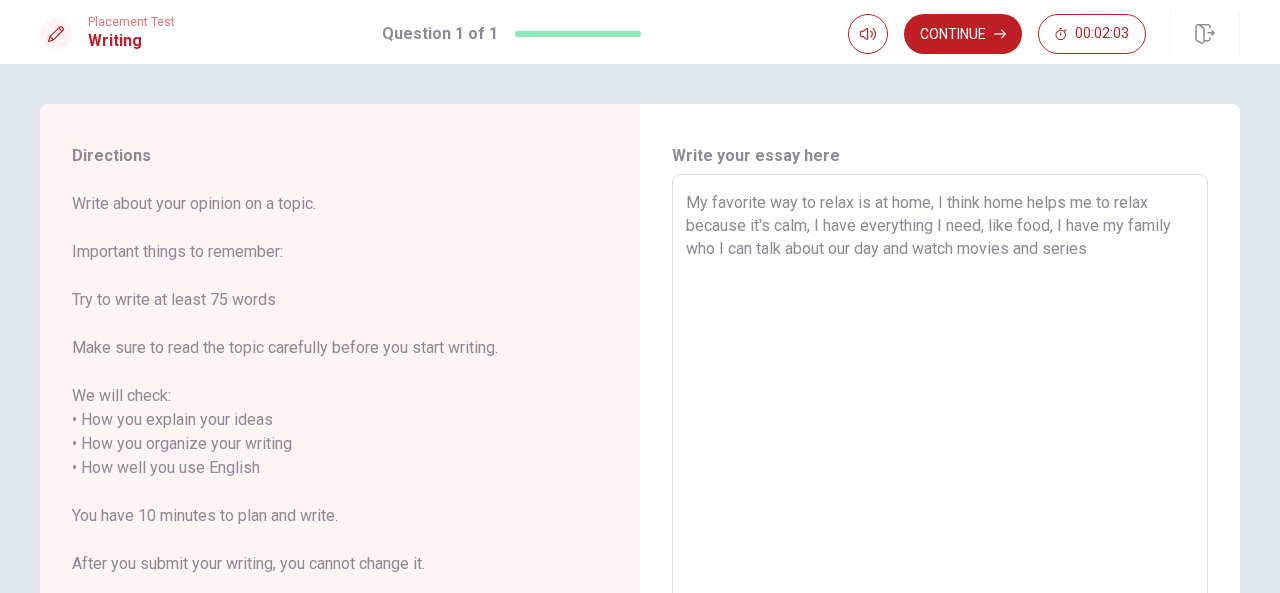 click on "My favorite way to relax is at home, I think home helps me to relax because it's calm, I have everything I need, like food, I have my family who I can talk about our day and watch movies and series" at bounding box center [940, 456] 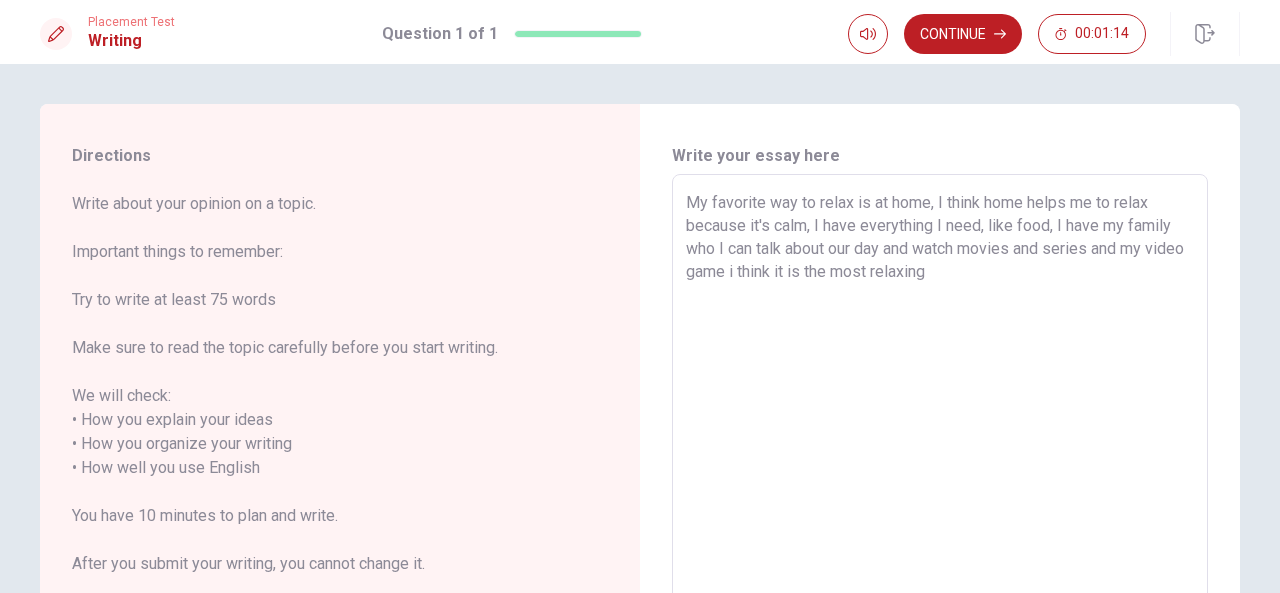 drag, startPoint x: 1126, startPoint y: 250, endPoint x: 992, endPoint y: 283, distance: 138.00362 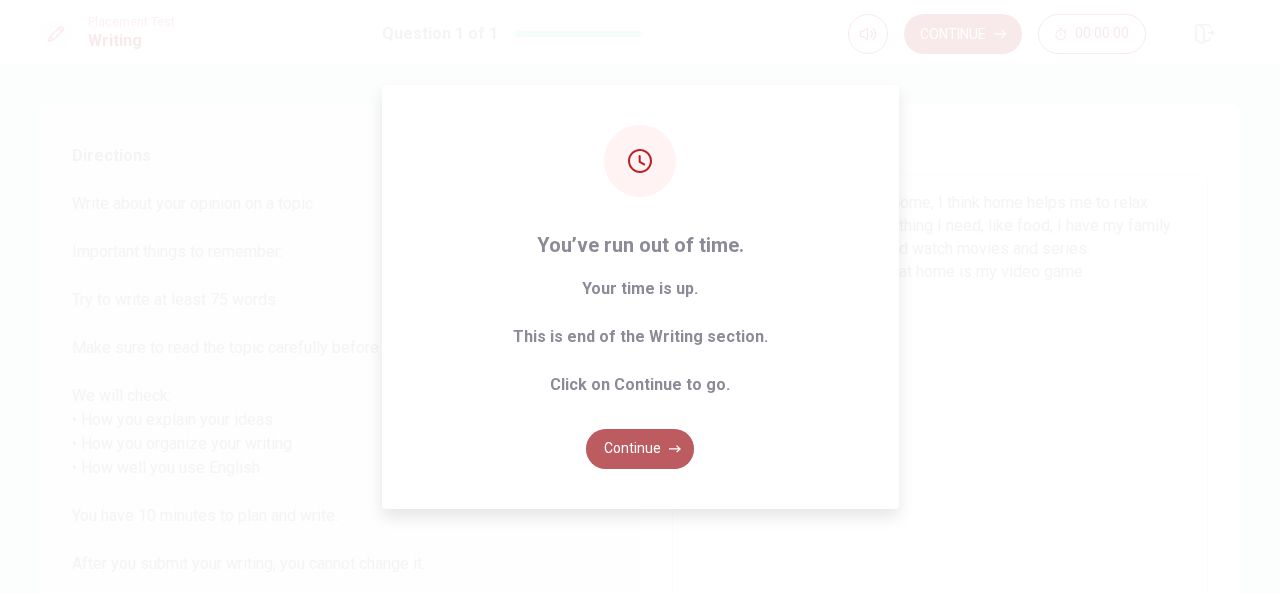 click on "Continue" at bounding box center (640, 449) 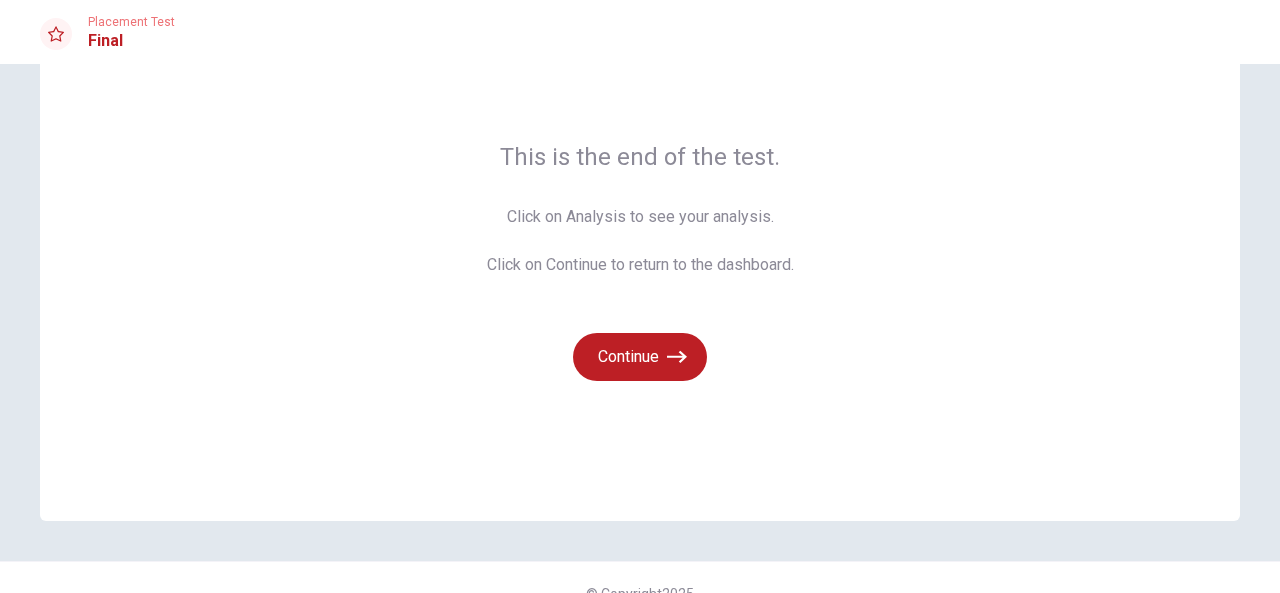 scroll, scrollTop: 133, scrollLeft: 0, axis: vertical 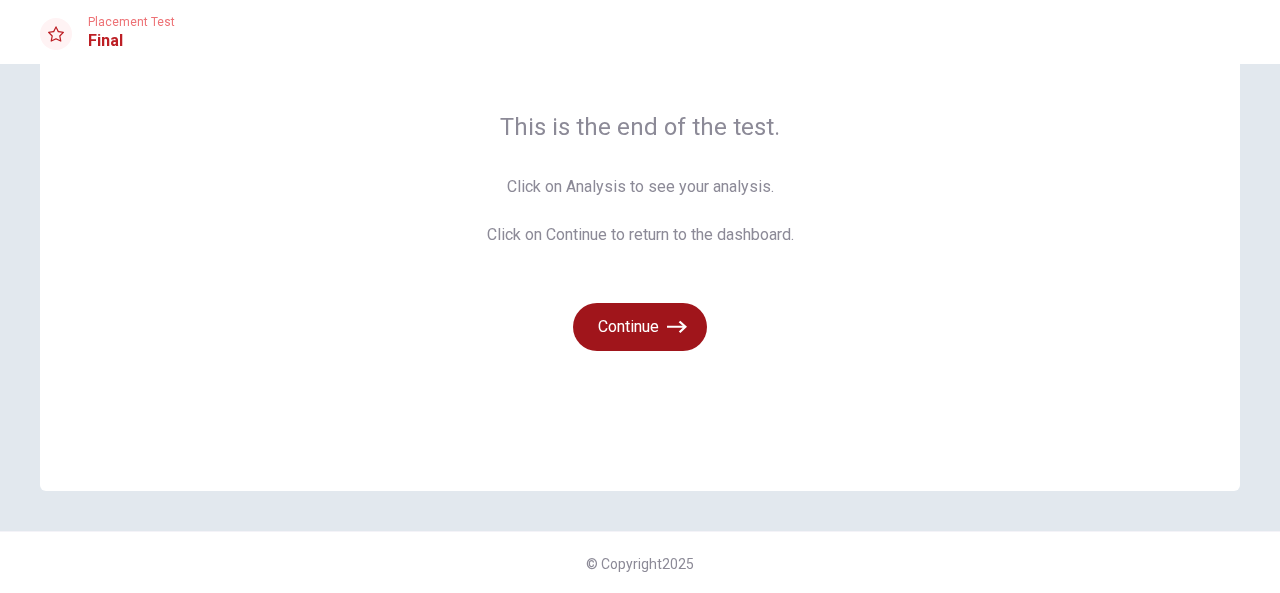 click on "Continue" at bounding box center [640, 327] 